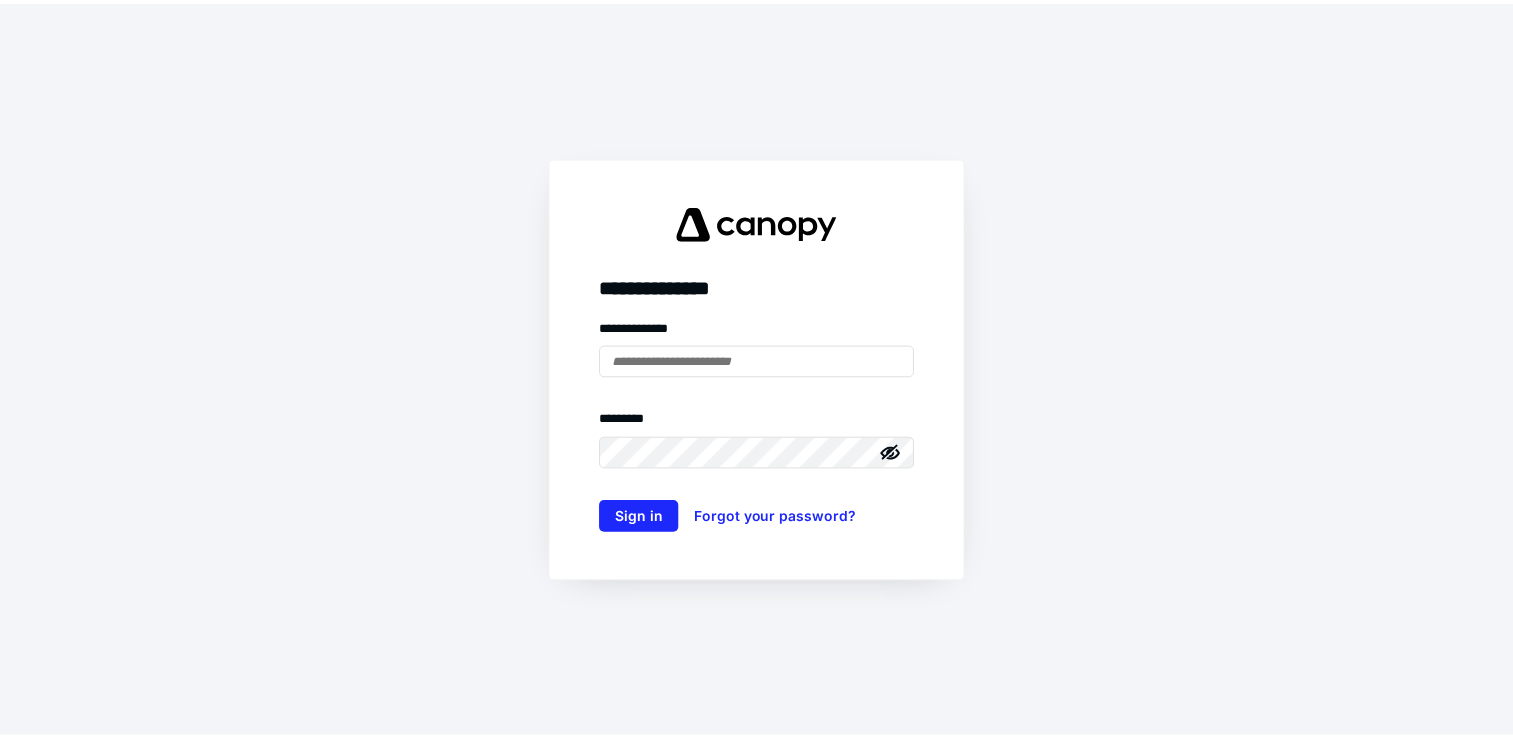 scroll, scrollTop: 0, scrollLeft: 0, axis: both 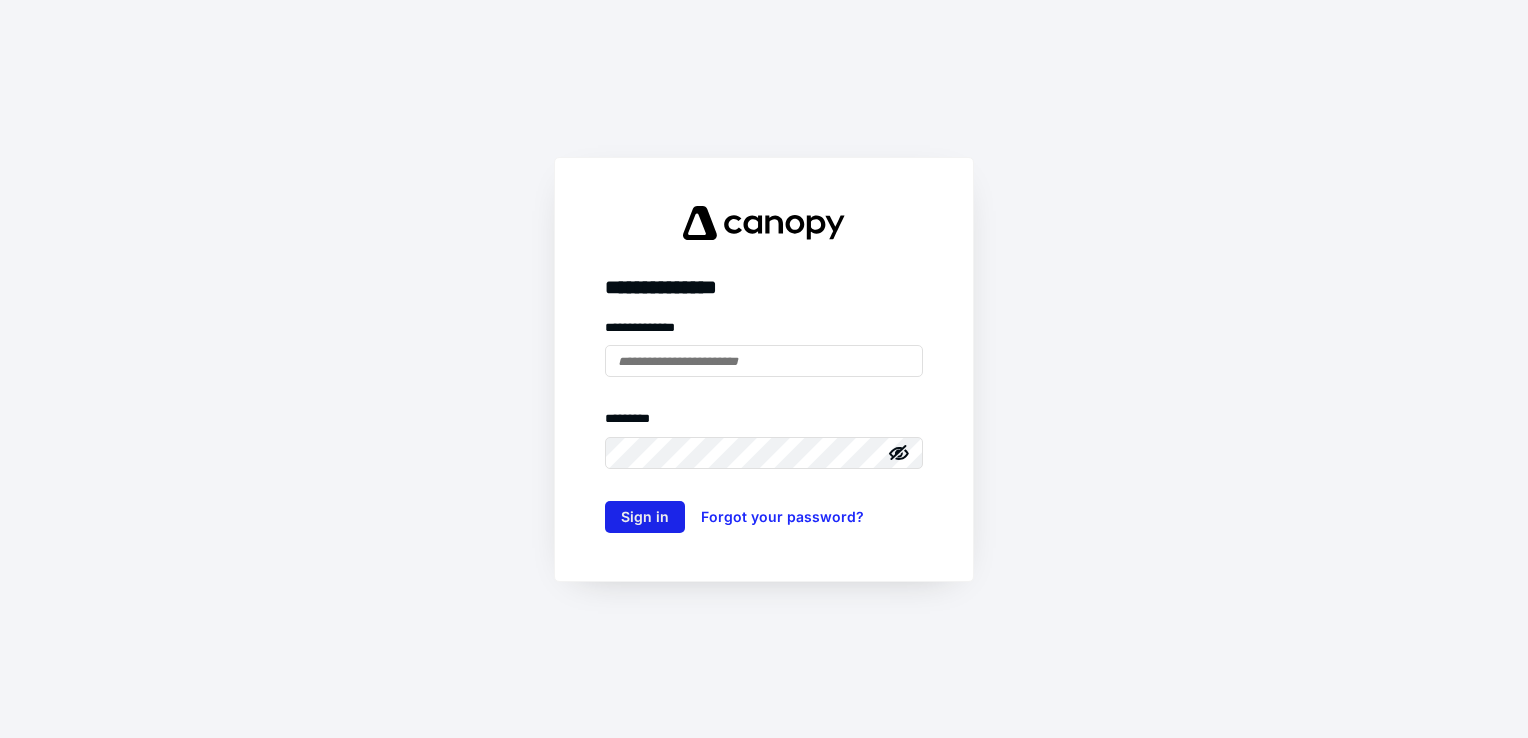 type on "**********" 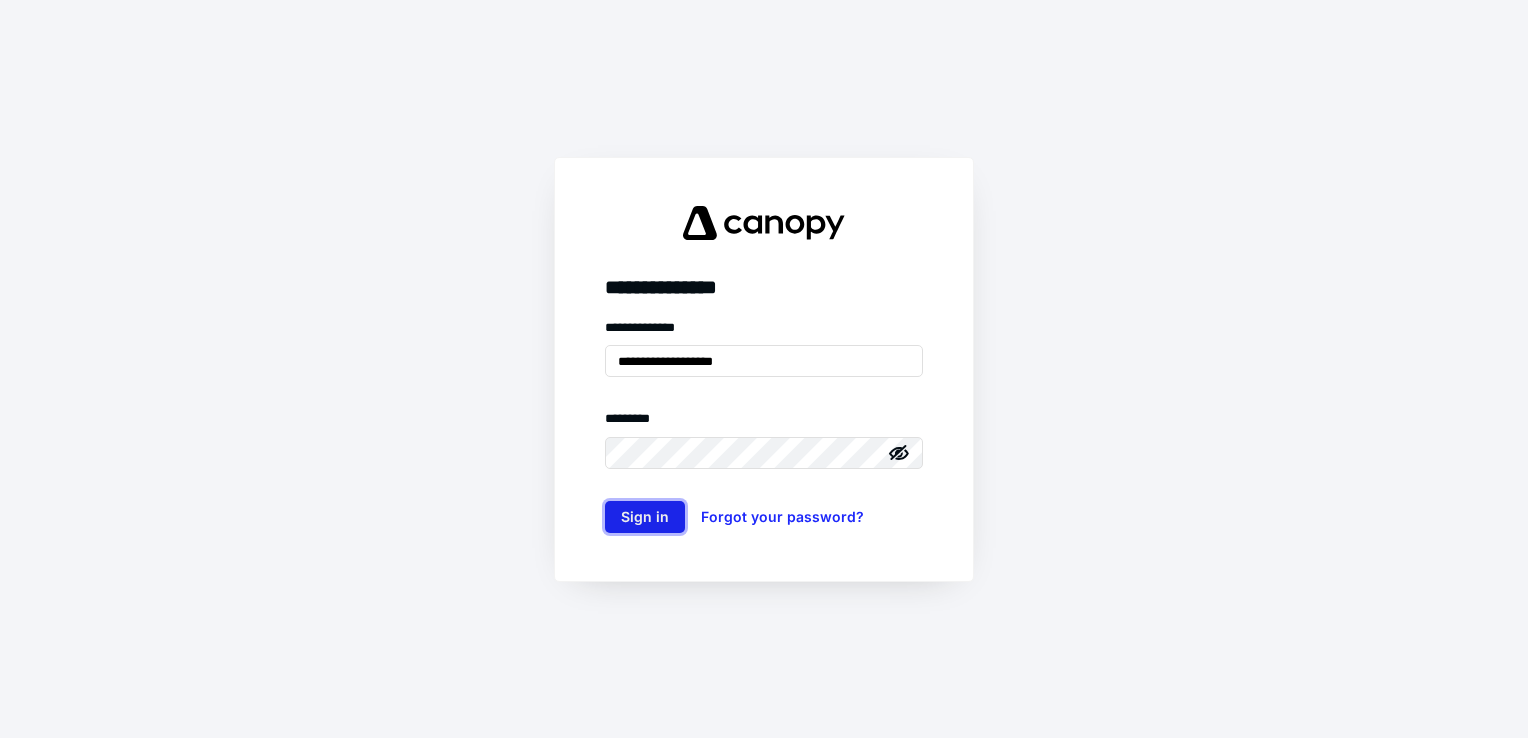 click on "Sign in" at bounding box center (645, 517) 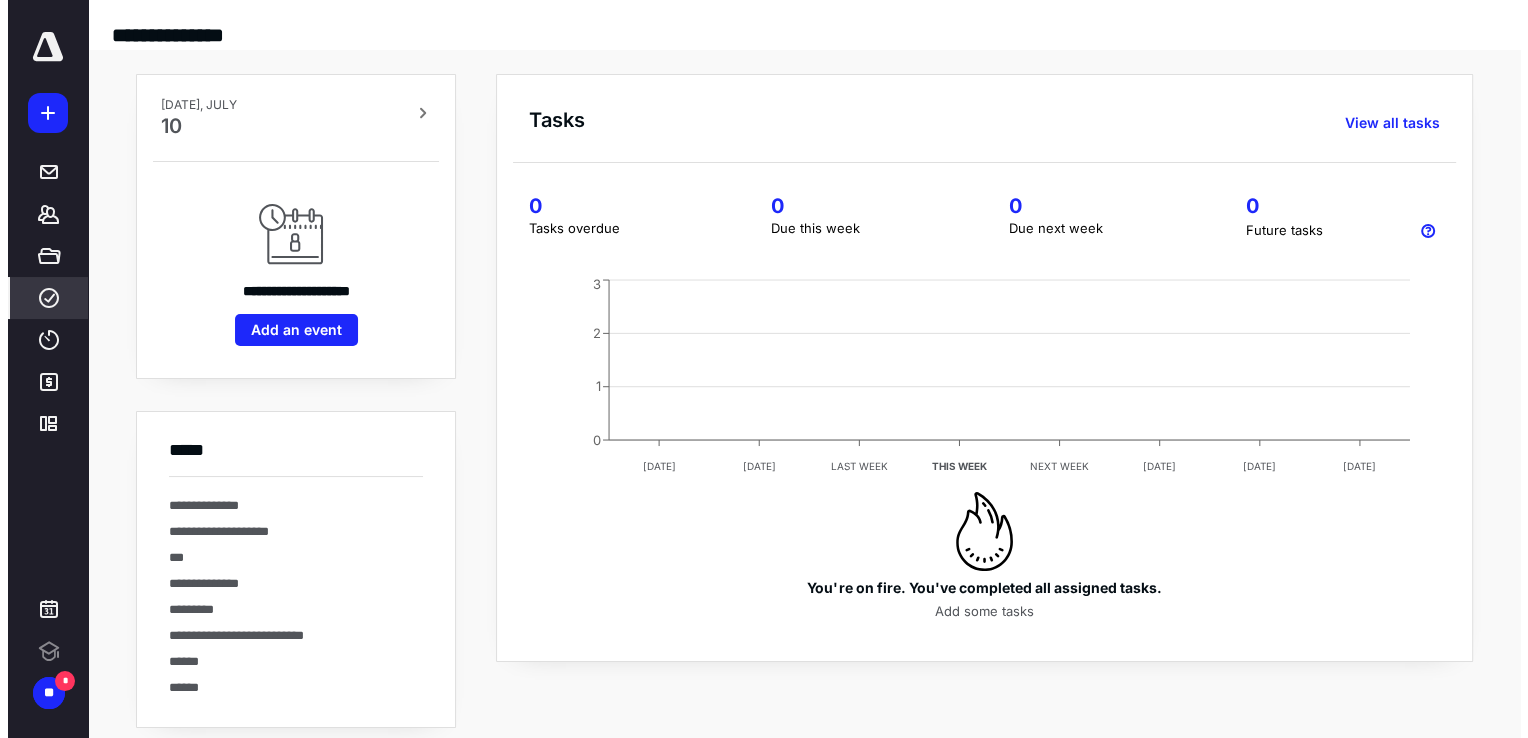 scroll, scrollTop: 0, scrollLeft: 0, axis: both 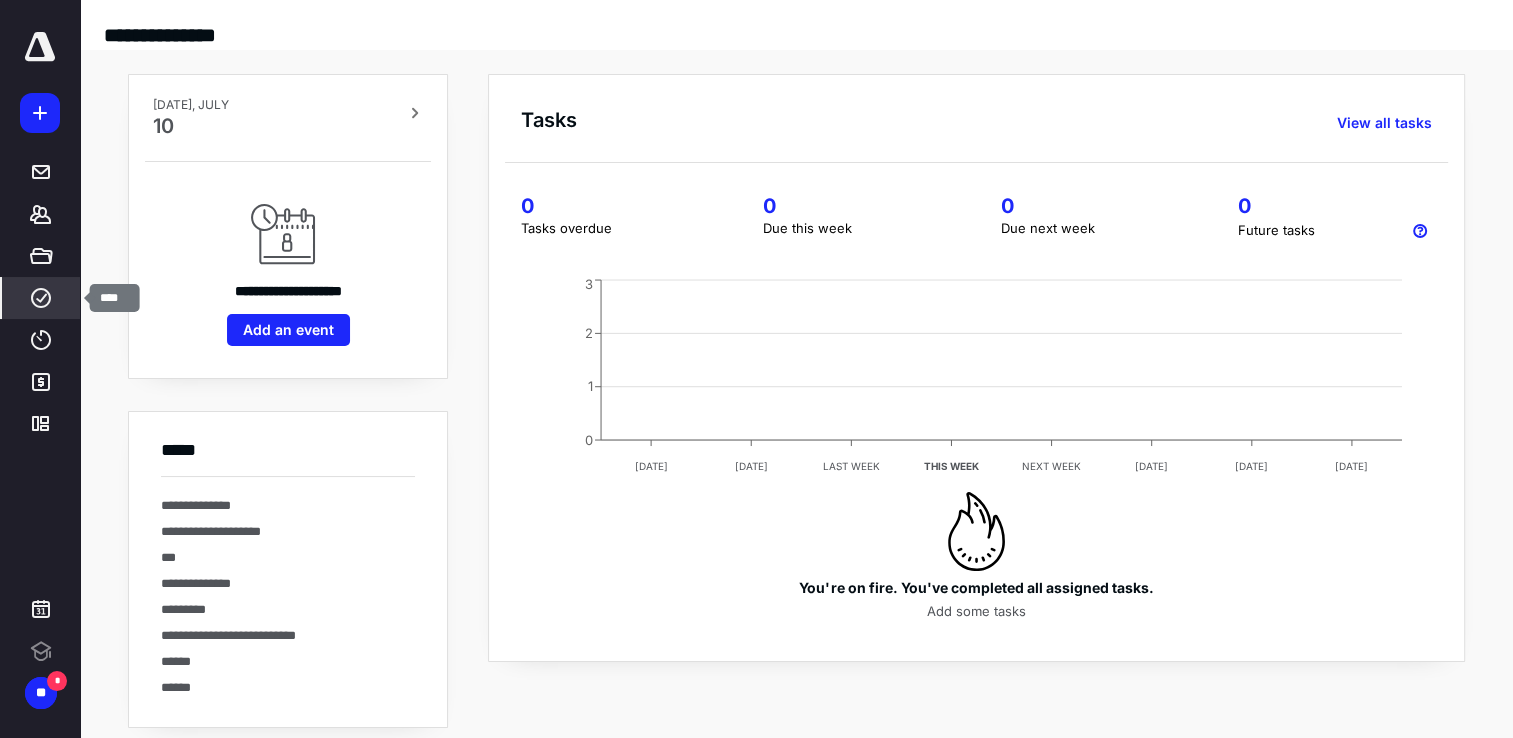 click on "****" at bounding box center (41, 298) 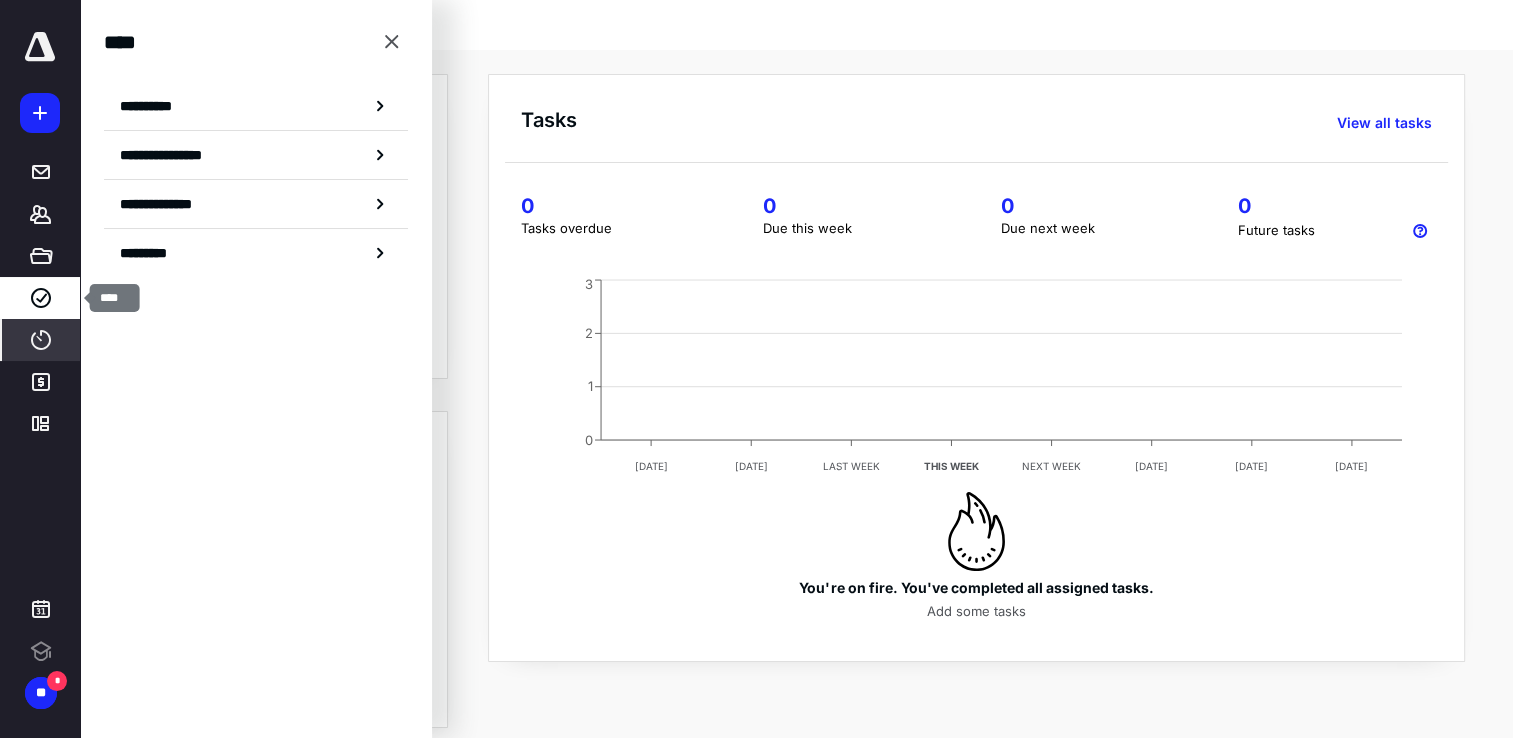 click 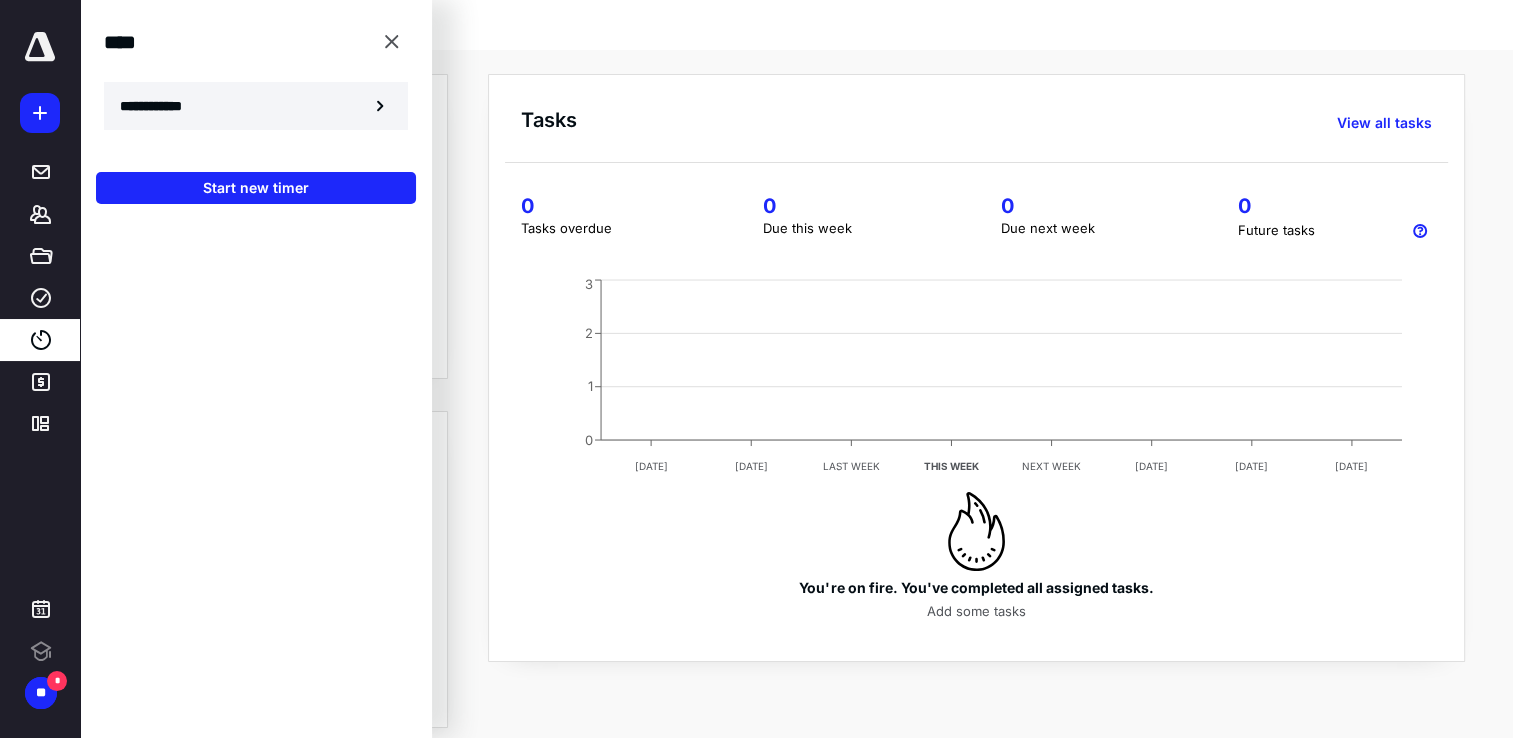 click on "**********" at bounding box center [256, 106] 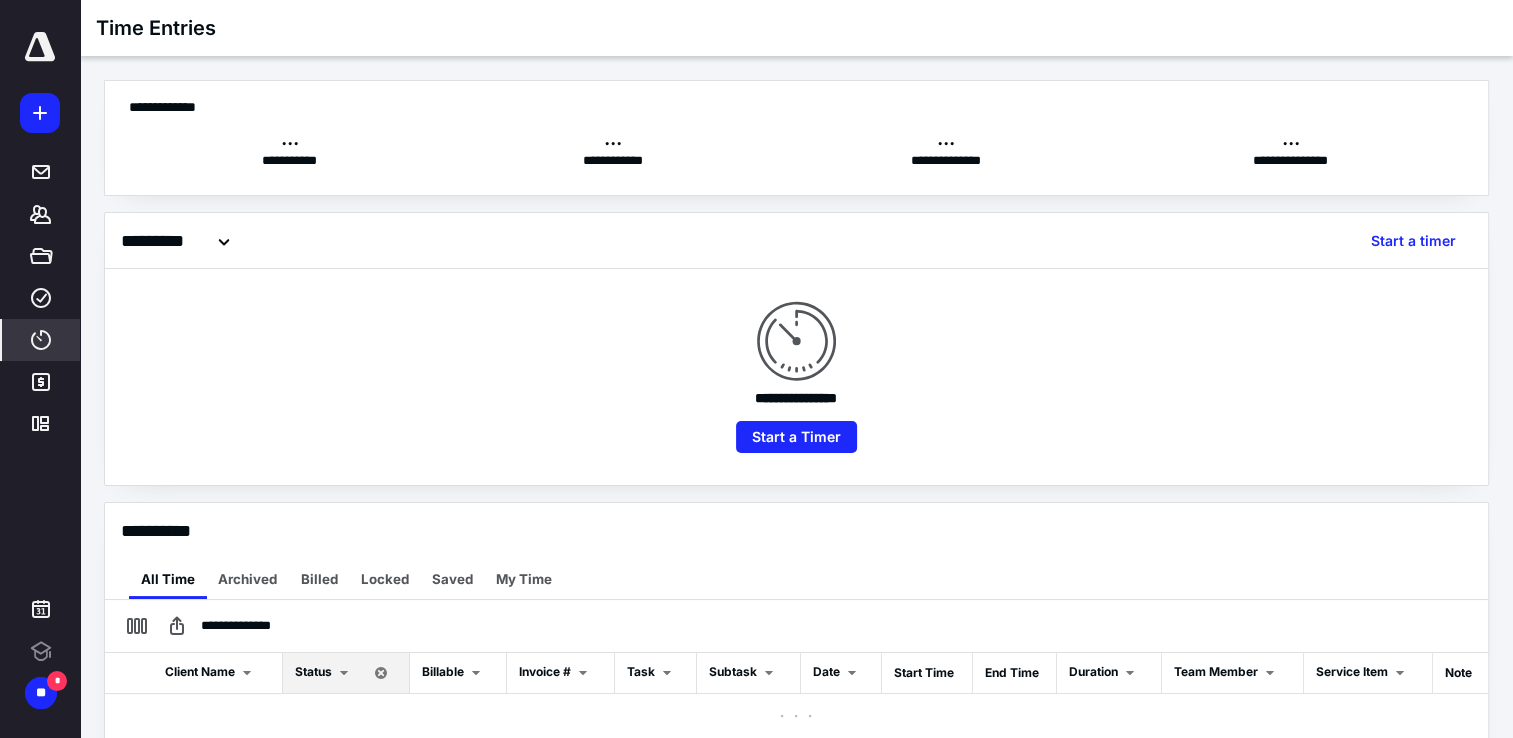 checkbox on "true" 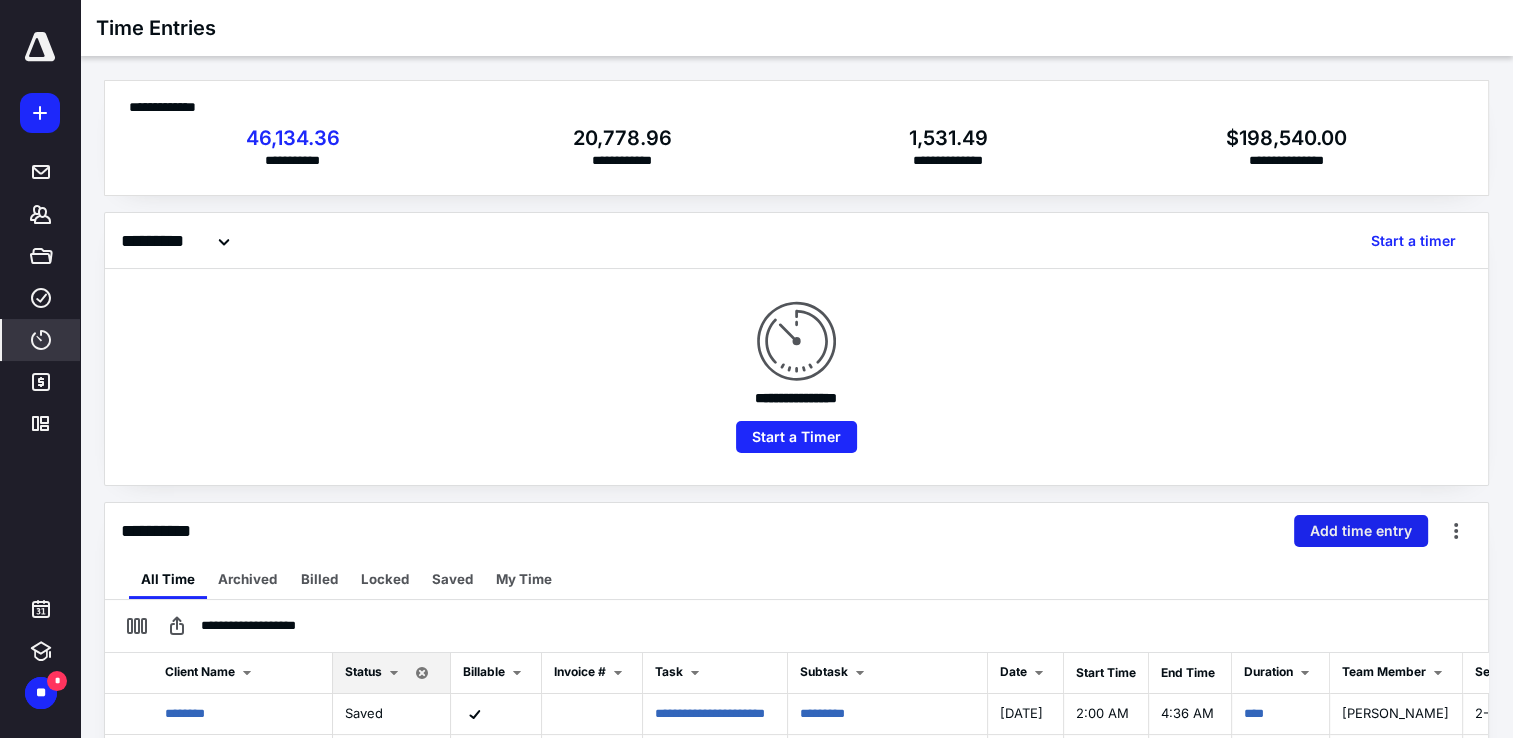 click on "Add time entry" at bounding box center [1361, 531] 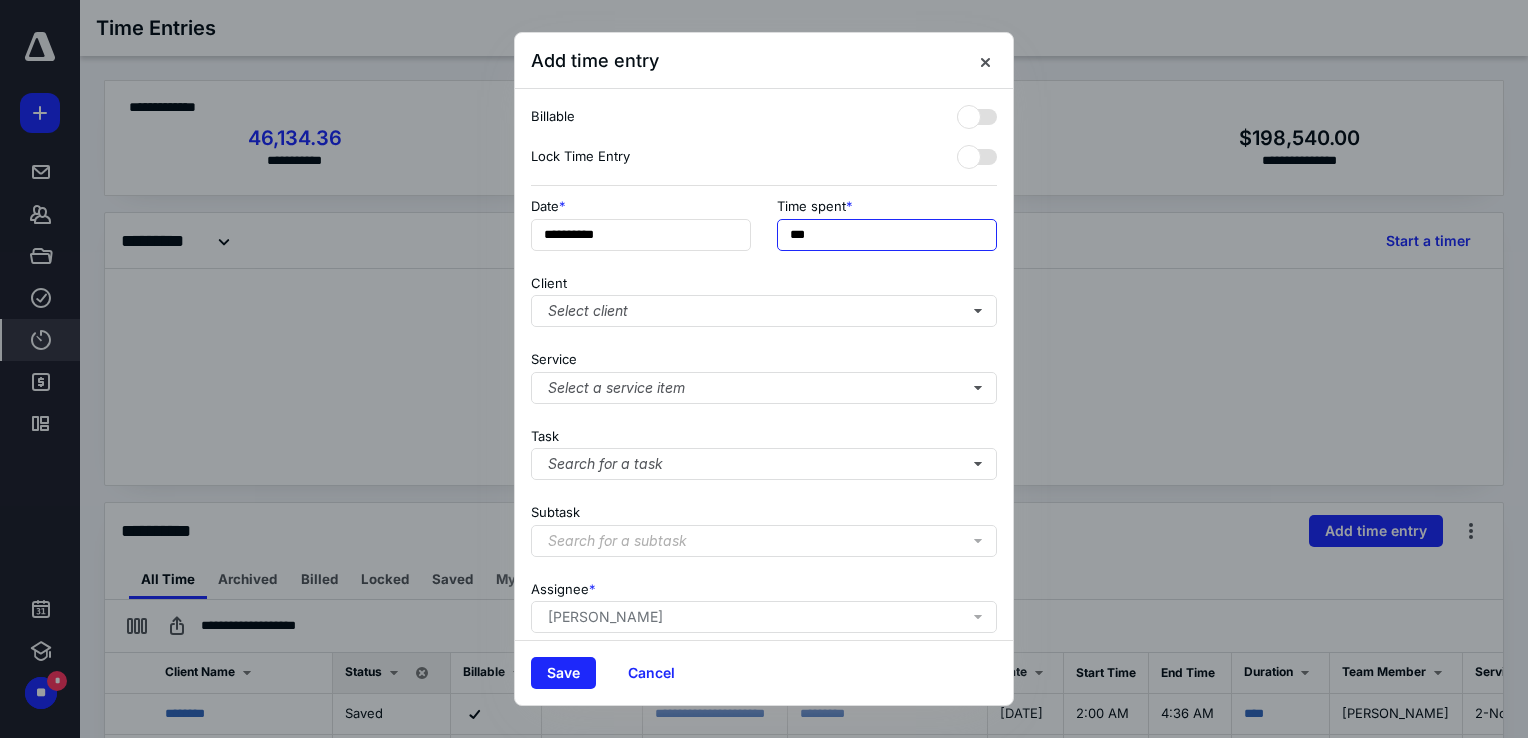 drag, startPoint x: 921, startPoint y: 239, endPoint x: 536, endPoint y: 187, distance: 388.49582 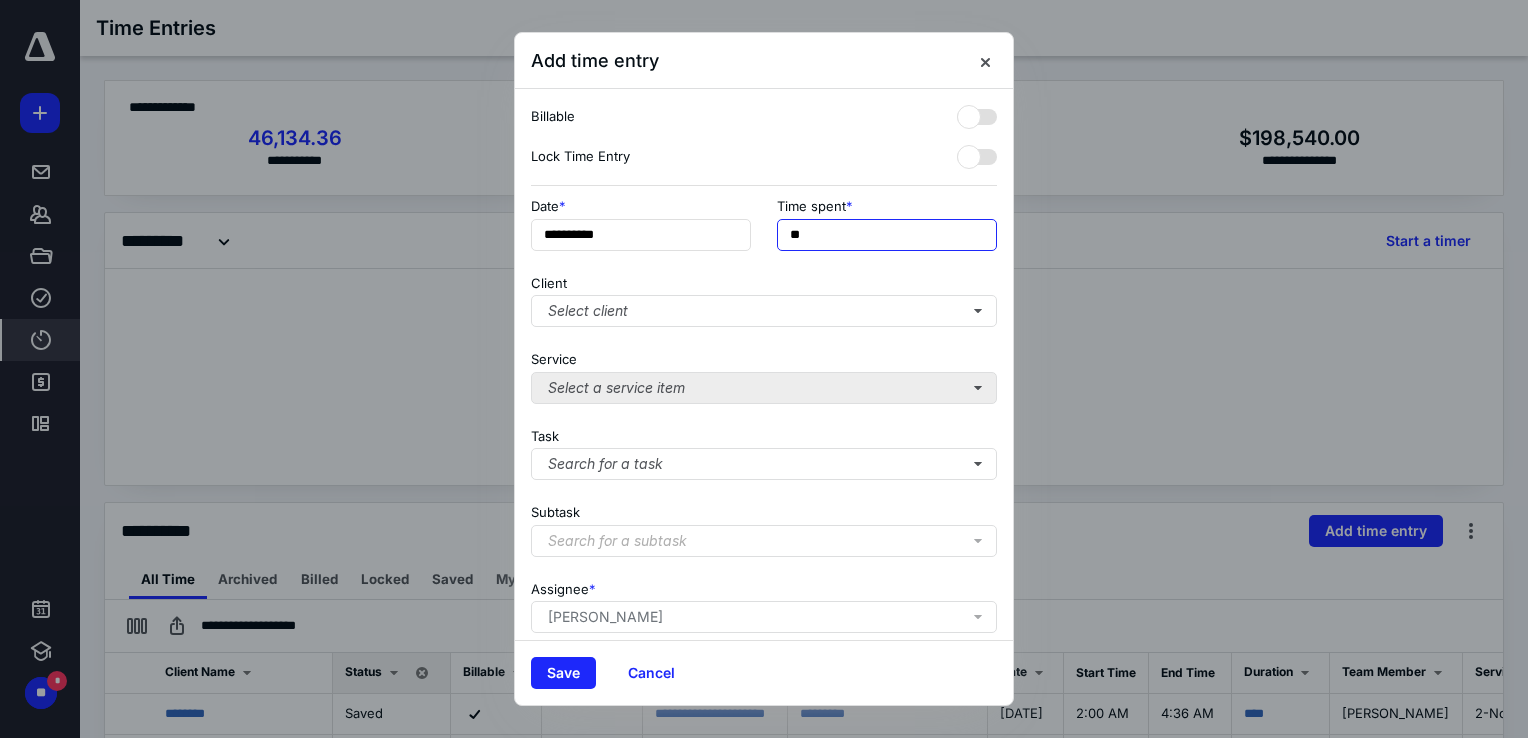 type on "**" 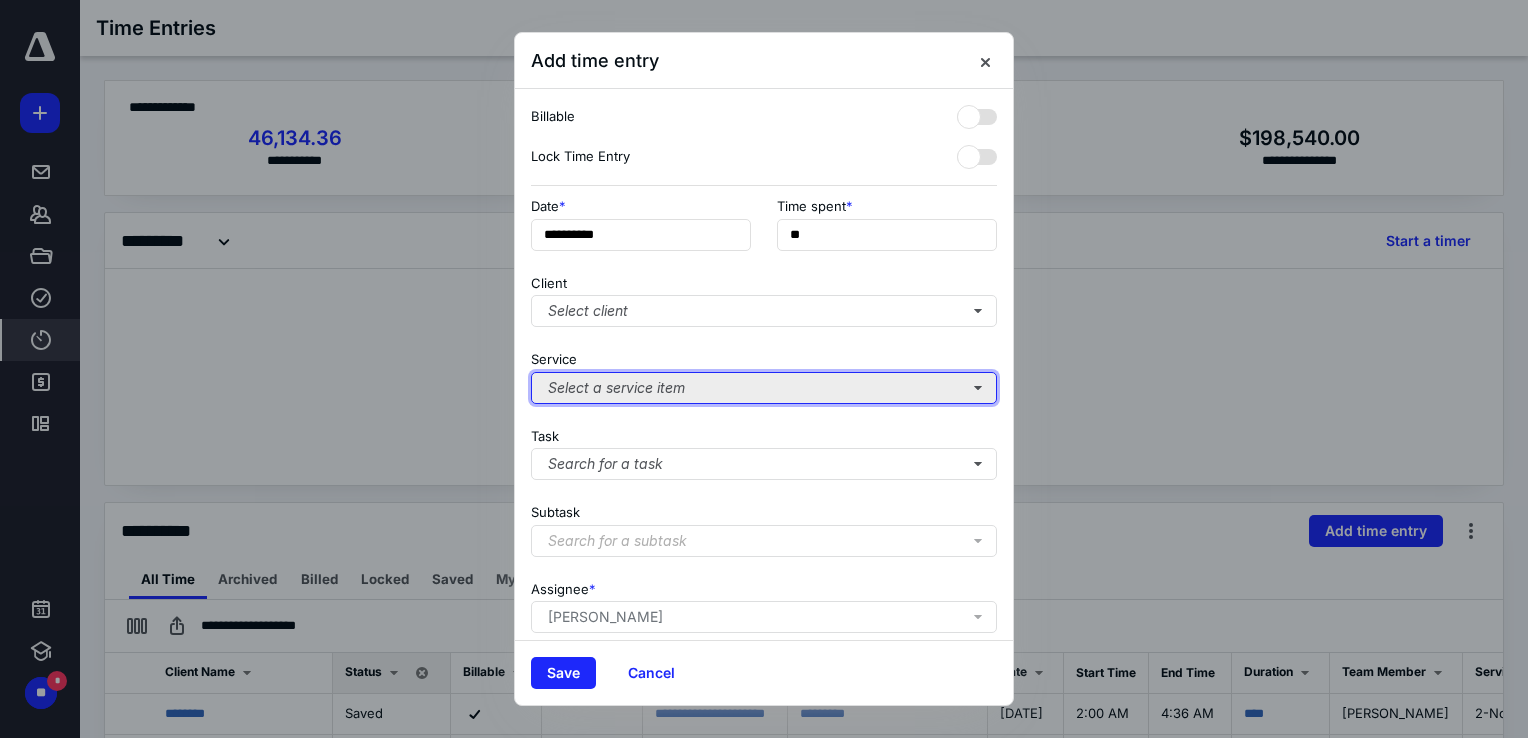 click on "Select a service item" at bounding box center (764, 388) 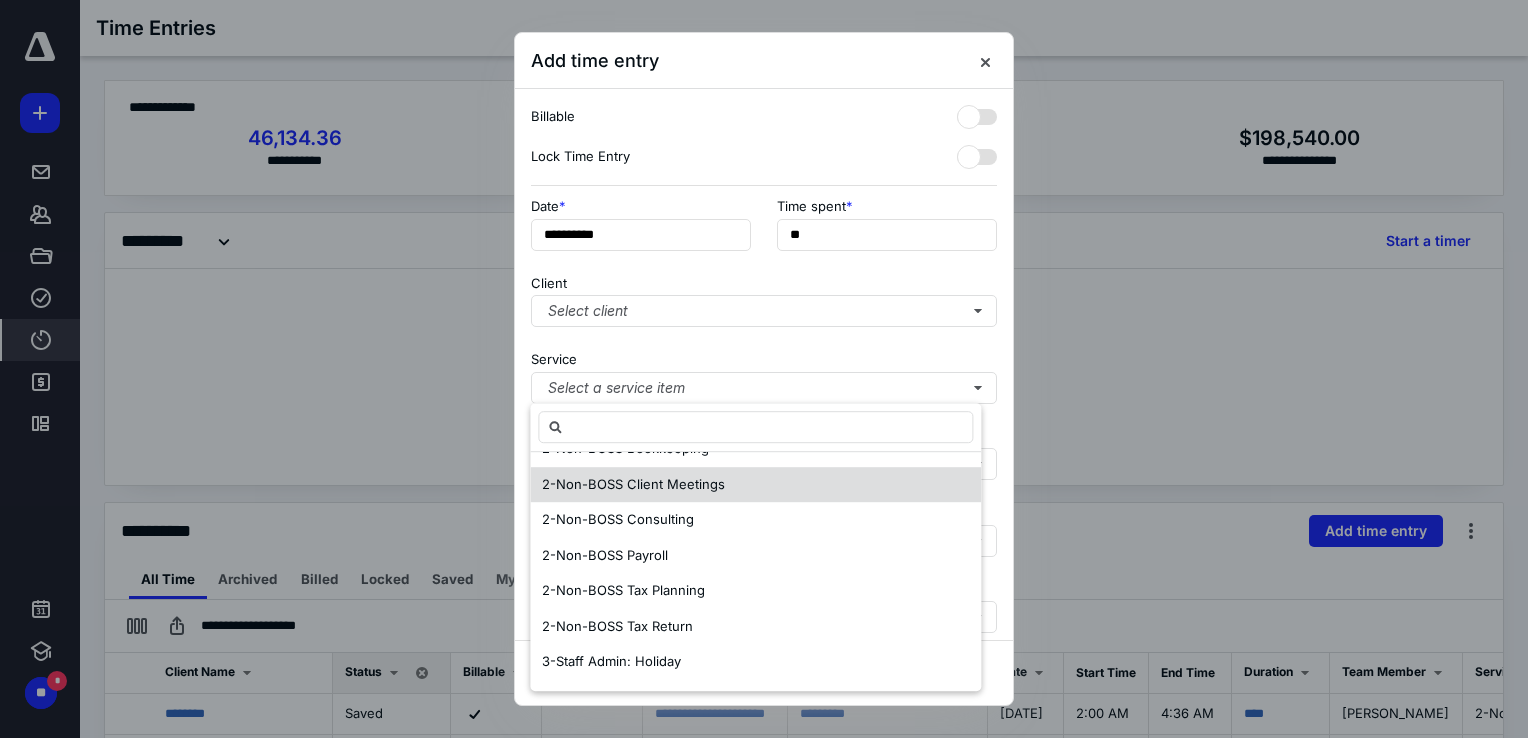 scroll, scrollTop: 300, scrollLeft: 0, axis: vertical 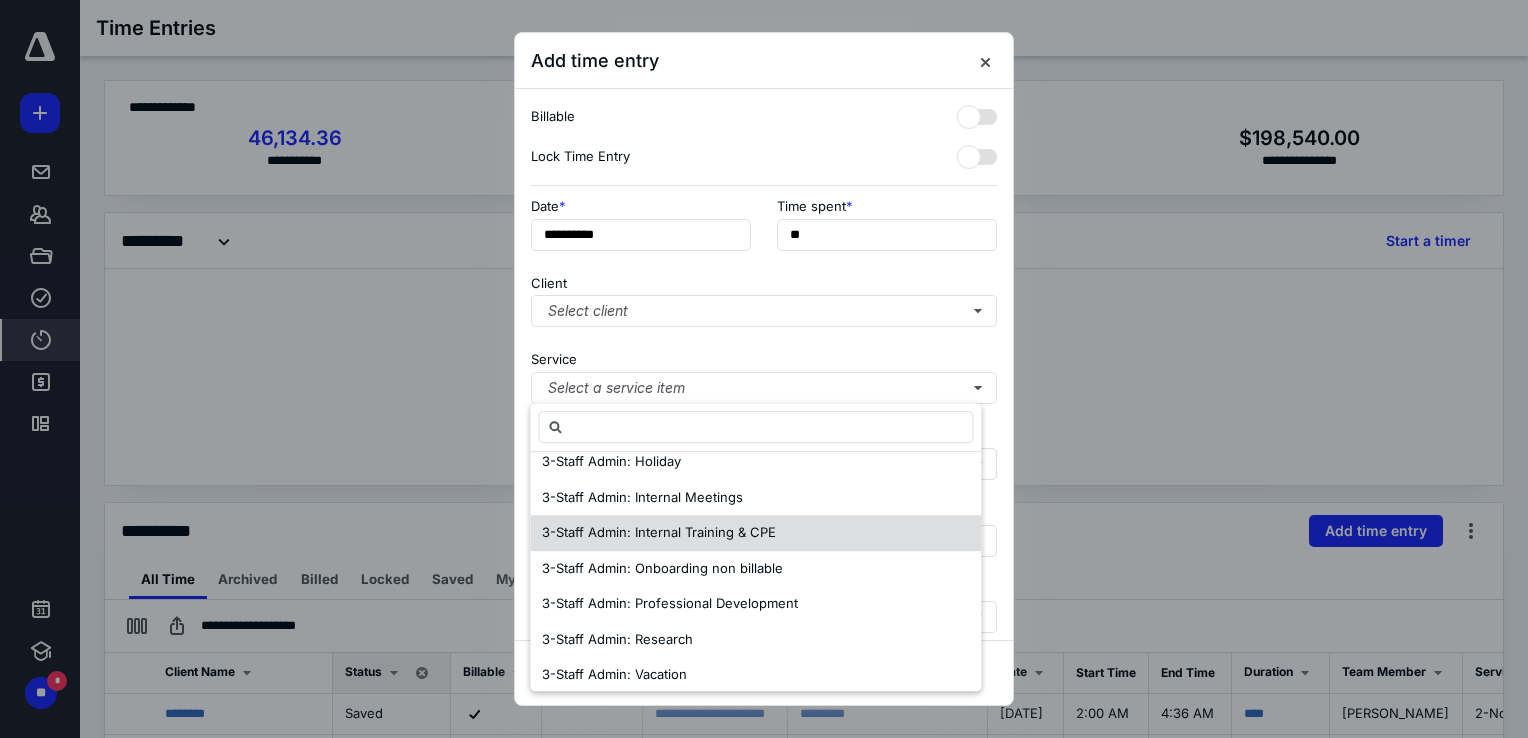 click on "3-Staff Admin: Internal Training & CPE" at bounding box center [755, 533] 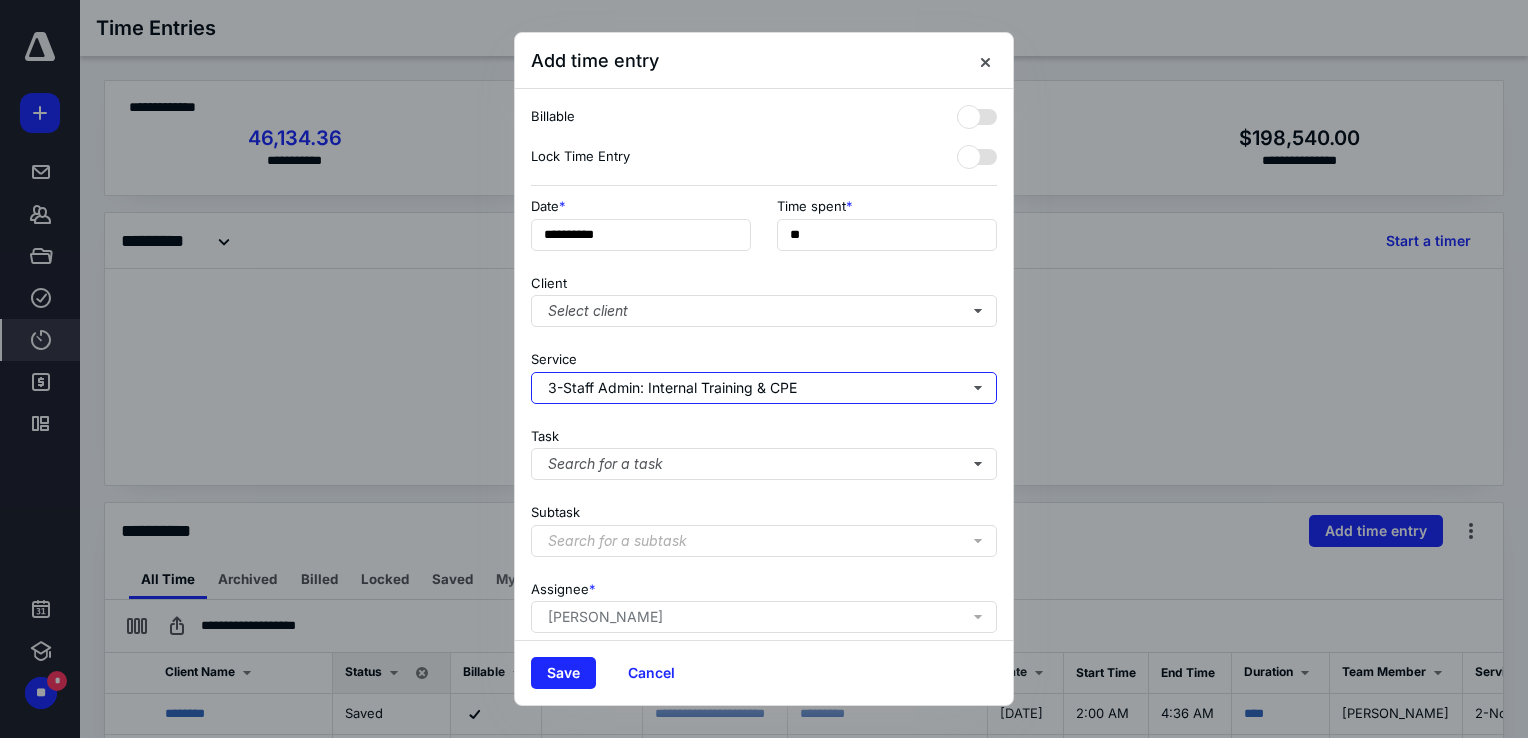 scroll, scrollTop: 0, scrollLeft: 0, axis: both 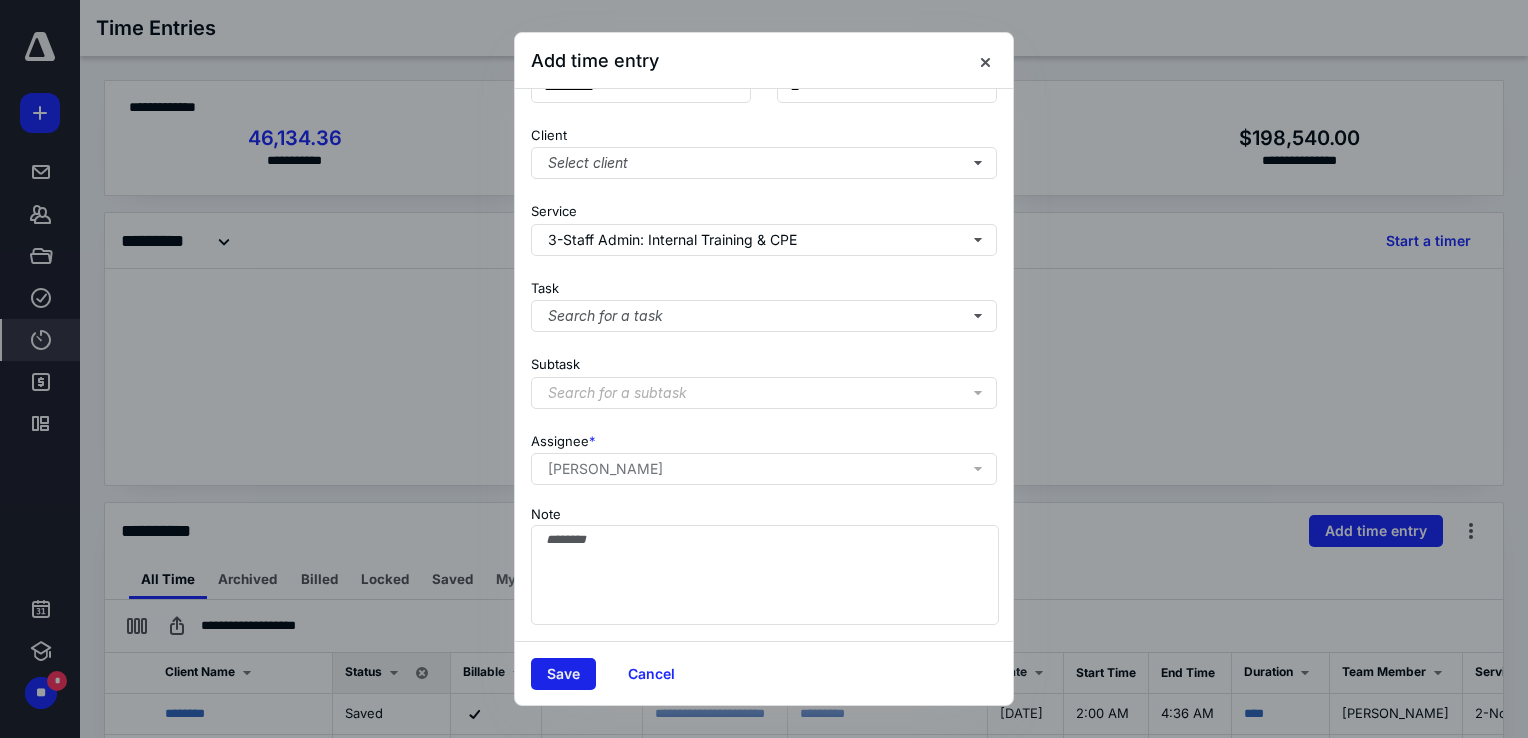click on "Save" at bounding box center (563, 674) 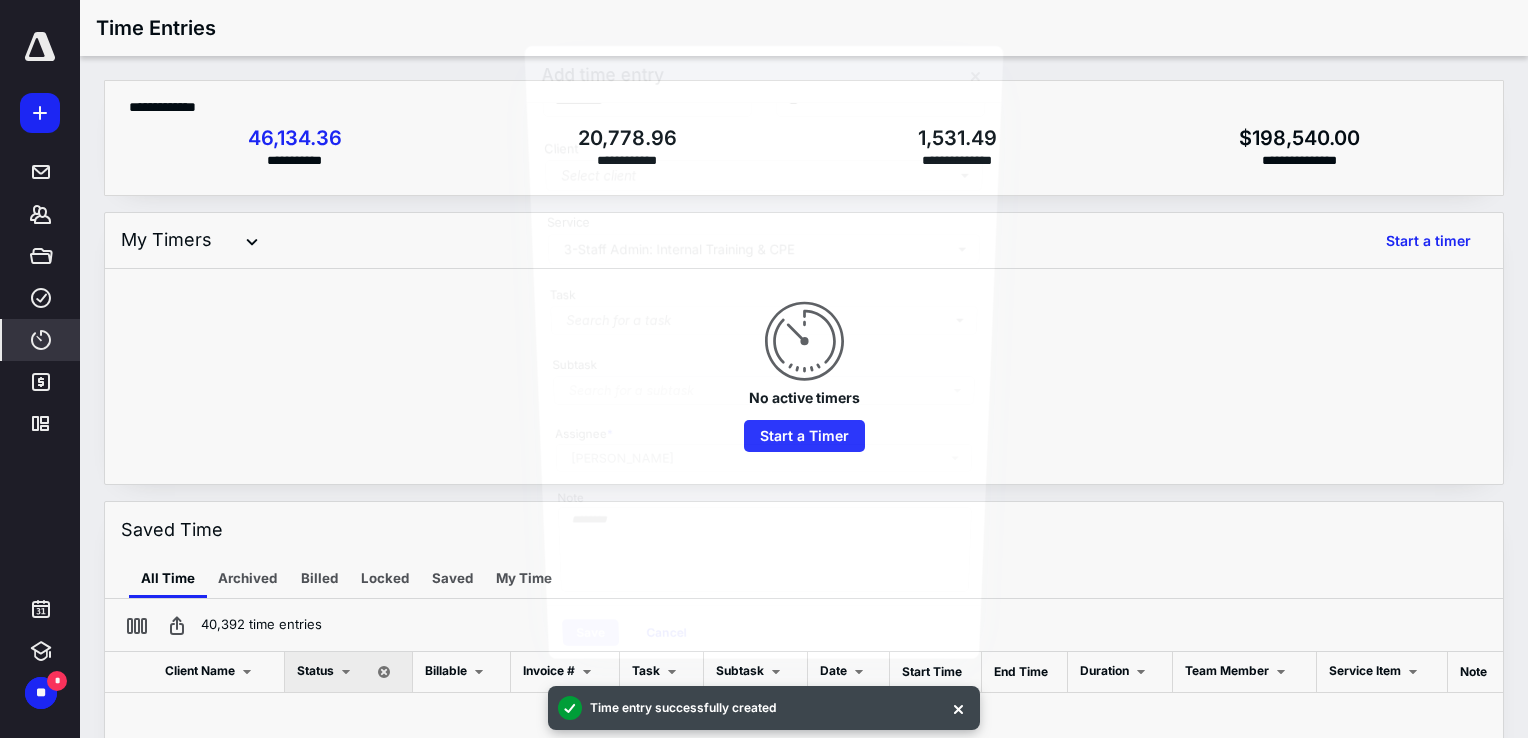 checkbox on "false" 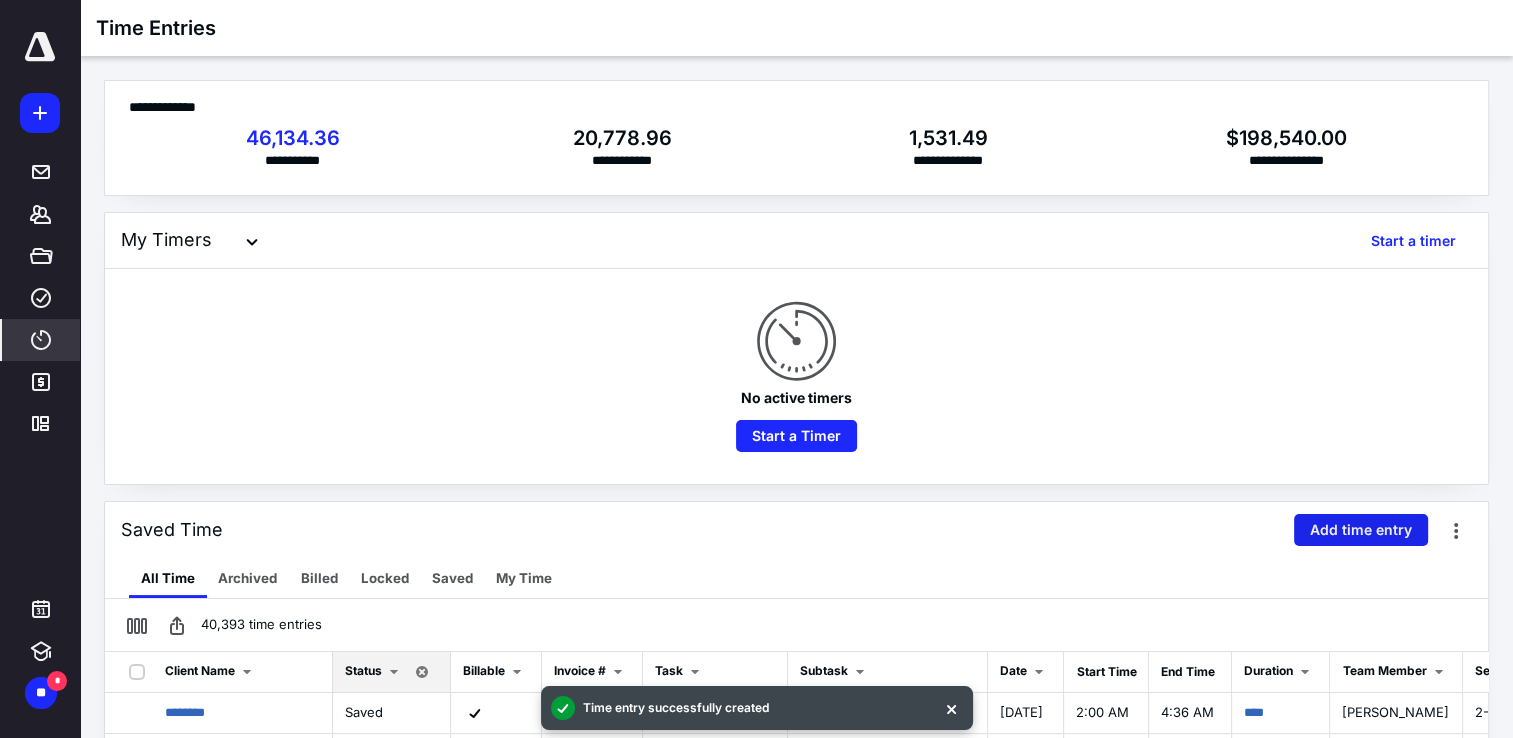 click on "Add time entry" at bounding box center [1361, 530] 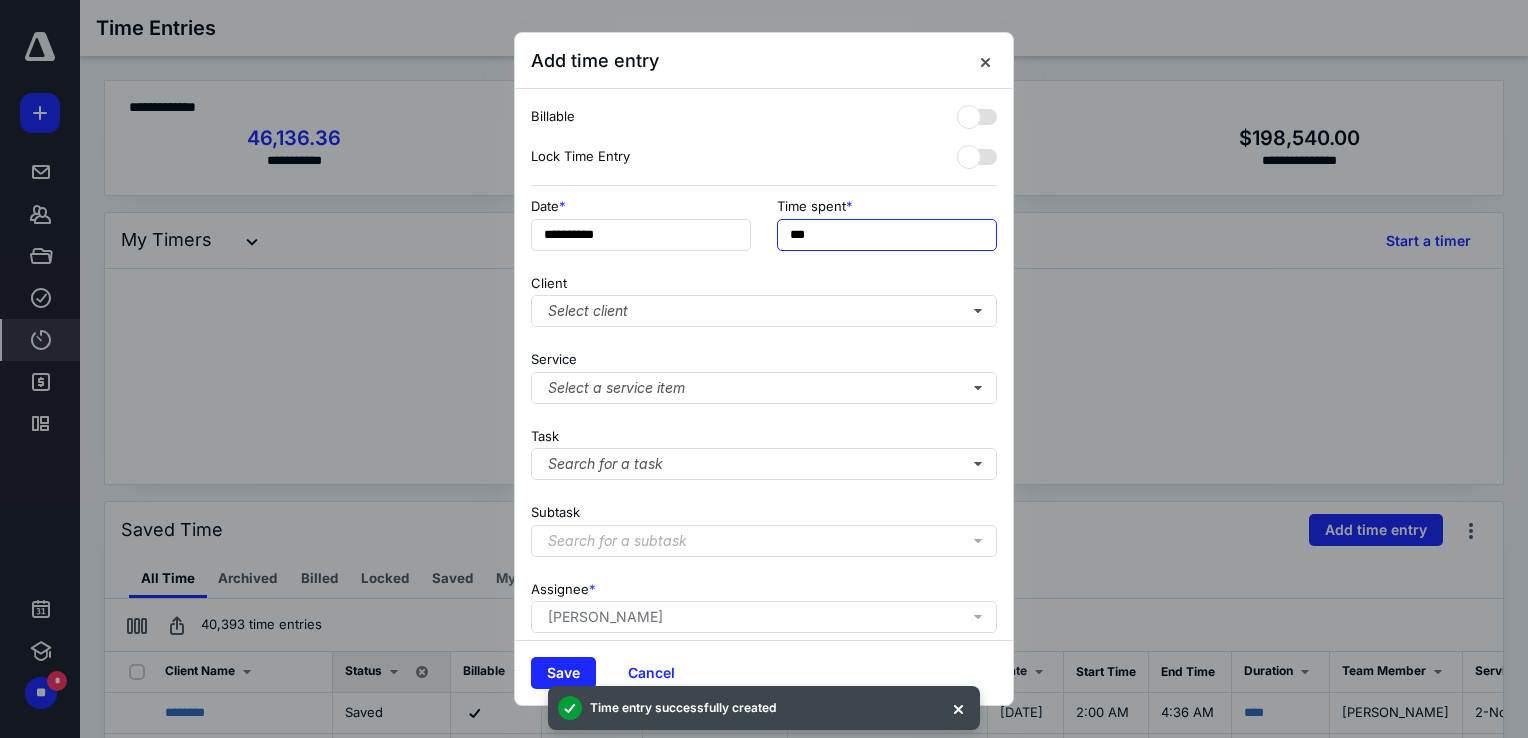 drag, startPoint x: 845, startPoint y: 223, endPoint x: 351, endPoint y: 83, distance: 513.45496 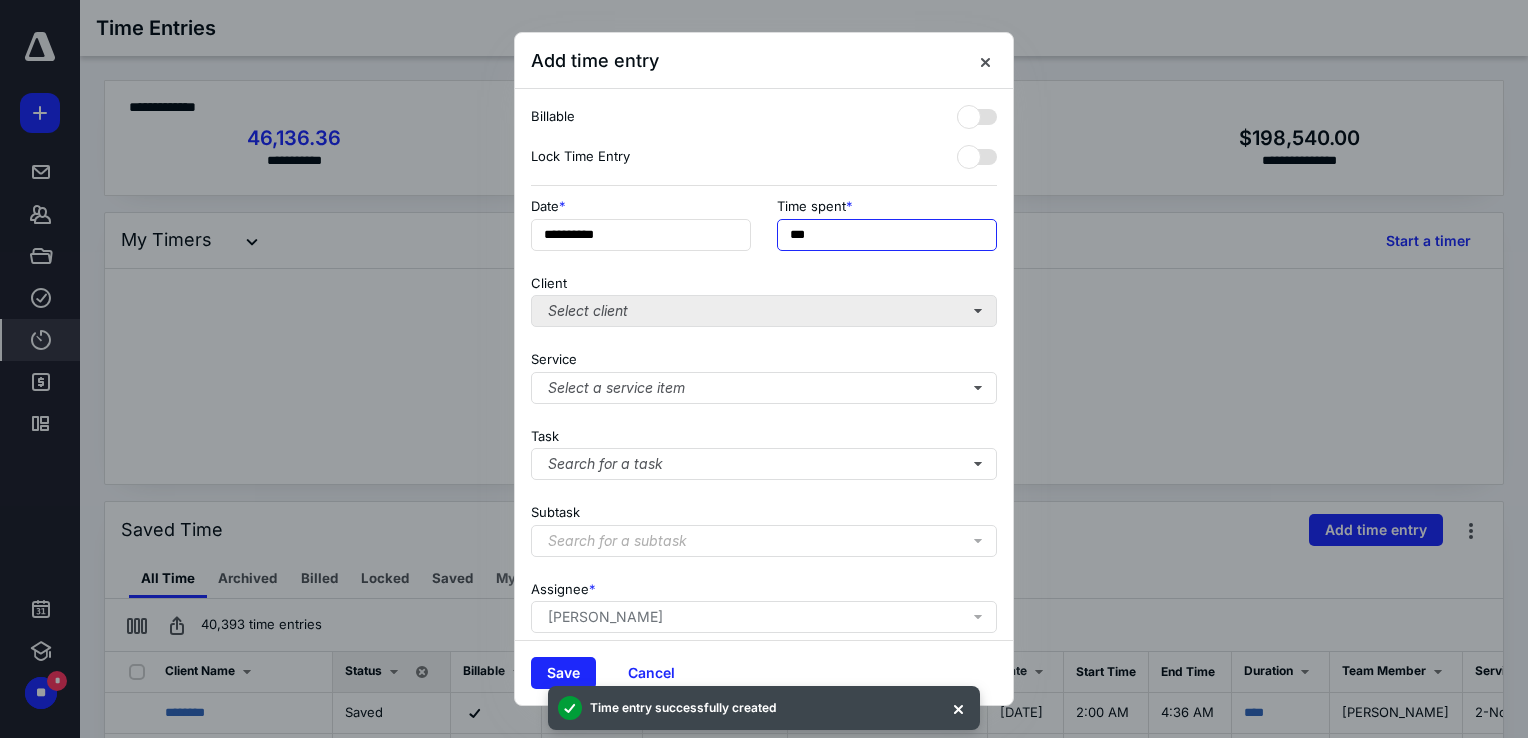 type on "***" 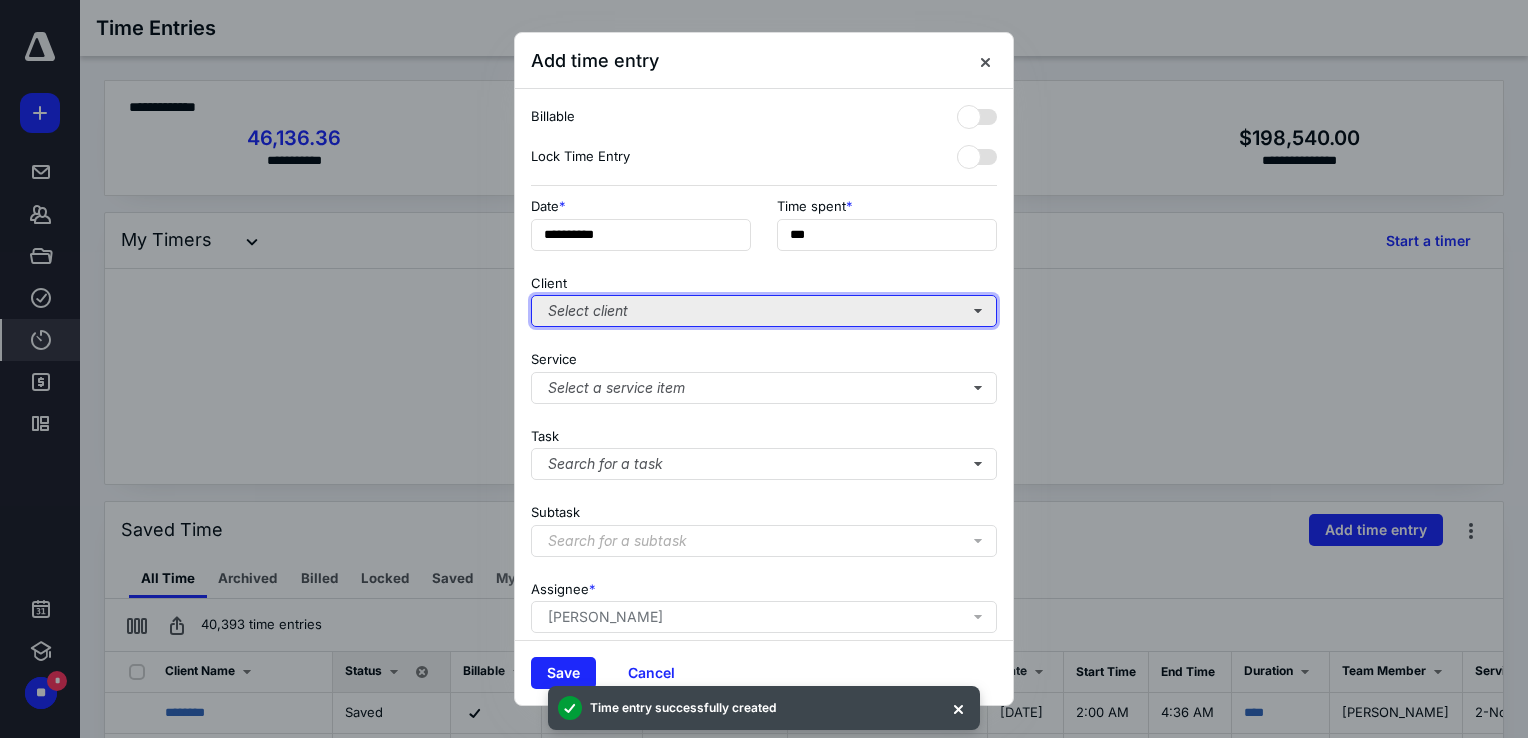 click on "Select client" at bounding box center [764, 311] 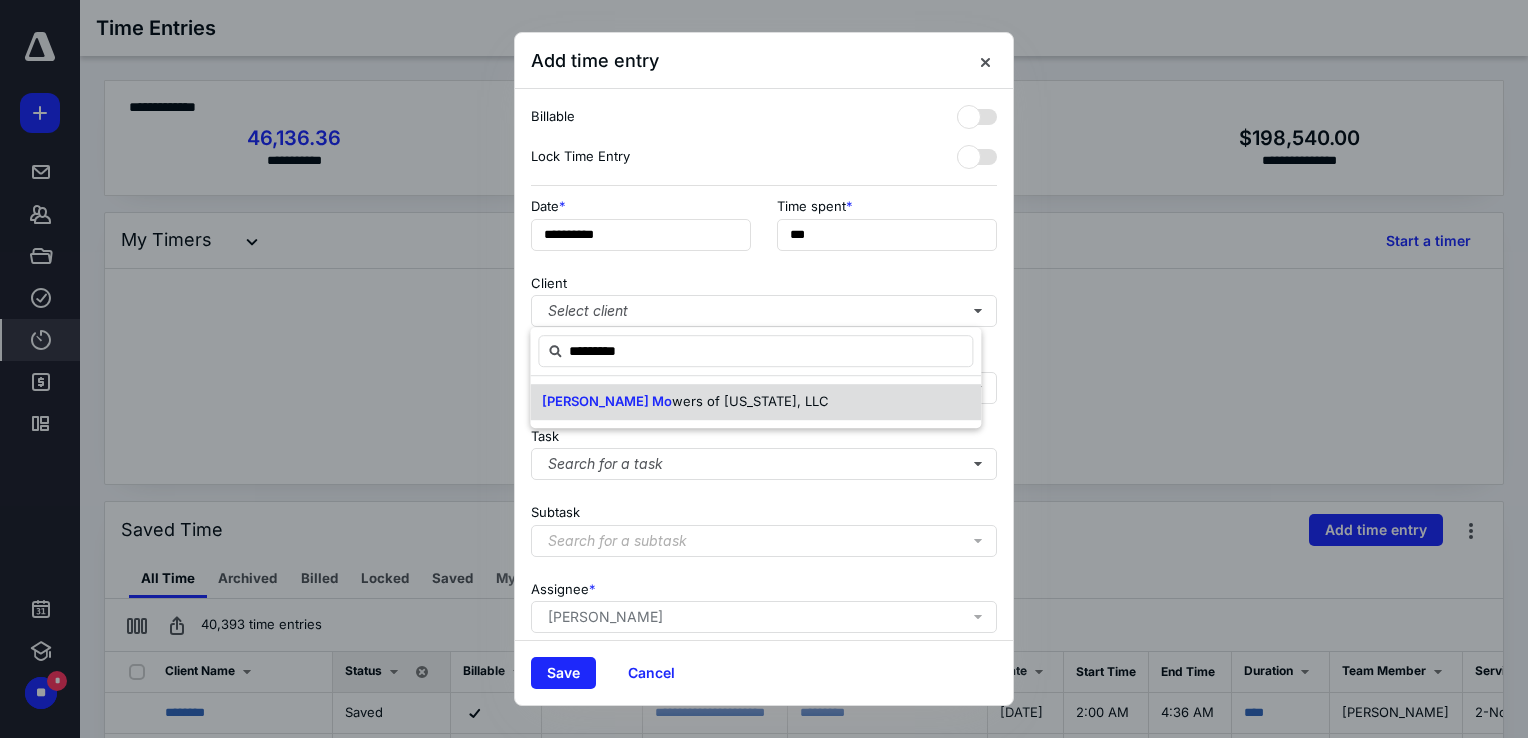 click on "[PERSON_NAME] Mo" at bounding box center [607, 401] 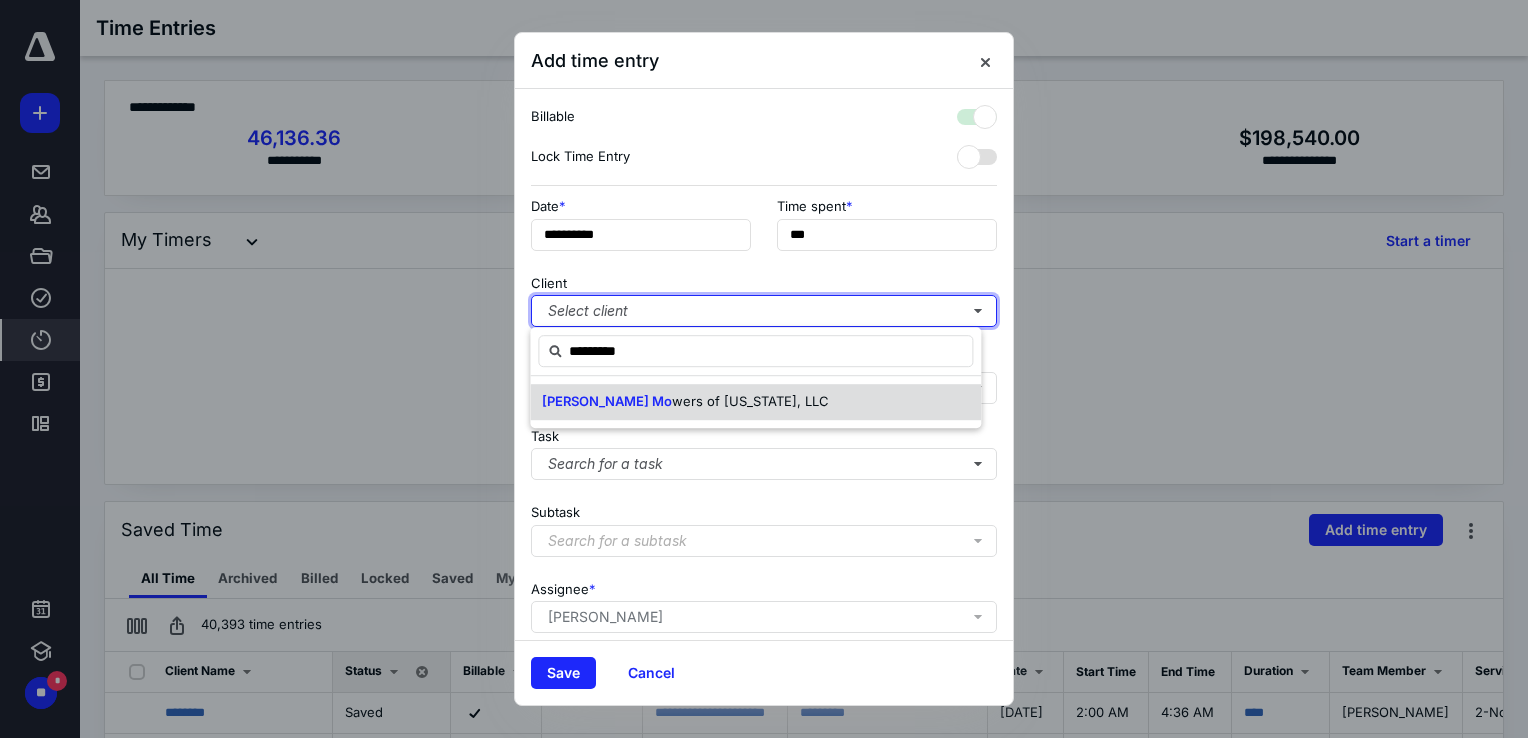 checkbox on "true" 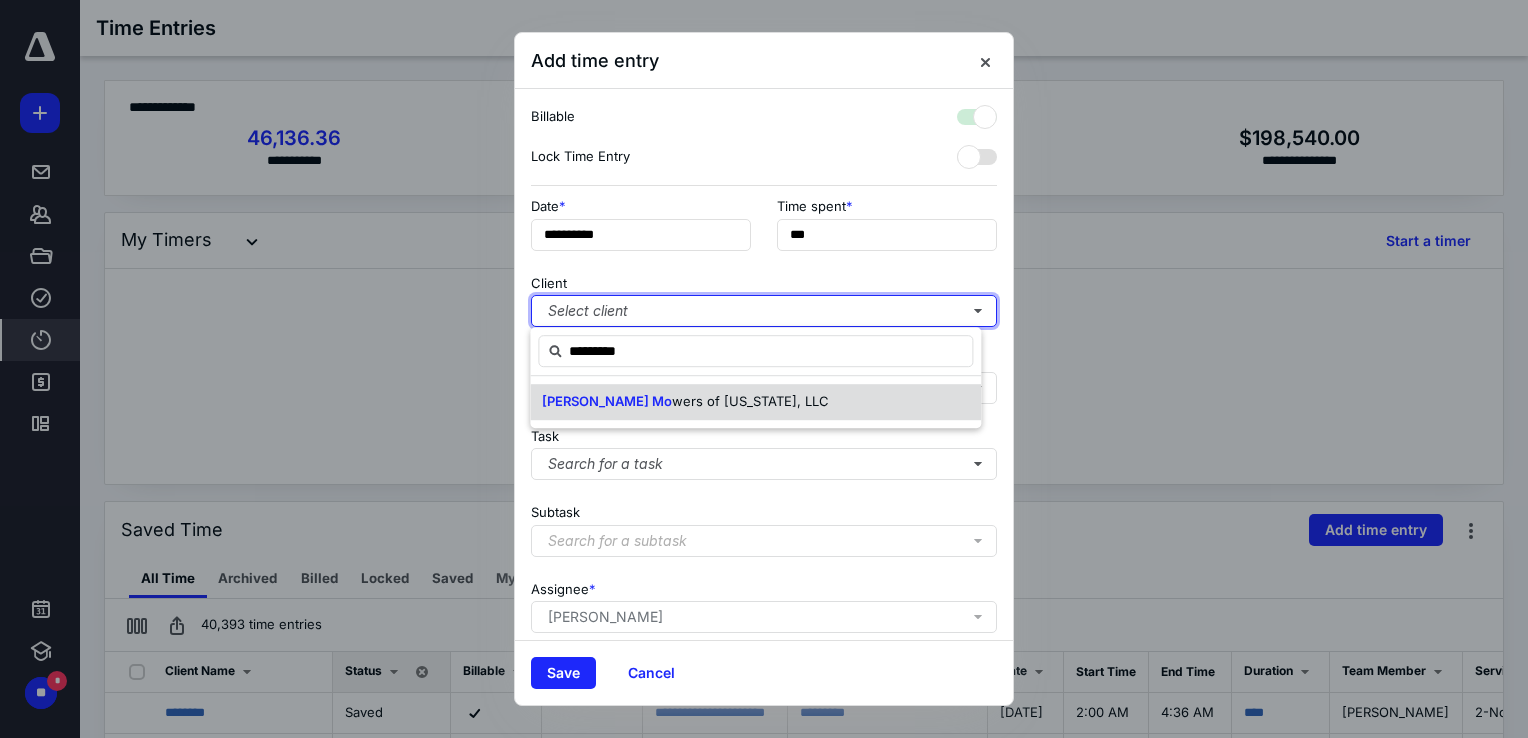 type 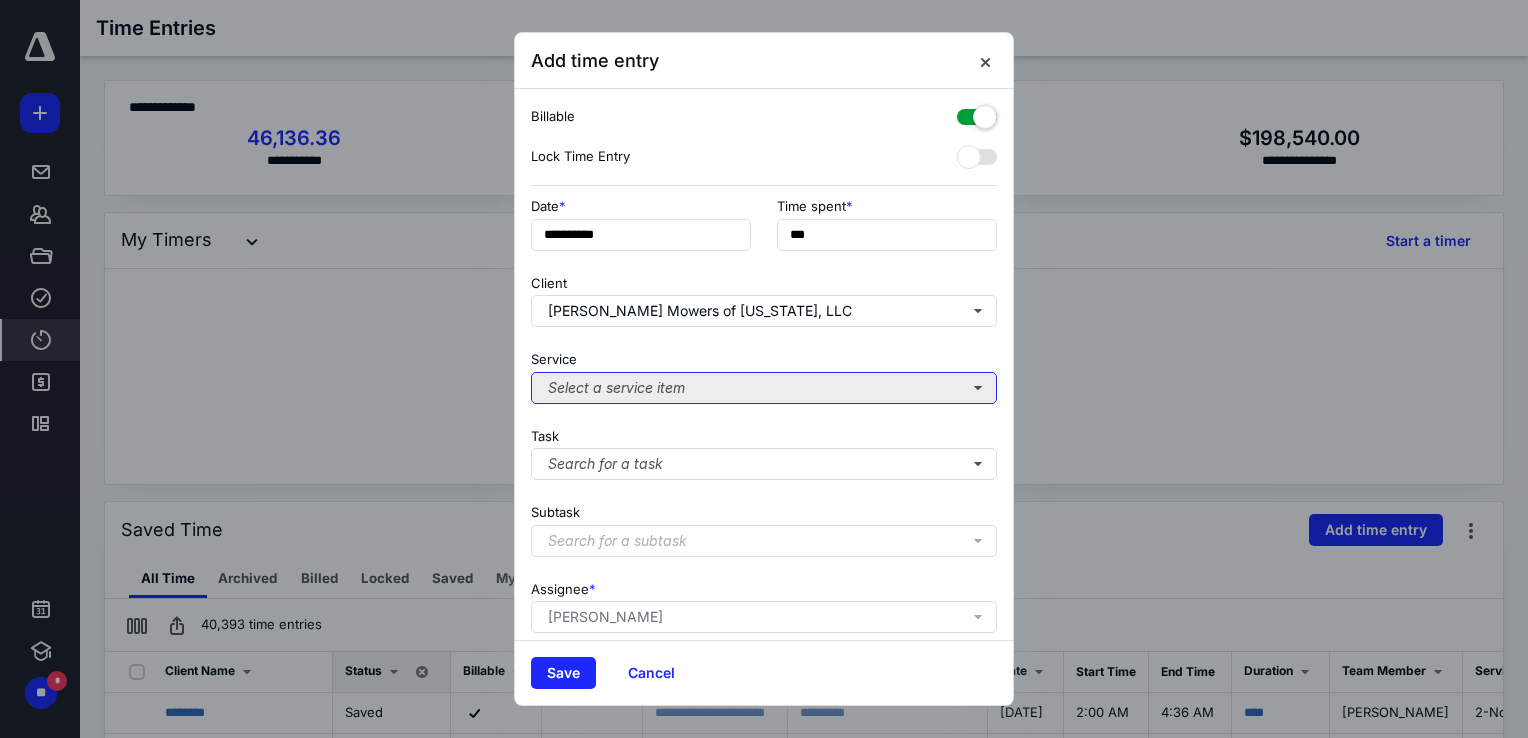 click on "Select a service item" at bounding box center (764, 388) 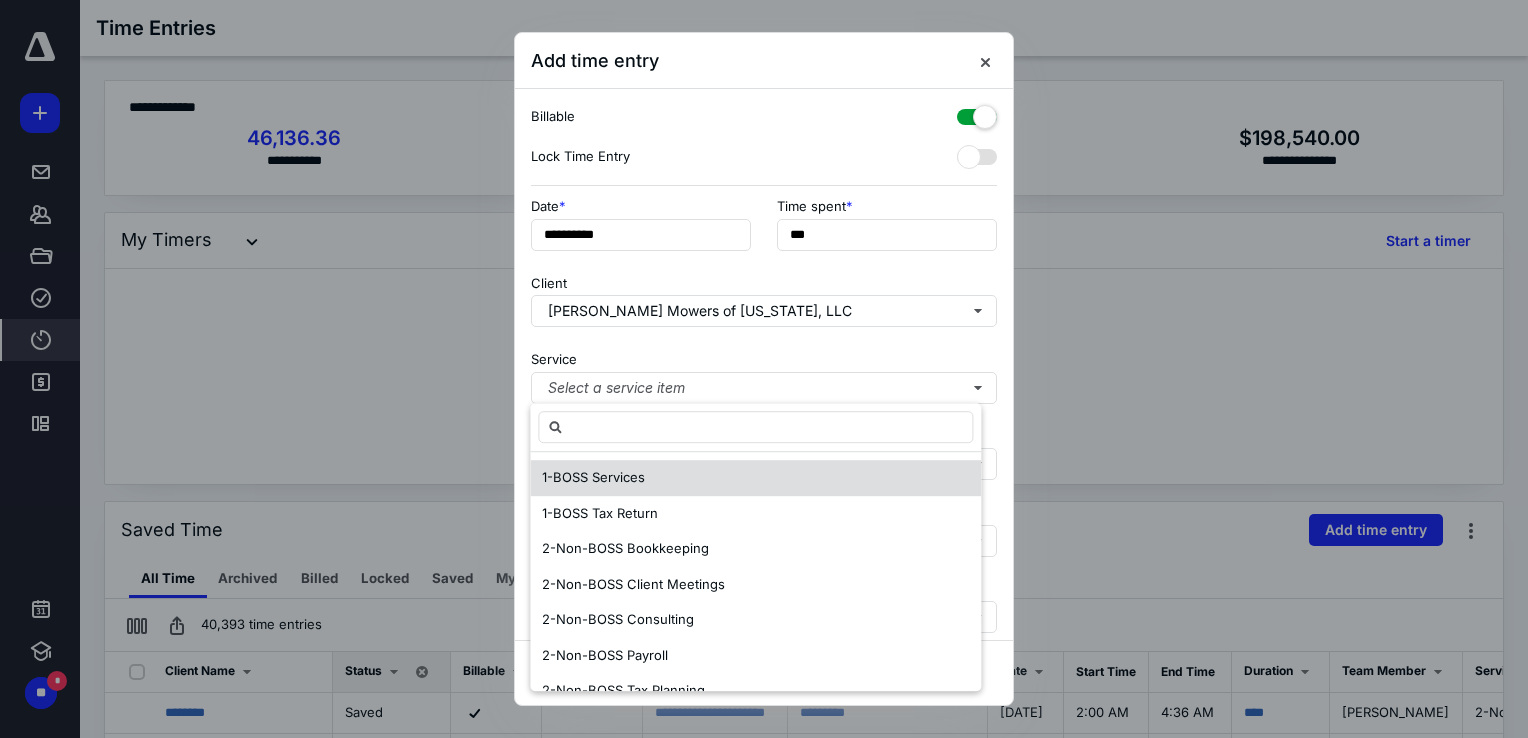click on "1-BOSS Services" at bounding box center (593, 477) 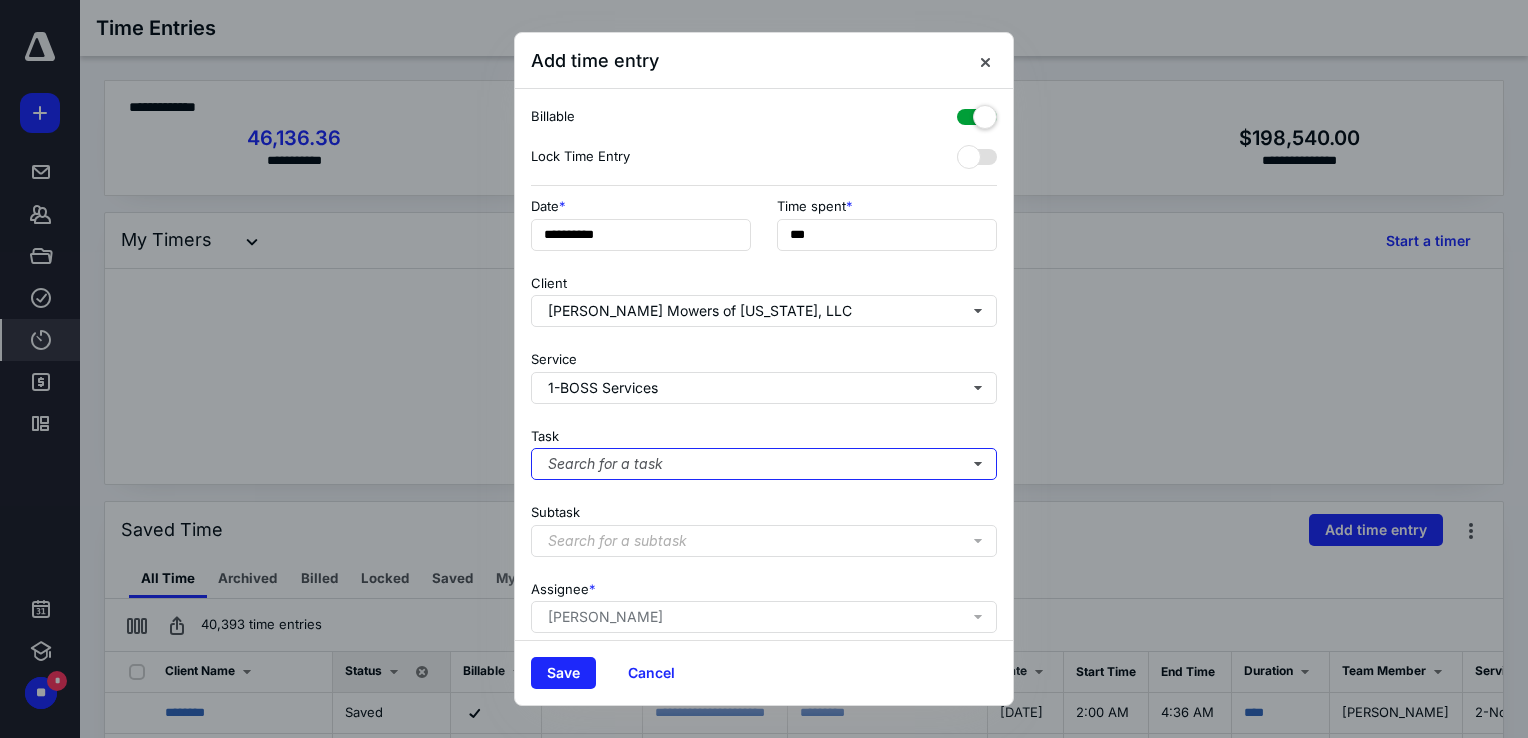 click on "Search for a task" at bounding box center (764, 464) 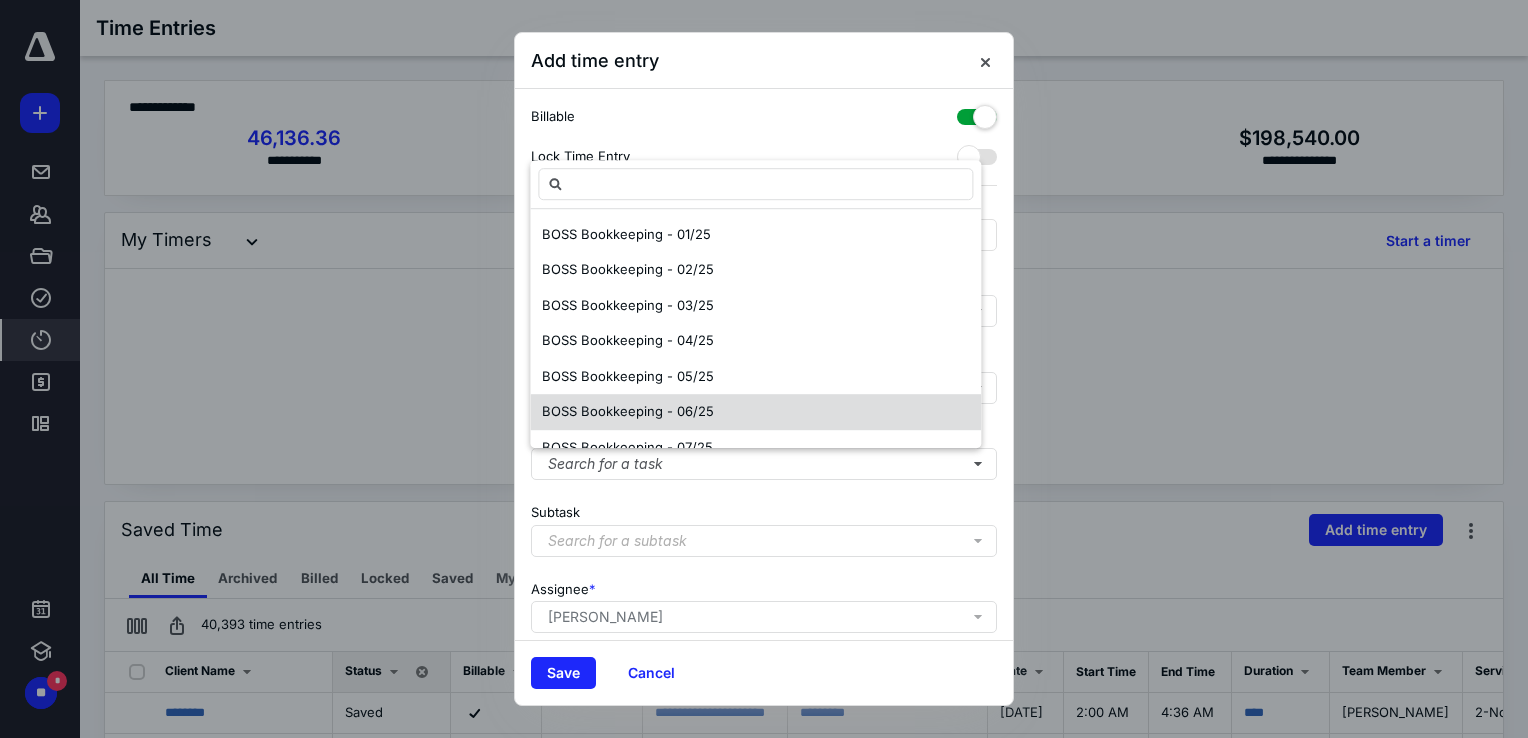 click on "BOSS Bookkeeping - 06/25" at bounding box center (628, 412) 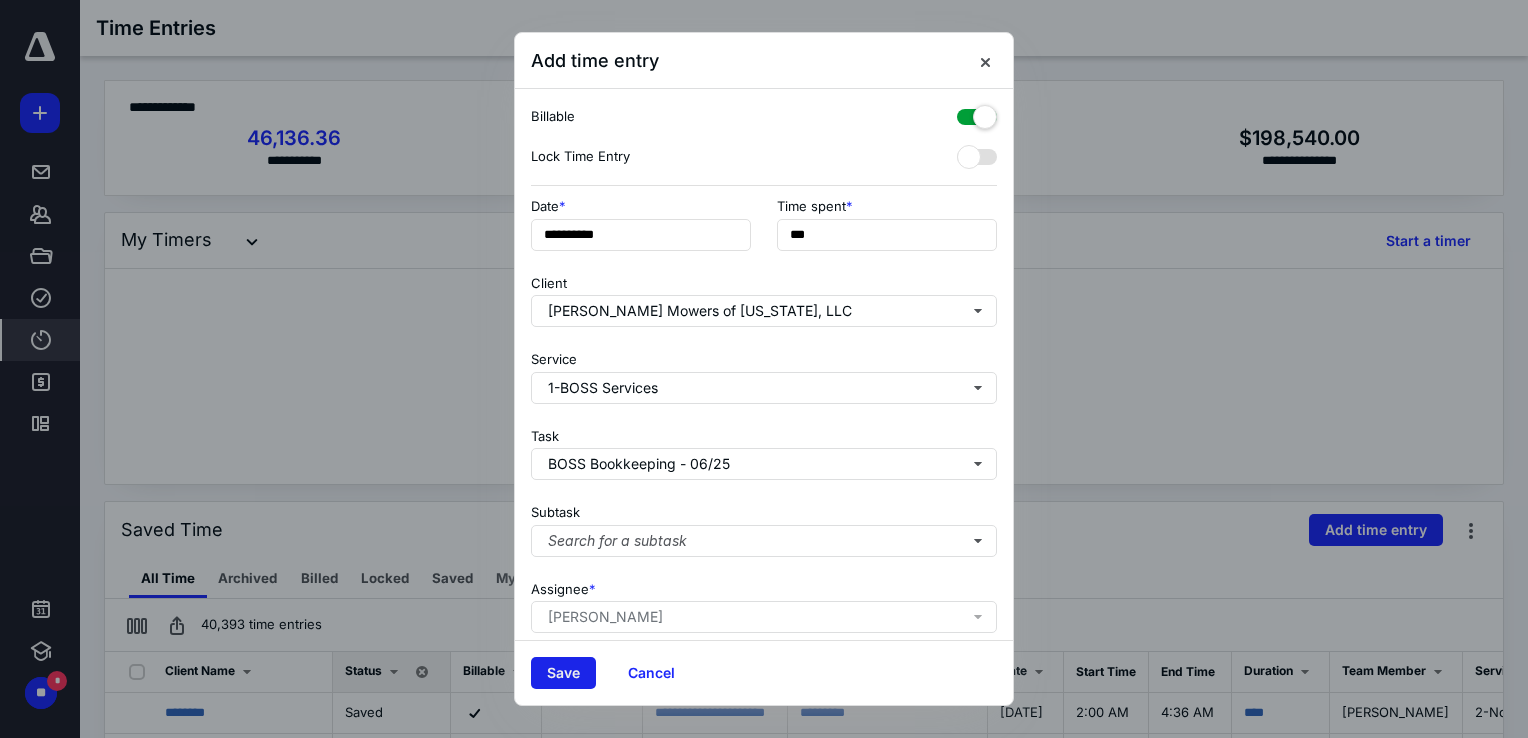 click on "Save" at bounding box center [563, 673] 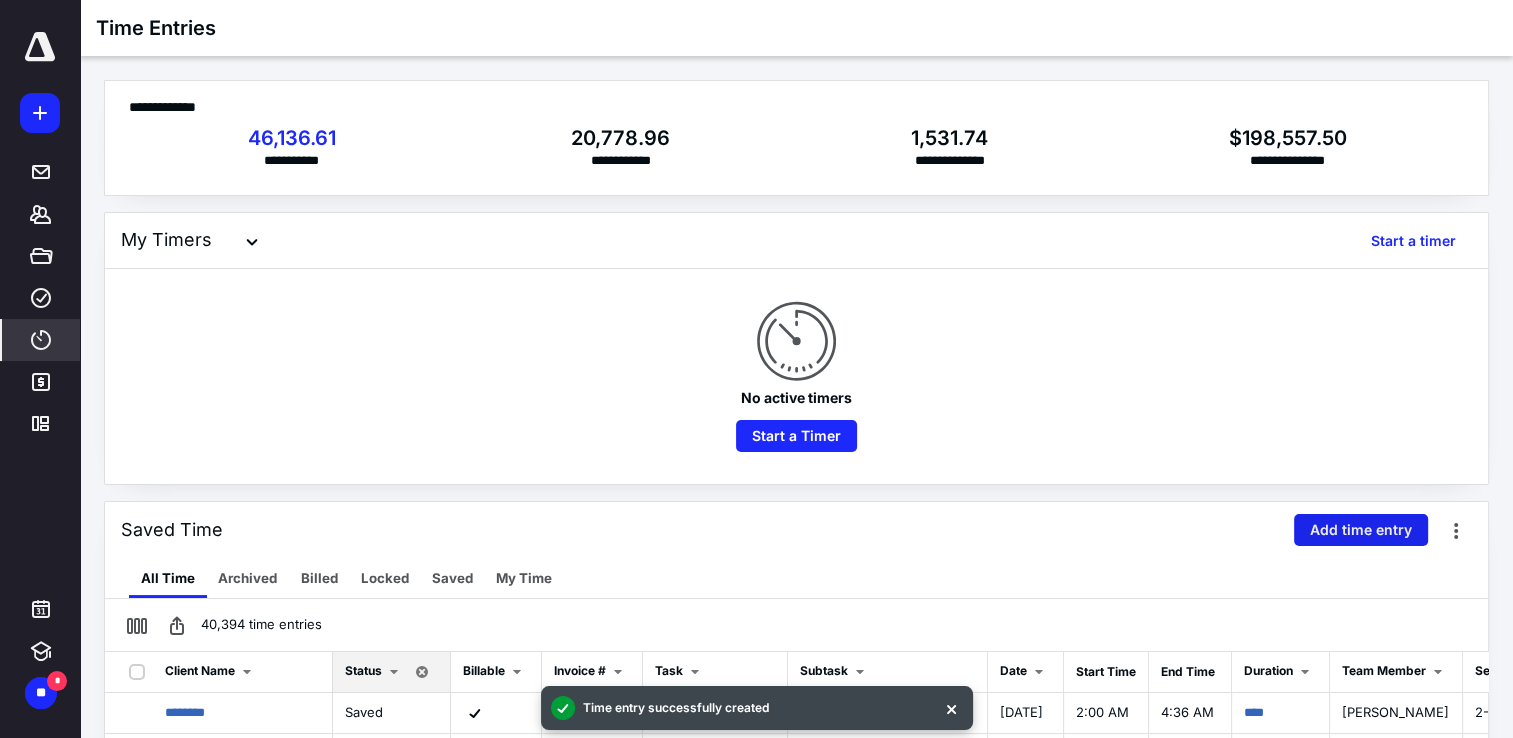 click on "Add time entry" at bounding box center (1361, 530) 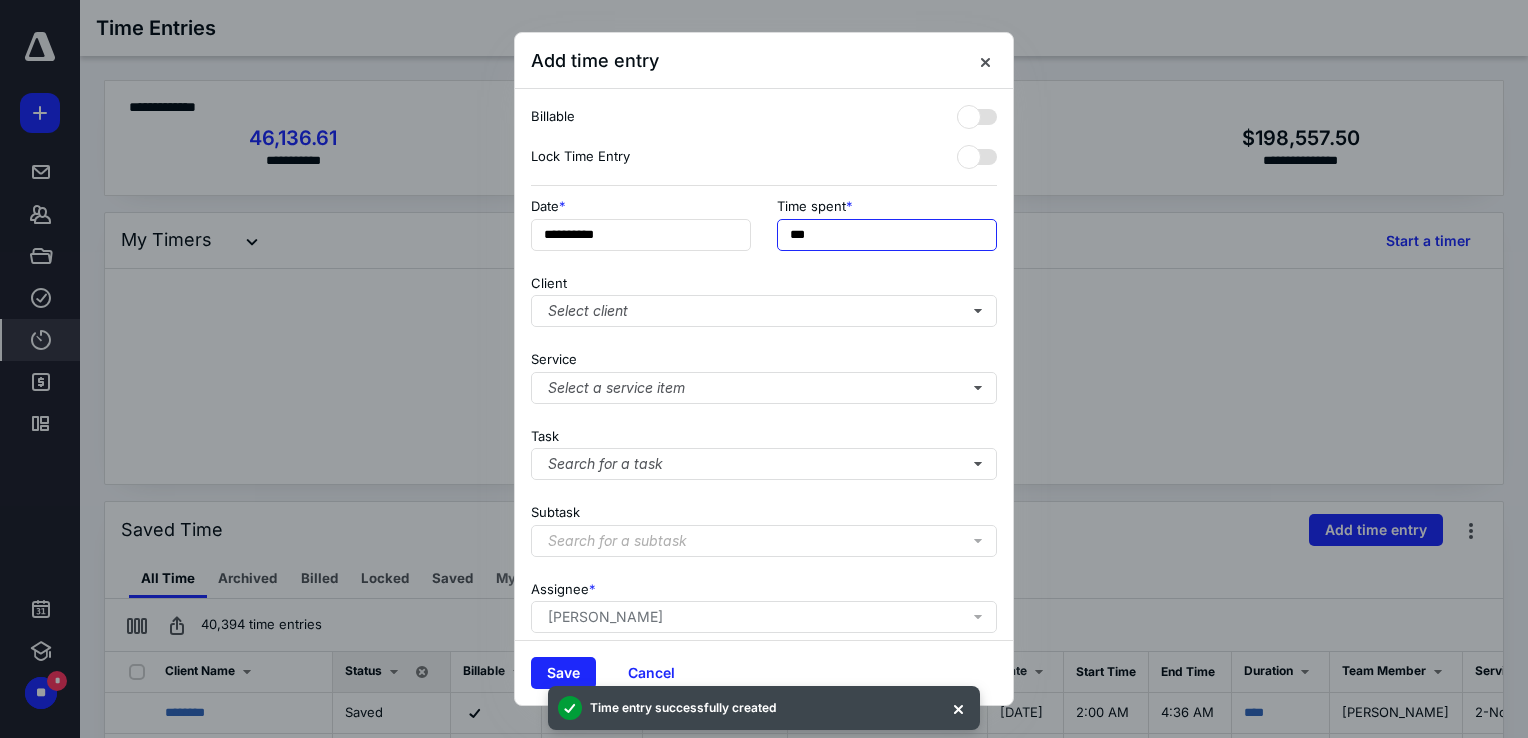 drag, startPoint x: 854, startPoint y: 232, endPoint x: 589, endPoint y: 179, distance: 270.24805 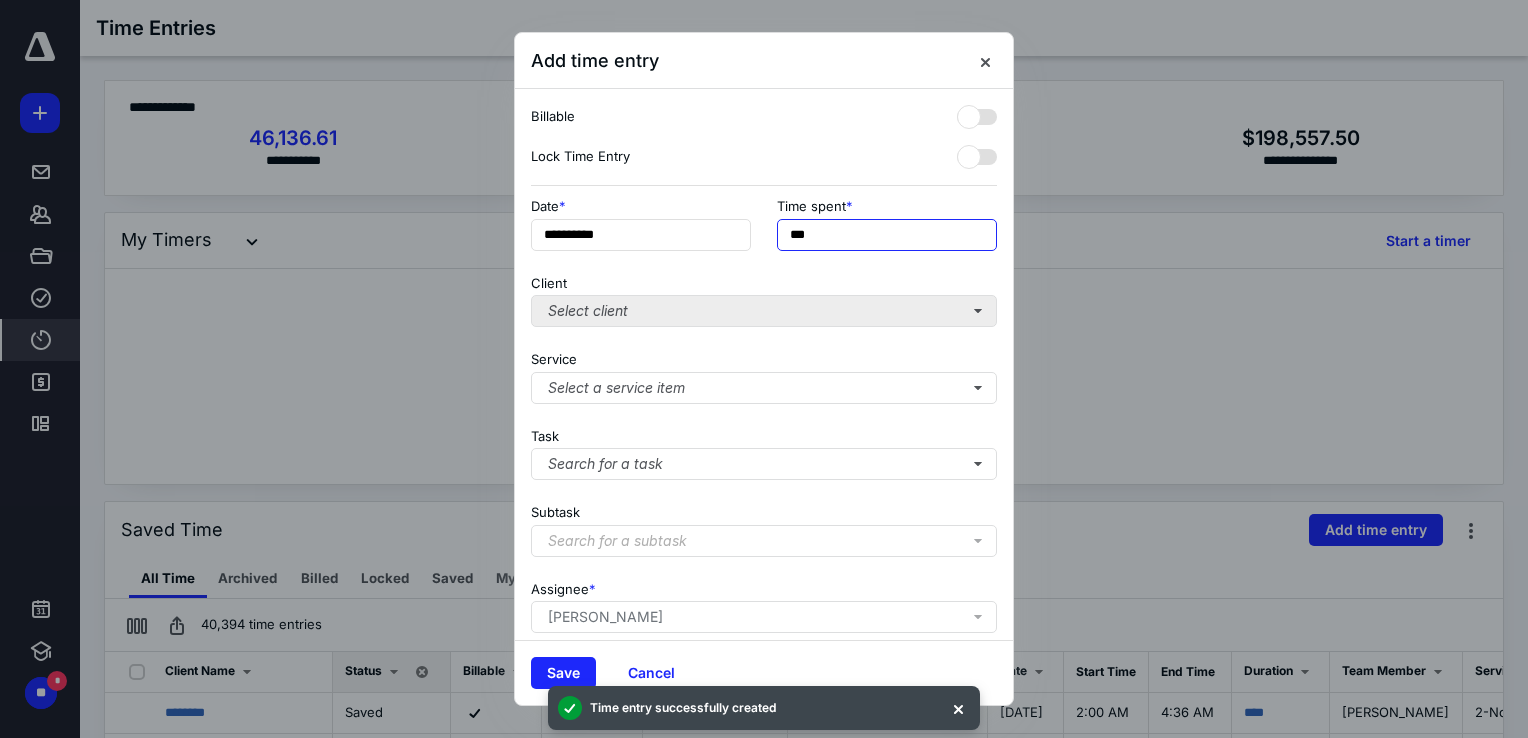 type on "***" 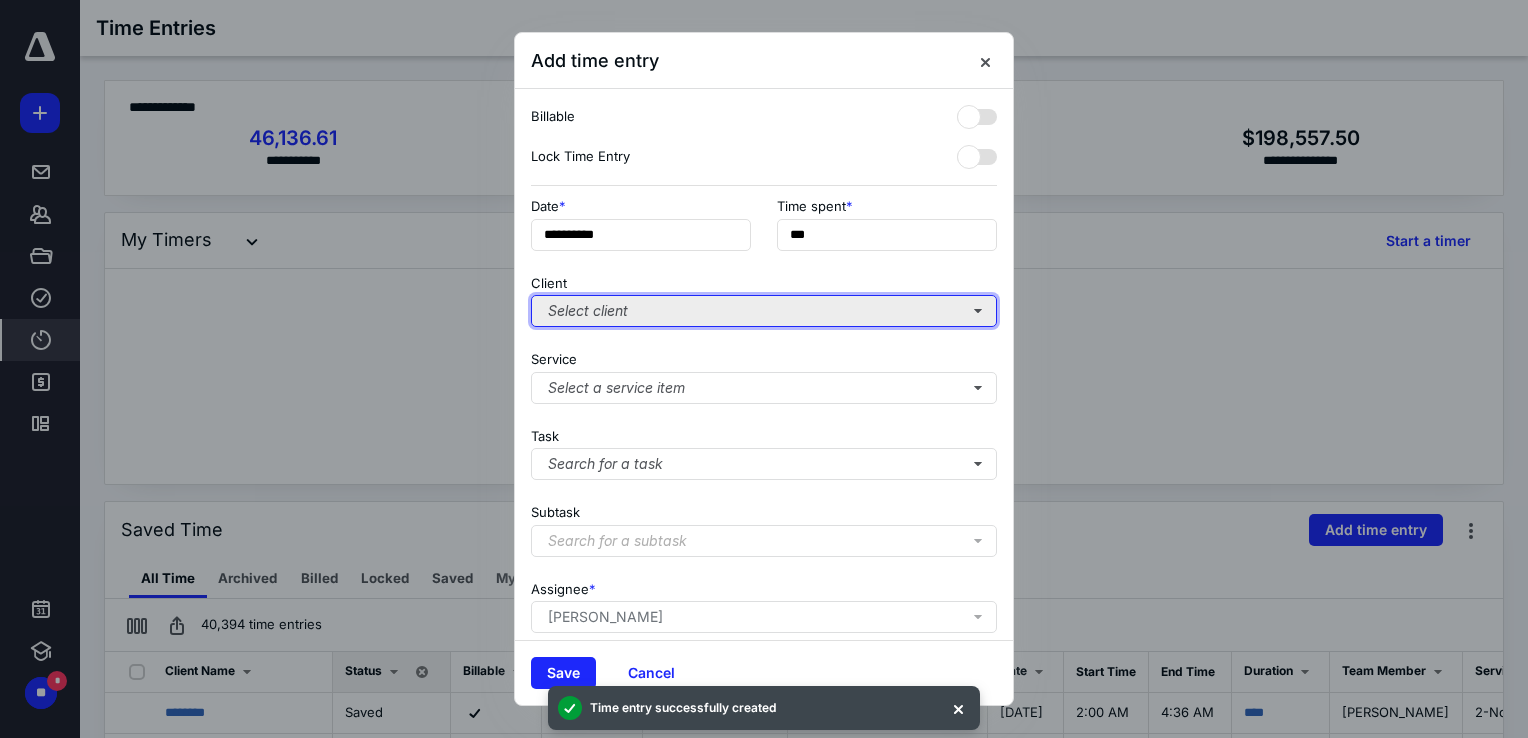 click on "Select client" at bounding box center (764, 311) 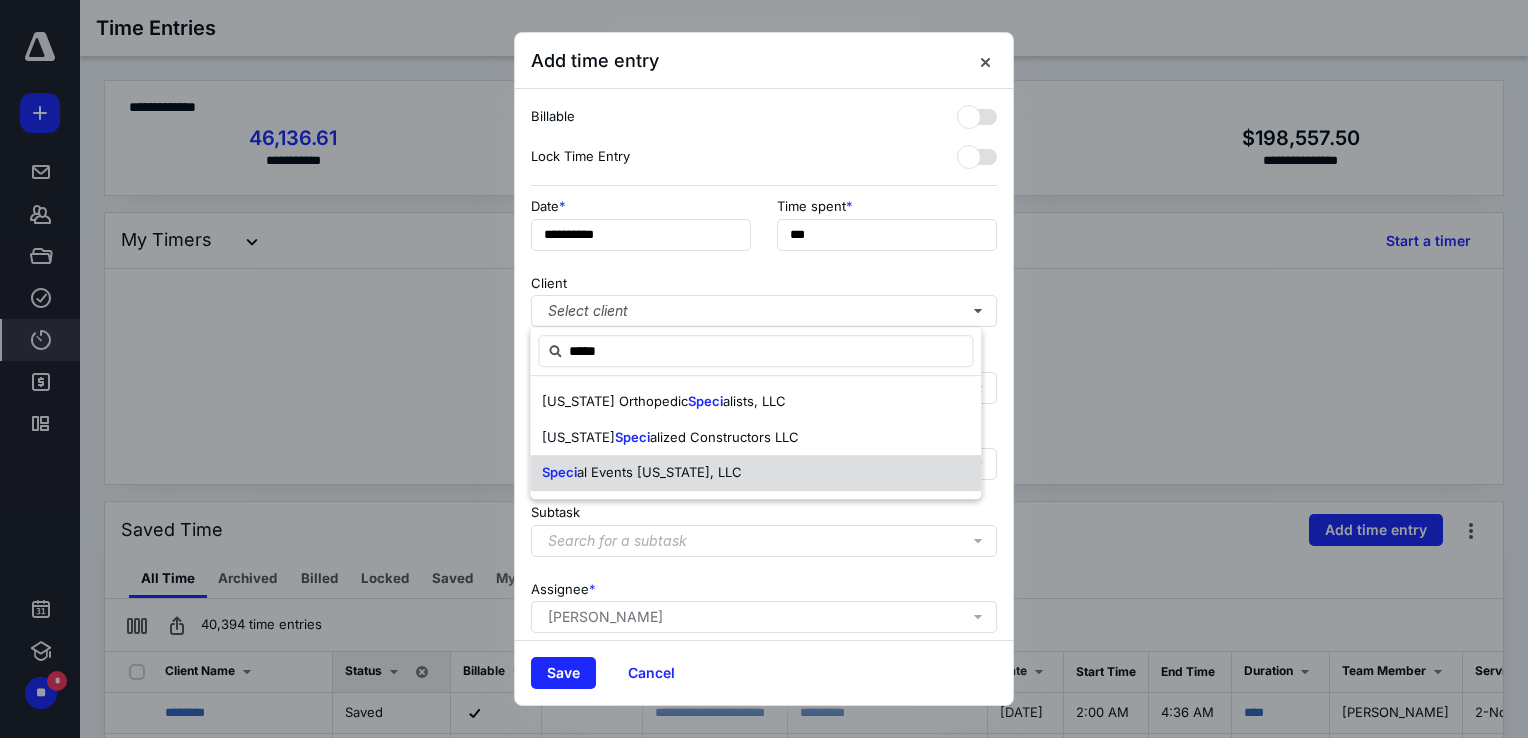 click on "al Events [US_STATE], LLC" at bounding box center [659, 472] 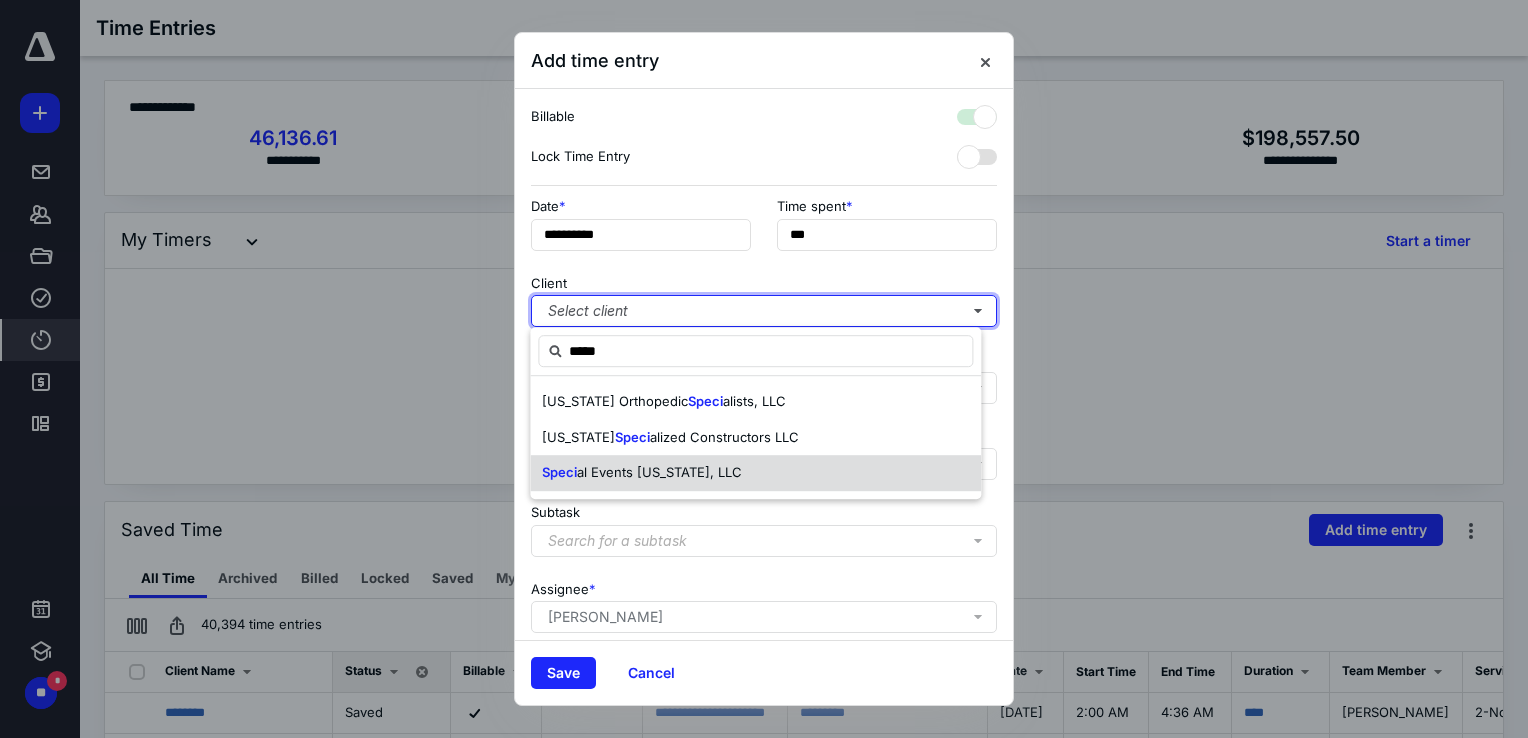 checkbox on "true" 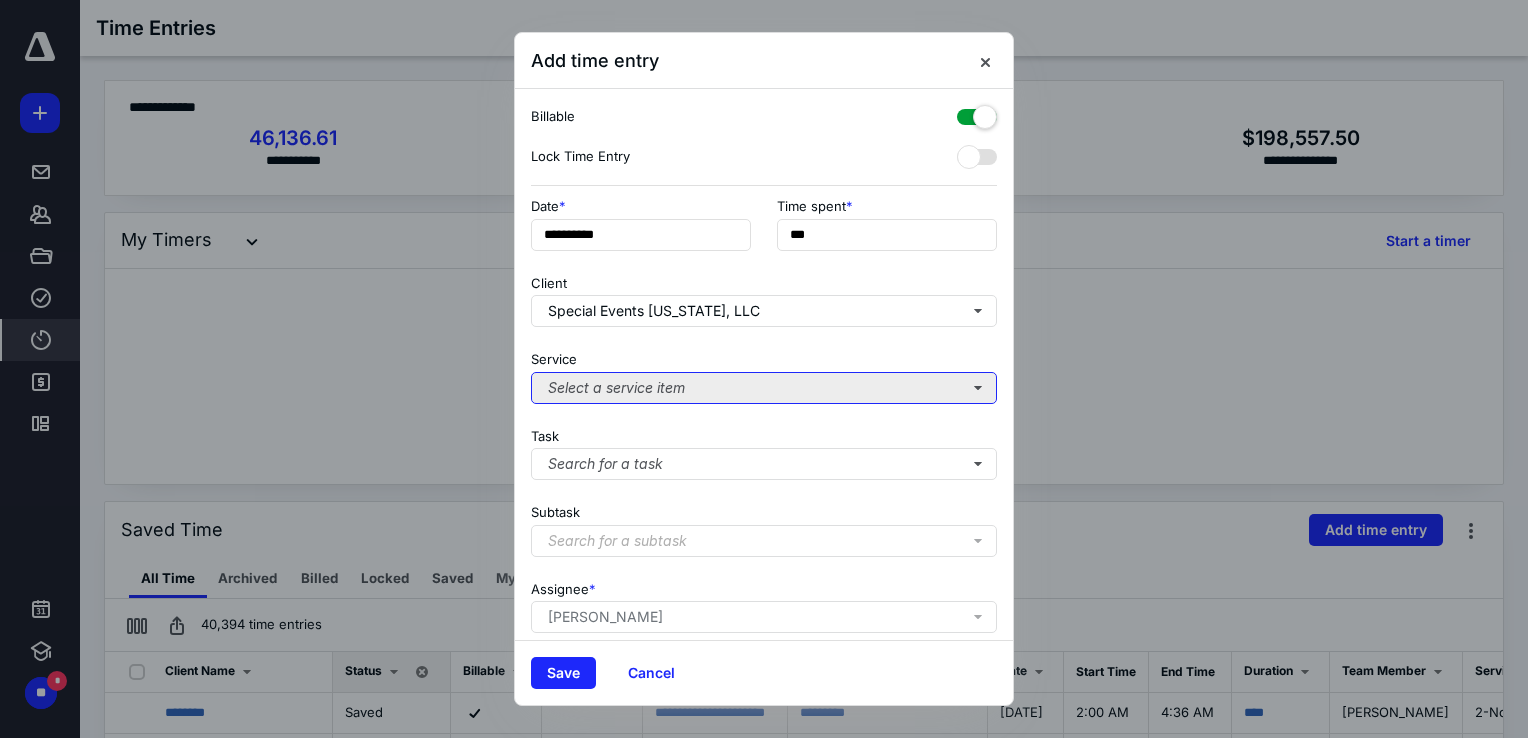 click on "Select a service item" at bounding box center [764, 388] 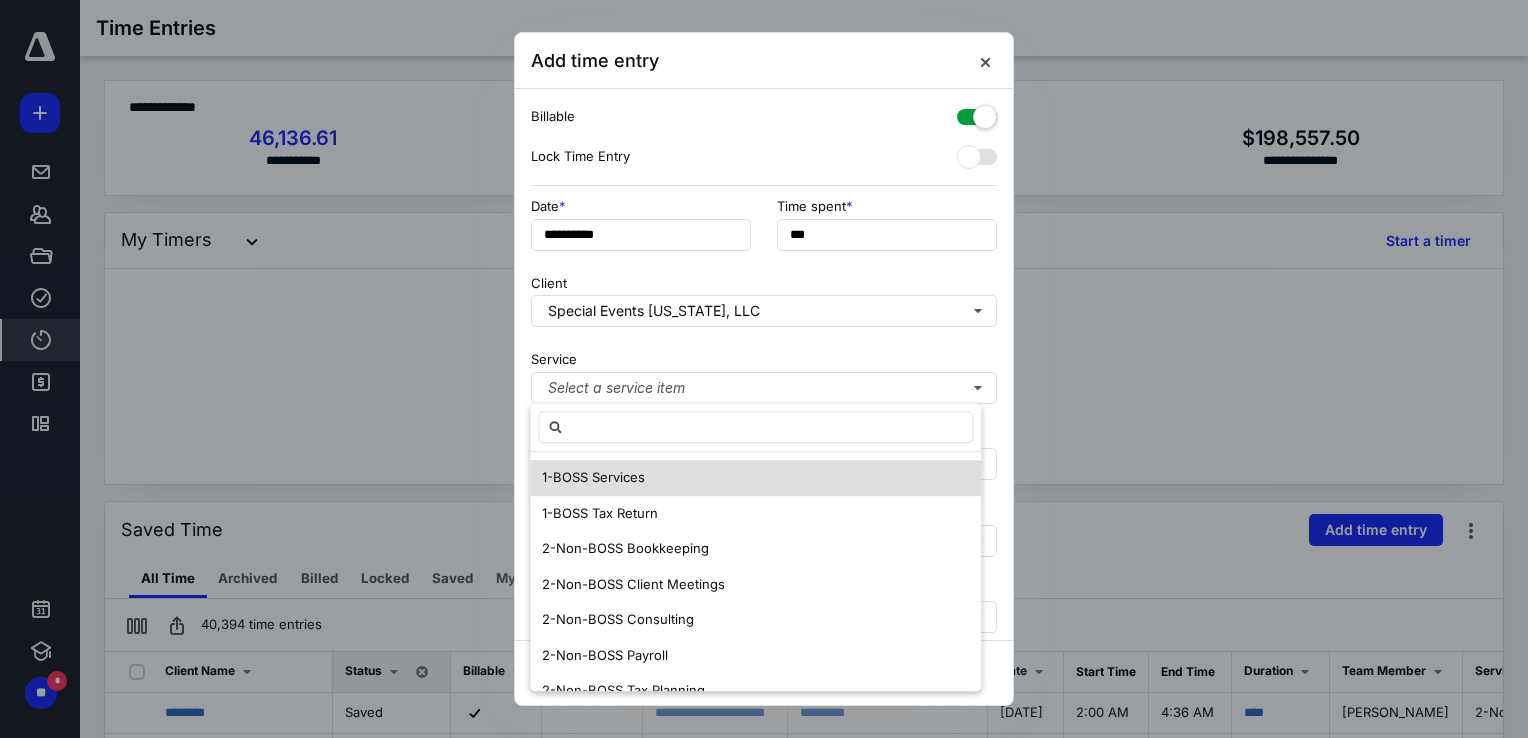 click on "1-BOSS Services" at bounding box center [755, 478] 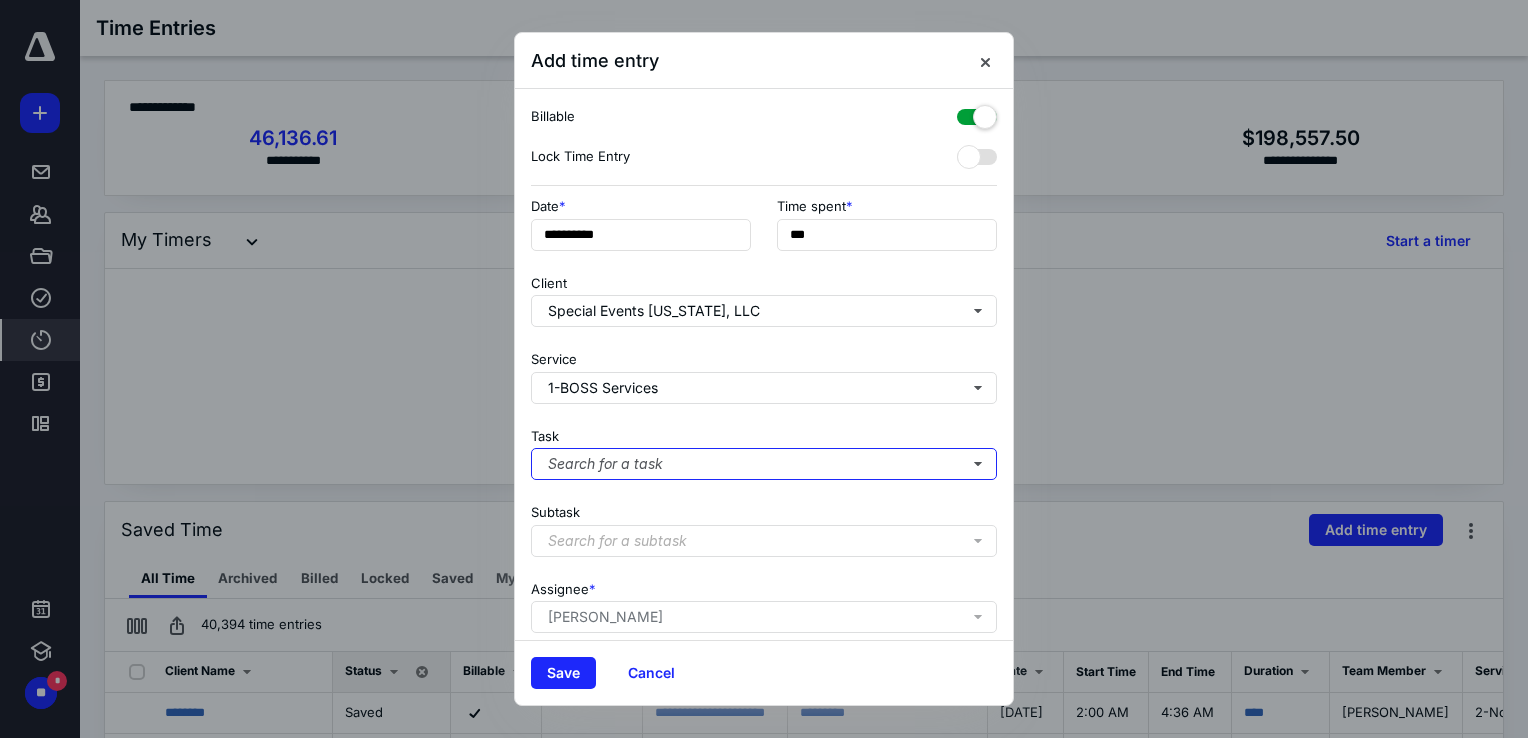 click on "Search for a task" at bounding box center (764, 464) 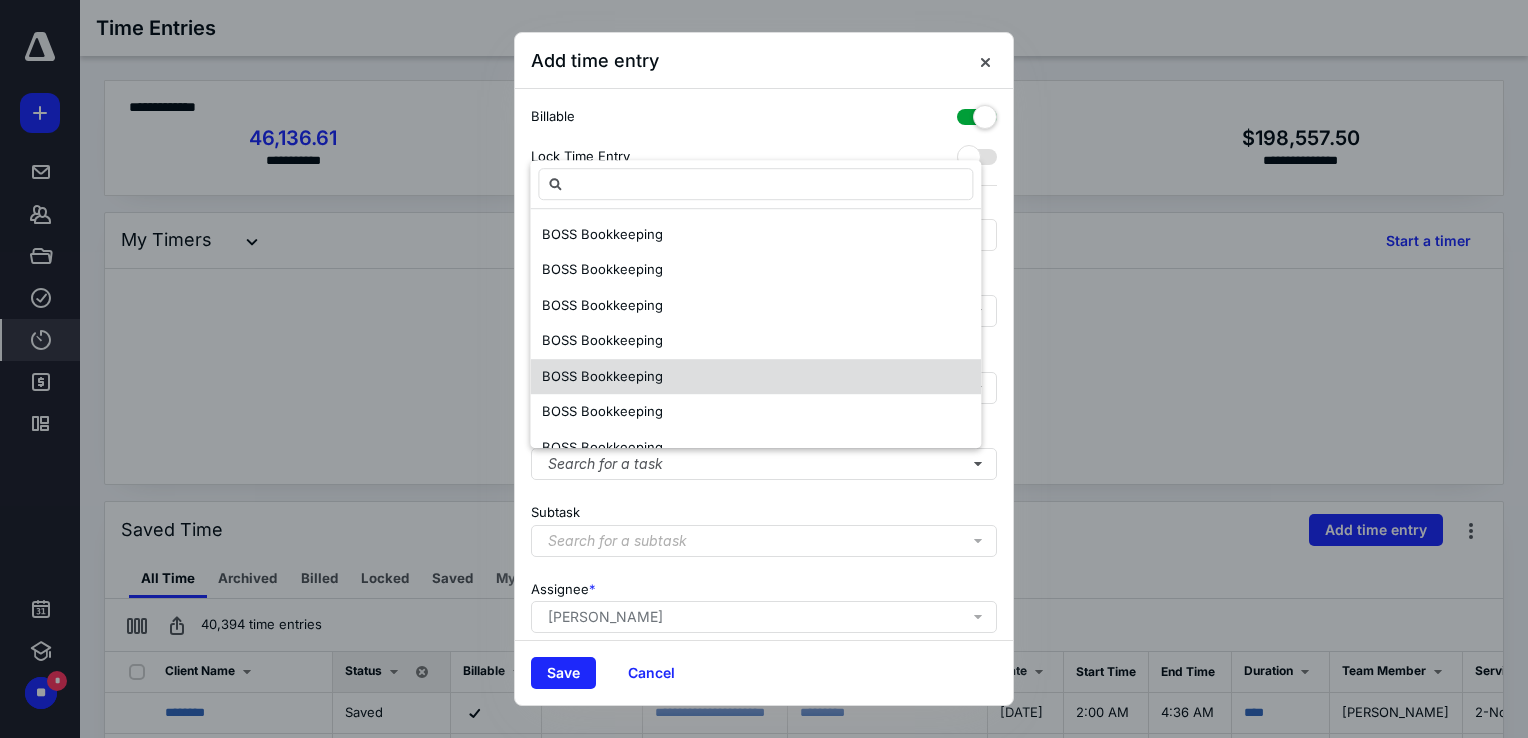 click on "BOSS Bookkeeping" at bounding box center (602, 376) 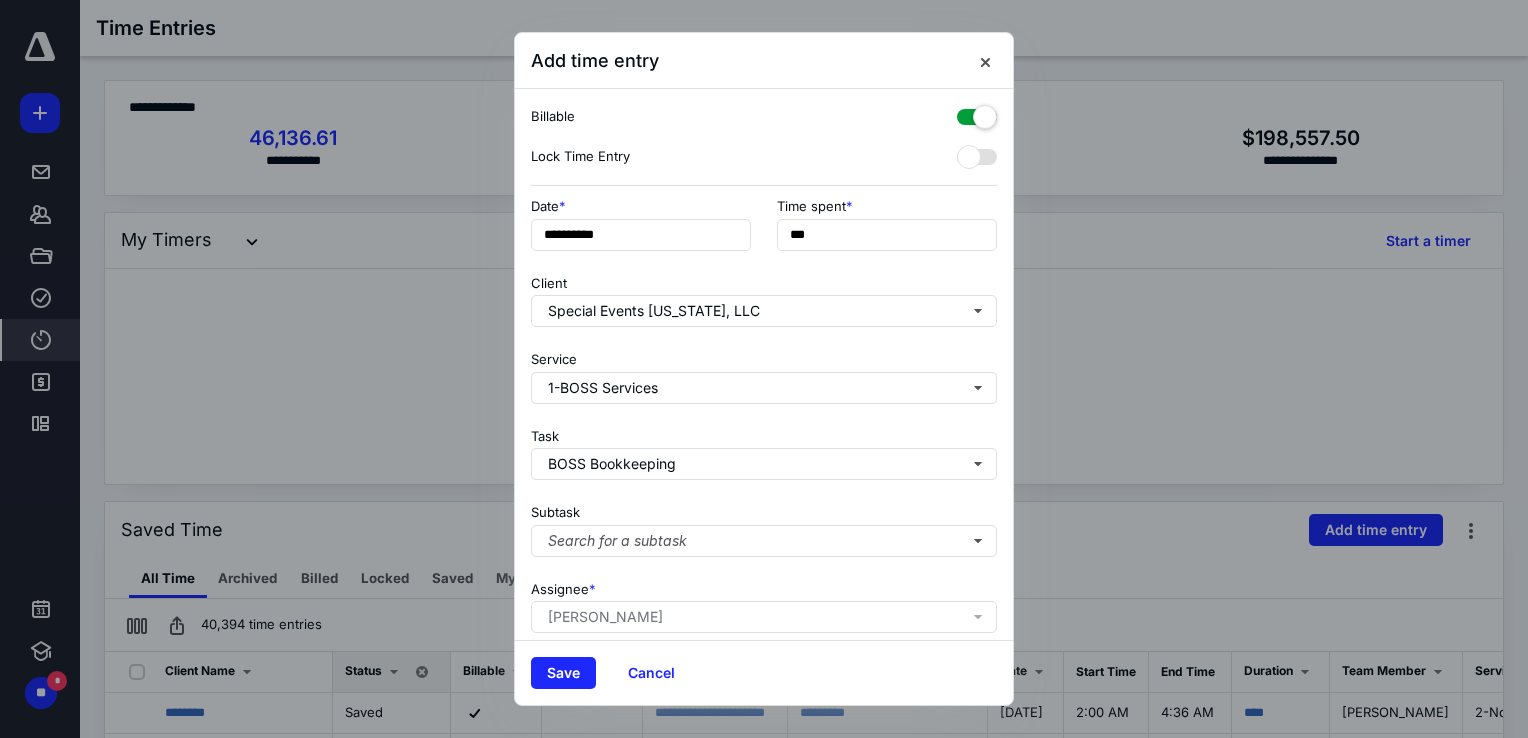 click on "Save Cancel" at bounding box center [764, 672] 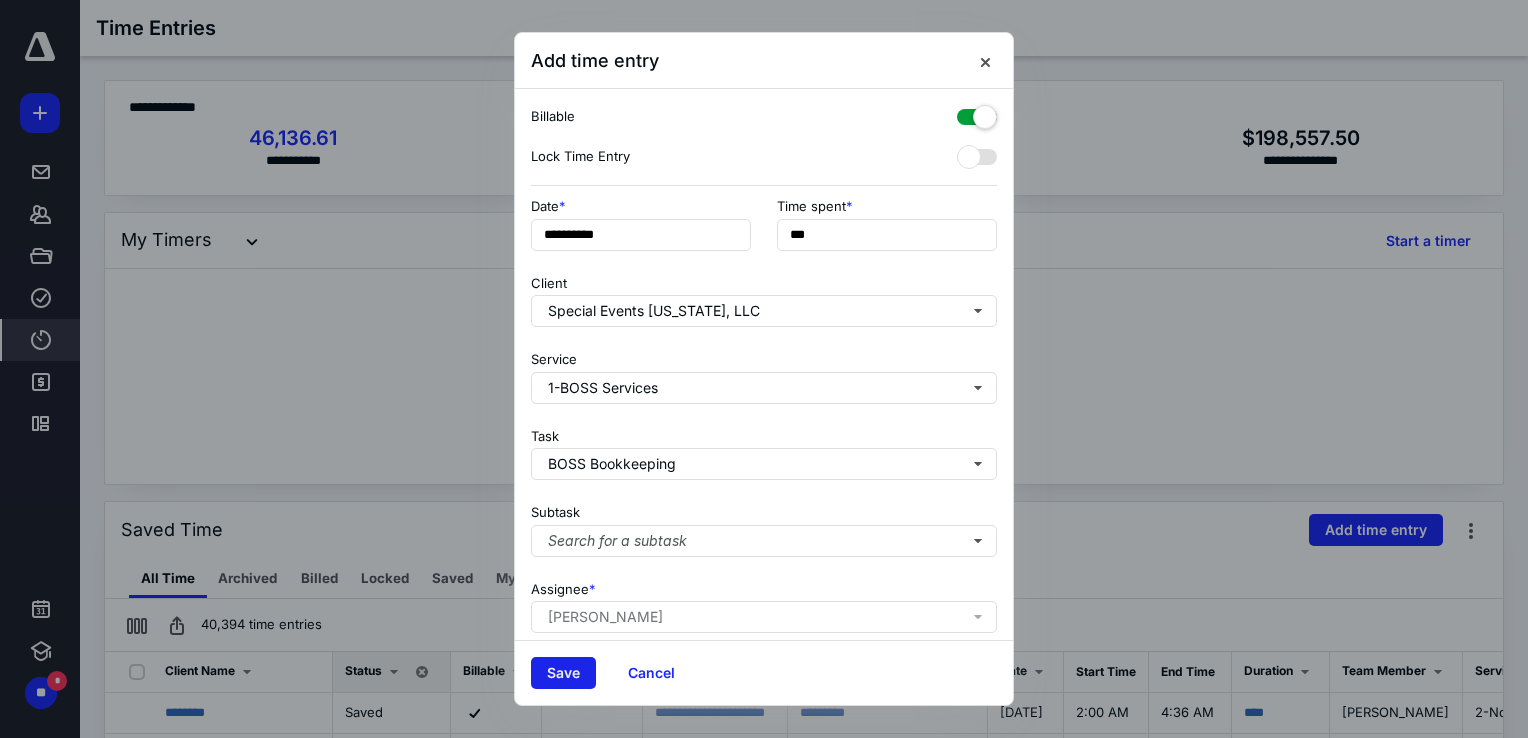 click on "Save" at bounding box center [563, 673] 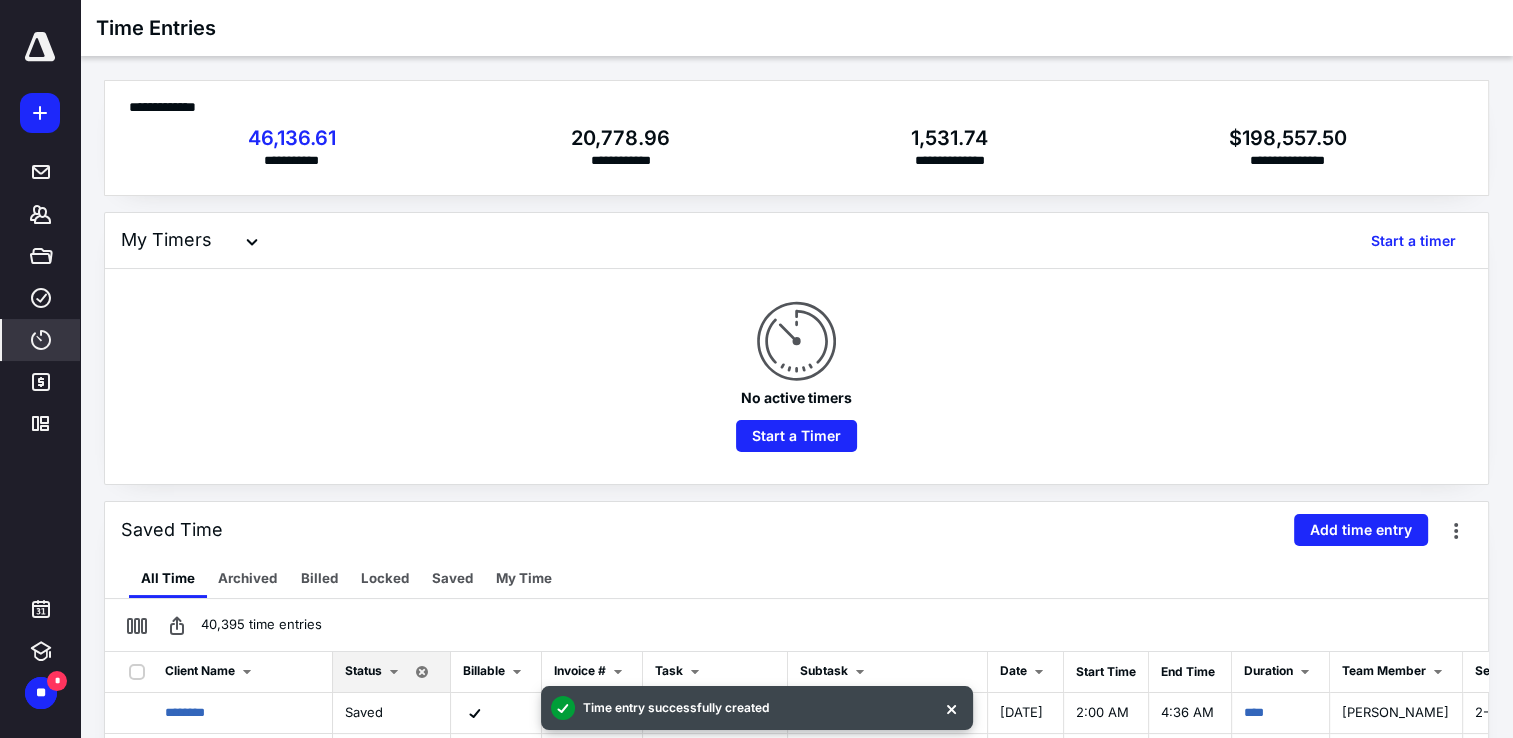 click on "Saved Time Add time entry" at bounding box center (796, 530) 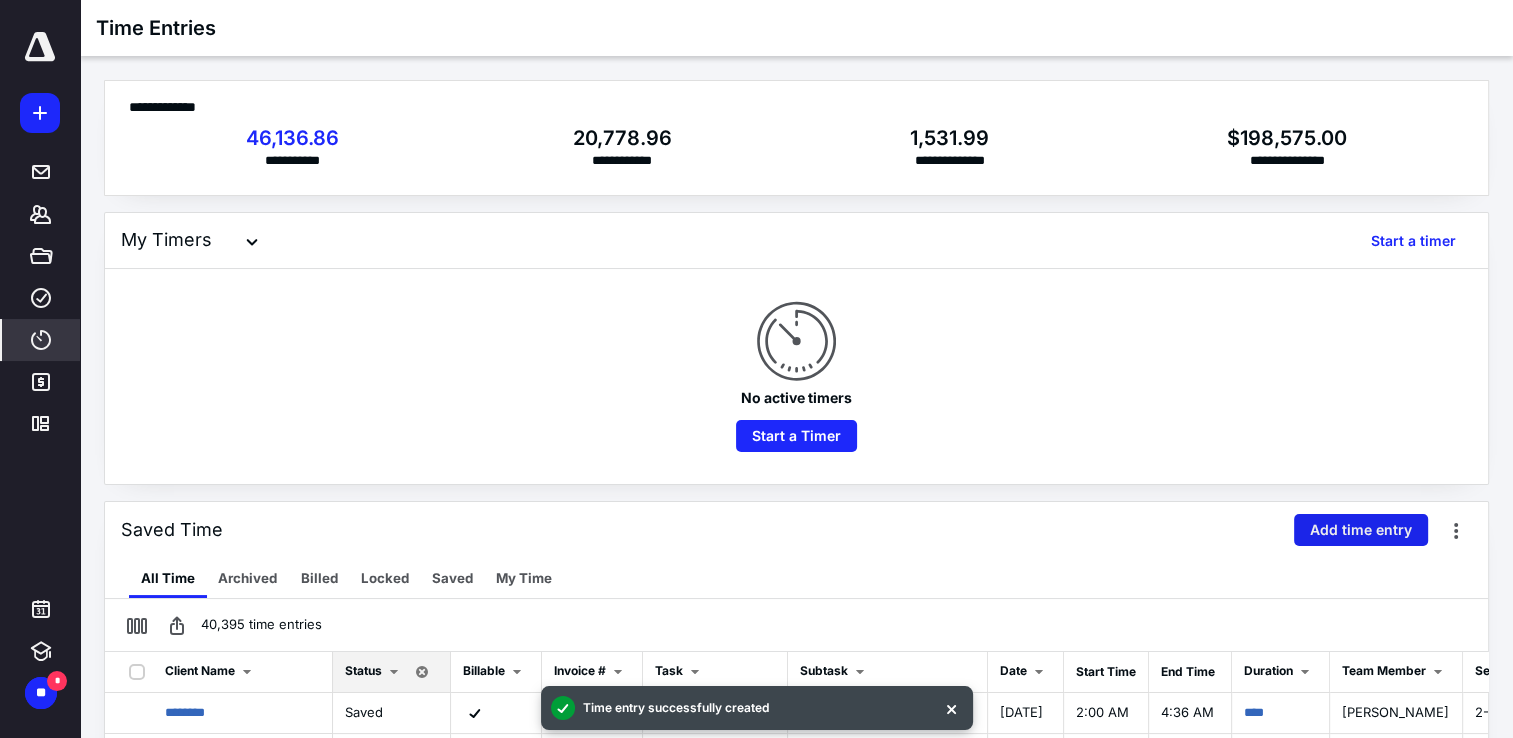 click on "Add time entry" at bounding box center [1361, 530] 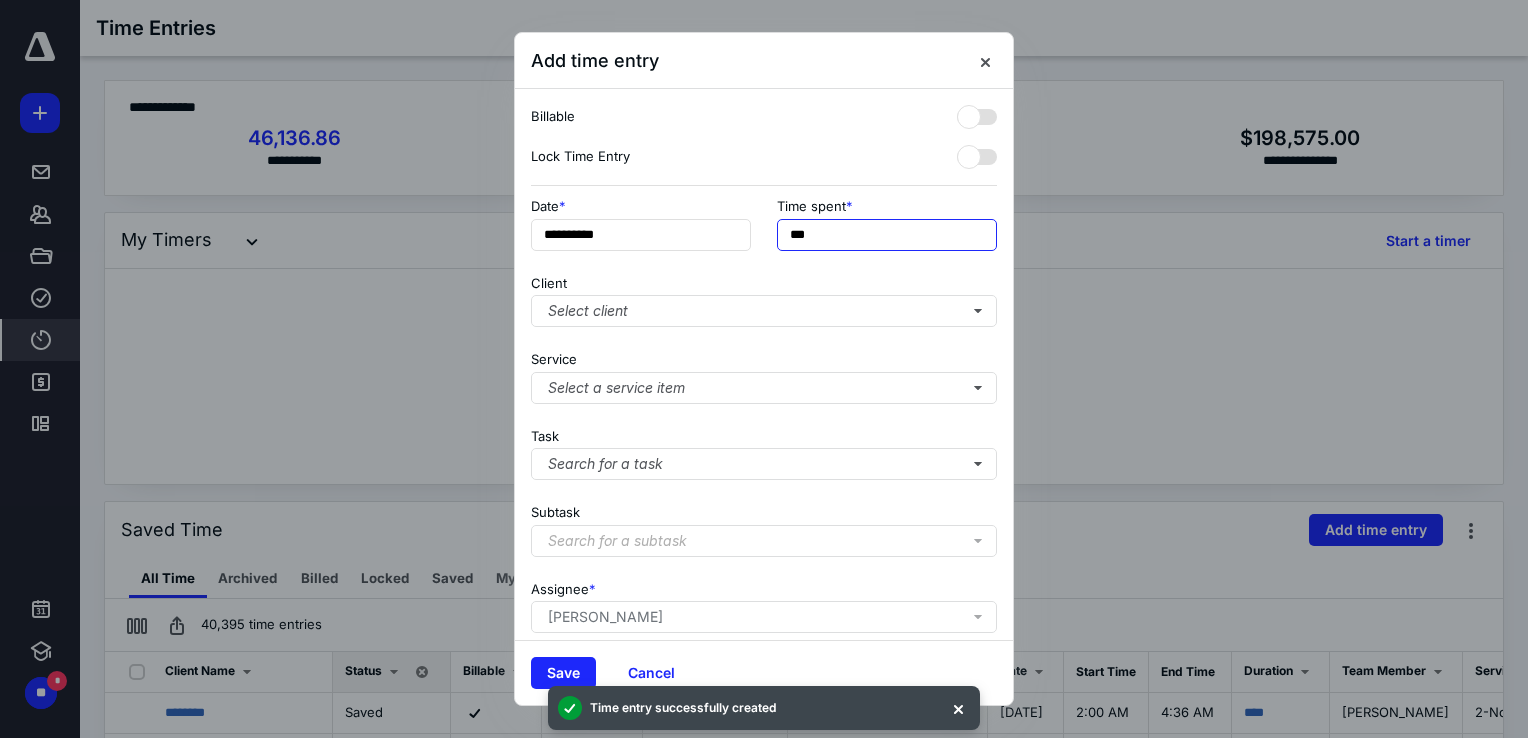 drag, startPoint x: 848, startPoint y: 240, endPoint x: 600, endPoint y: 211, distance: 249.6898 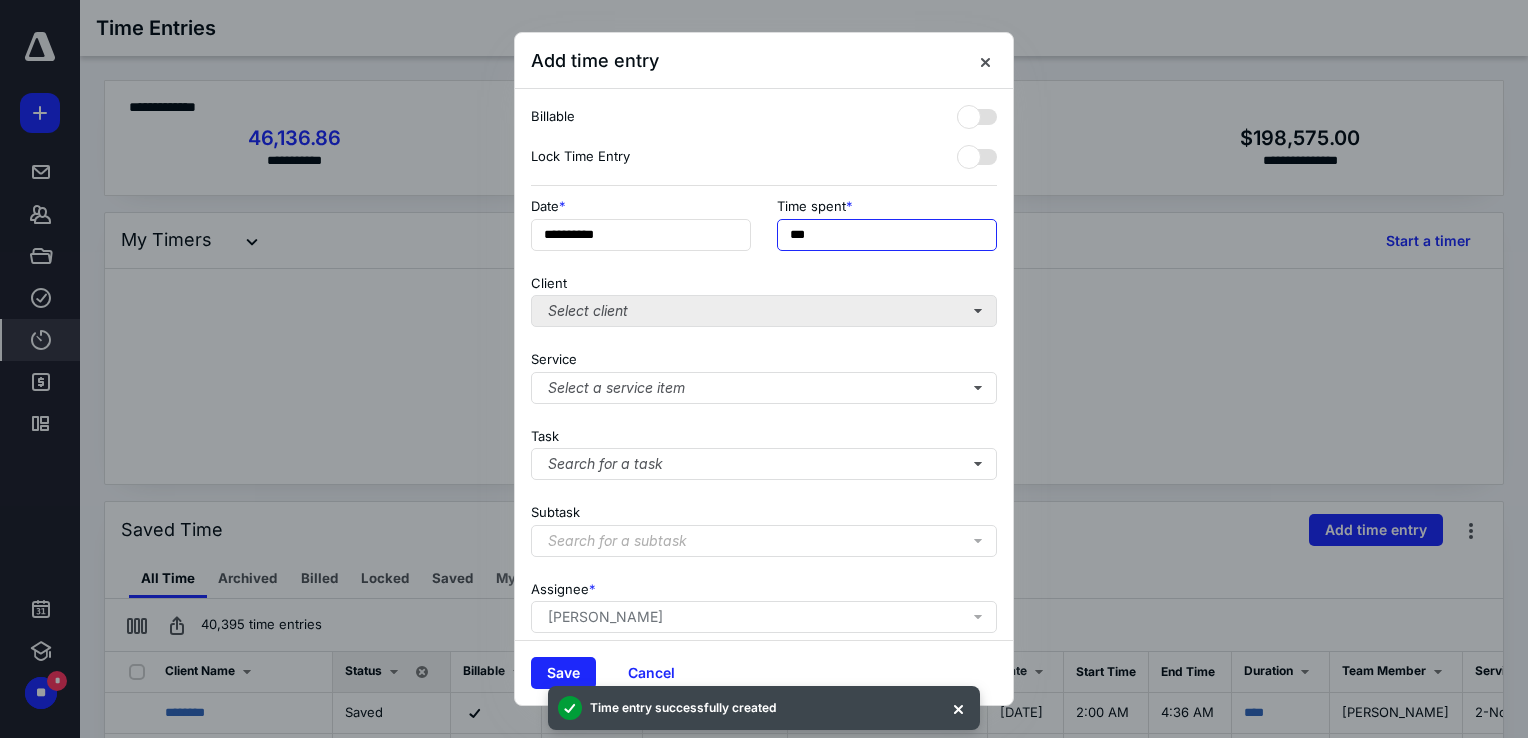 type on "***" 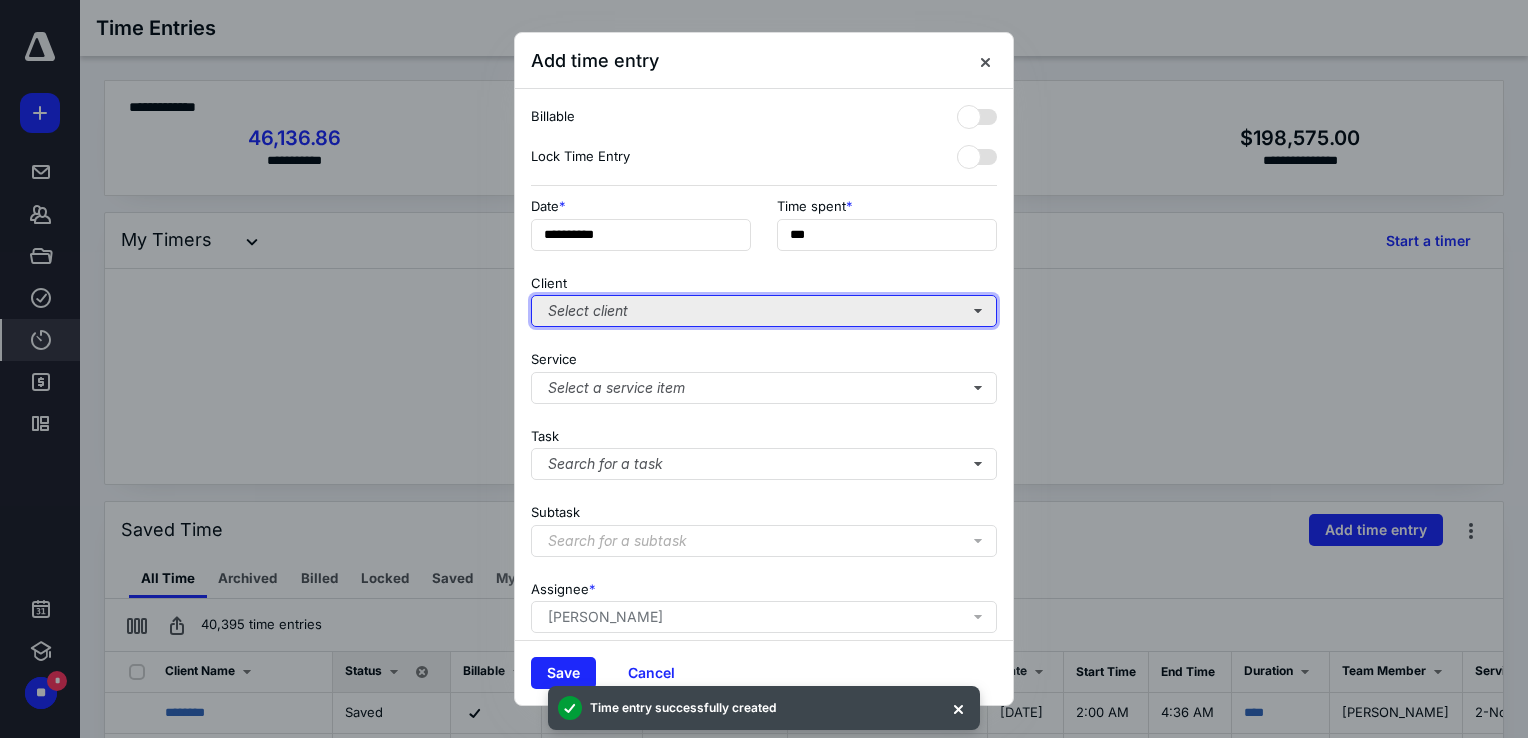 click on "Select client" at bounding box center (764, 311) 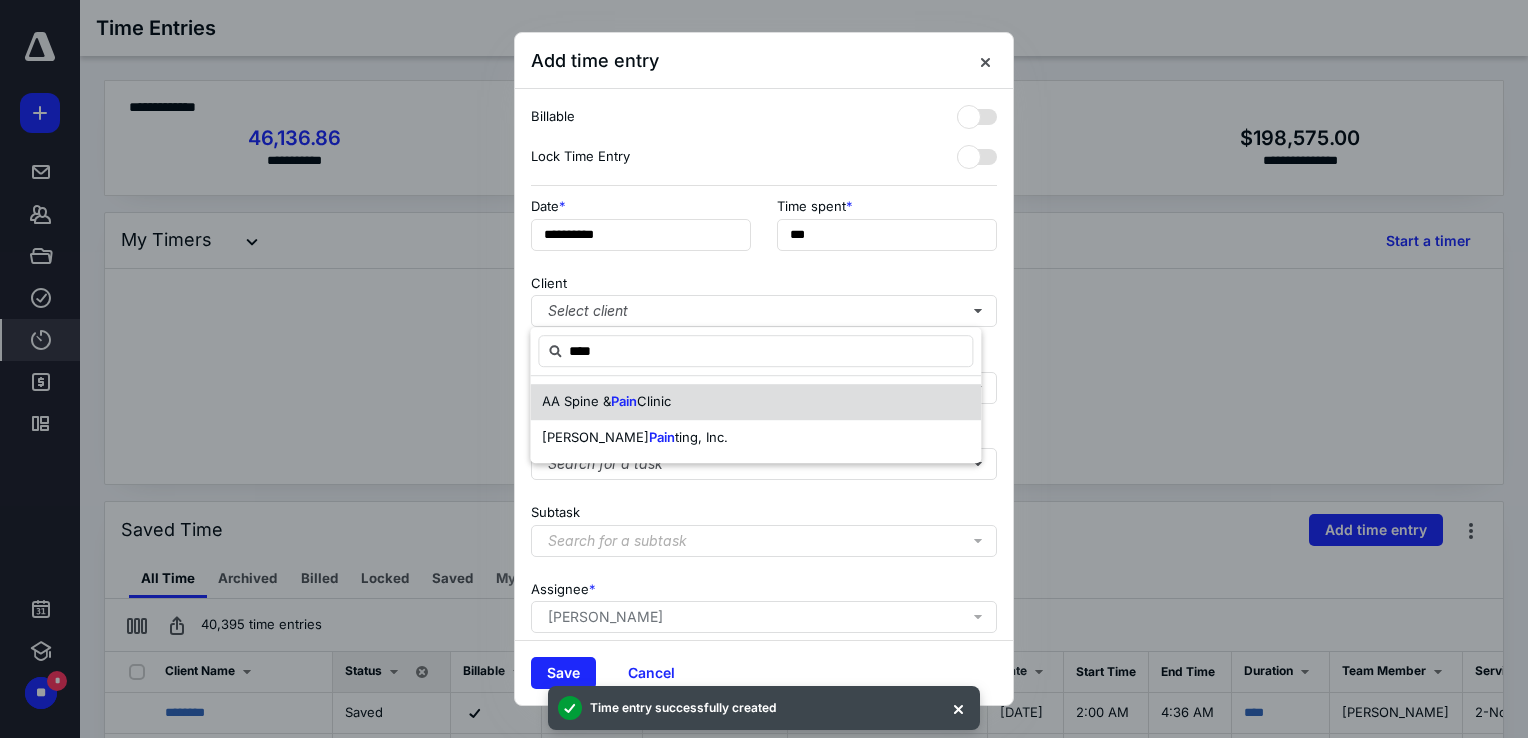 click on "AA Spine &  Pain  Clinic" at bounding box center [755, 402] 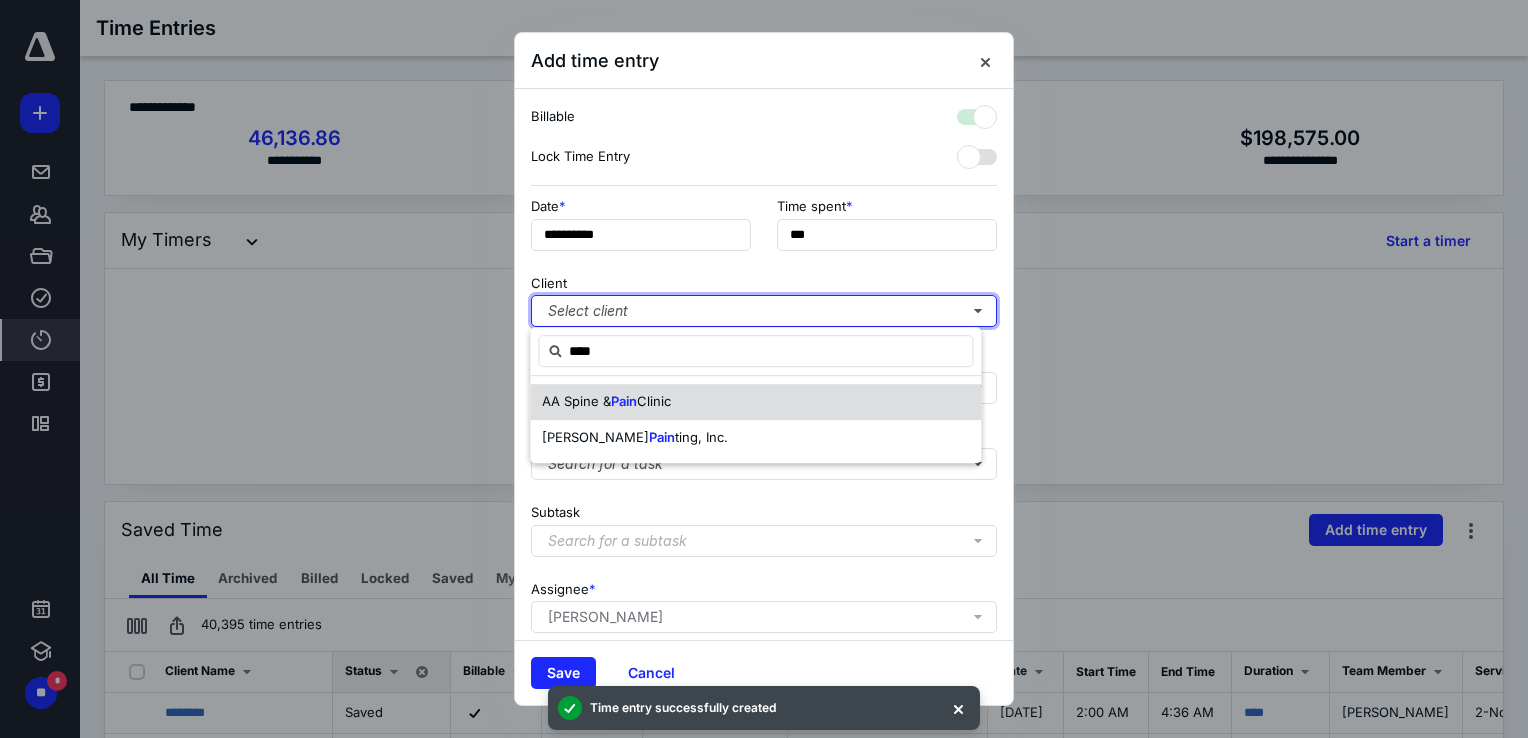 checkbox on "true" 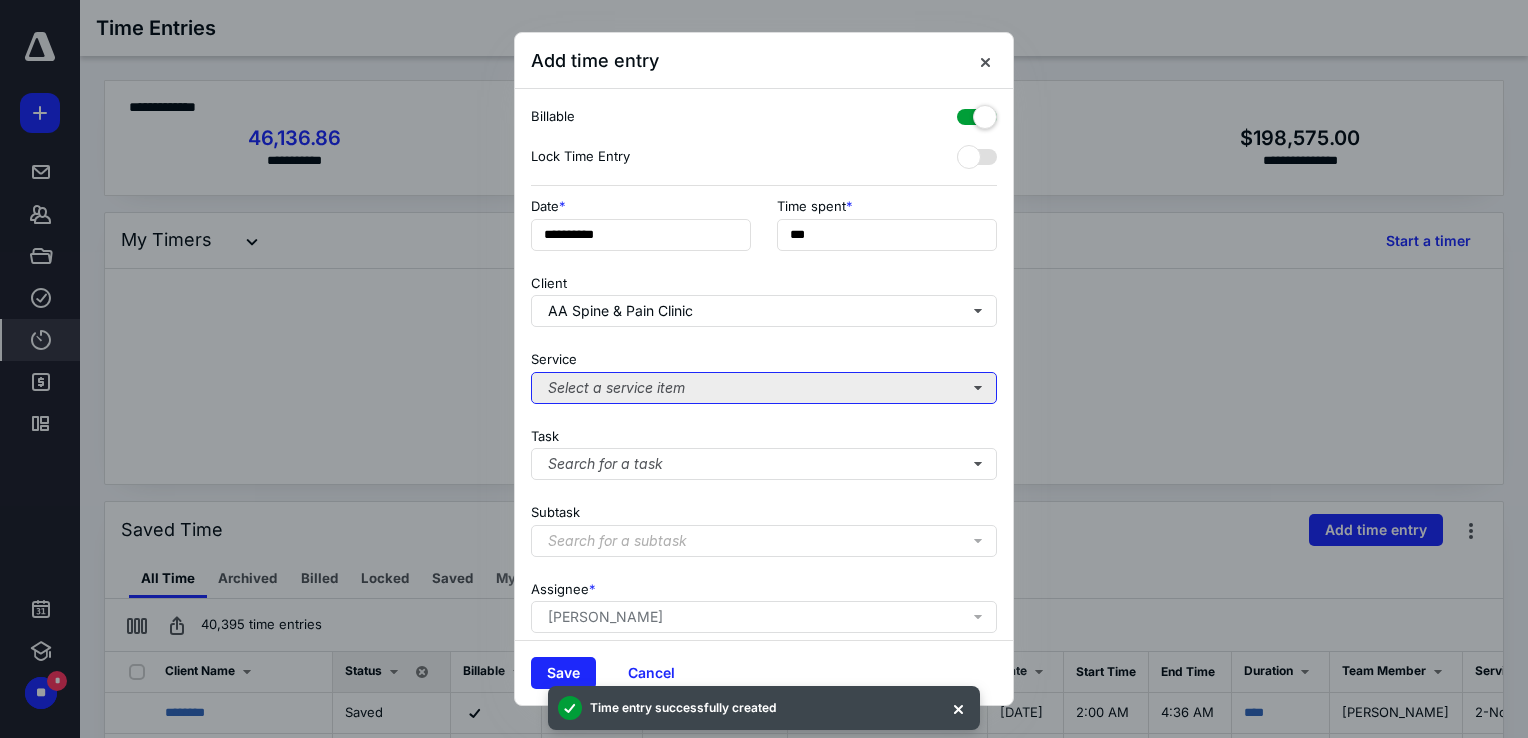 click on "Select a service item" at bounding box center (764, 388) 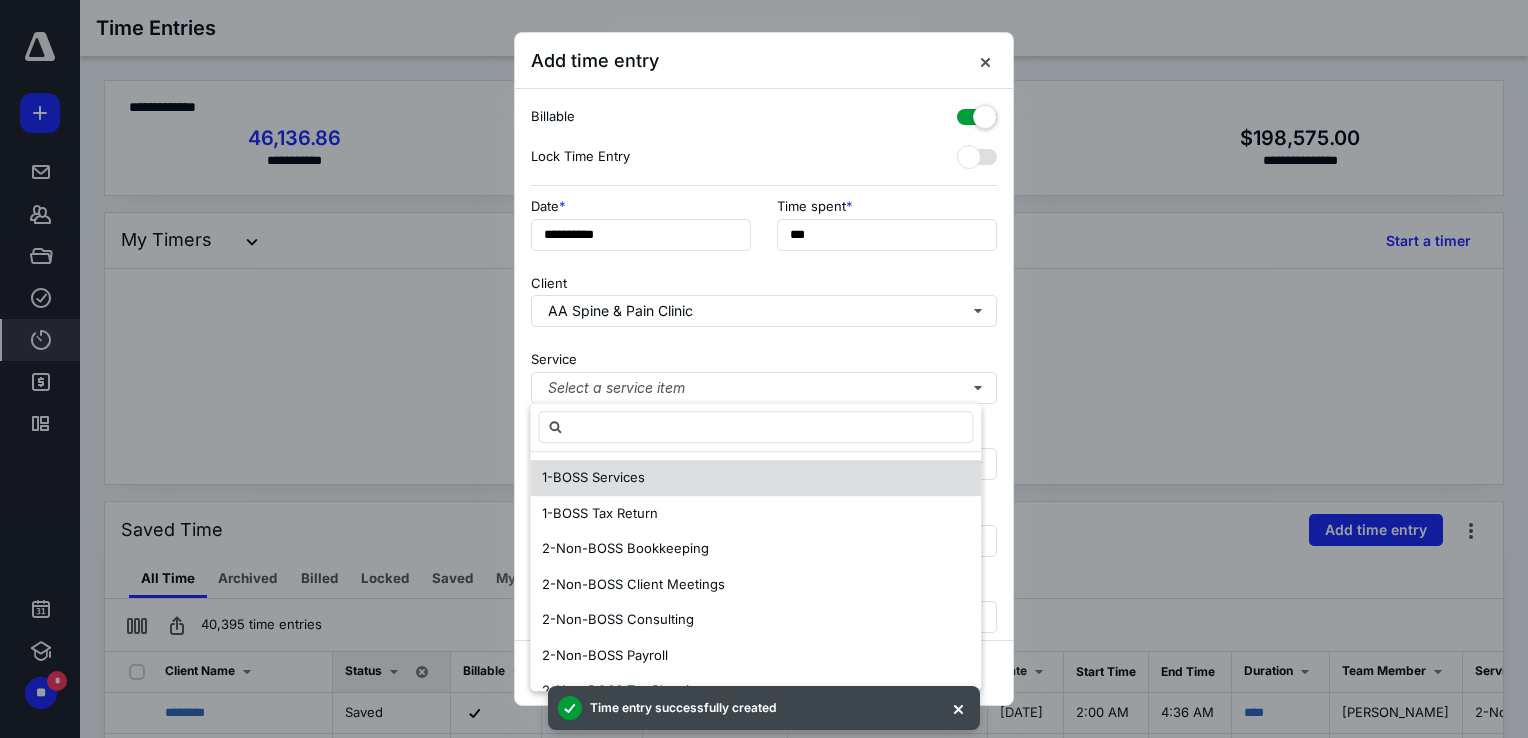 click on "1-BOSS Services" at bounding box center (593, 477) 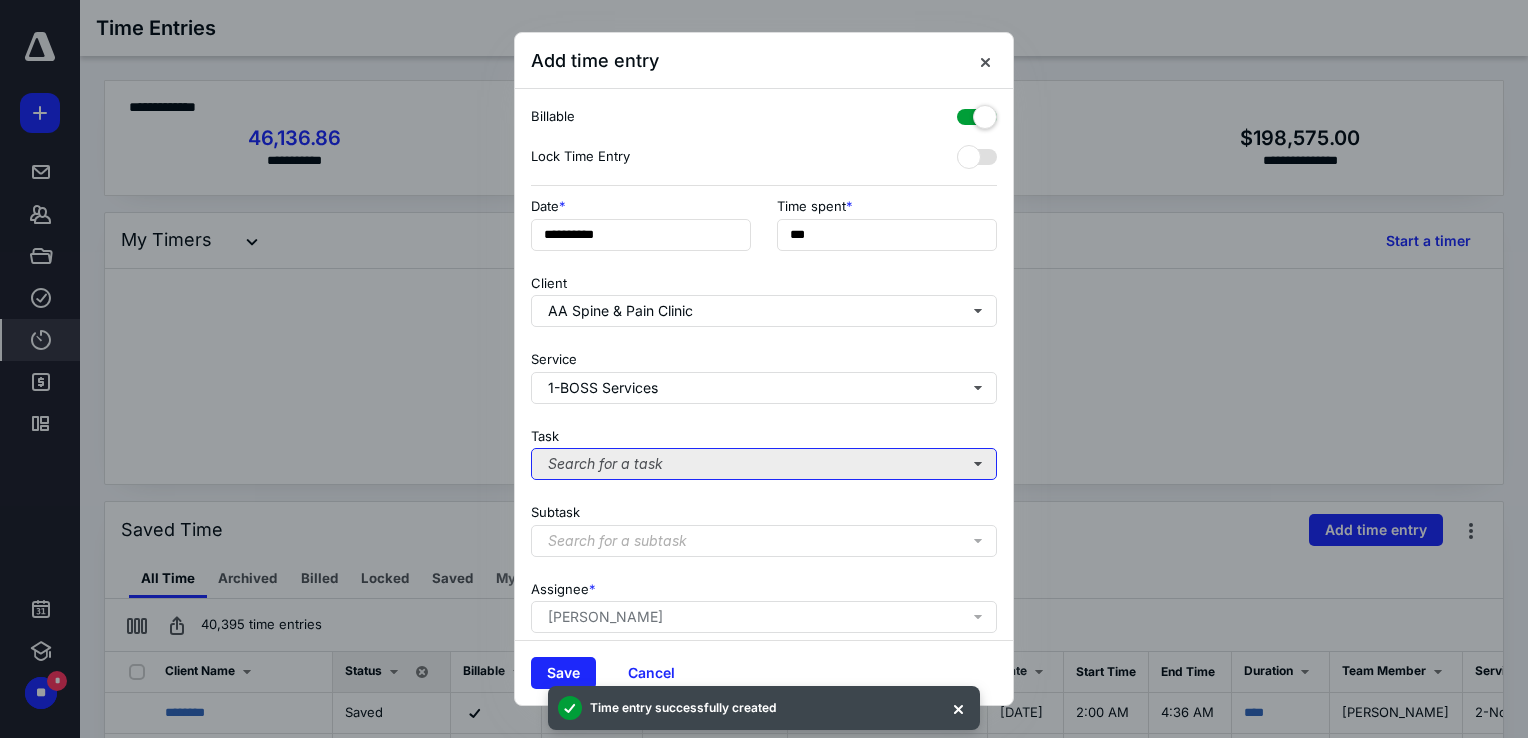 click on "Search for a task" at bounding box center (764, 464) 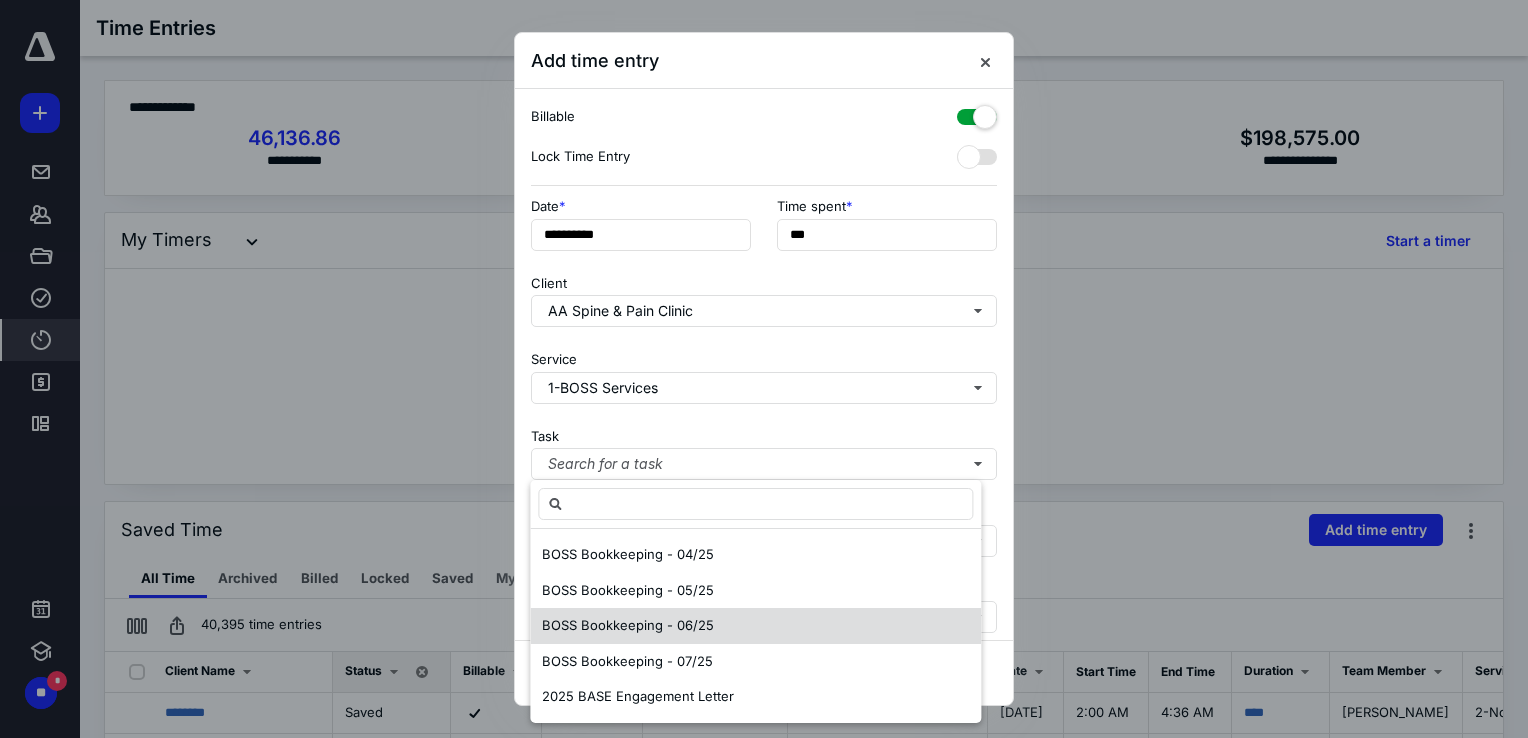 click on "BOSS Bookkeeping - 06/25" at bounding box center (628, 625) 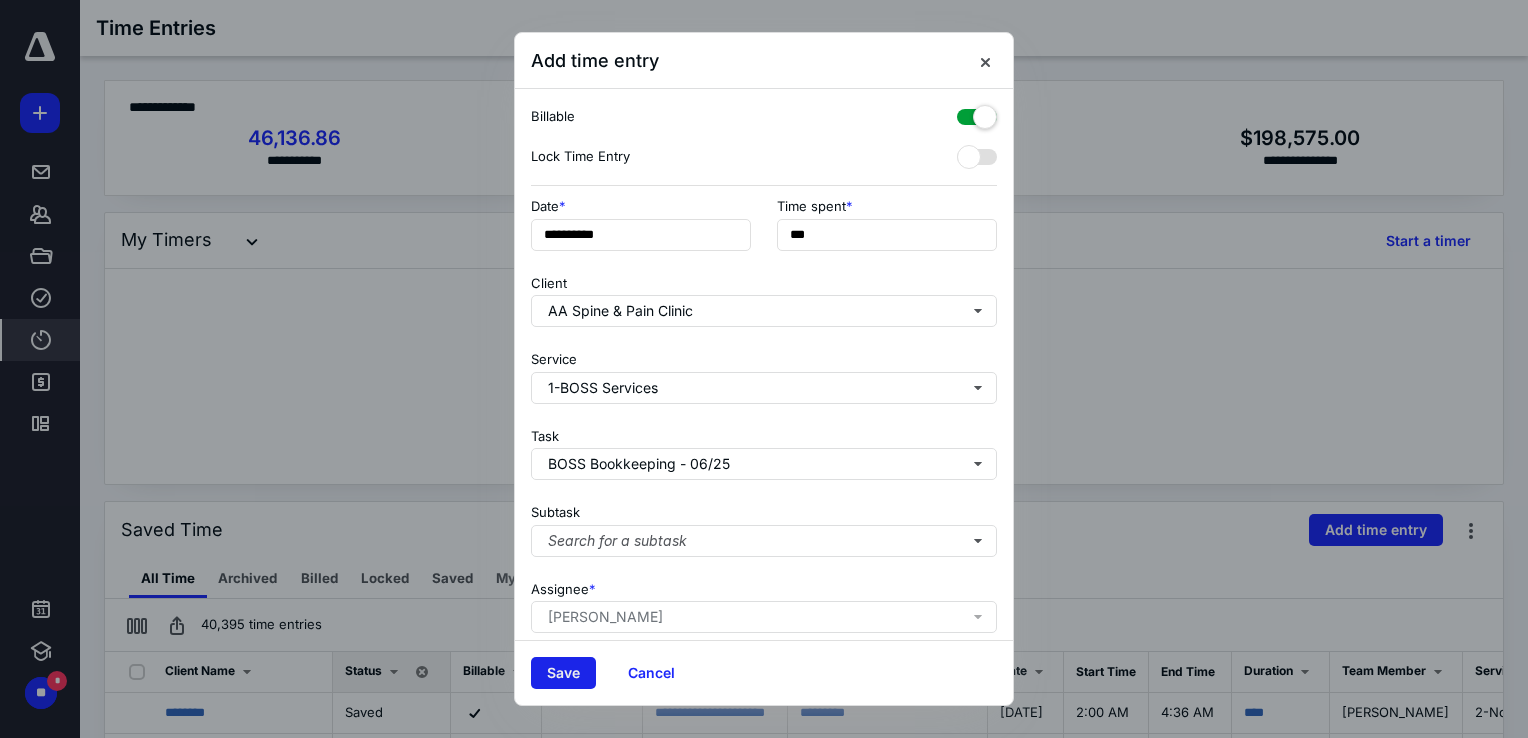 click on "Save" at bounding box center [563, 673] 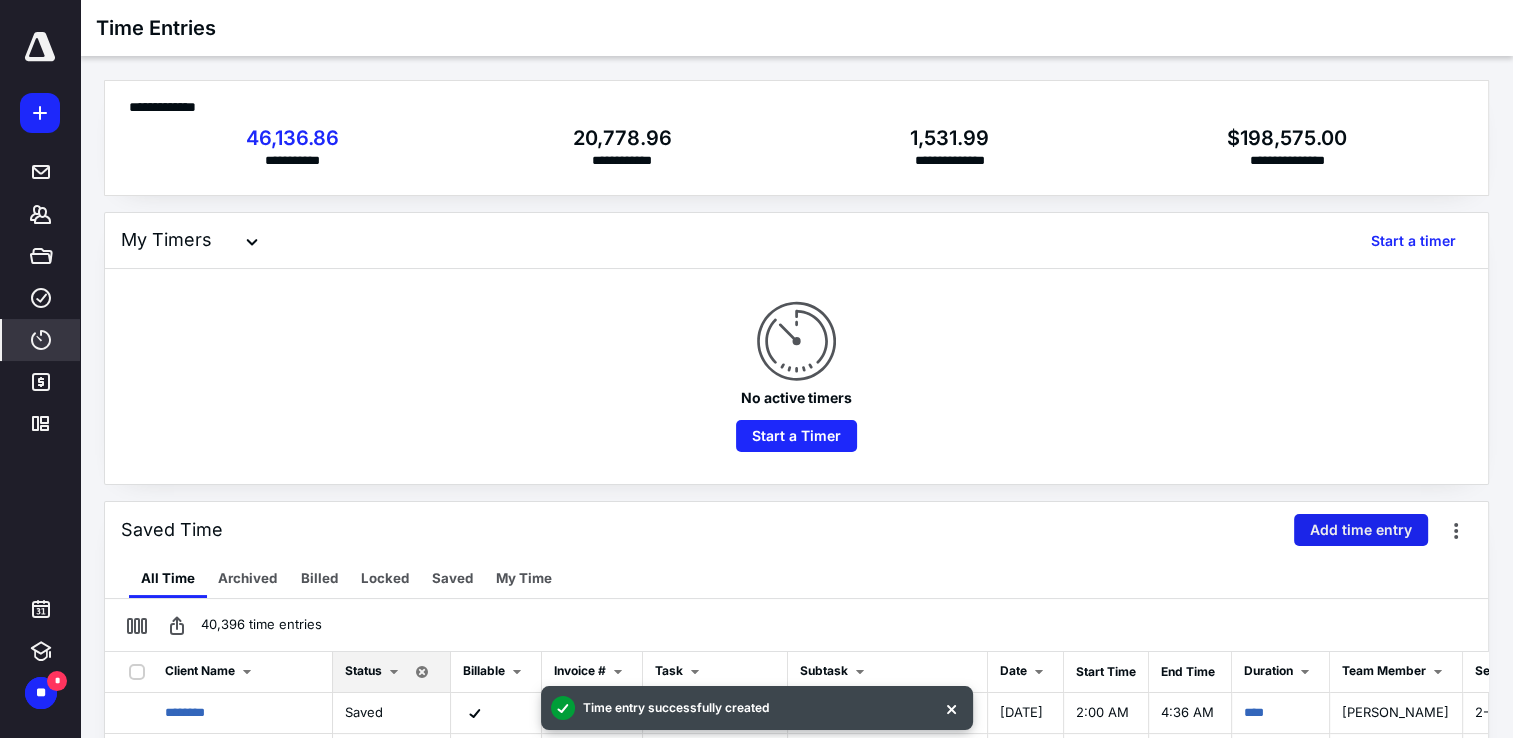 click on "Add time entry" at bounding box center [1361, 530] 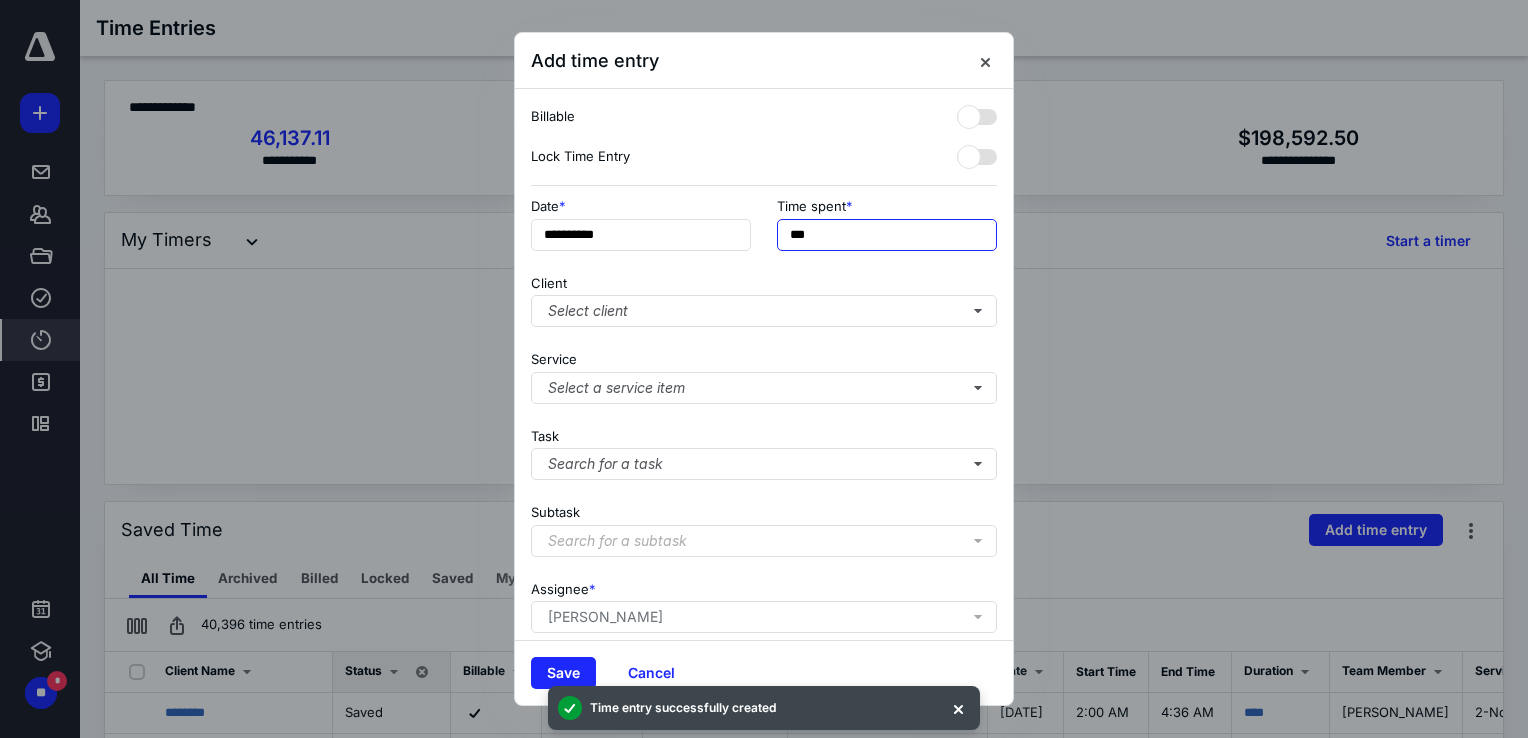drag, startPoint x: 847, startPoint y: 234, endPoint x: 564, endPoint y: 188, distance: 286.71414 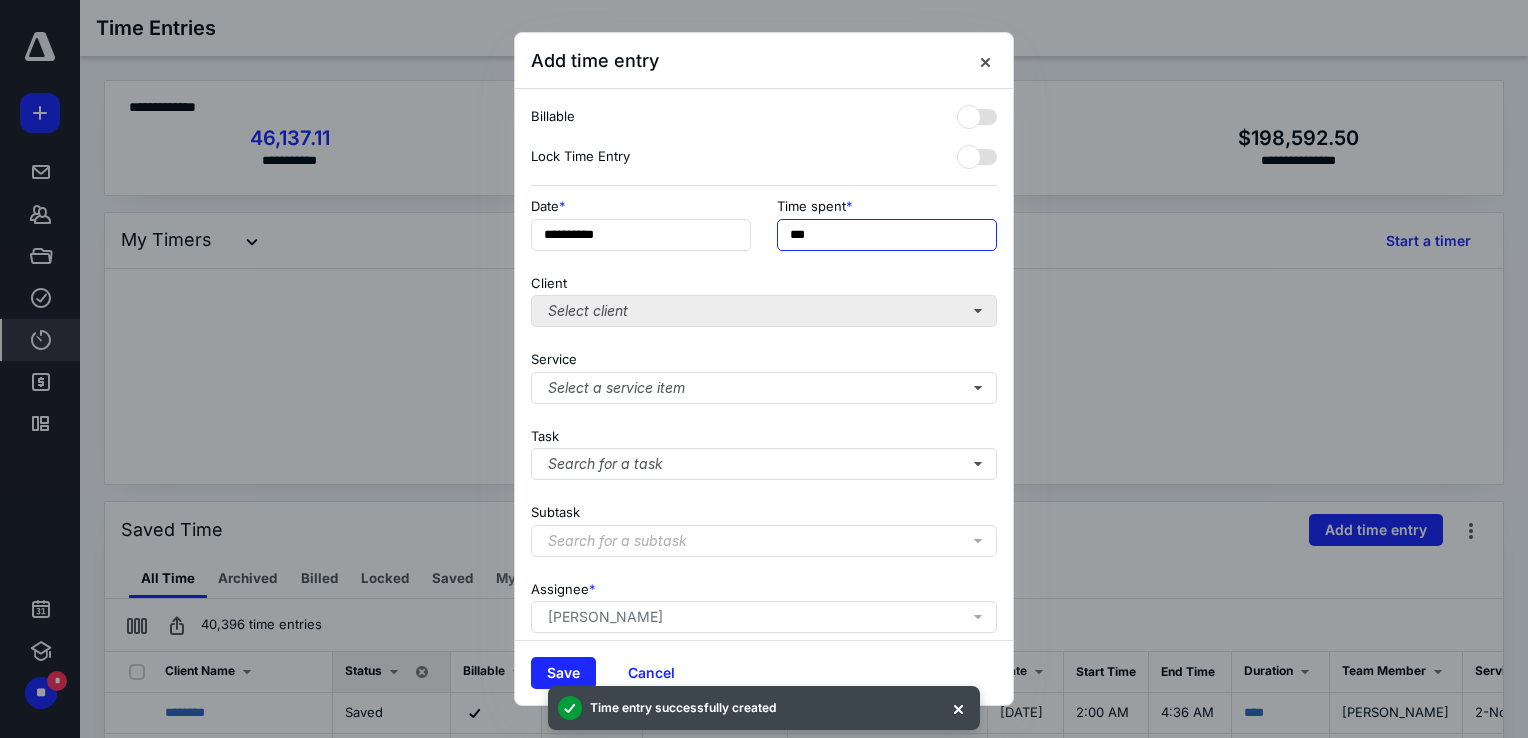 type on "***" 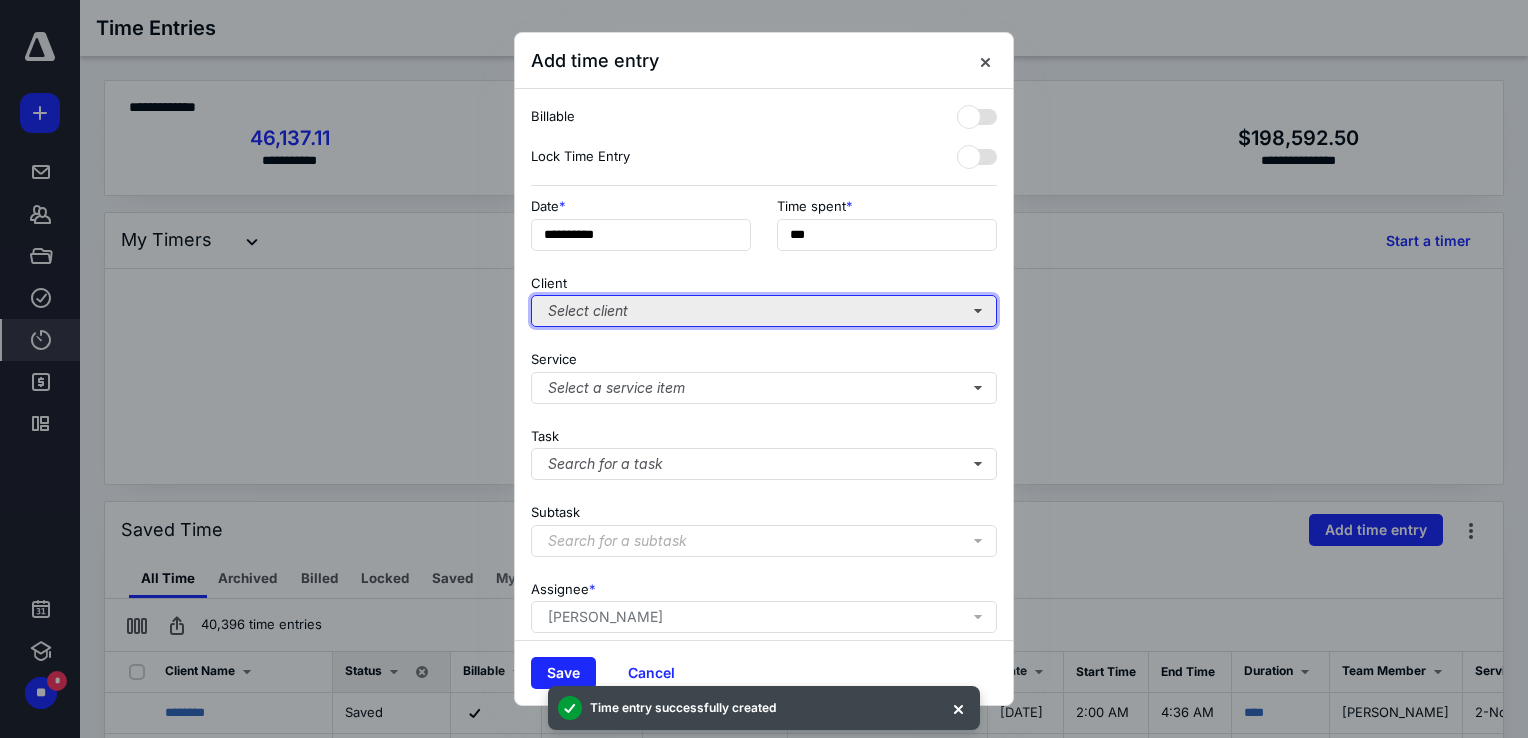 click on "Select client" at bounding box center (764, 311) 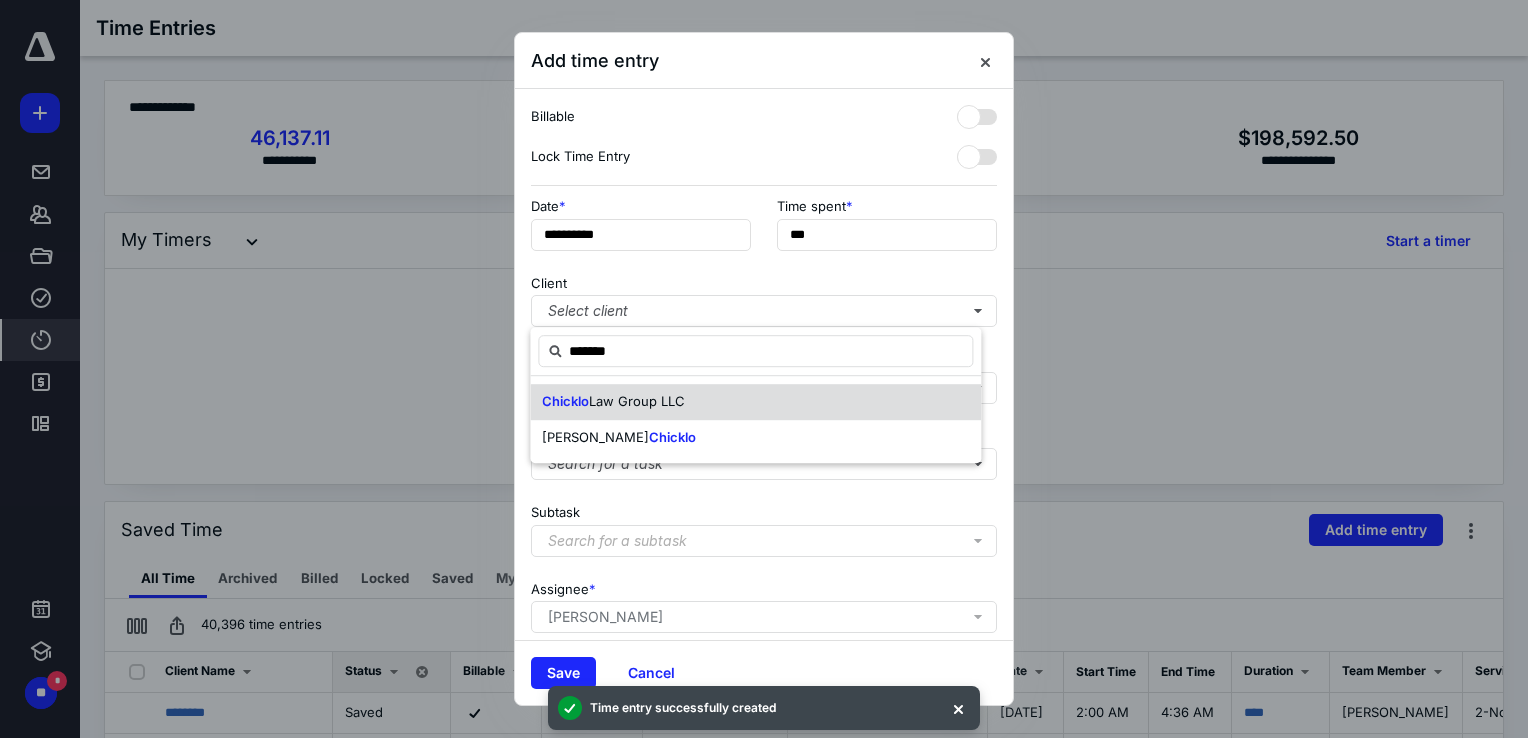 click on "Law Group LLC" at bounding box center (637, 401) 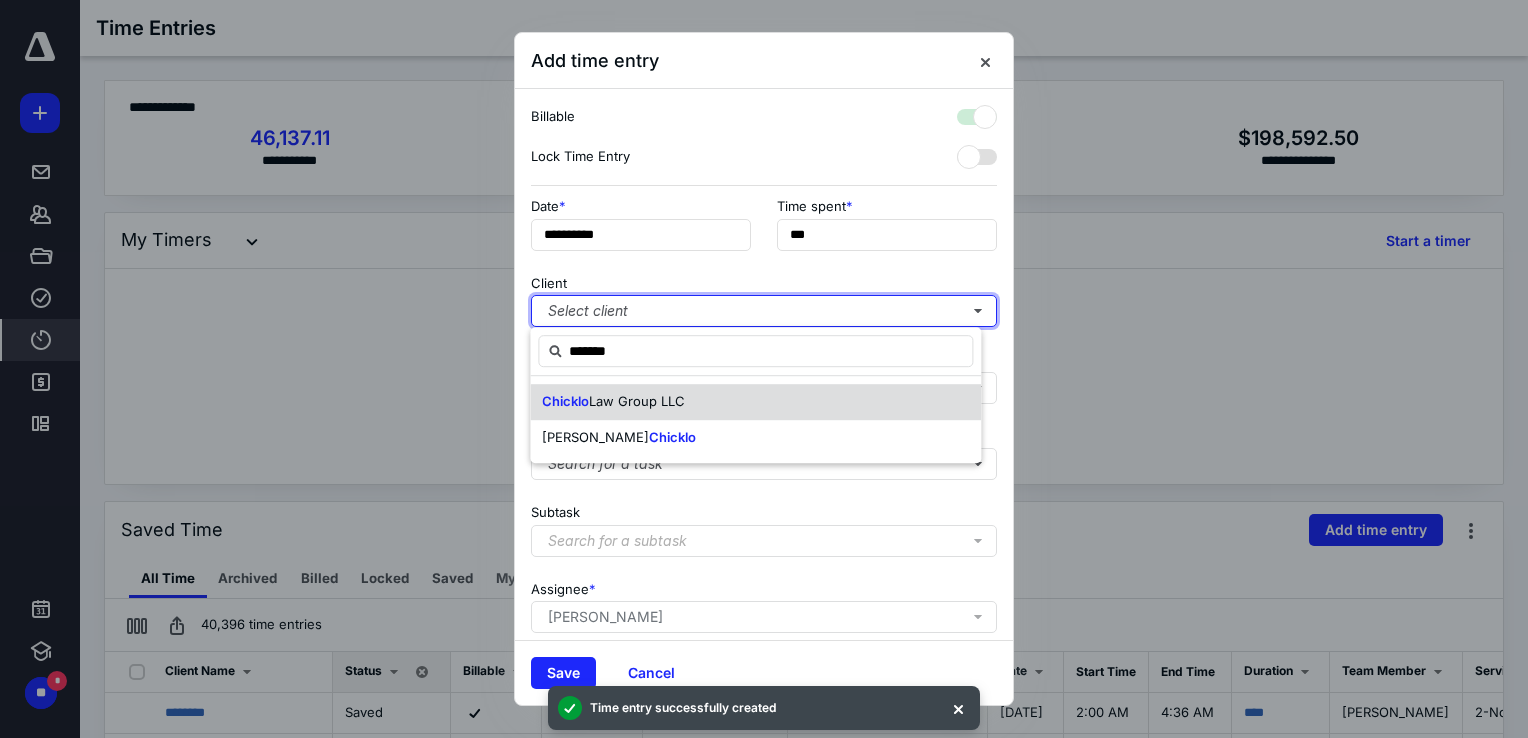 checkbox on "true" 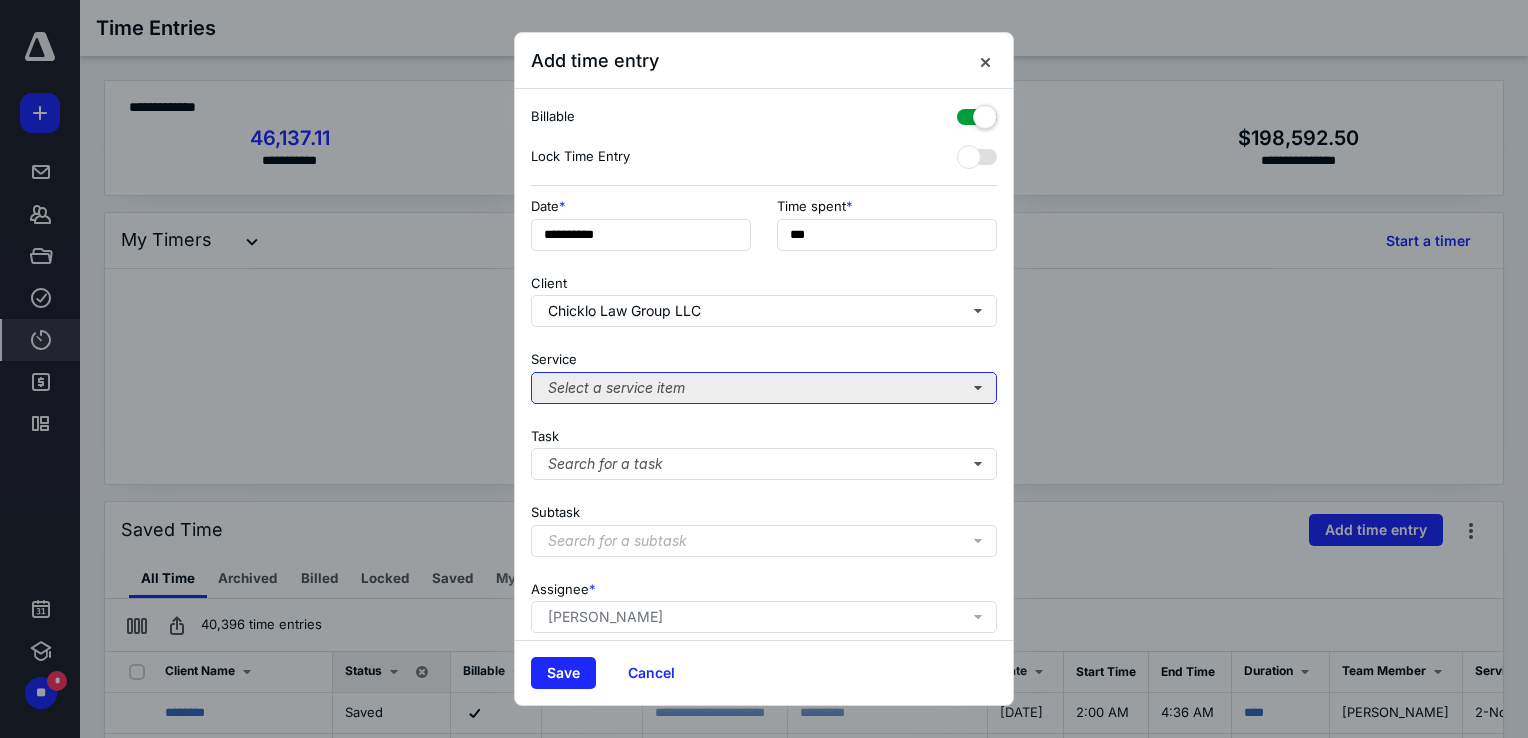 click on "Select a service item" at bounding box center (764, 388) 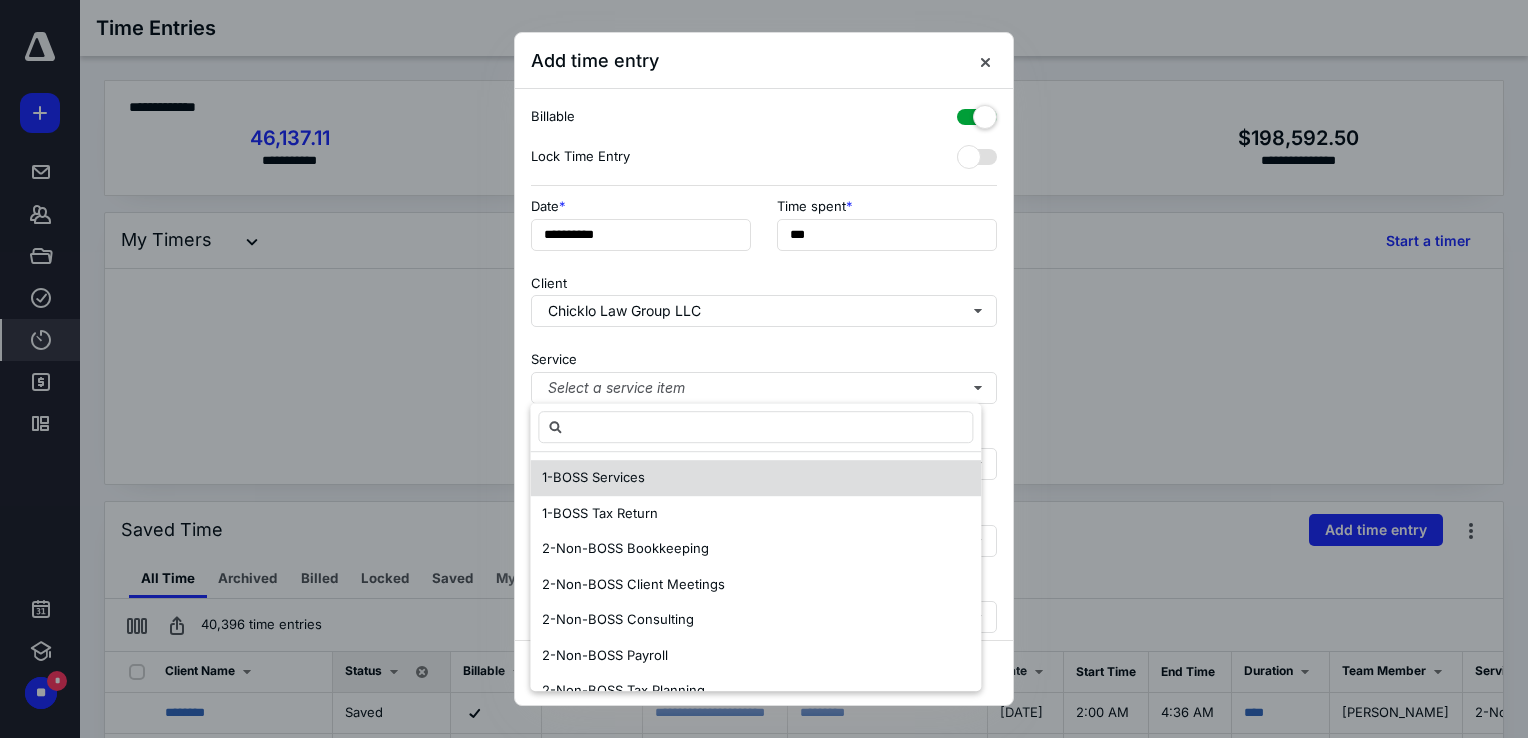 click on "1-BOSS Services" at bounding box center [593, 477] 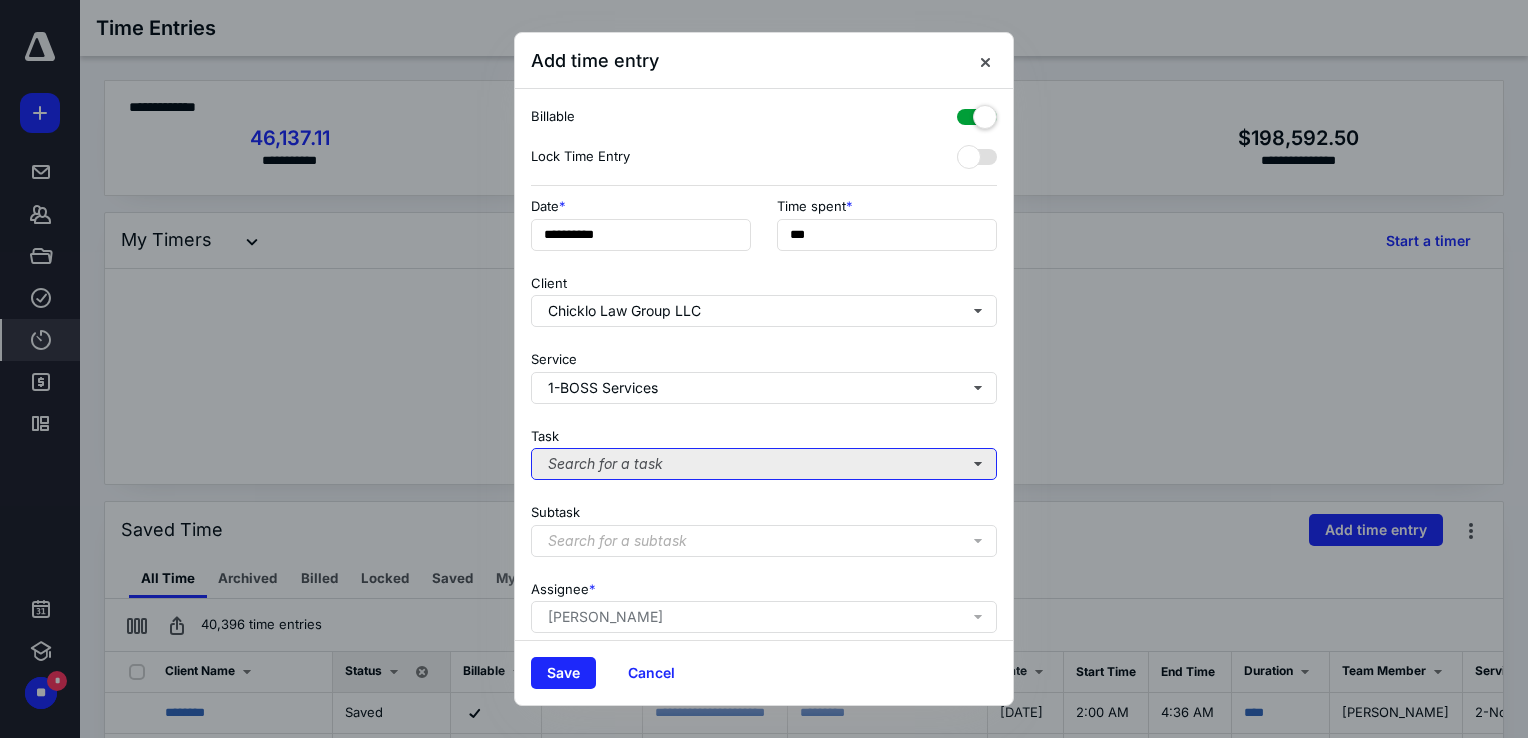 click on "Search for a task" at bounding box center (764, 464) 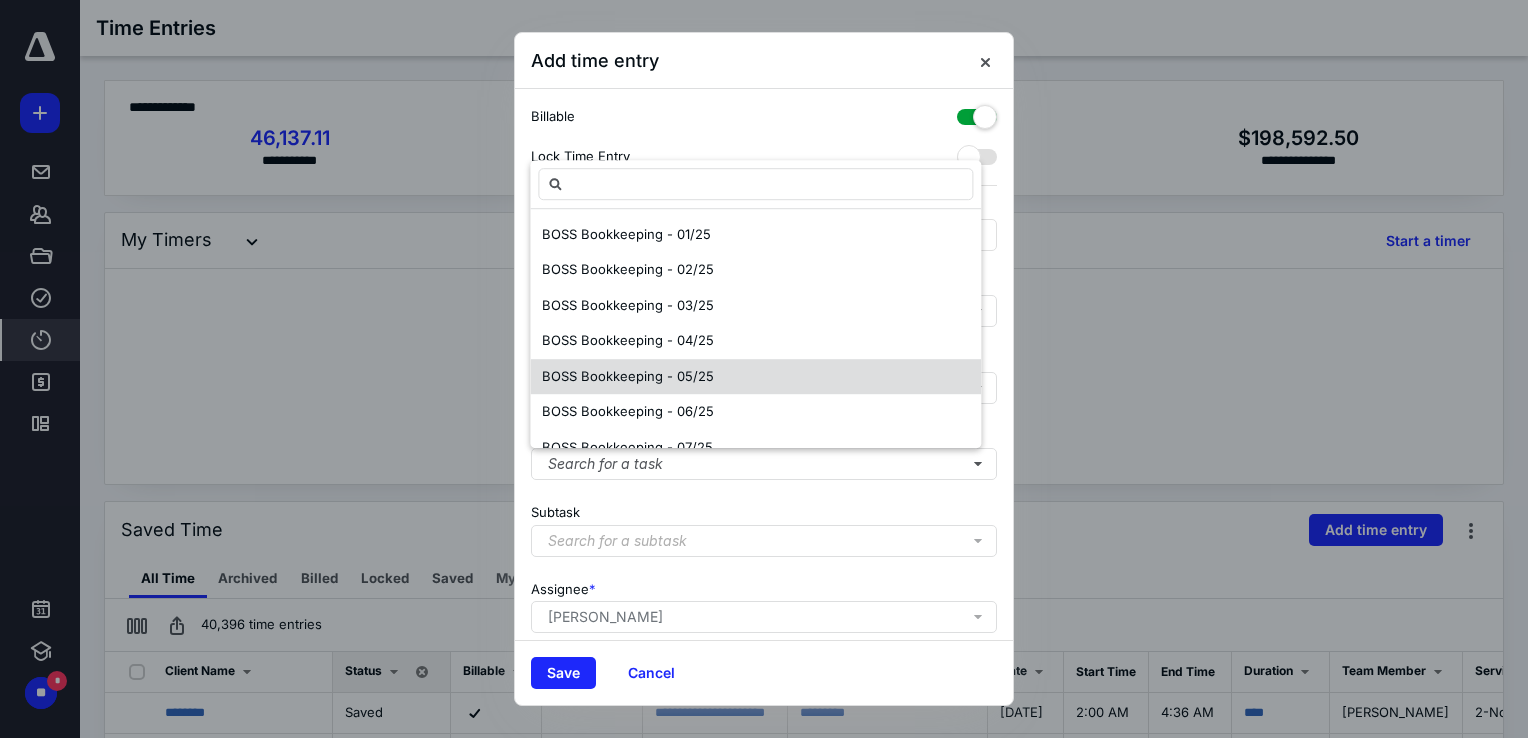 click on "BOSS Bookkeeping - 05/25" at bounding box center (755, 377) 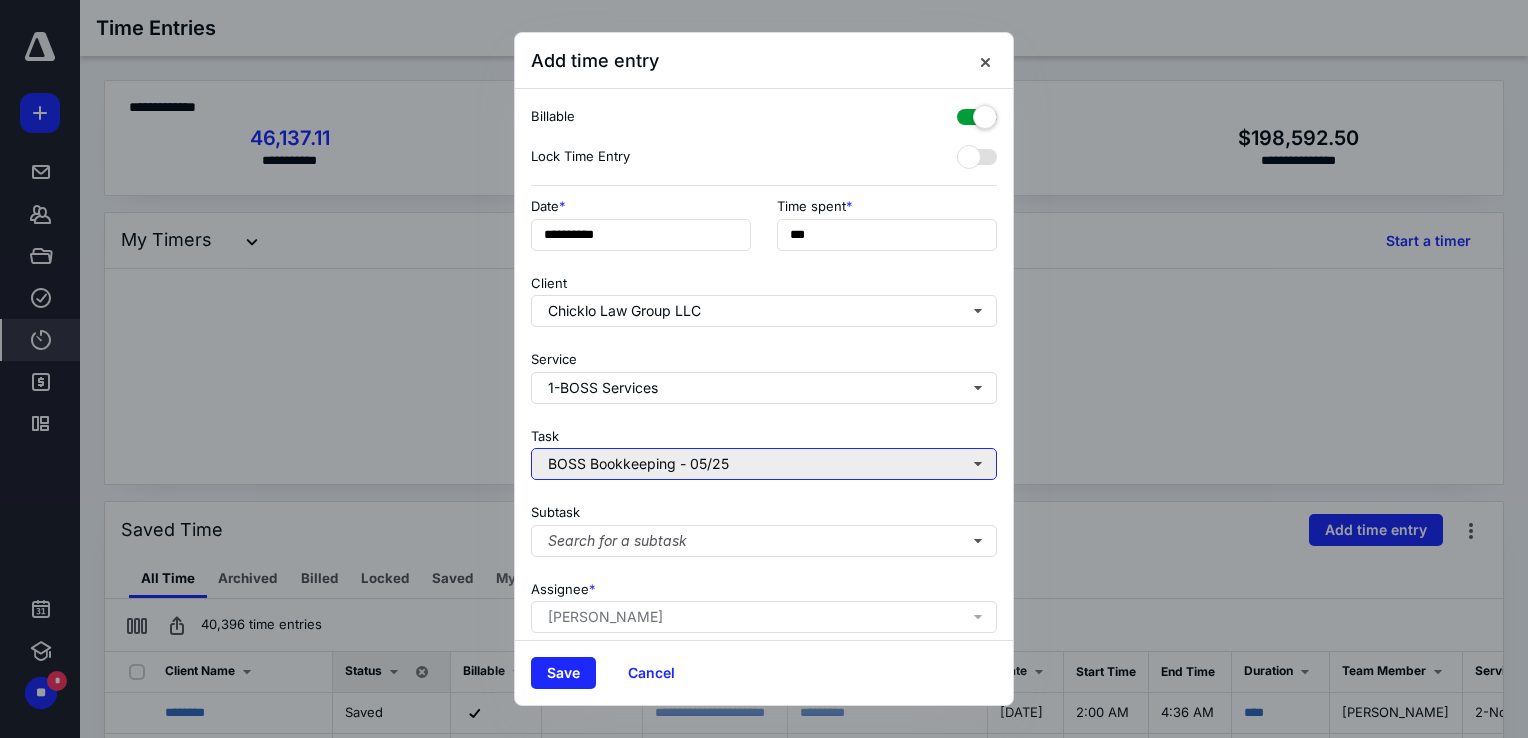 click on "BOSS Bookkeeping - 05/25" at bounding box center (764, 464) 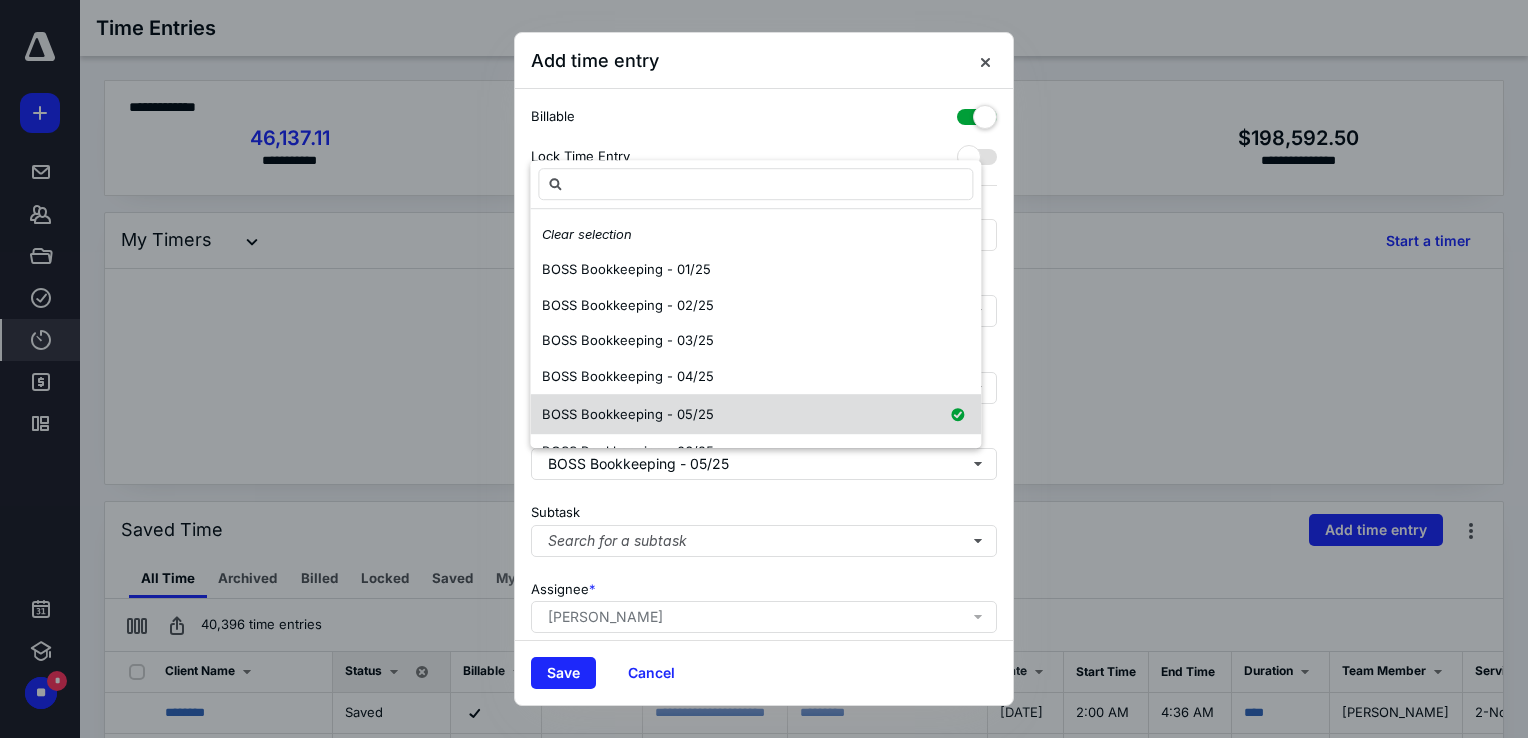 scroll, scrollTop: 65, scrollLeft: 0, axis: vertical 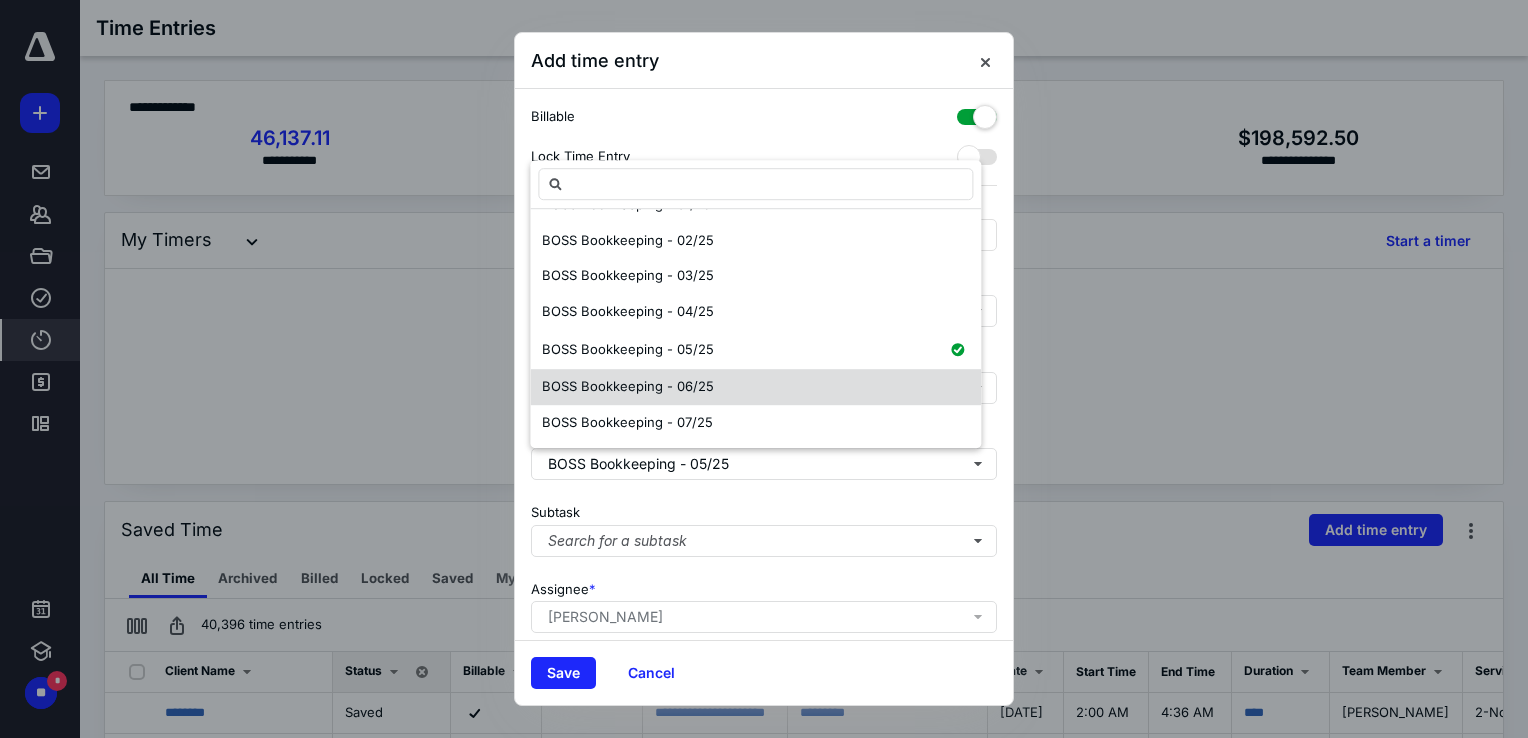 click on "BOSS Bookkeeping - 06/25" at bounding box center (628, 387) 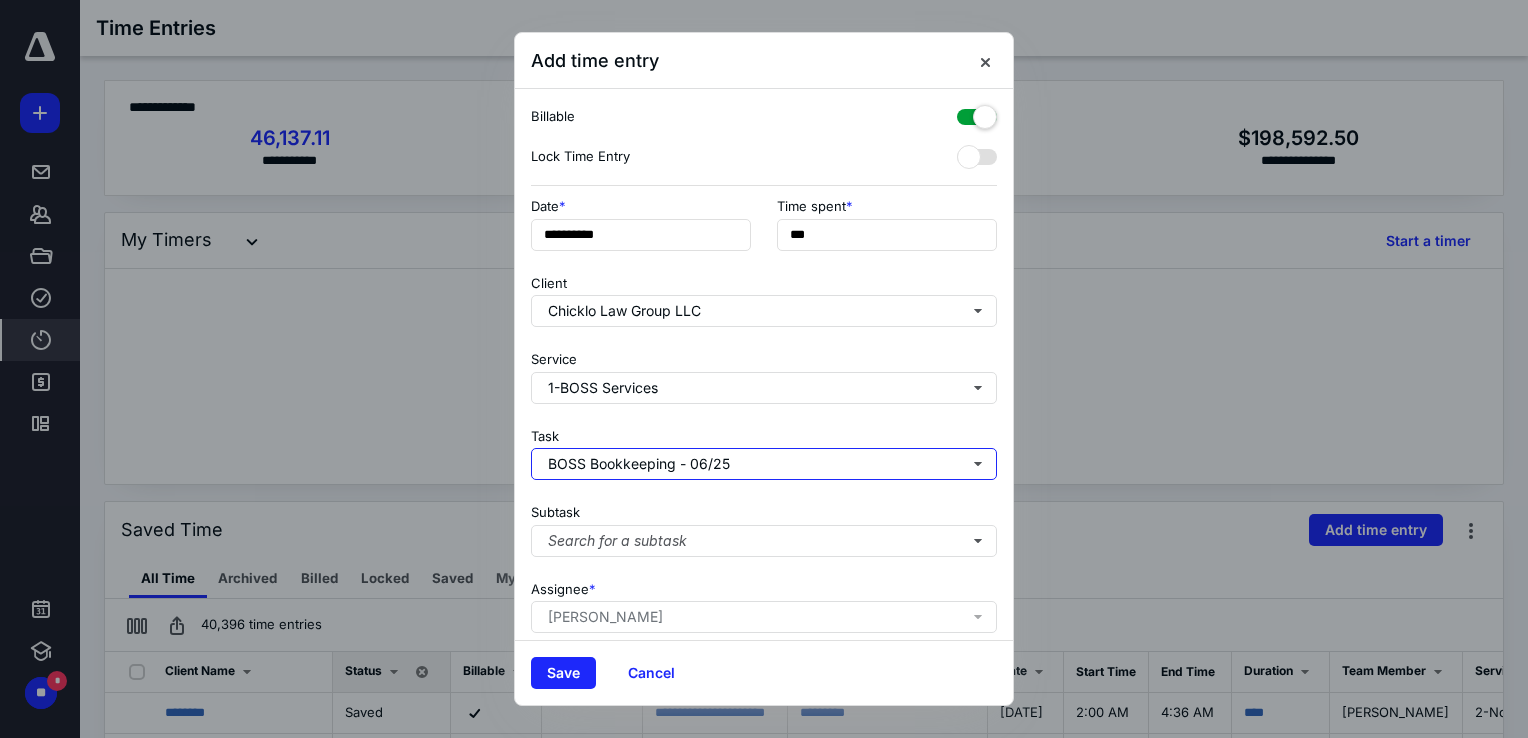 scroll, scrollTop: 0, scrollLeft: 0, axis: both 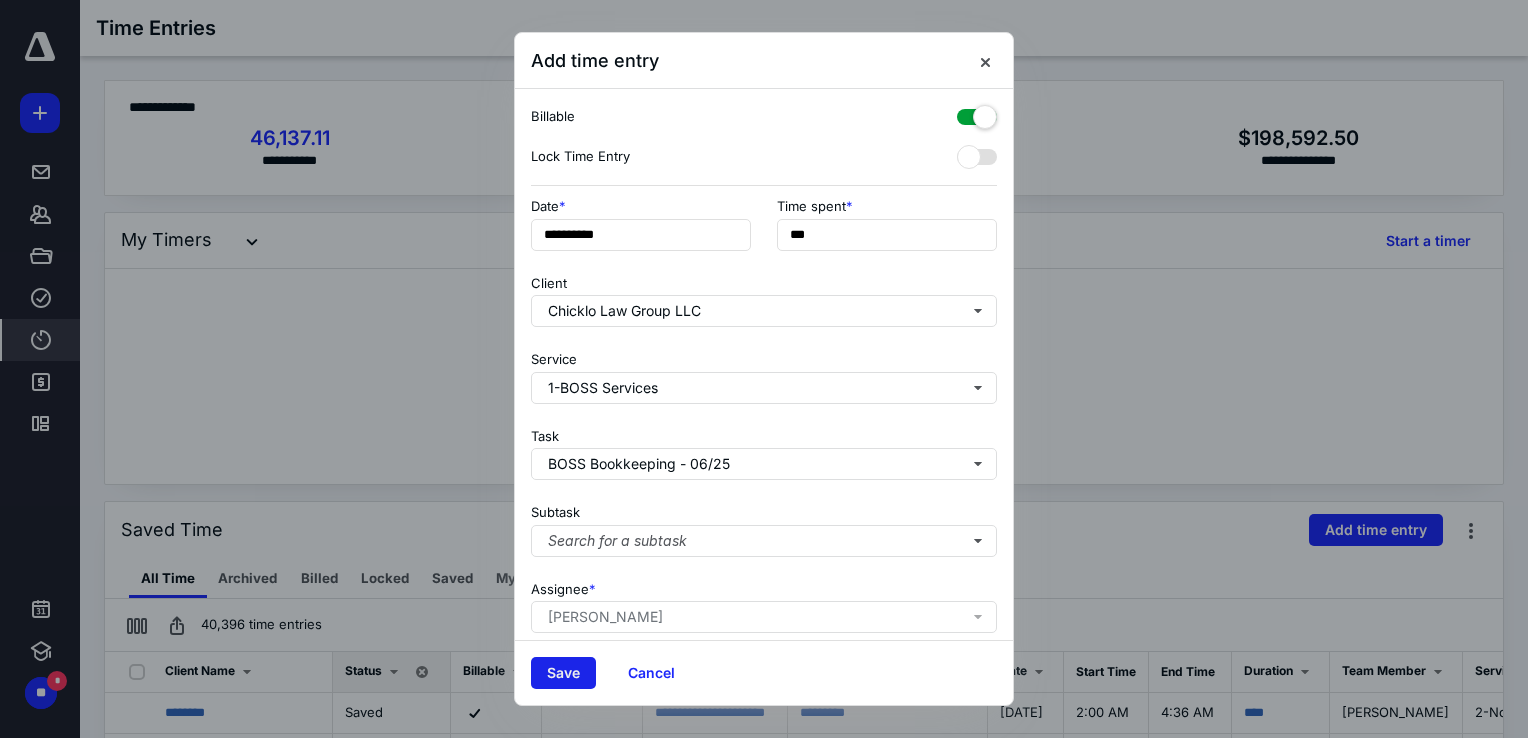 click on "Save" at bounding box center (563, 673) 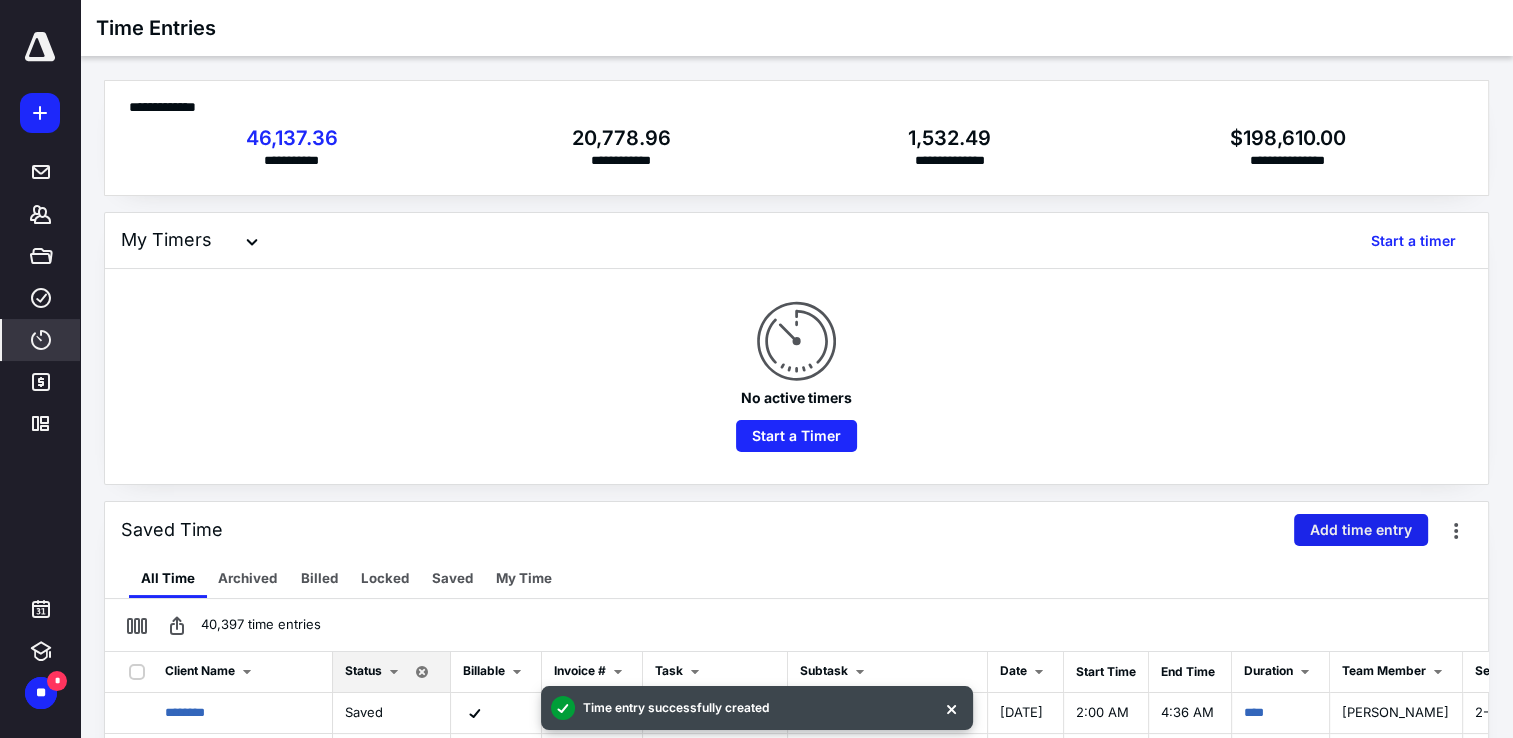 click on "Add time entry" at bounding box center [1361, 530] 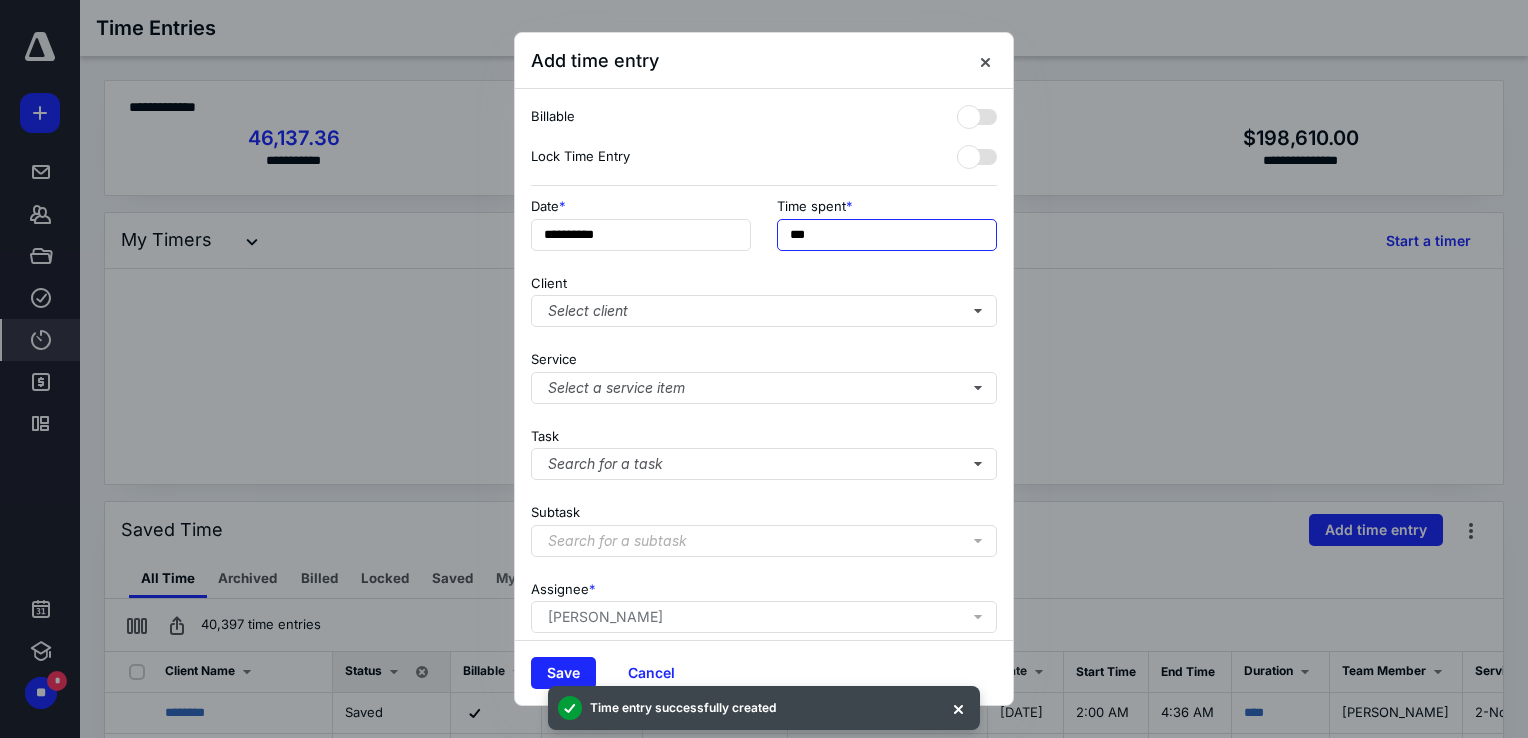 click on "**********" at bounding box center [764, 364] 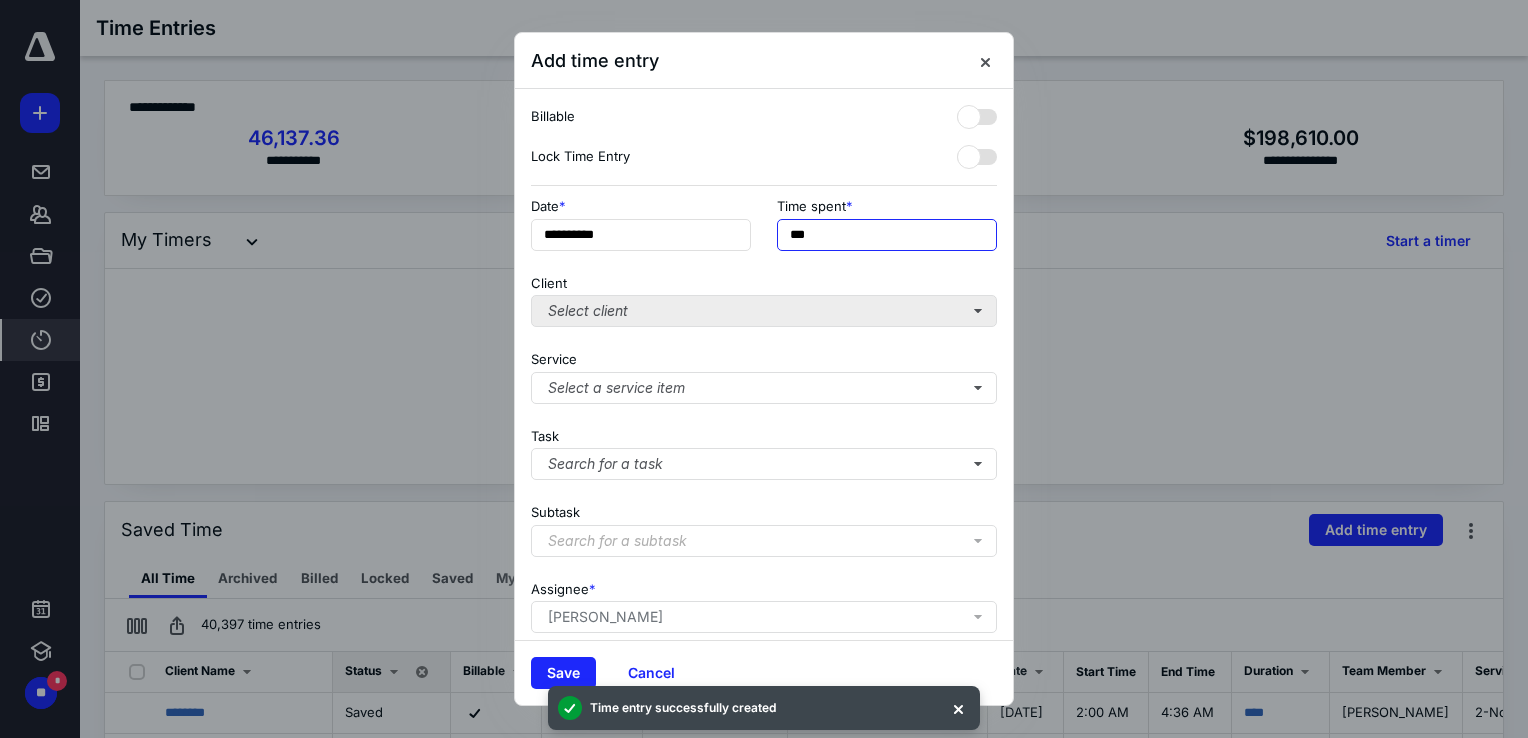 type on "***" 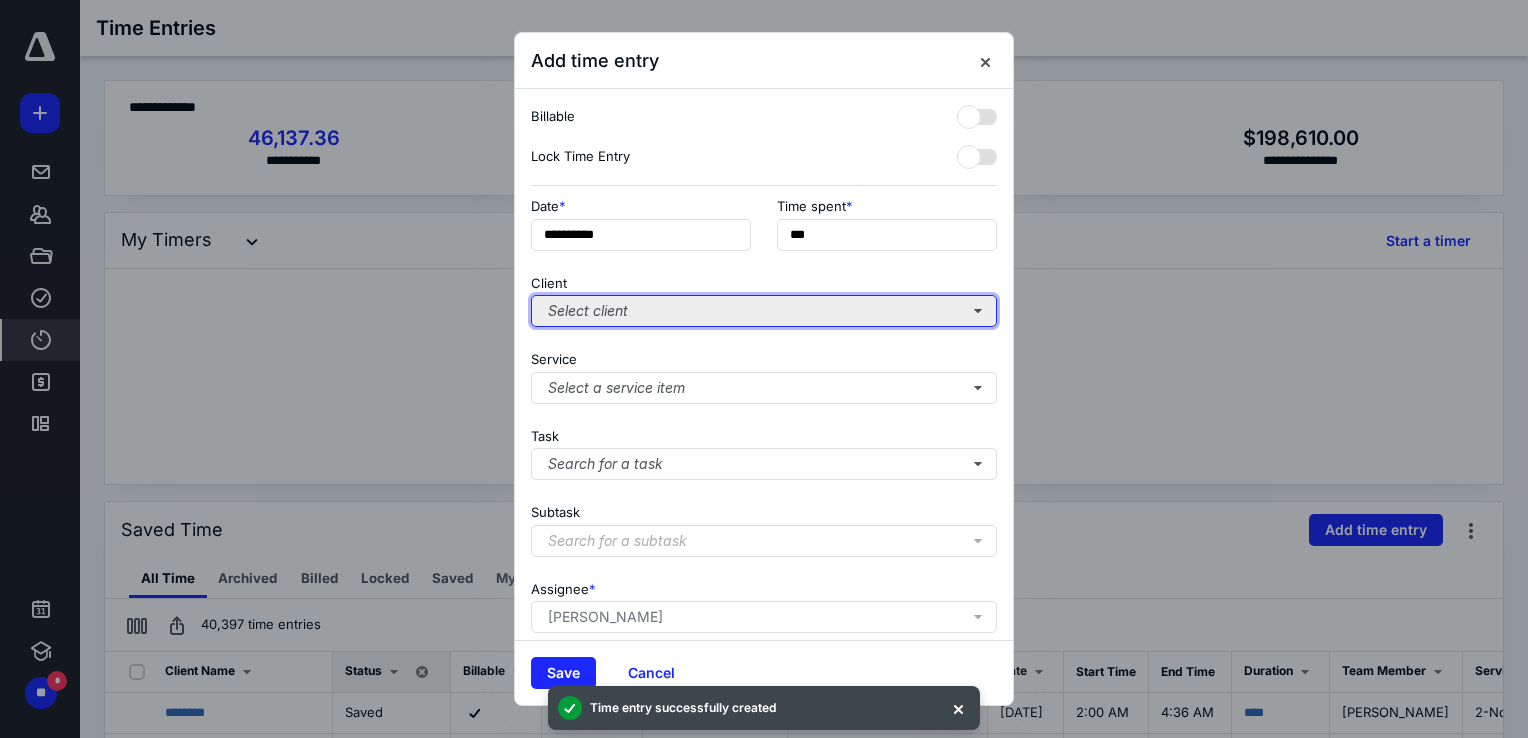 click on "Select client" at bounding box center [764, 311] 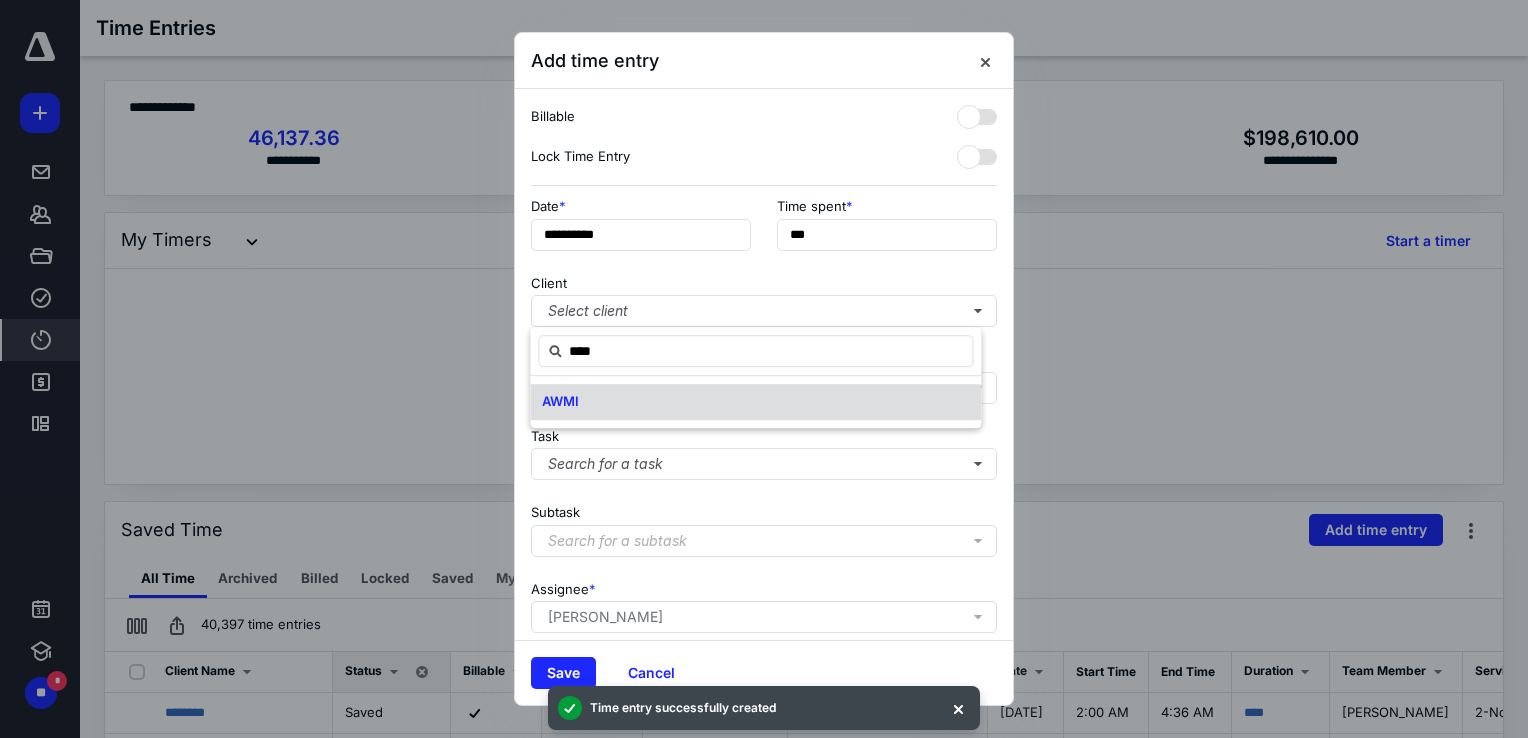click on "AWMI" at bounding box center [755, 402] 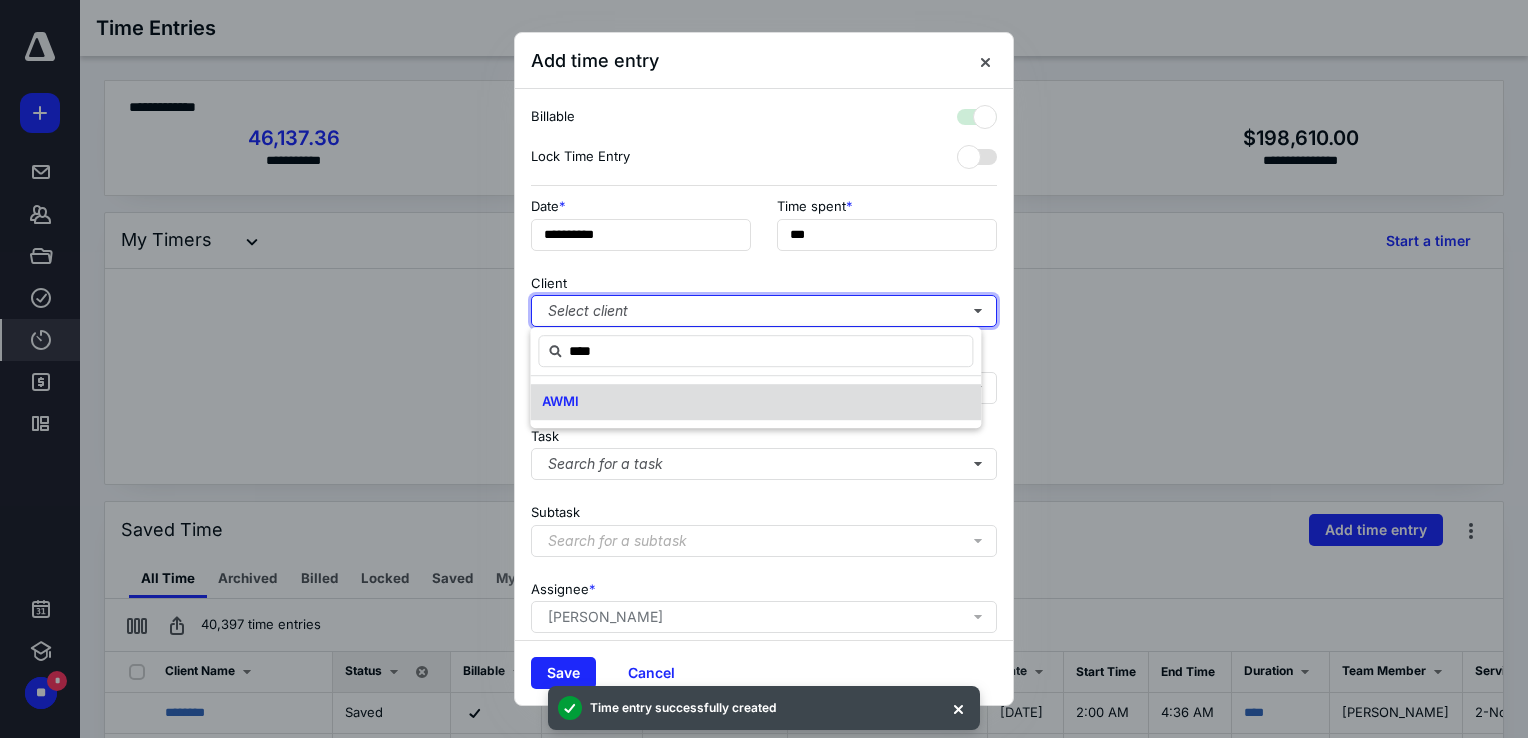 checkbox on "true" 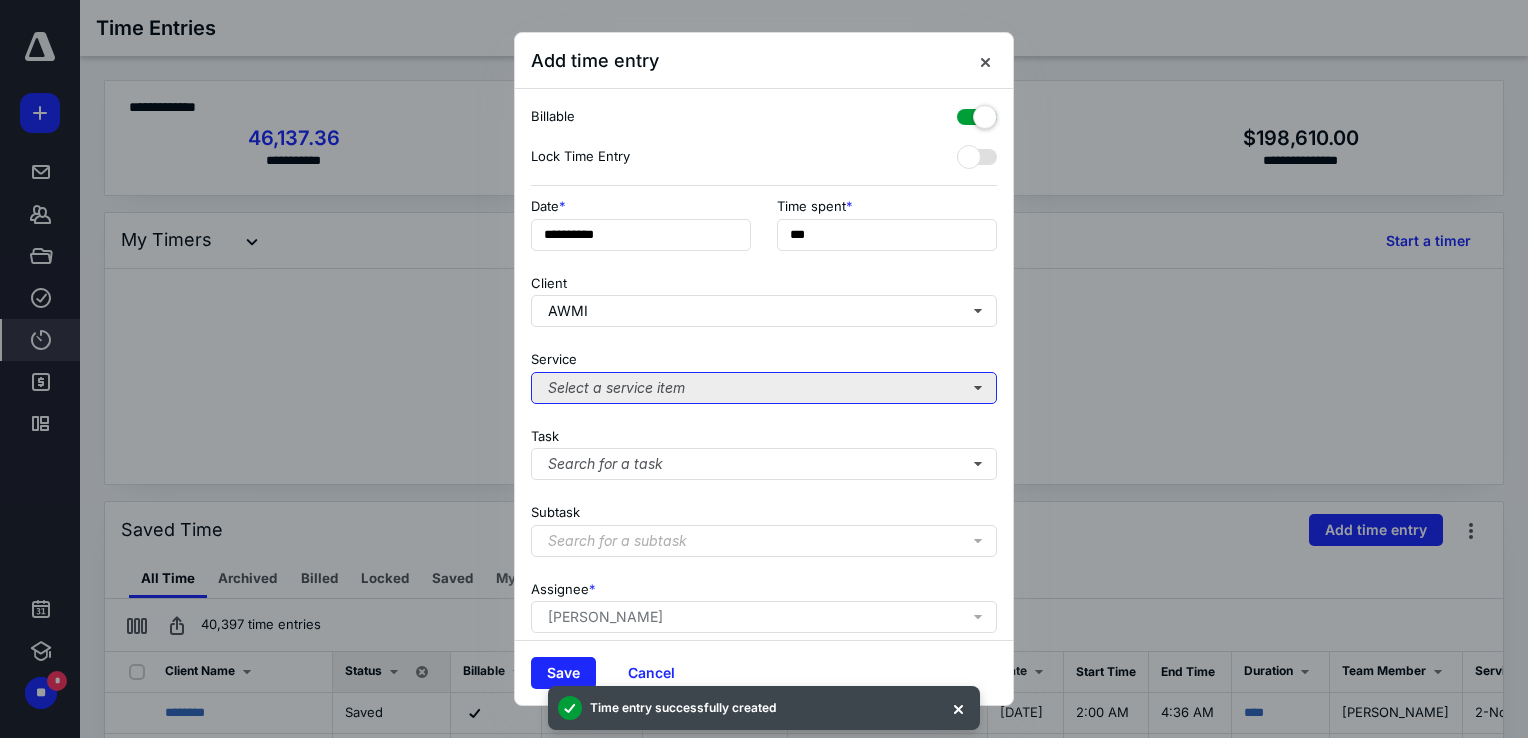 click on "Select a service item" at bounding box center (764, 388) 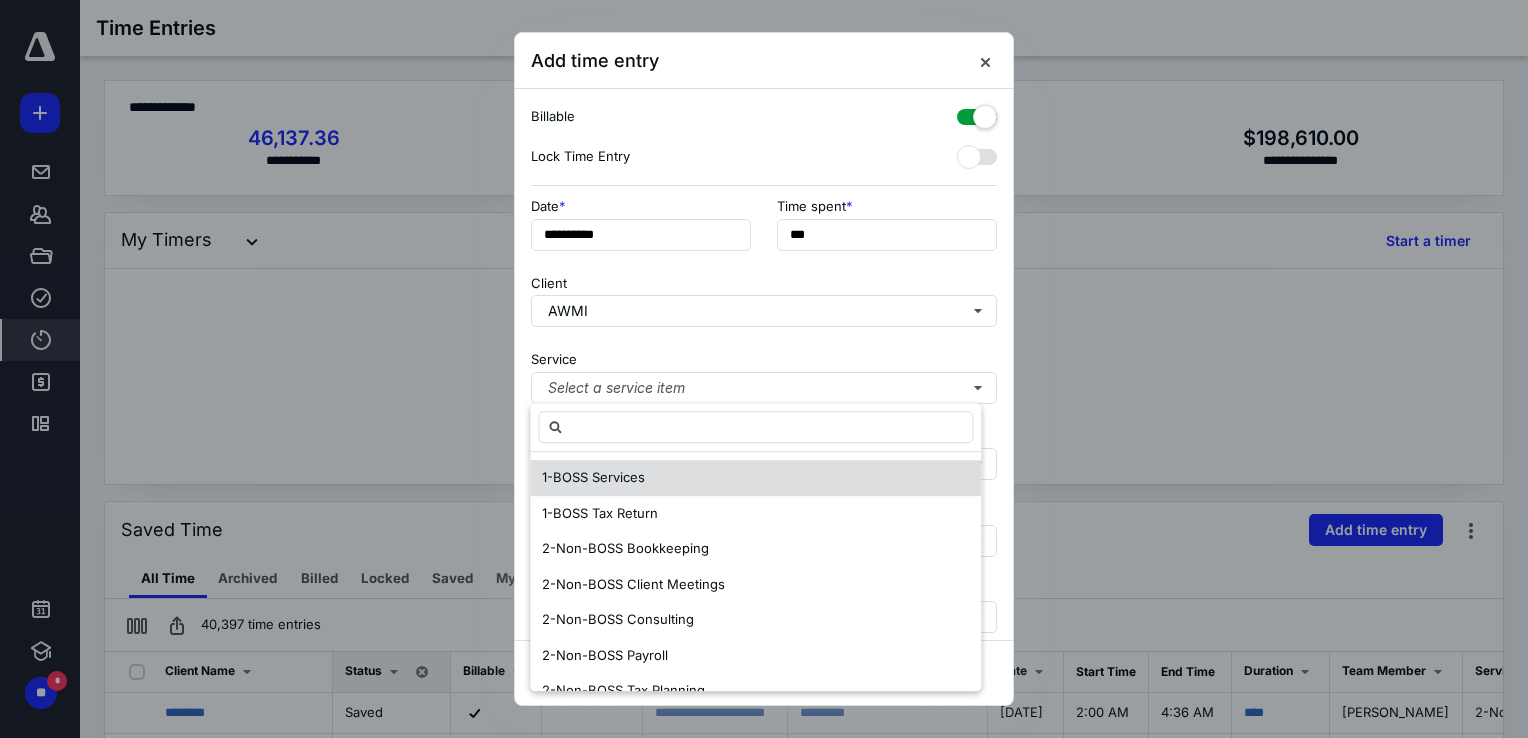 click on "1-BOSS Services" at bounding box center (593, 477) 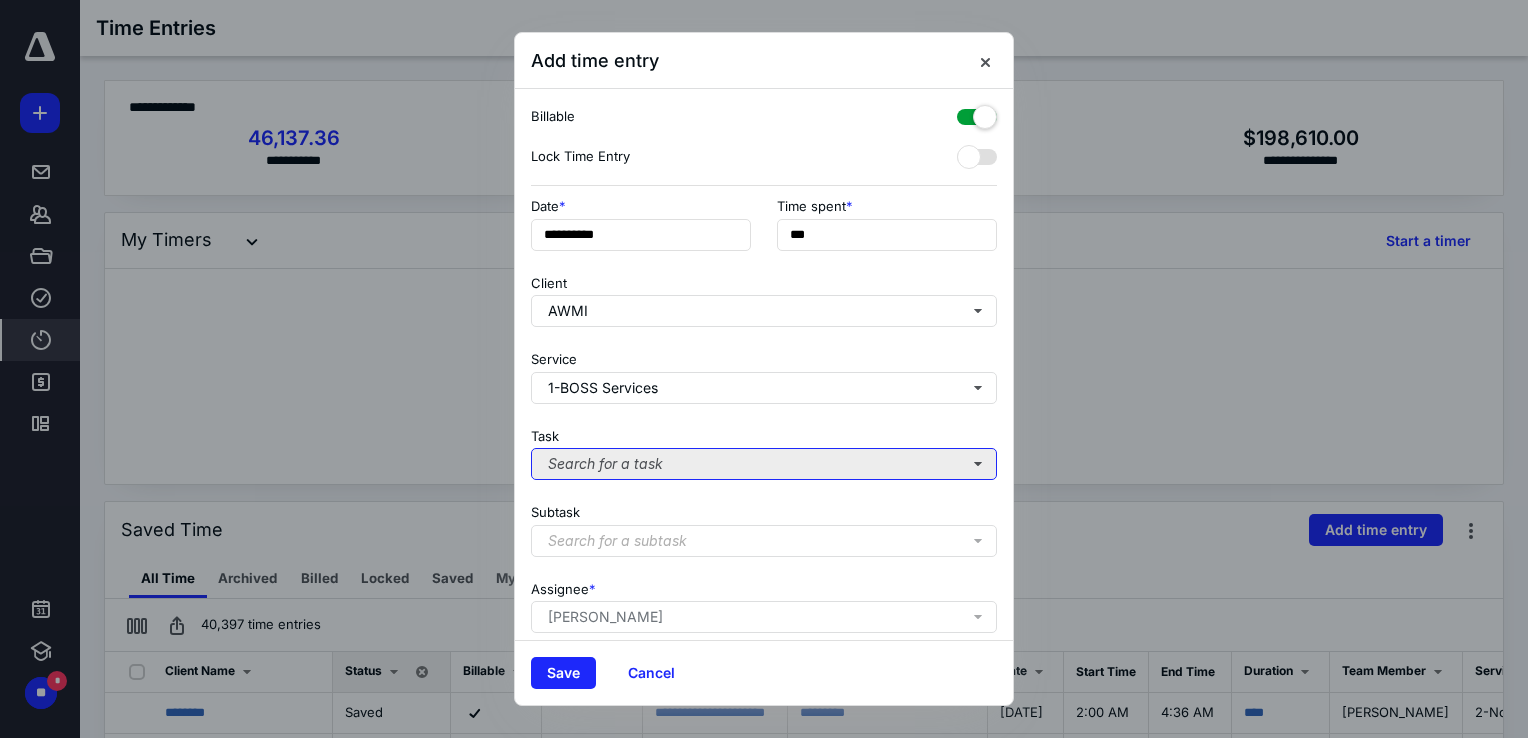 click on "Search for a task" at bounding box center [764, 464] 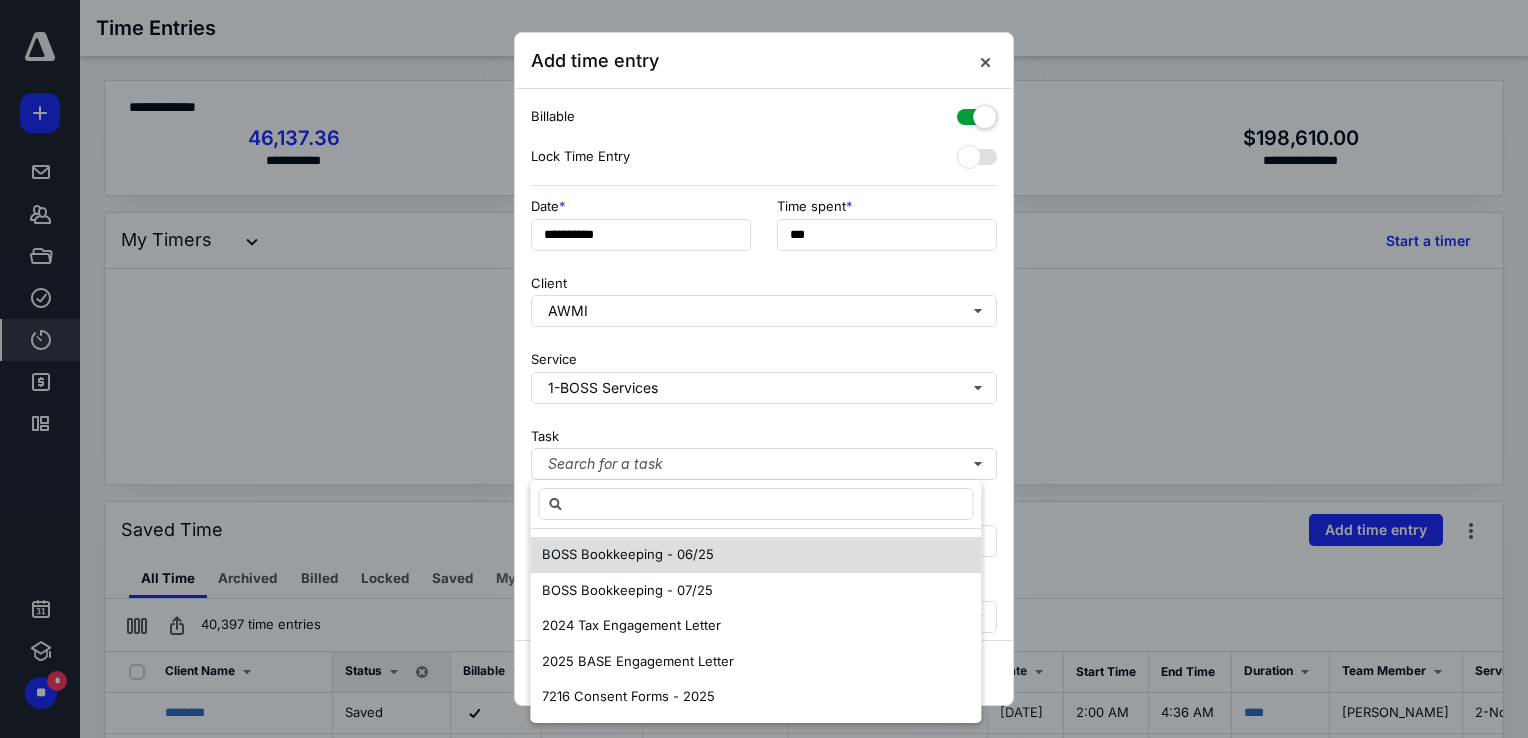 click on "BOSS Bookkeeping - 06/25" at bounding box center (755, 555) 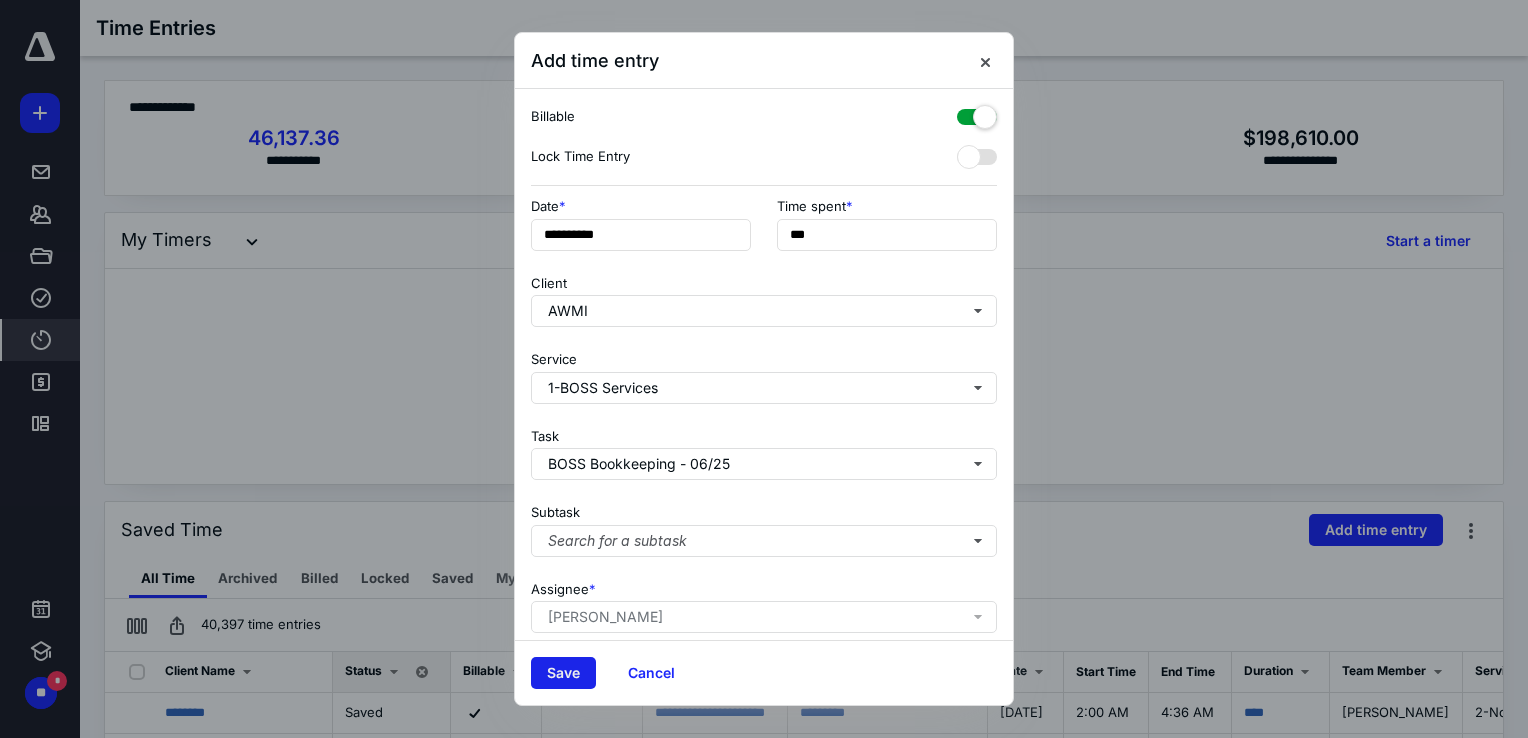 click on "Save" at bounding box center [563, 673] 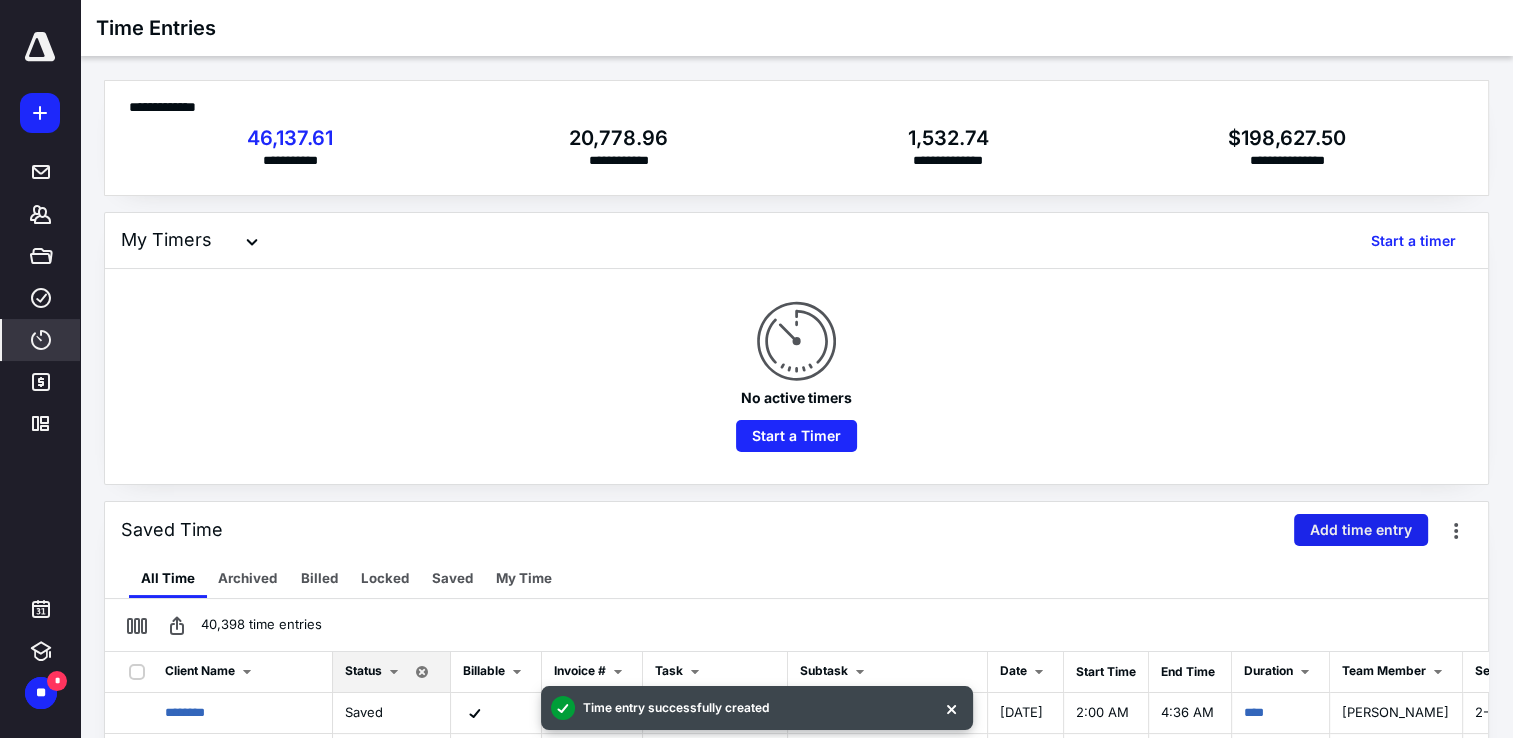 click on "Add time entry" at bounding box center (1361, 530) 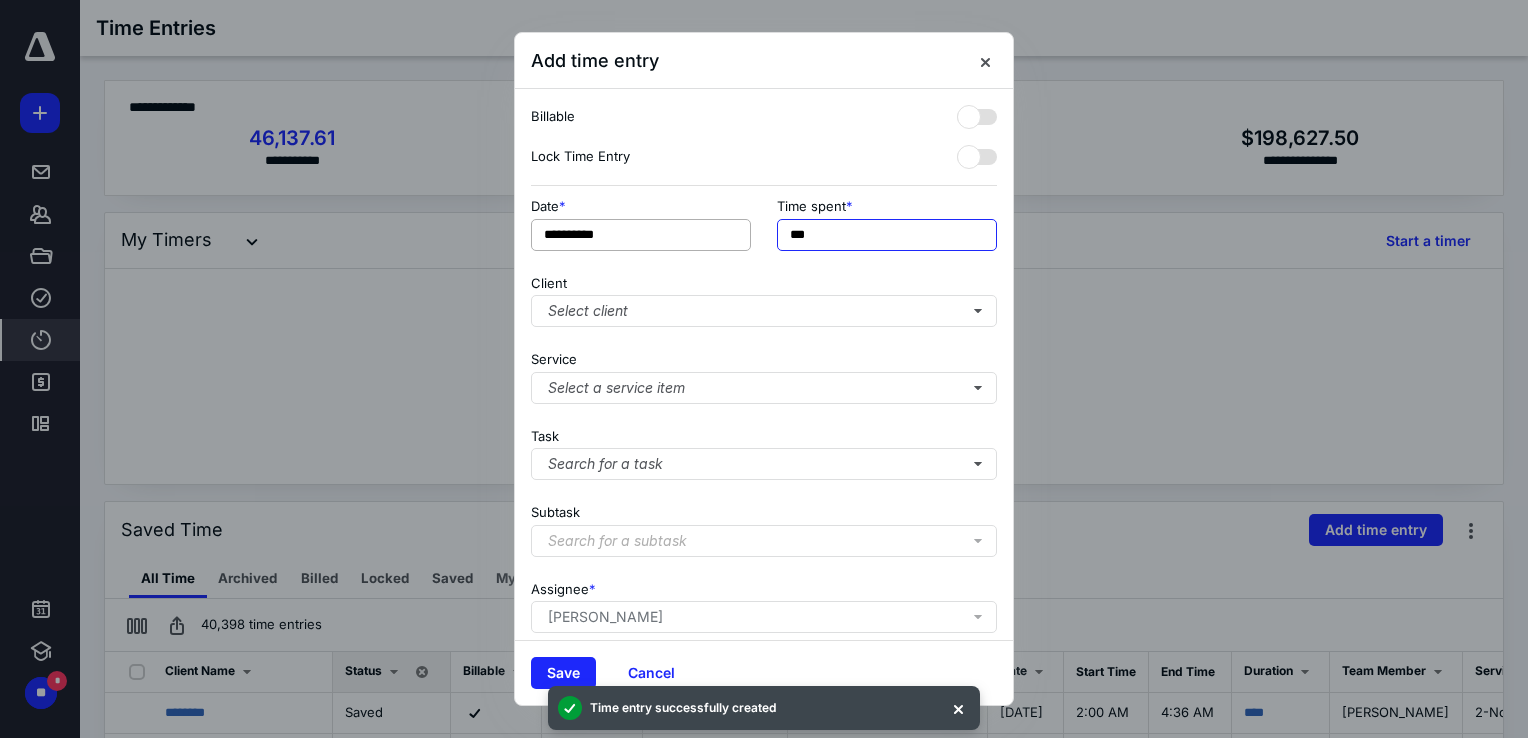 drag, startPoint x: 928, startPoint y: 221, endPoint x: 621, endPoint y: 234, distance: 307.27512 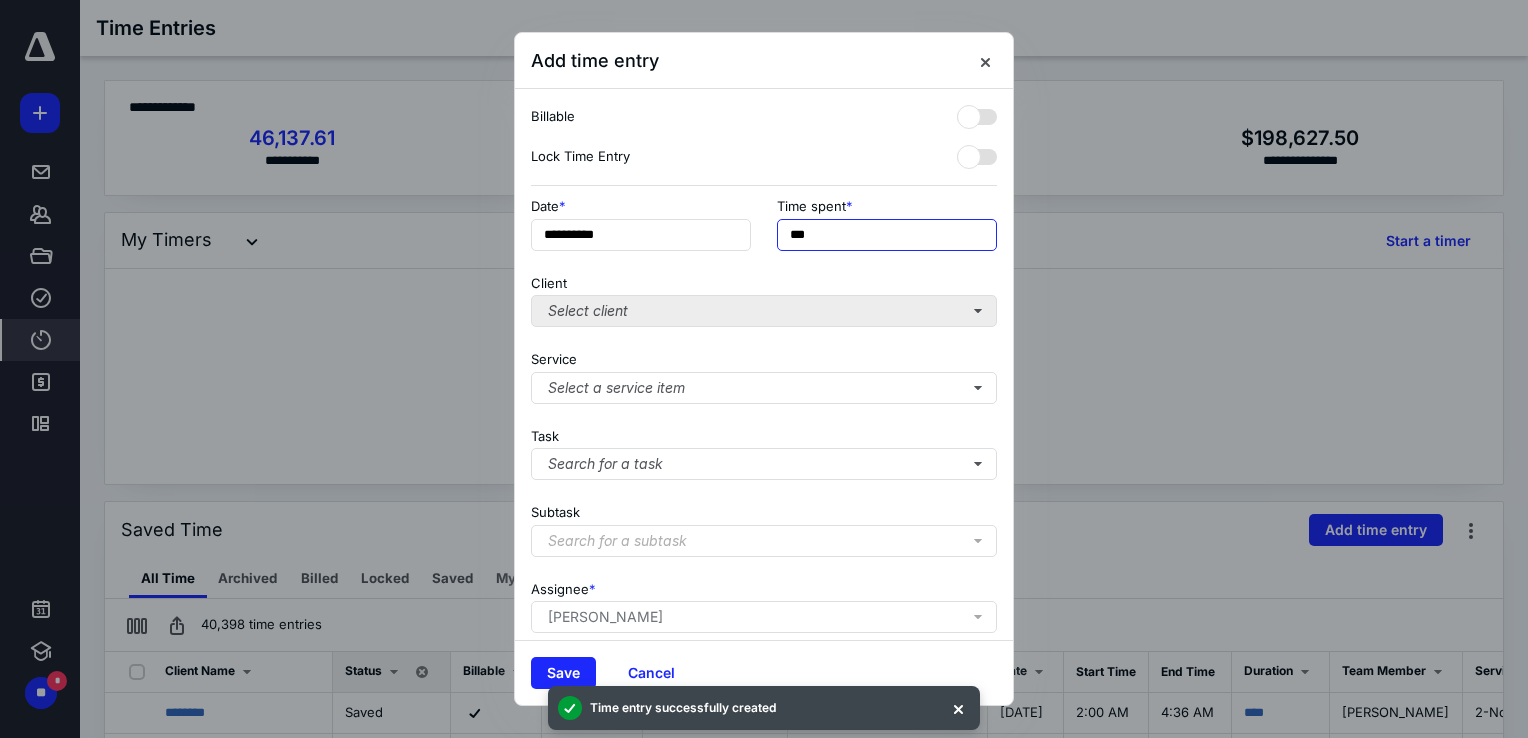 type on "***" 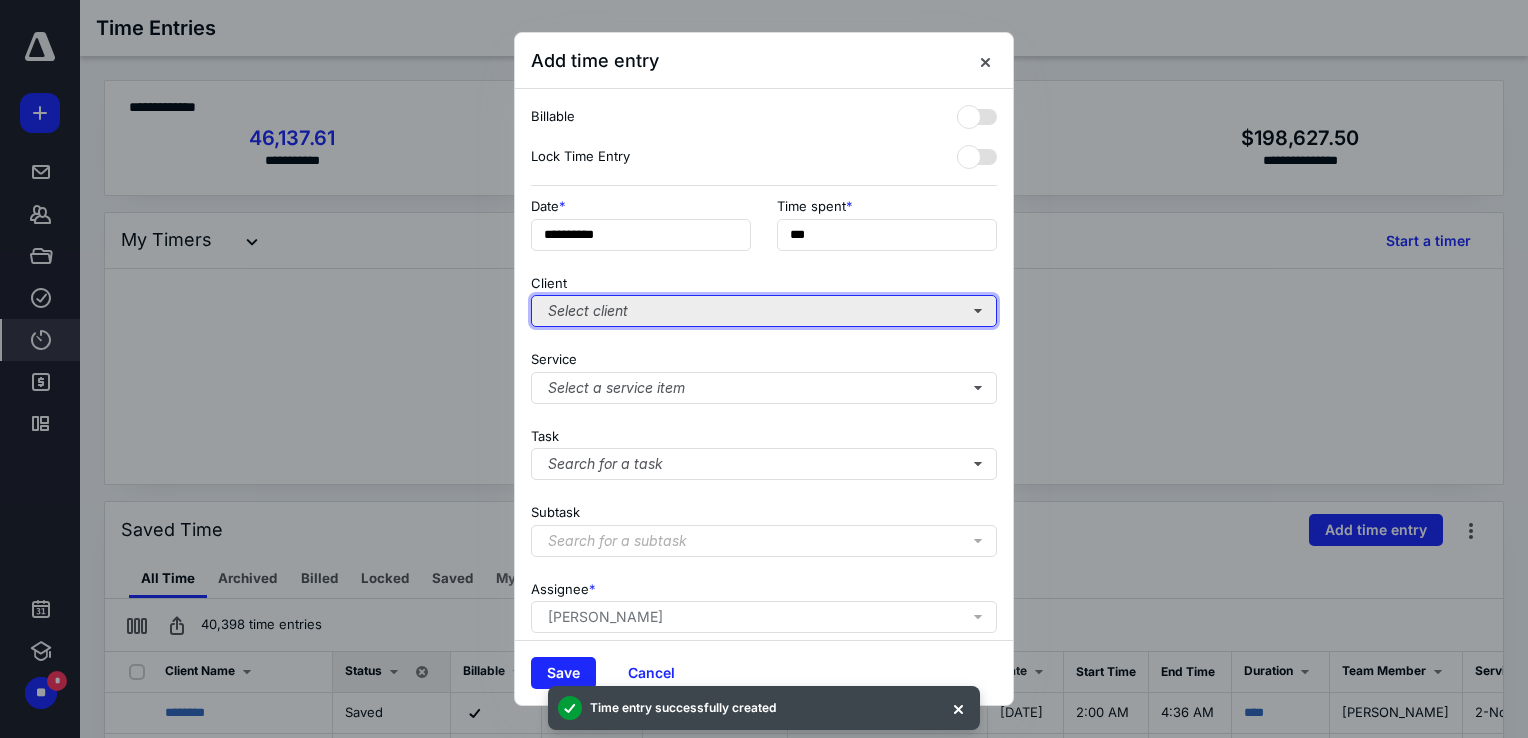click on "Select client" at bounding box center [764, 311] 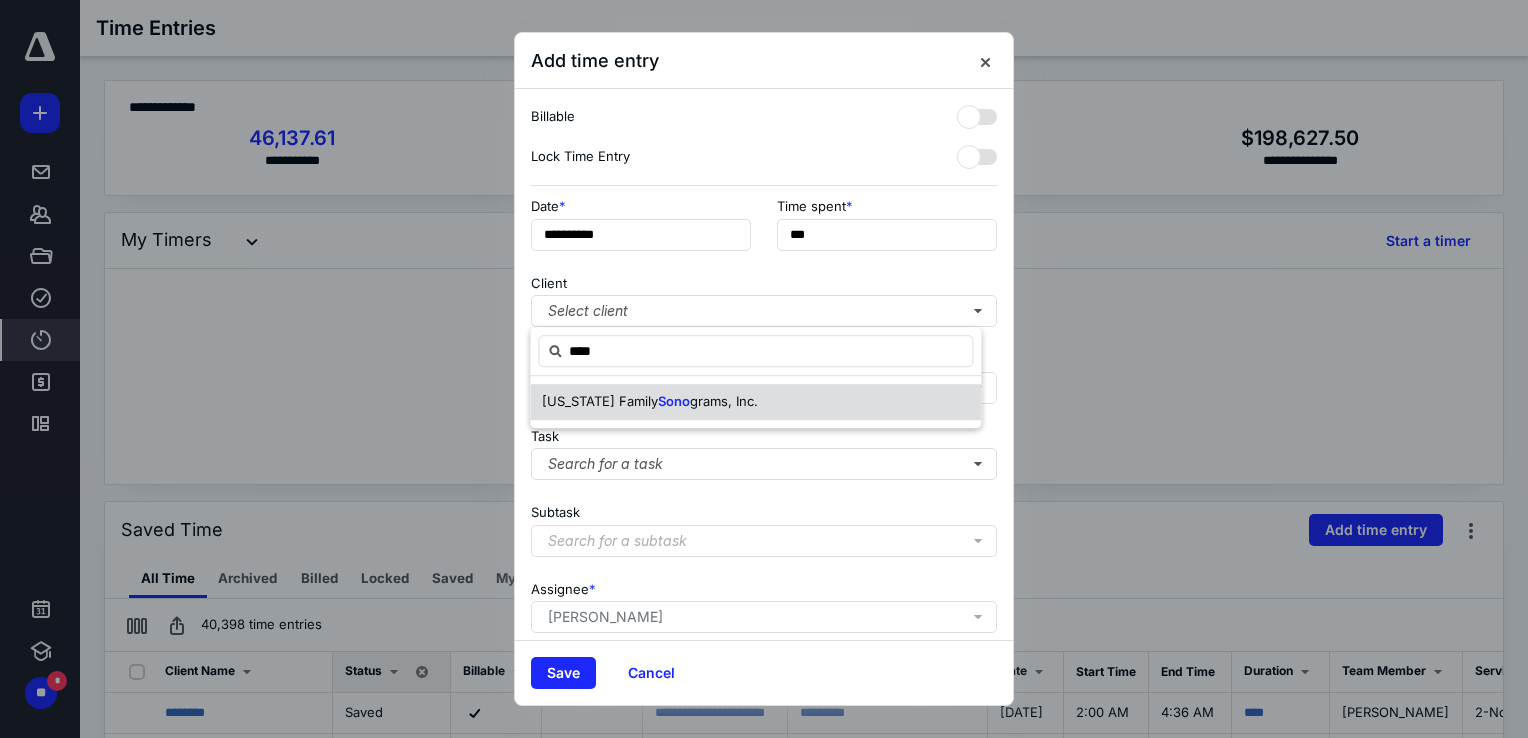 click on "[US_STATE] Family  Sono grams, Inc." at bounding box center [755, 402] 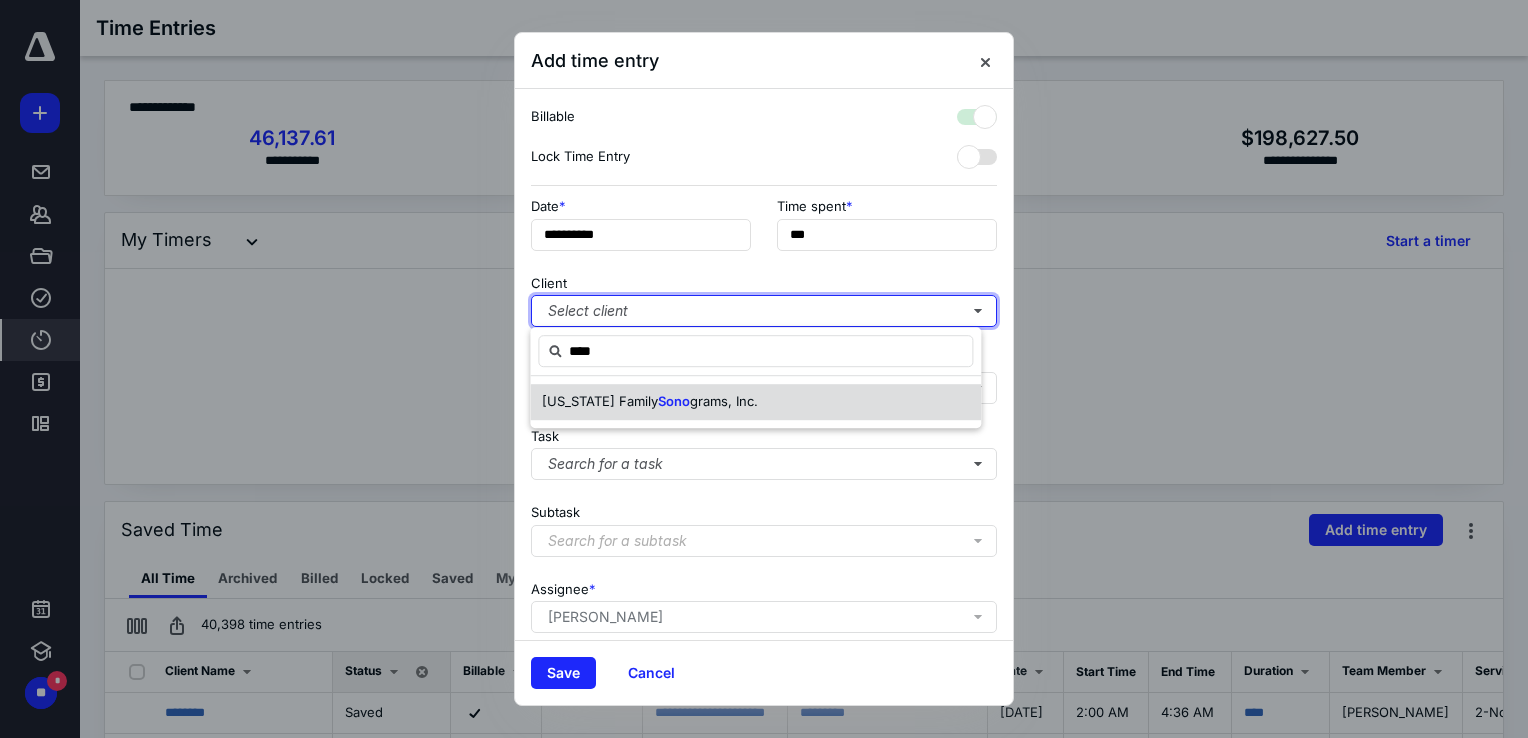 checkbox on "true" 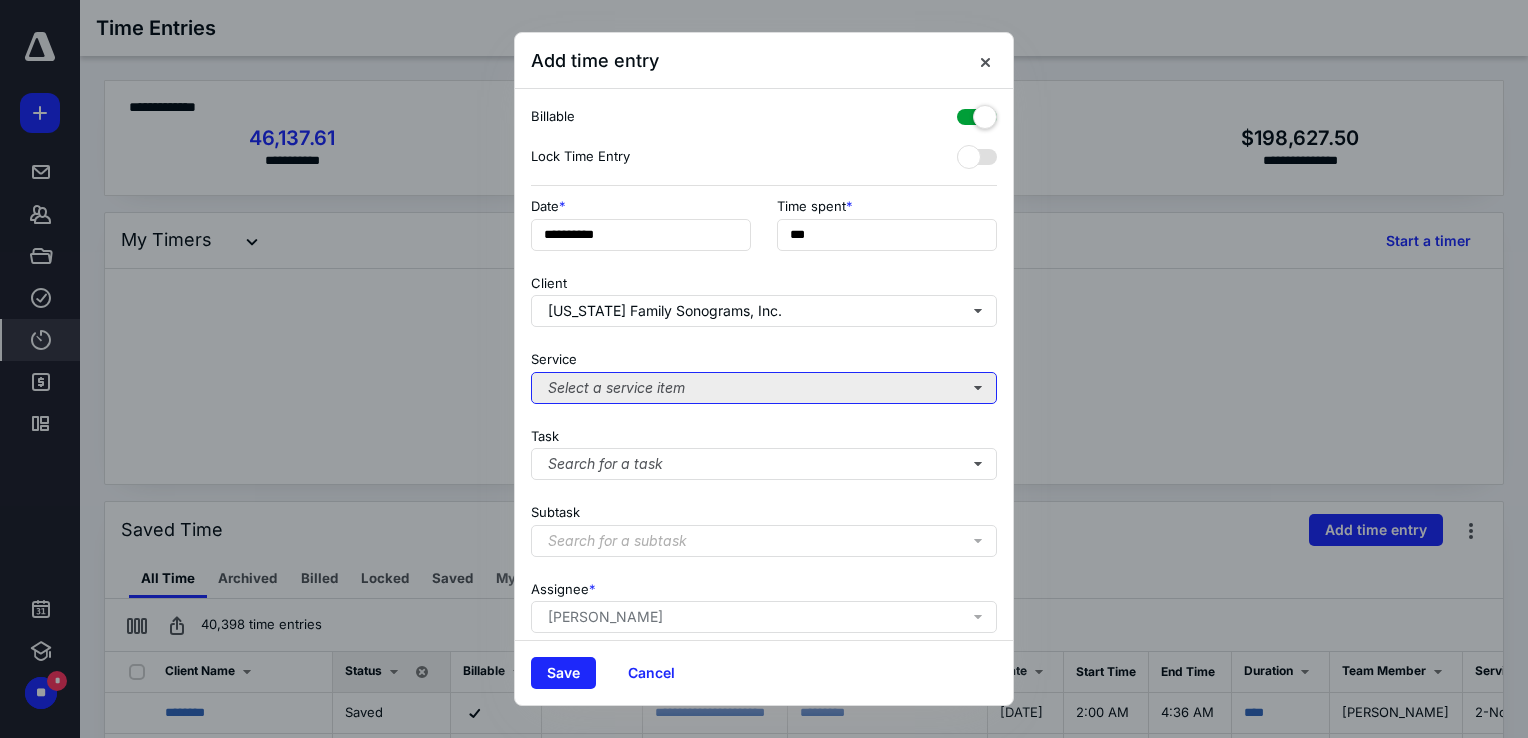 click on "Select a service item" at bounding box center [764, 388] 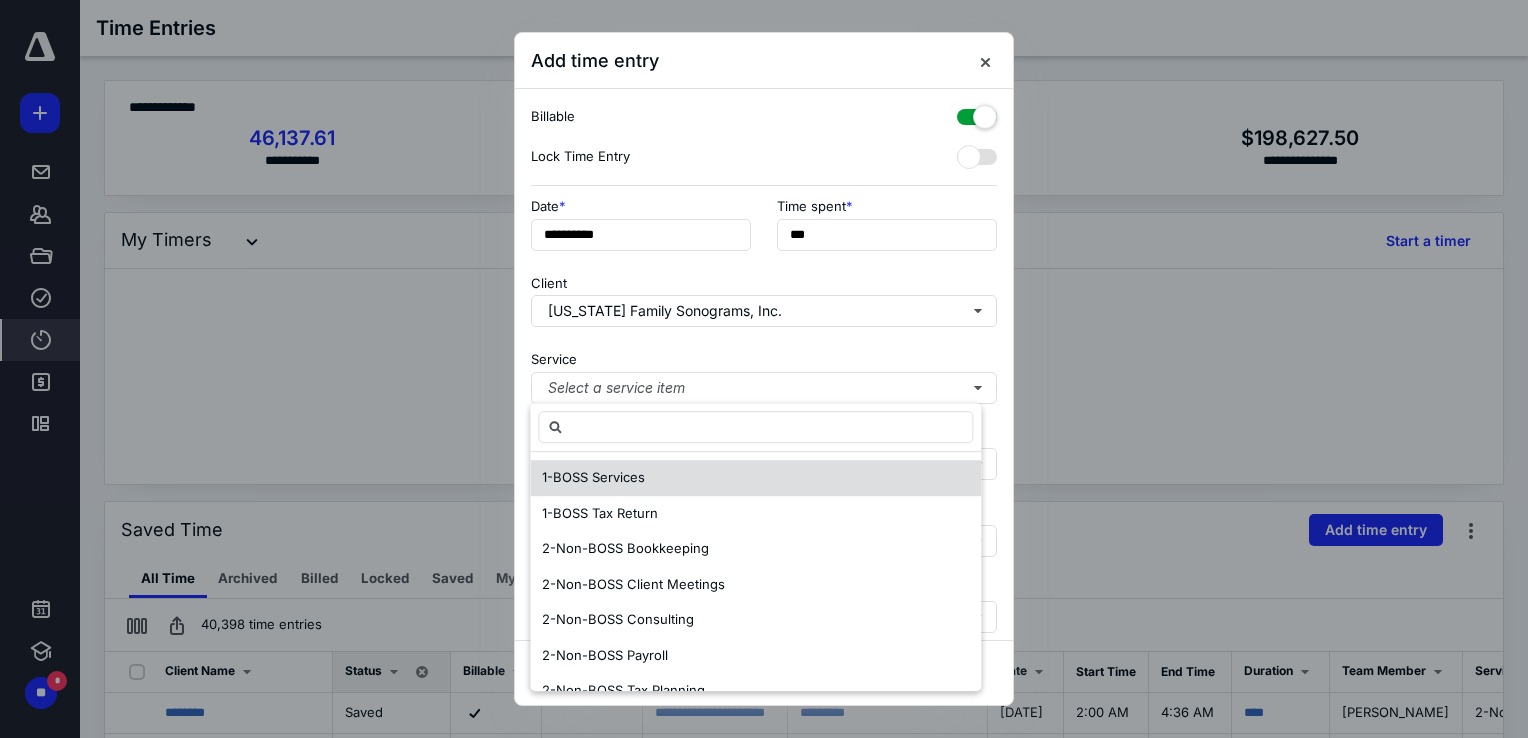 click on "1-BOSS Services" at bounding box center (593, 477) 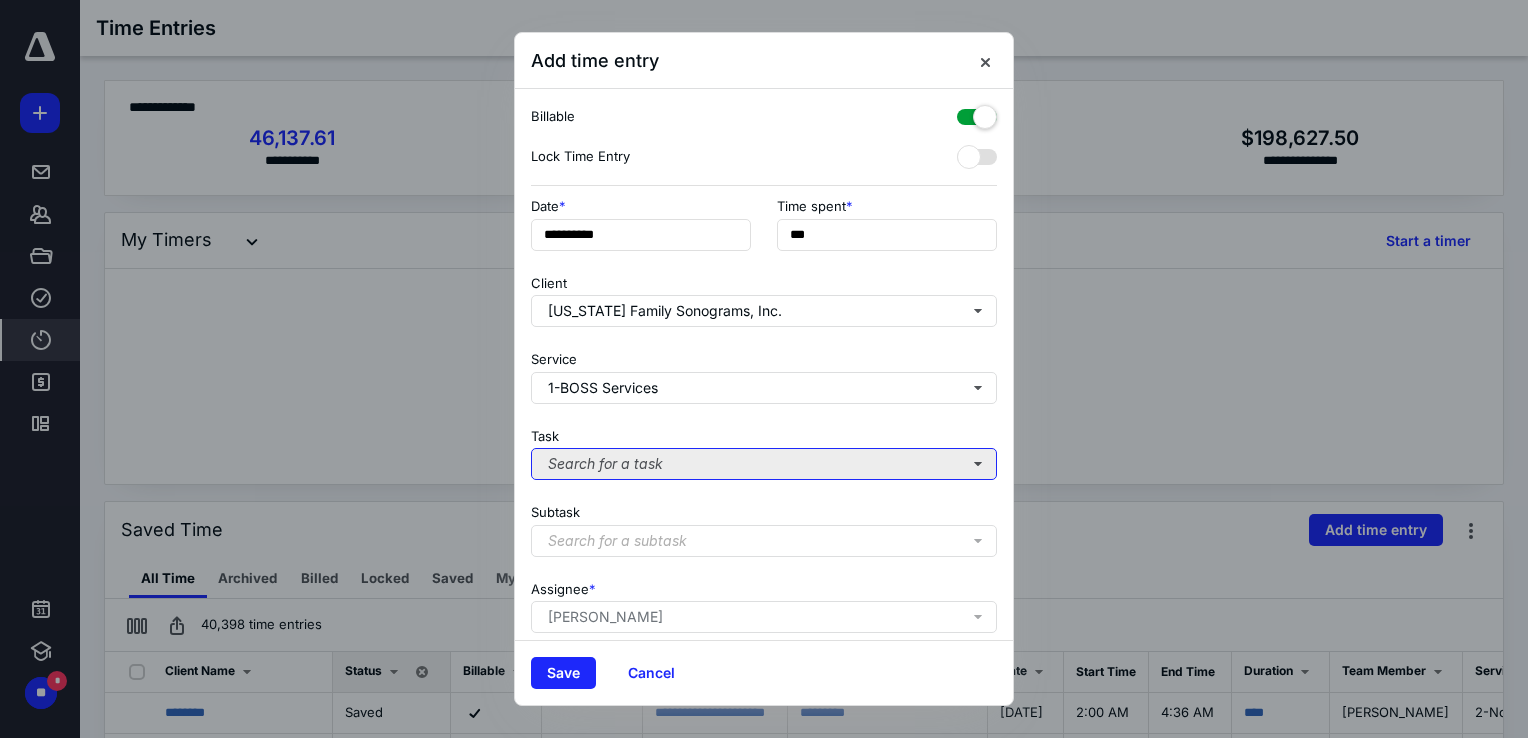 click on "Search for a task" at bounding box center (764, 464) 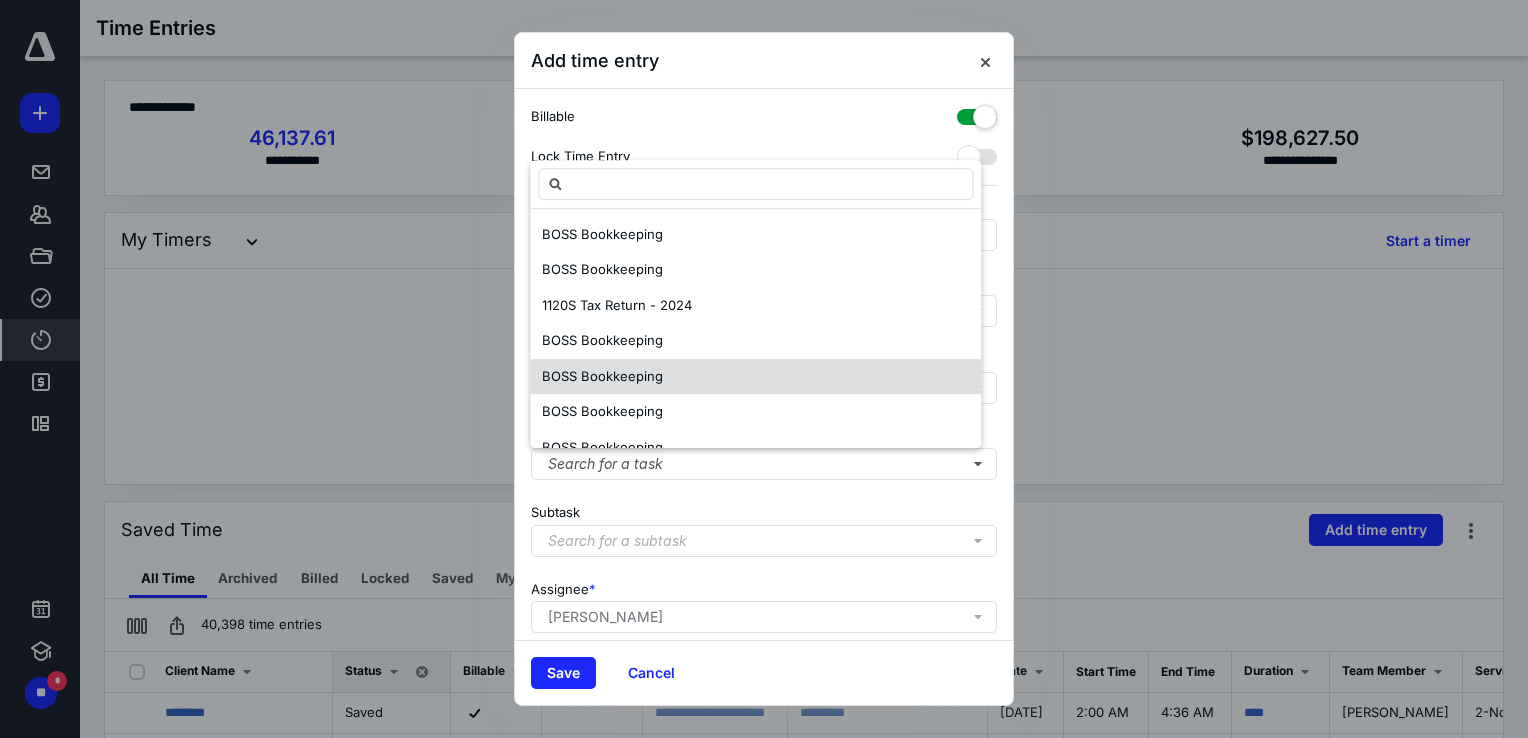click on "BOSS Bookkeeping" at bounding box center (755, 377) 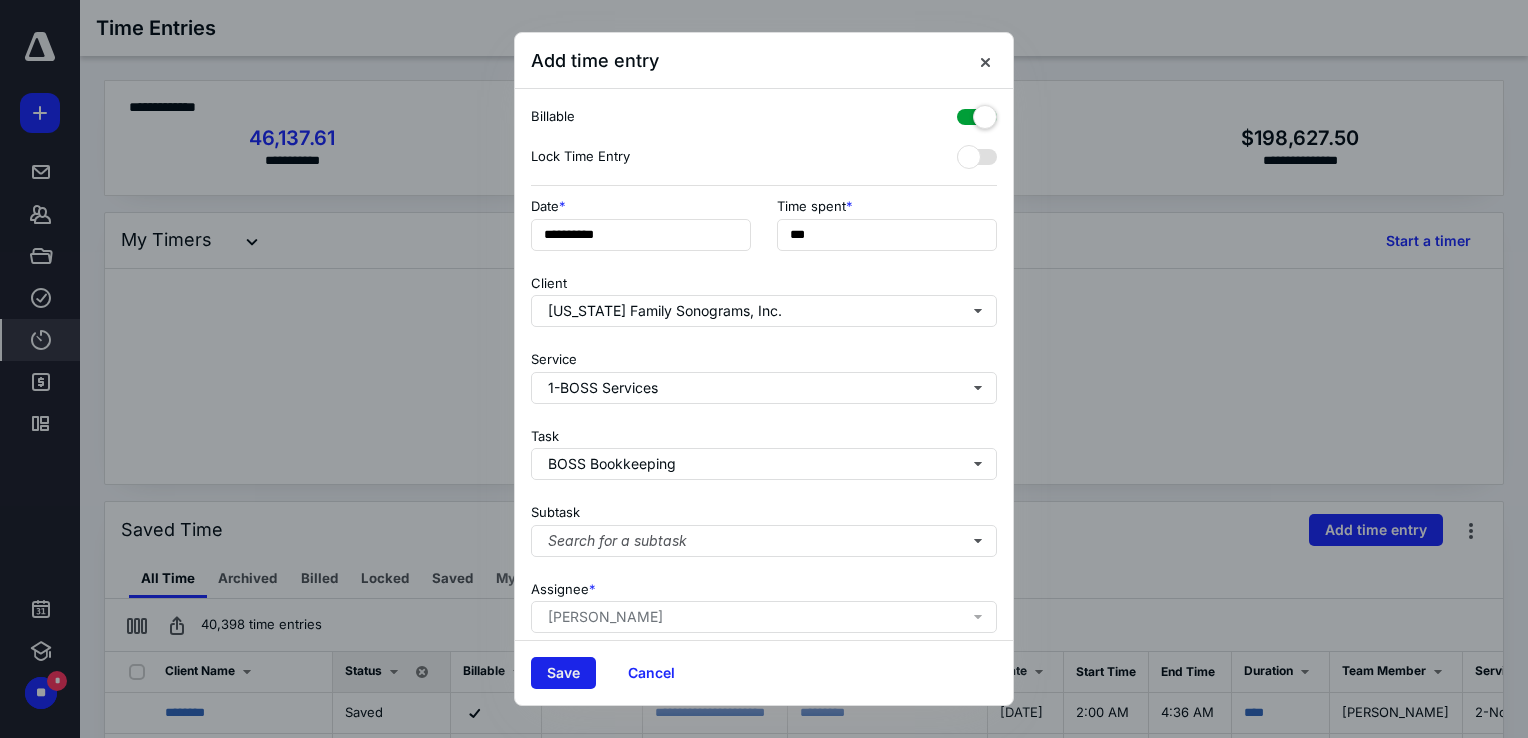 click on "Save" at bounding box center (563, 673) 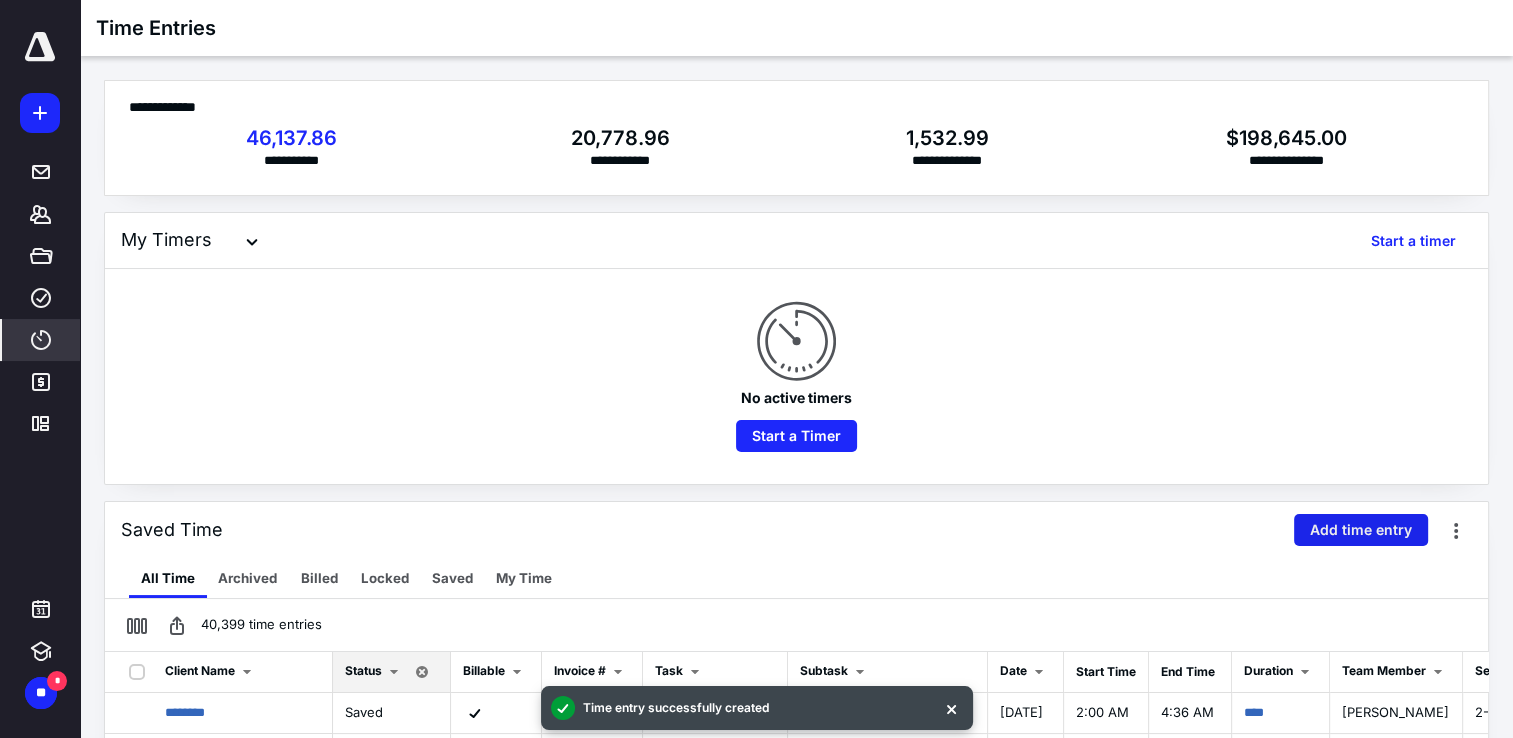 click on "Add time entry" at bounding box center [1361, 530] 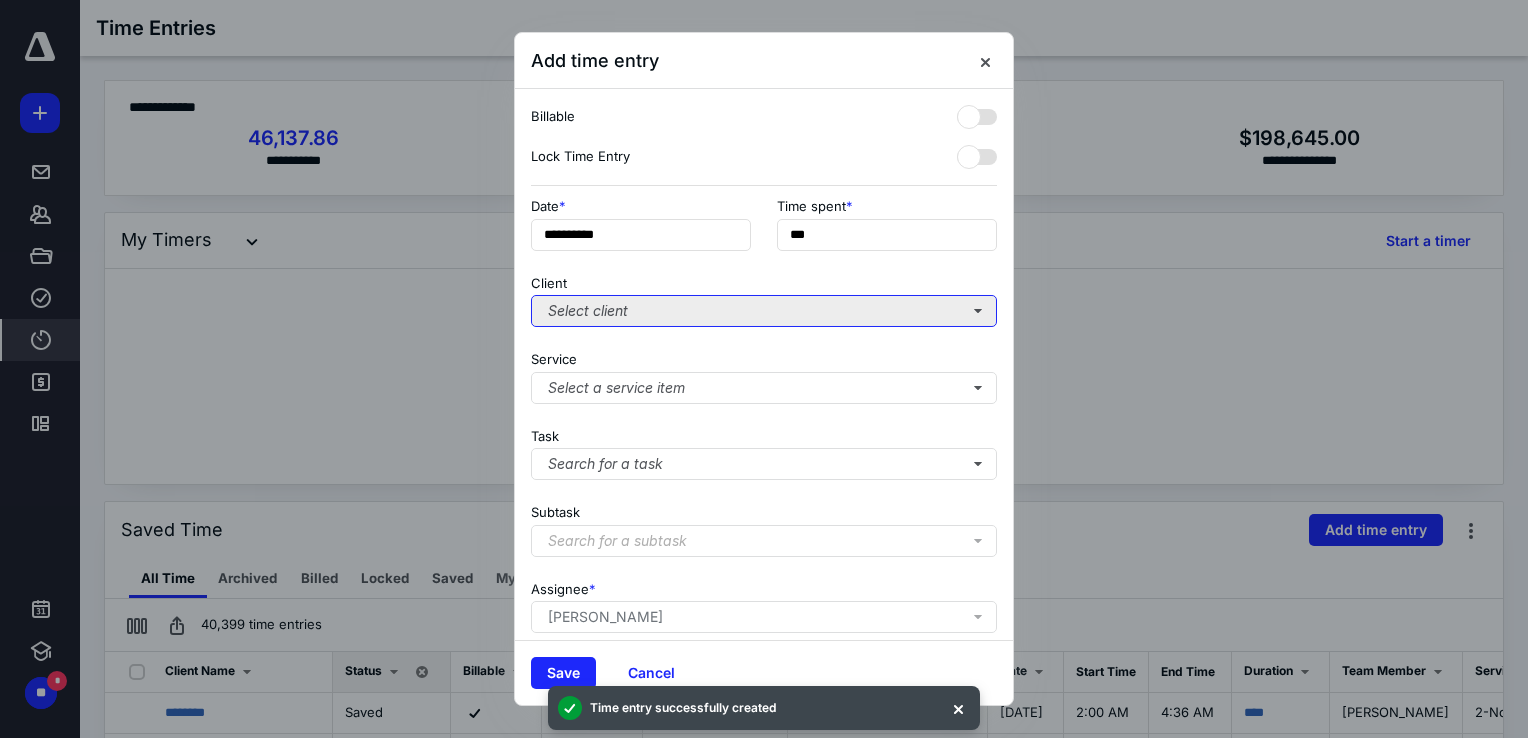 click on "Select client" at bounding box center [764, 311] 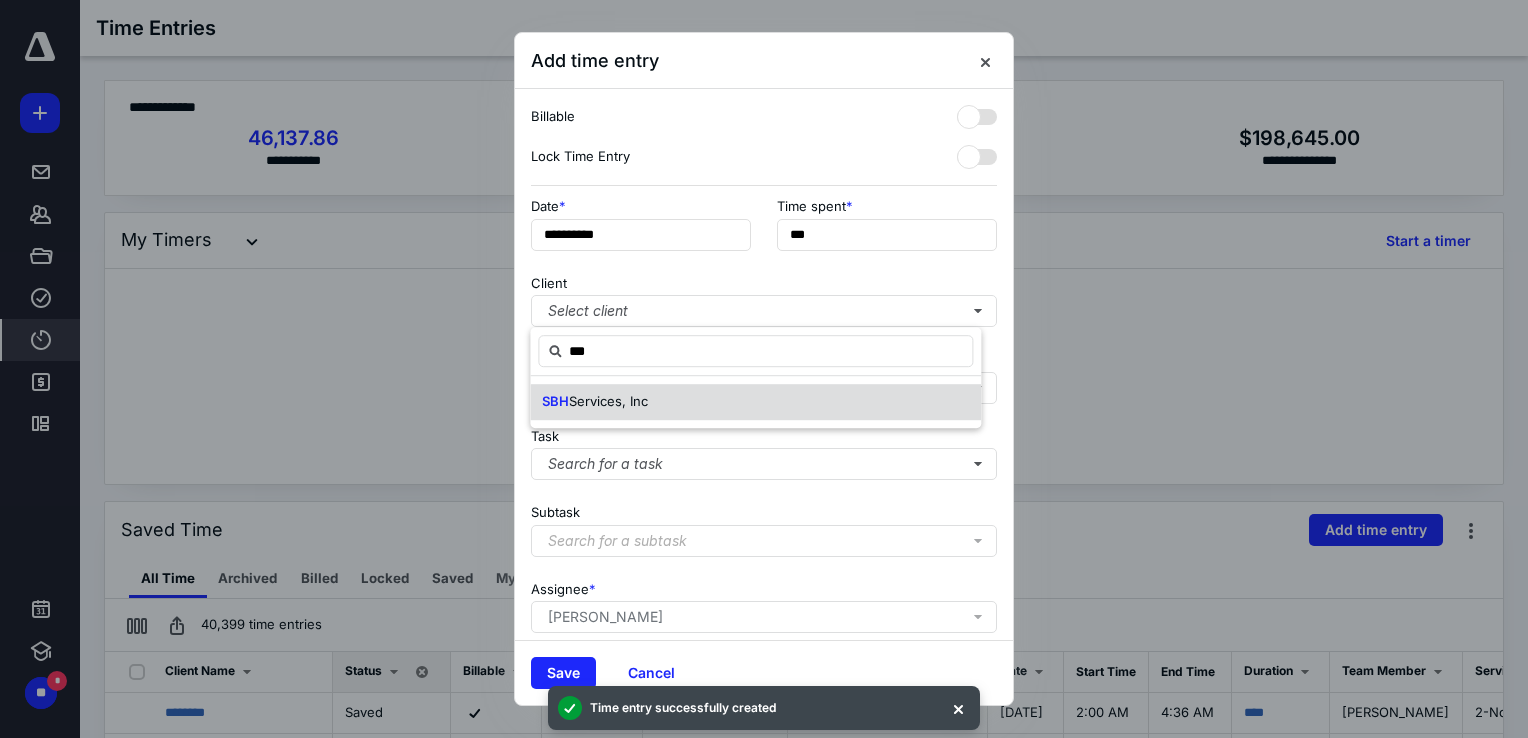 click on "Services, Inc" at bounding box center (608, 401) 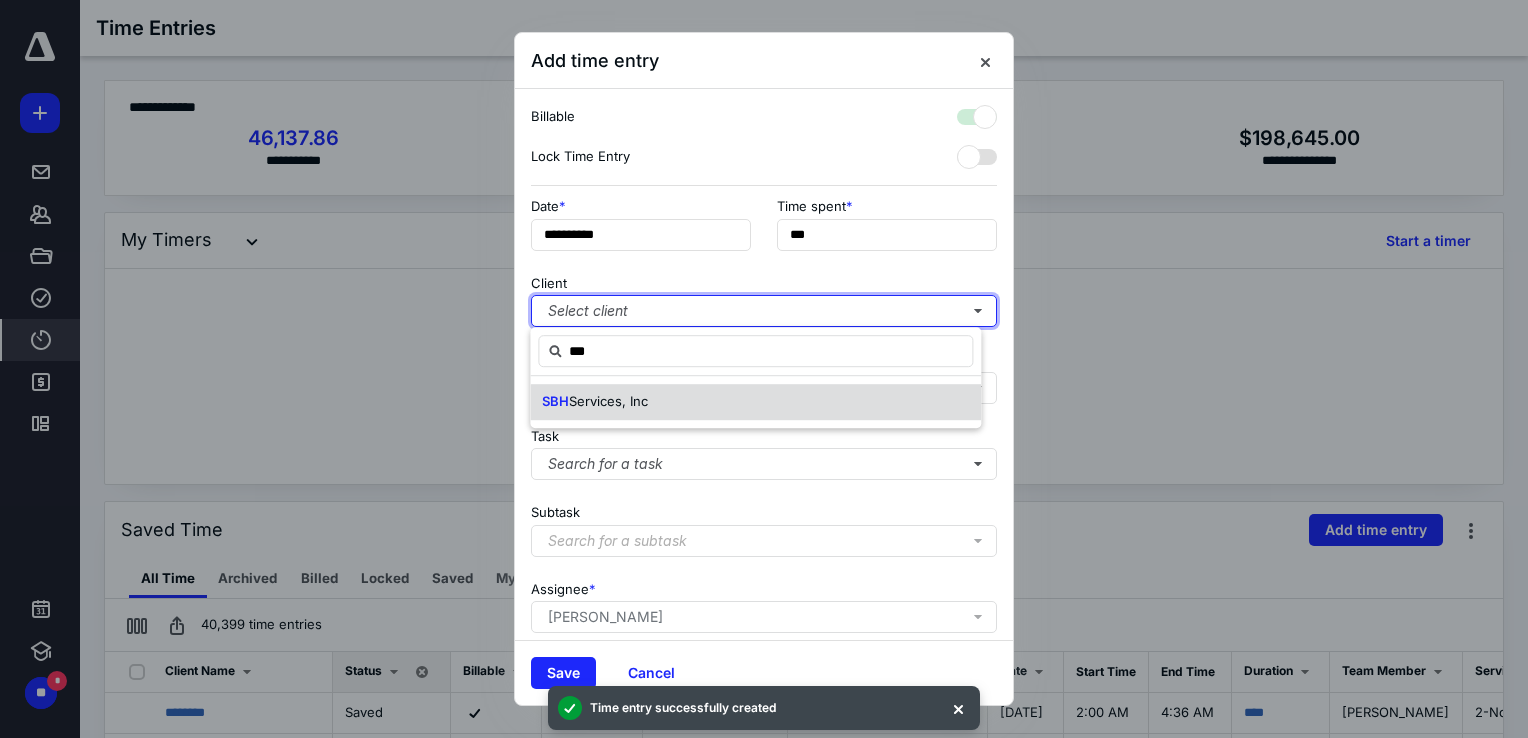 checkbox on "true" 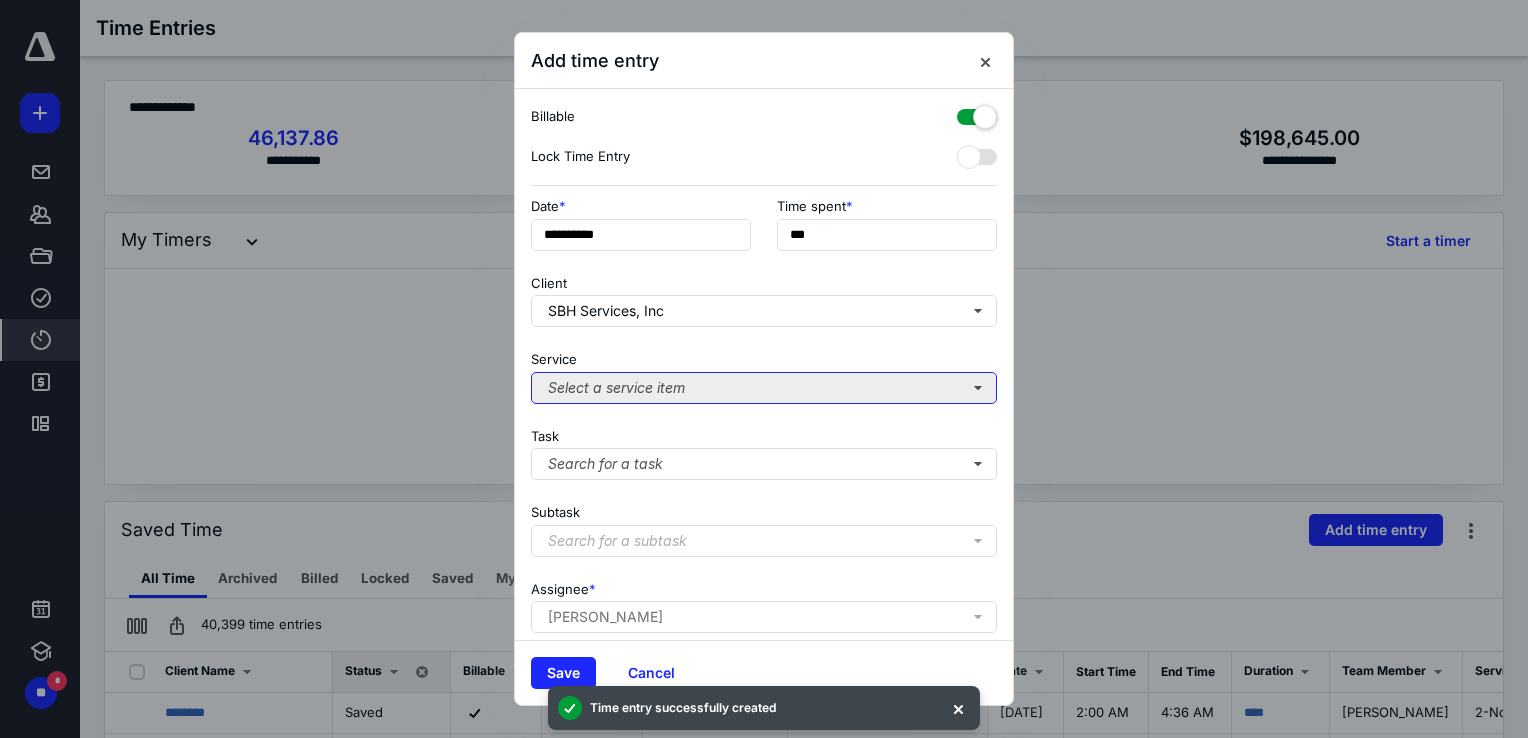click on "Select a service item" at bounding box center (764, 388) 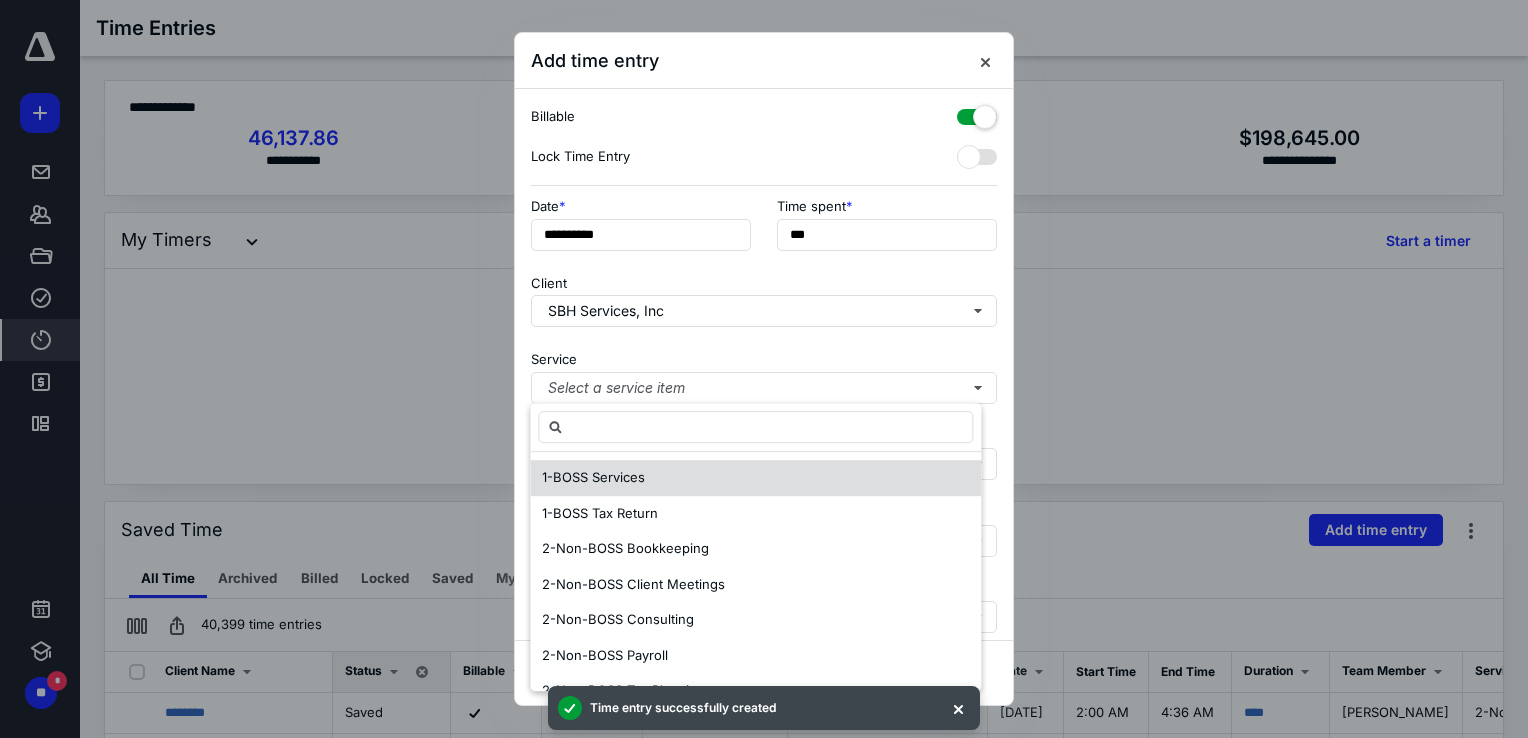 click on "1-BOSS Services" at bounding box center (593, 477) 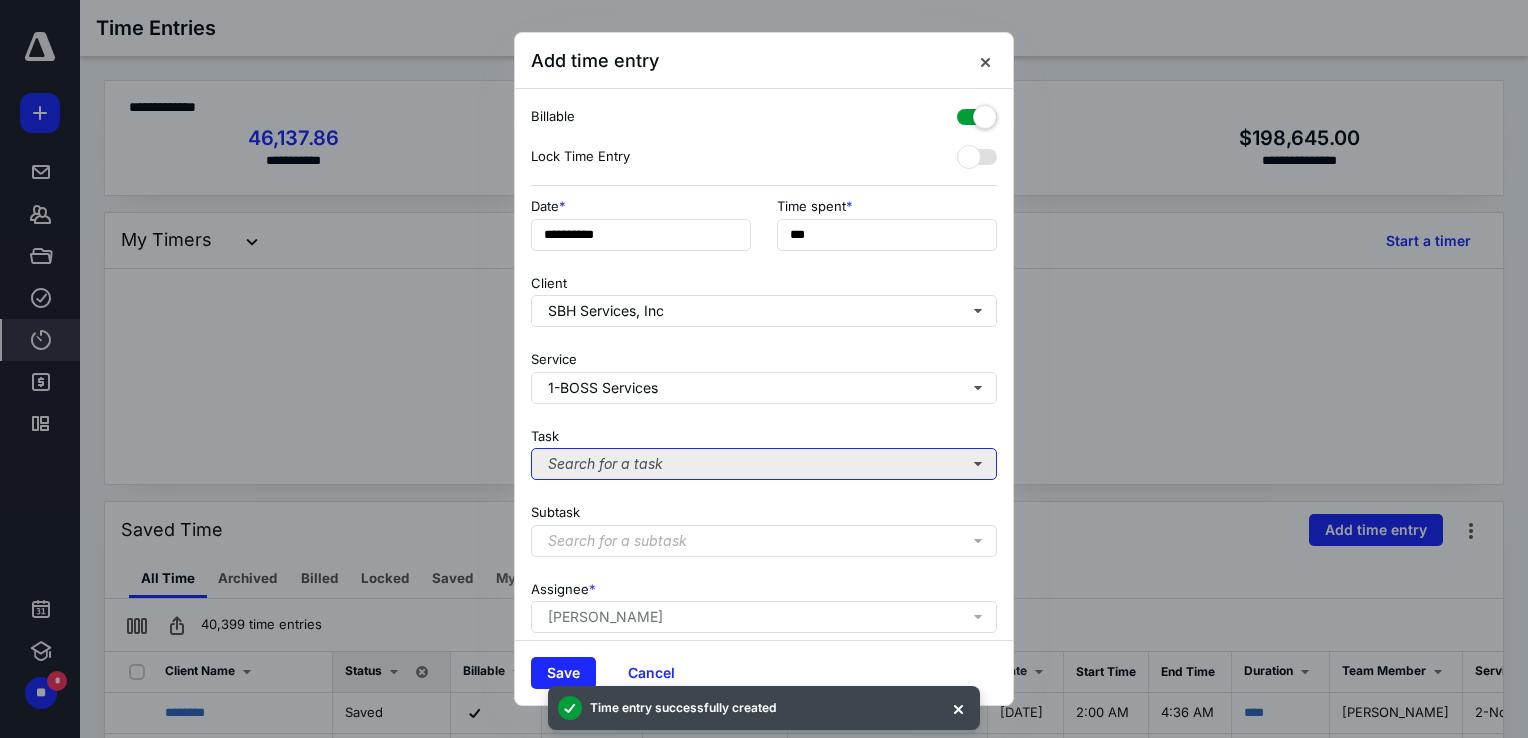 click on "Search for a task" at bounding box center (764, 464) 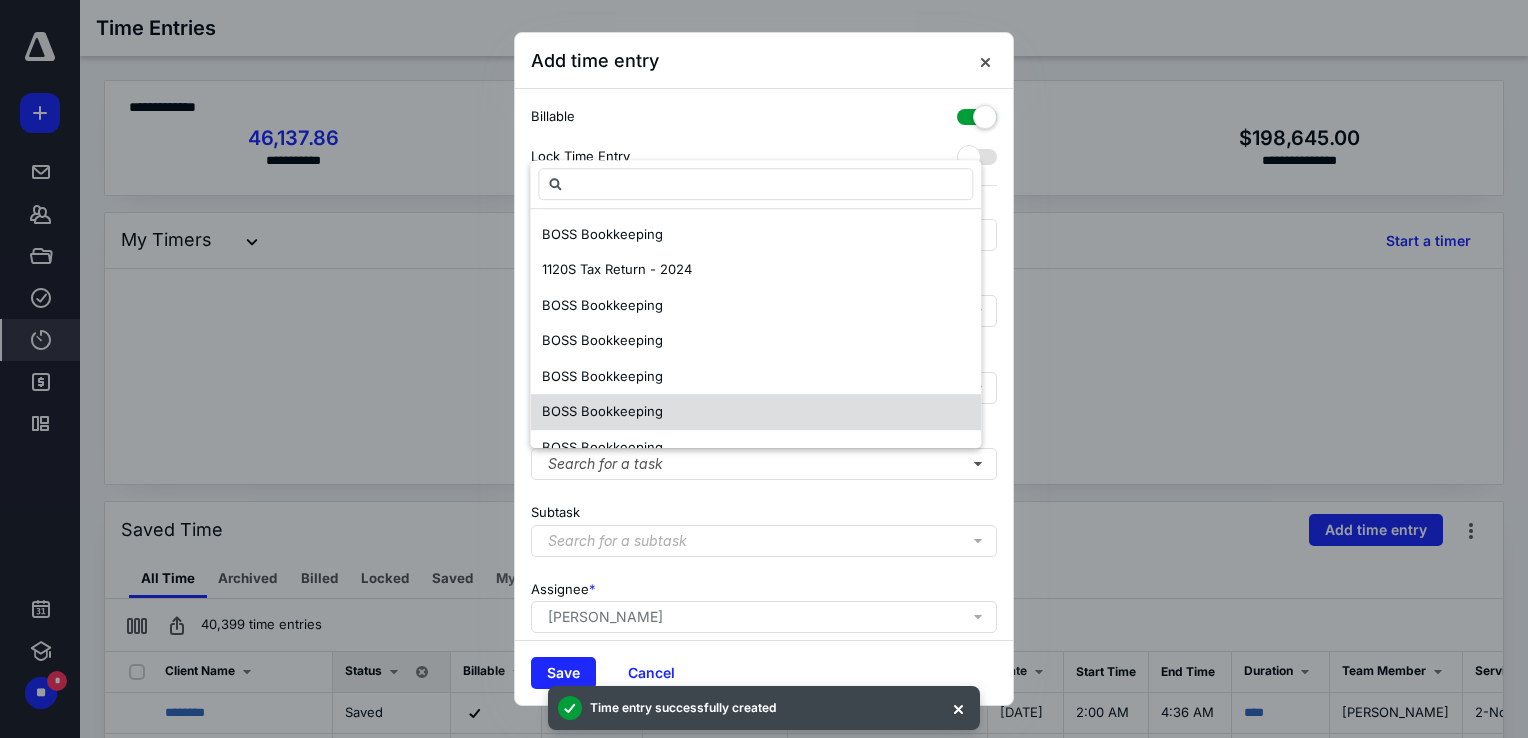 click on "BOSS Bookkeeping" at bounding box center [755, 413] 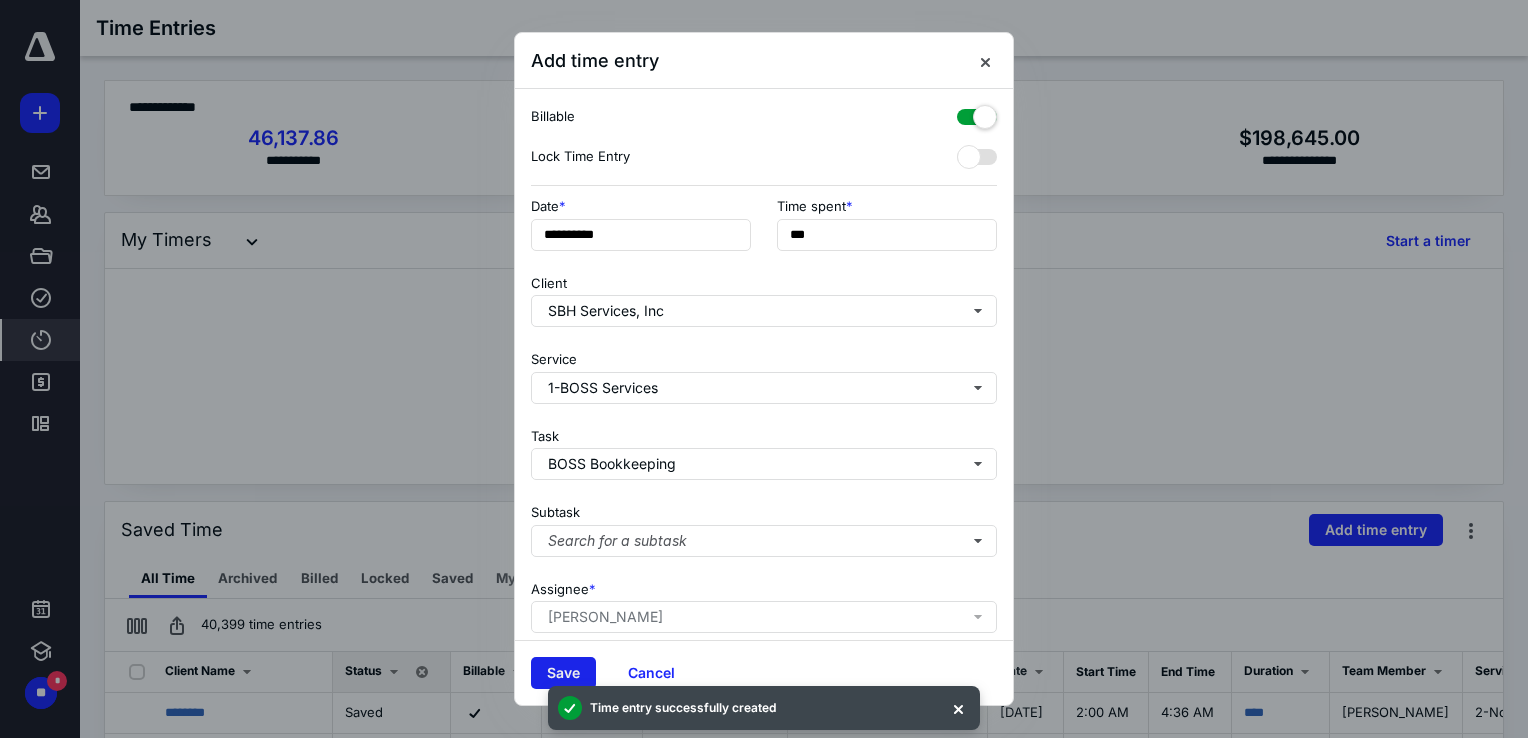 click on "Save" at bounding box center (563, 673) 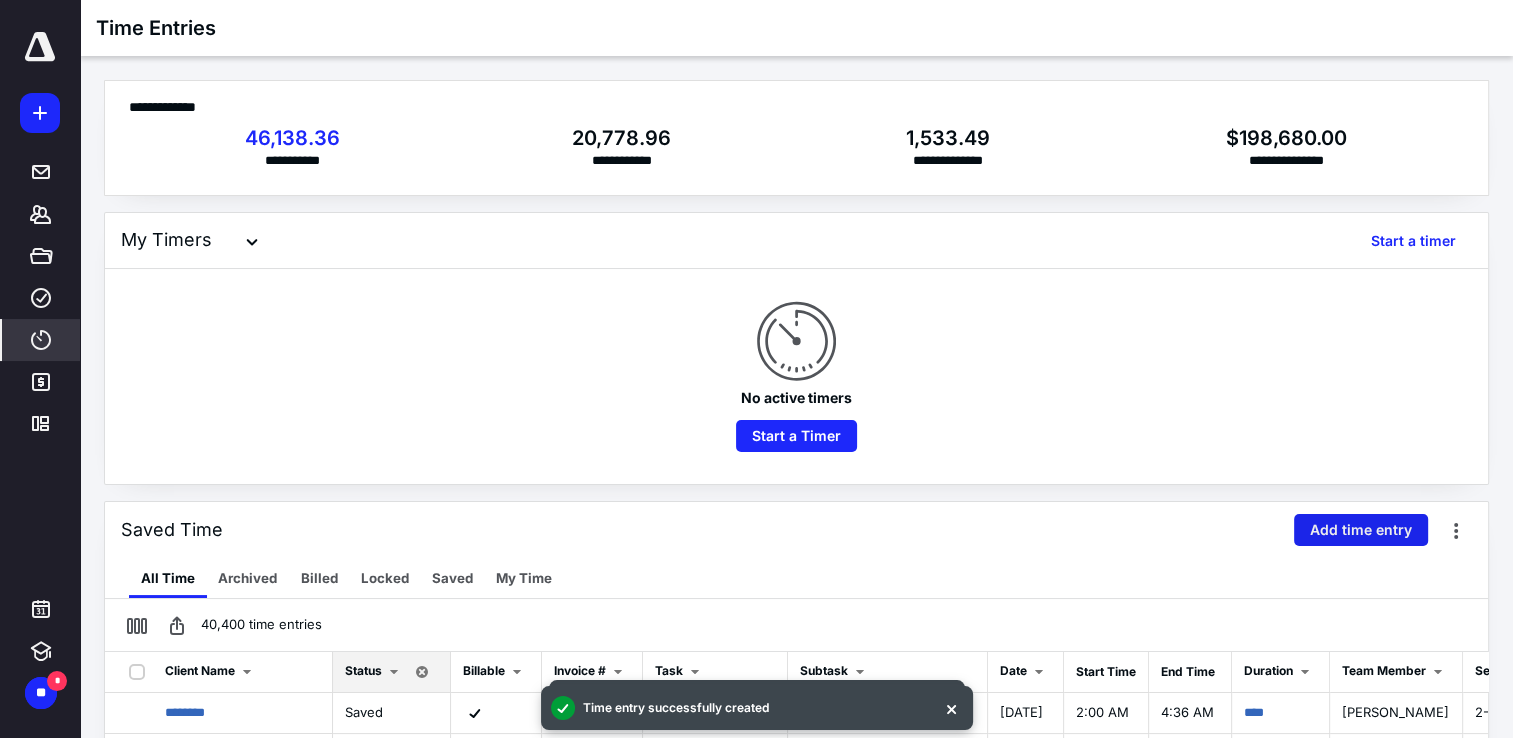 click on "Add time entry" at bounding box center [1361, 530] 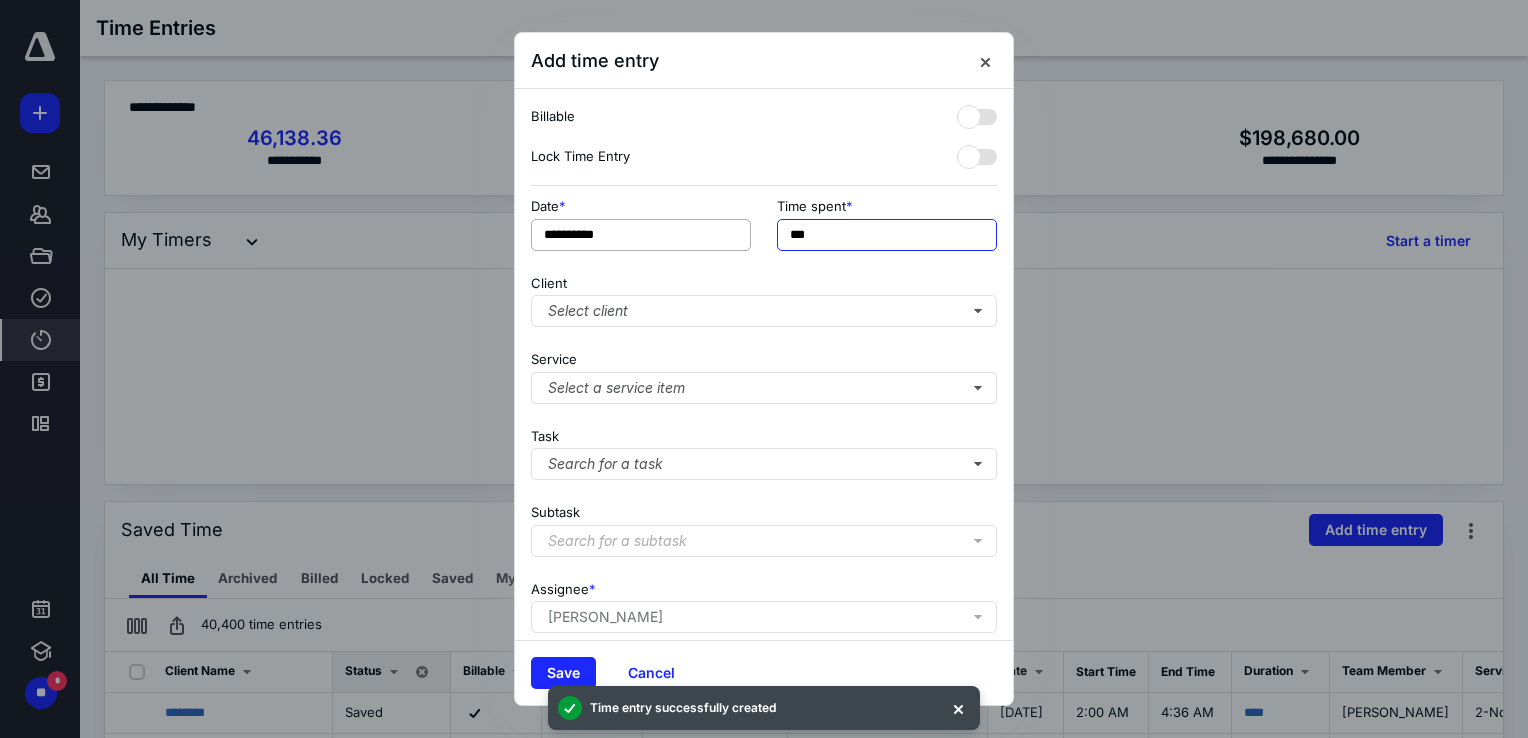drag, startPoint x: 819, startPoint y: 236, endPoint x: 748, endPoint y: 228, distance: 71.44928 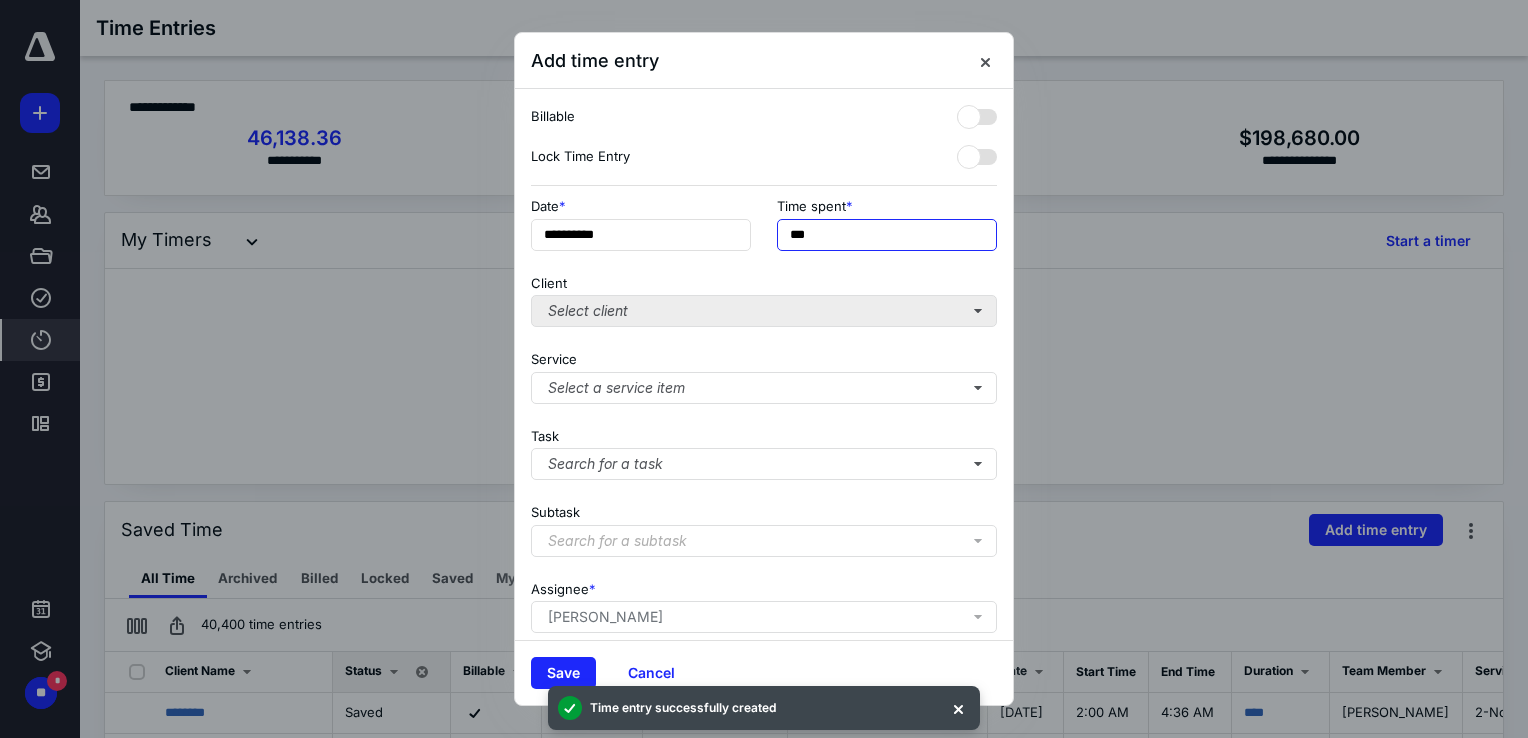 type on "***" 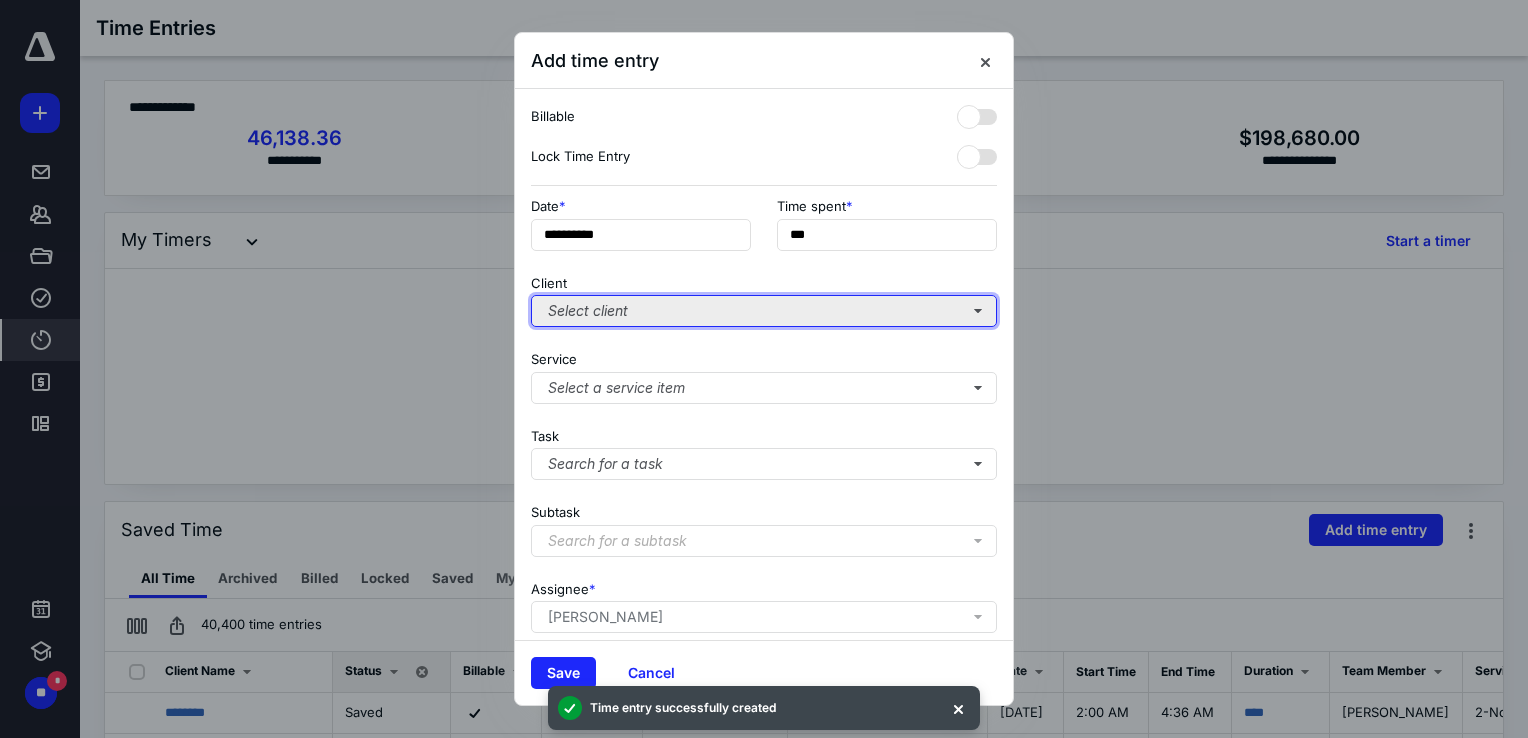 click on "Select client" at bounding box center (764, 311) 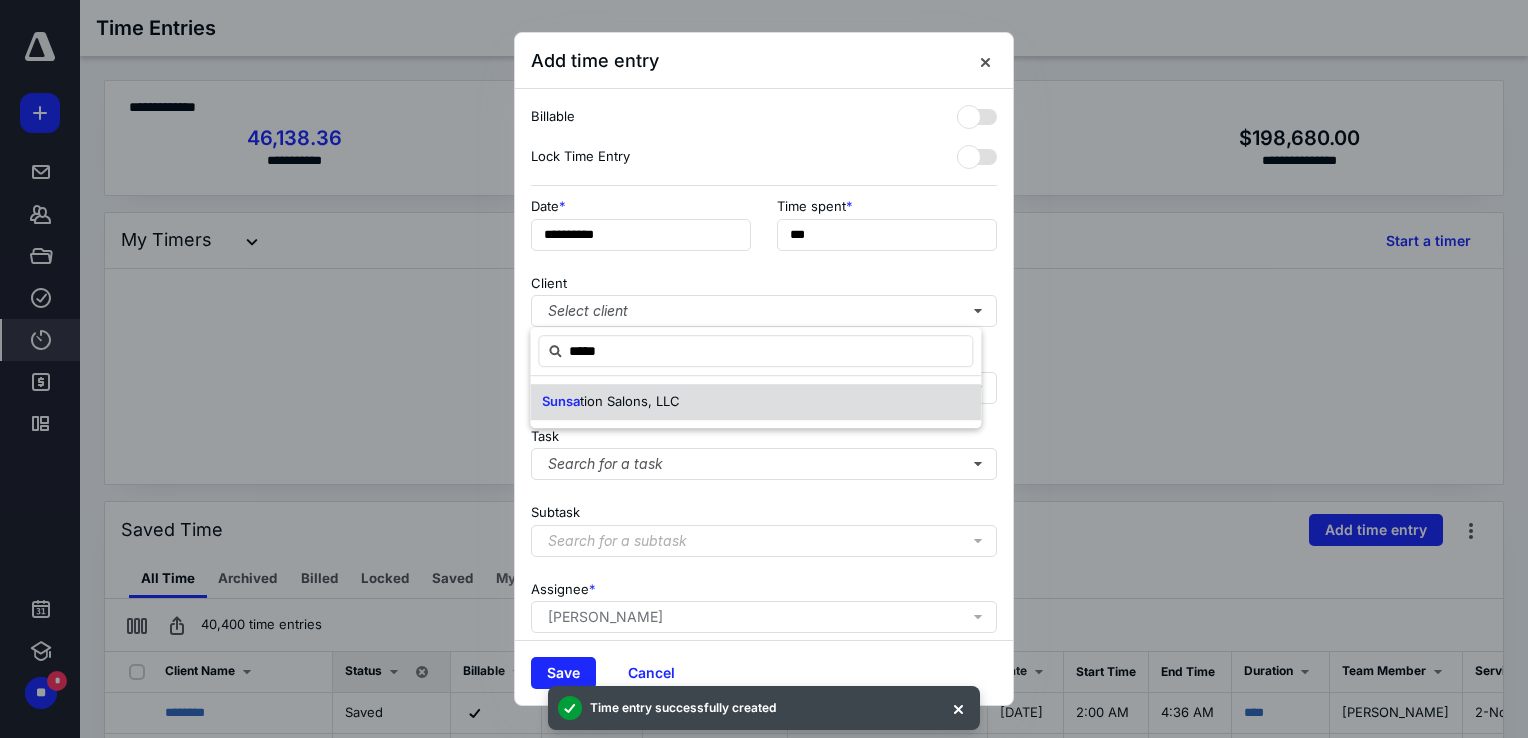 click on "Sunsa tion Salons, LLC" at bounding box center (611, 402) 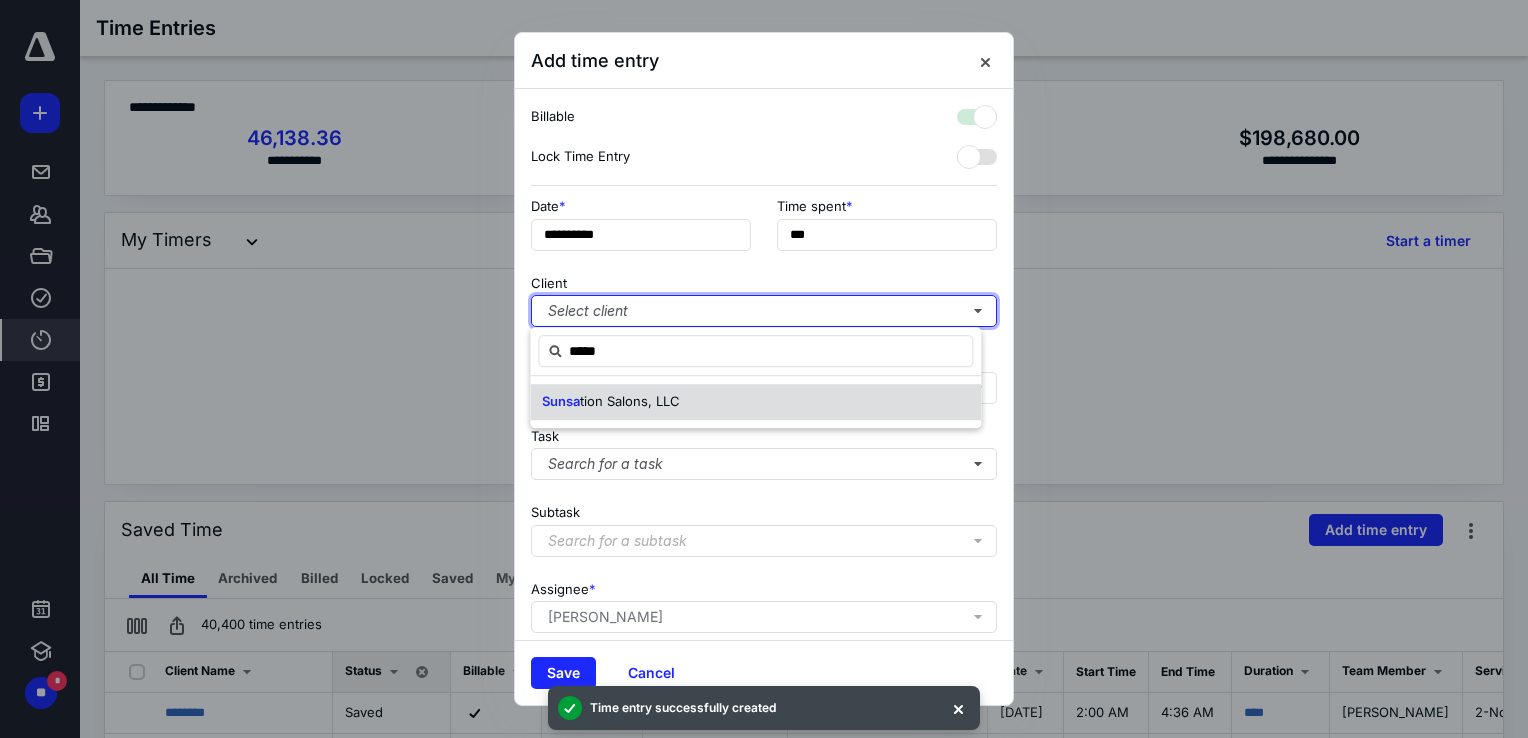 checkbox on "true" 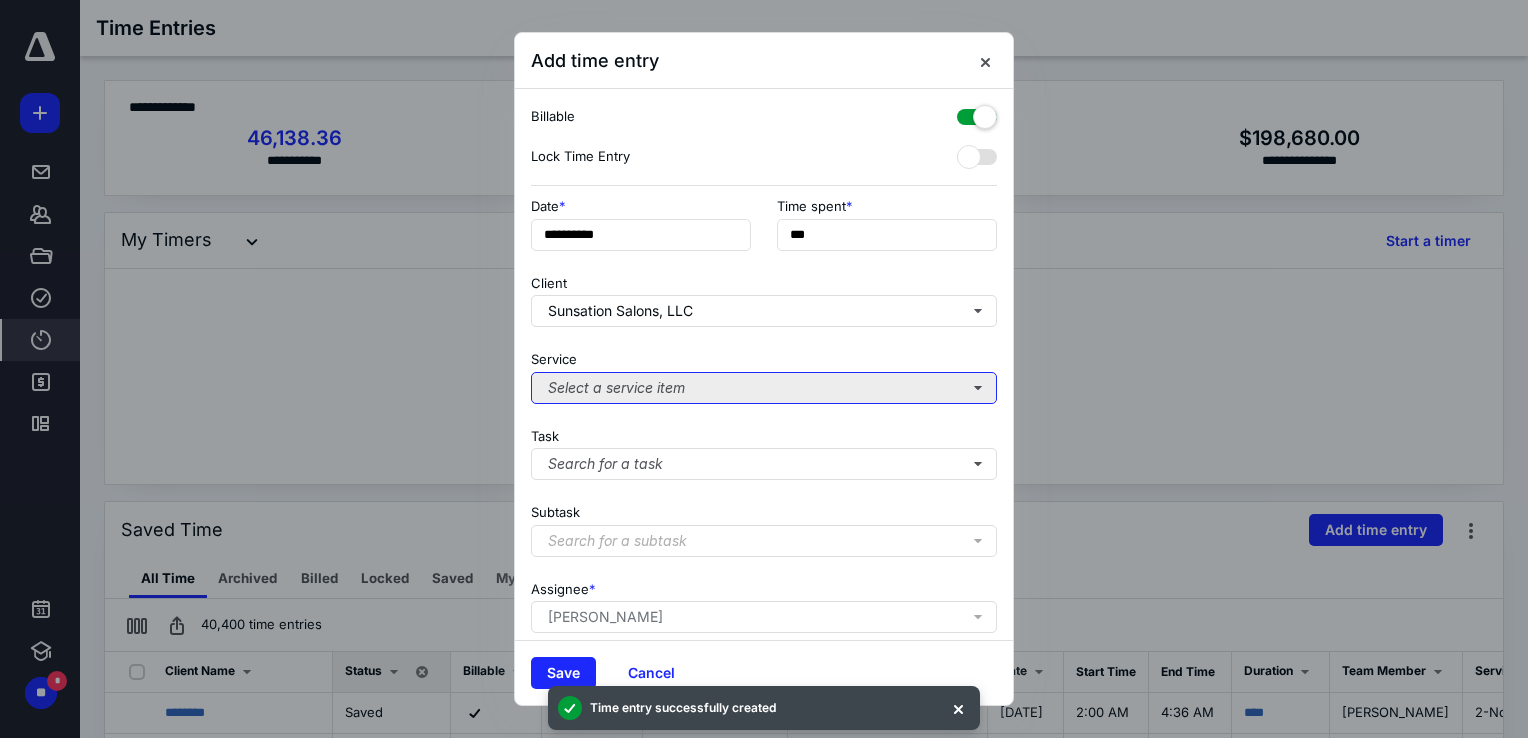 click on "Select a service item" at bounding box center [764, 388] 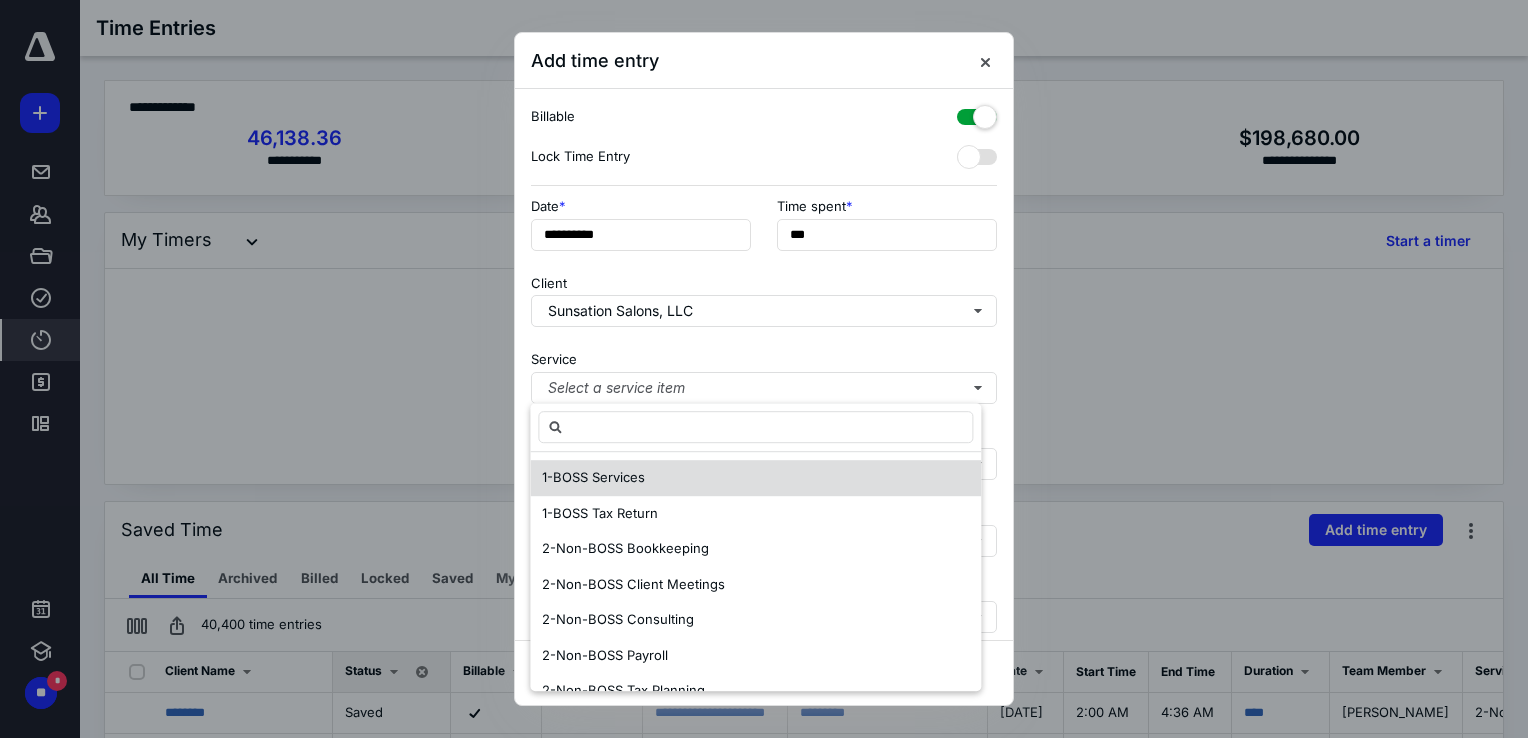 click on "1-BOSS Services" at bounding box center [593, 477] 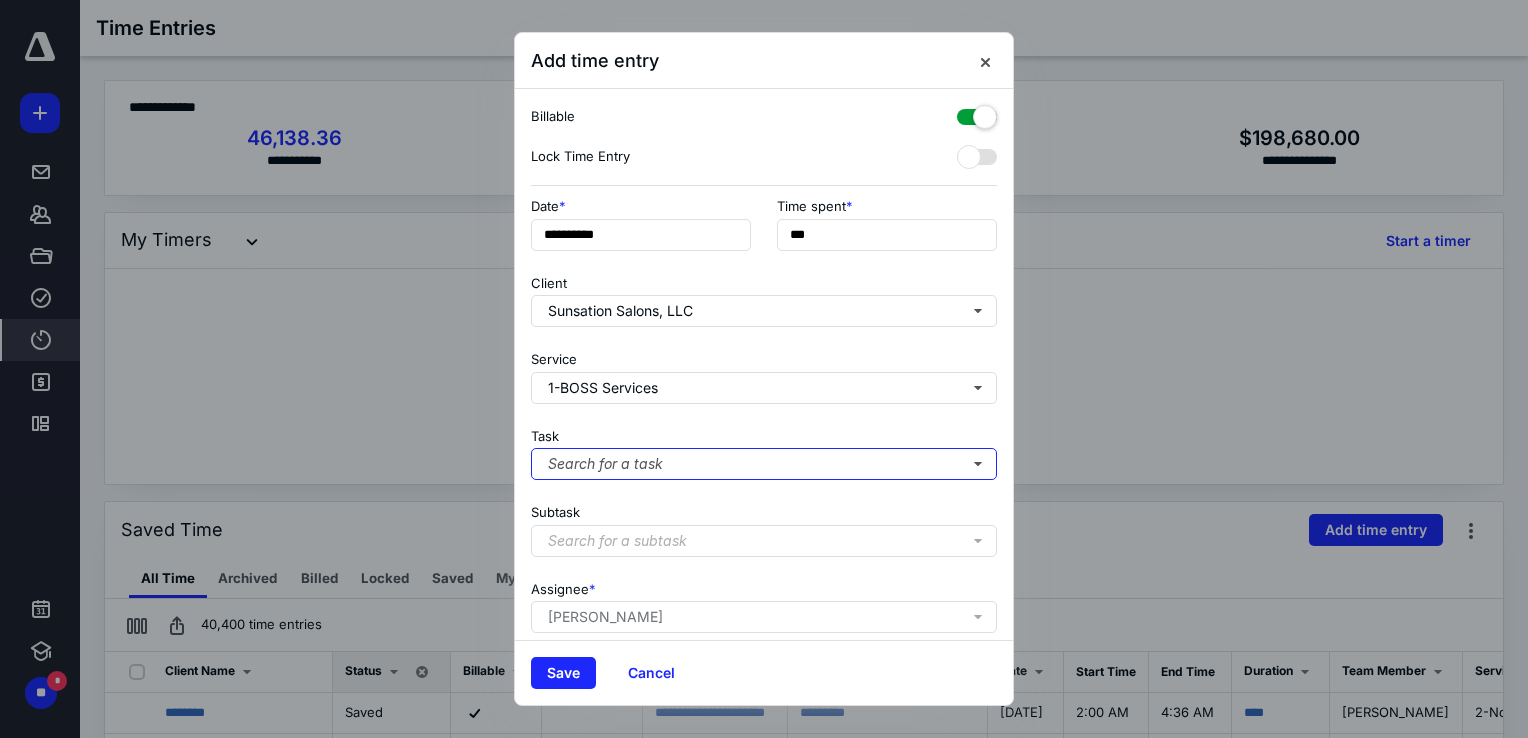 click on "Search for a task" at bounding box center [764, 464] 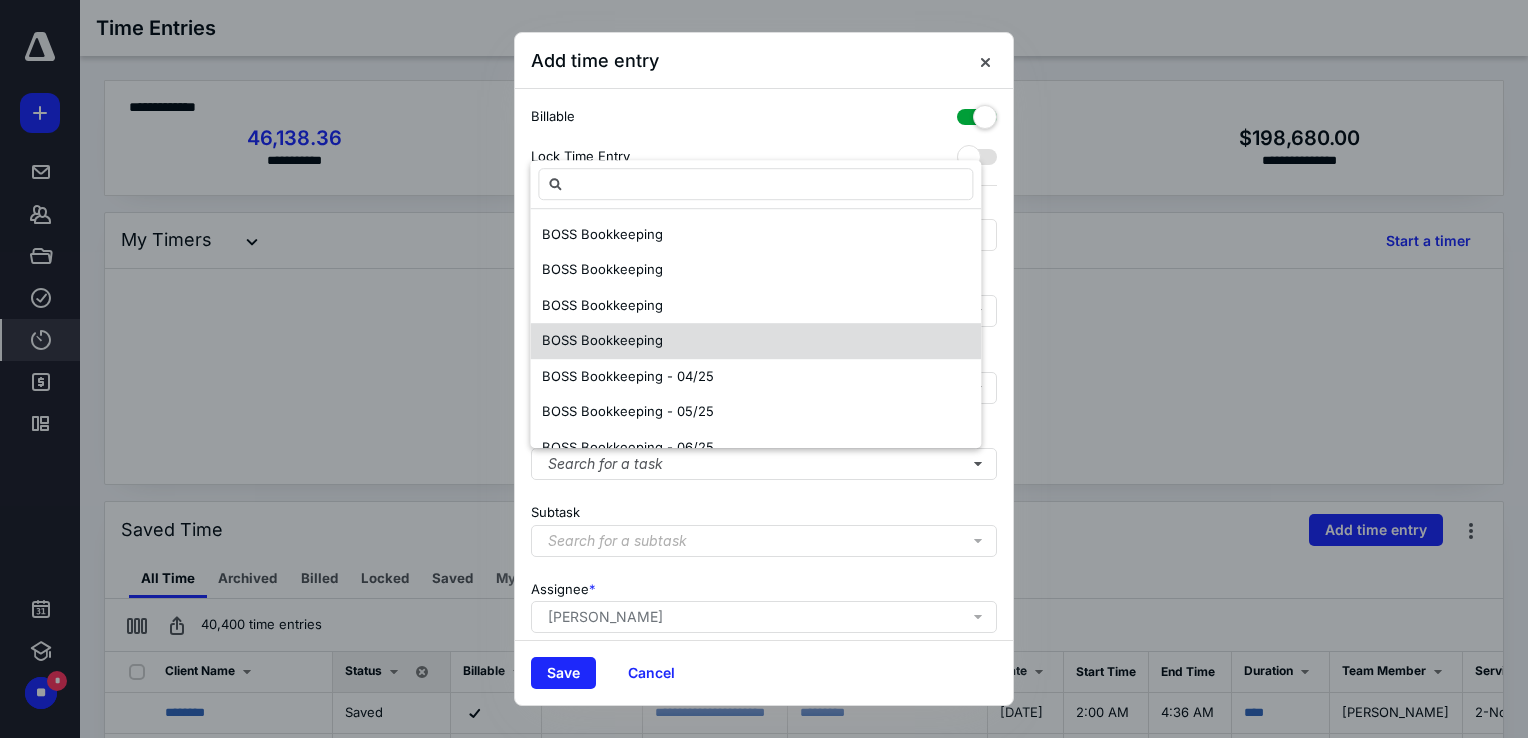 click on "BOSS Bookkeeping" at bounding box center (602, 341) 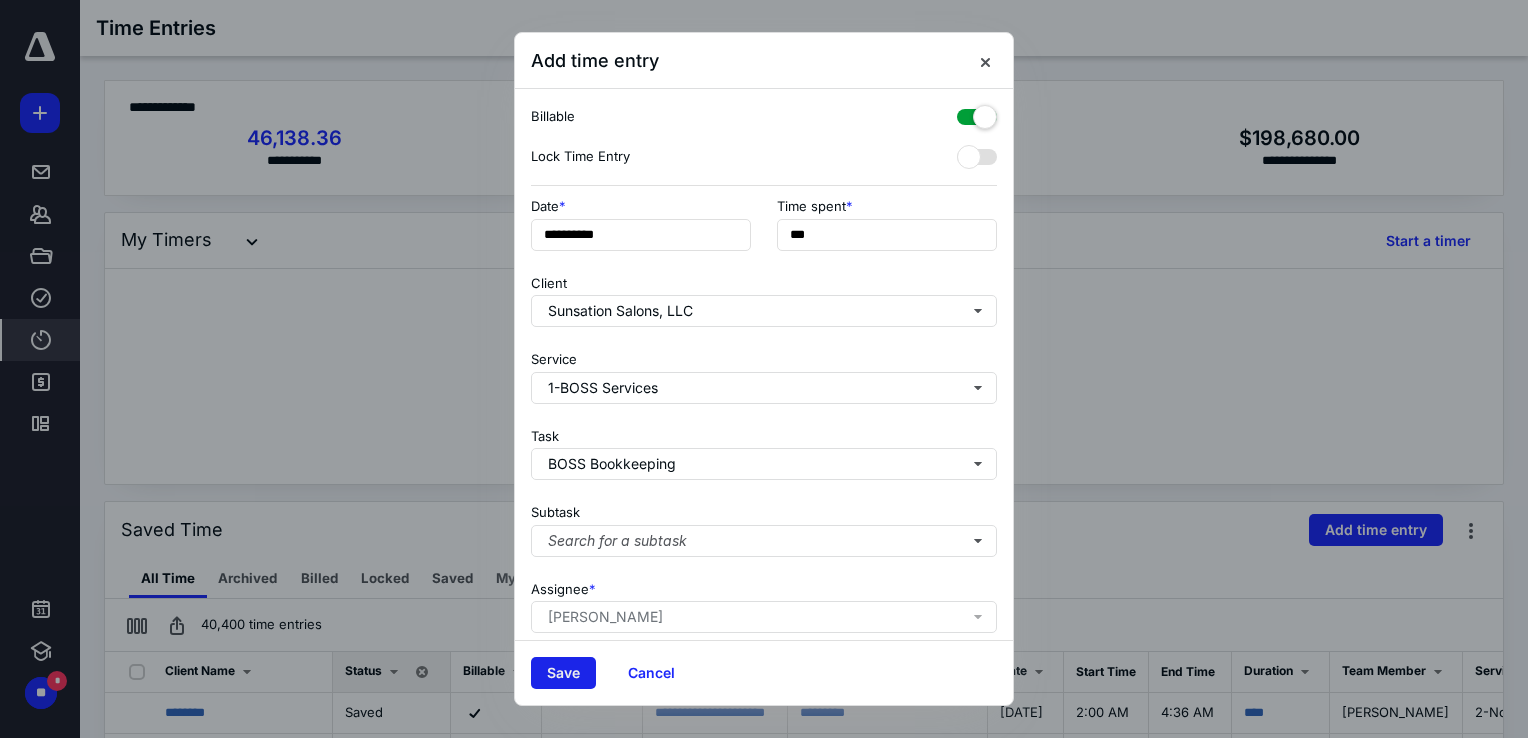 click on "Save" at bounding box center (563, 673) 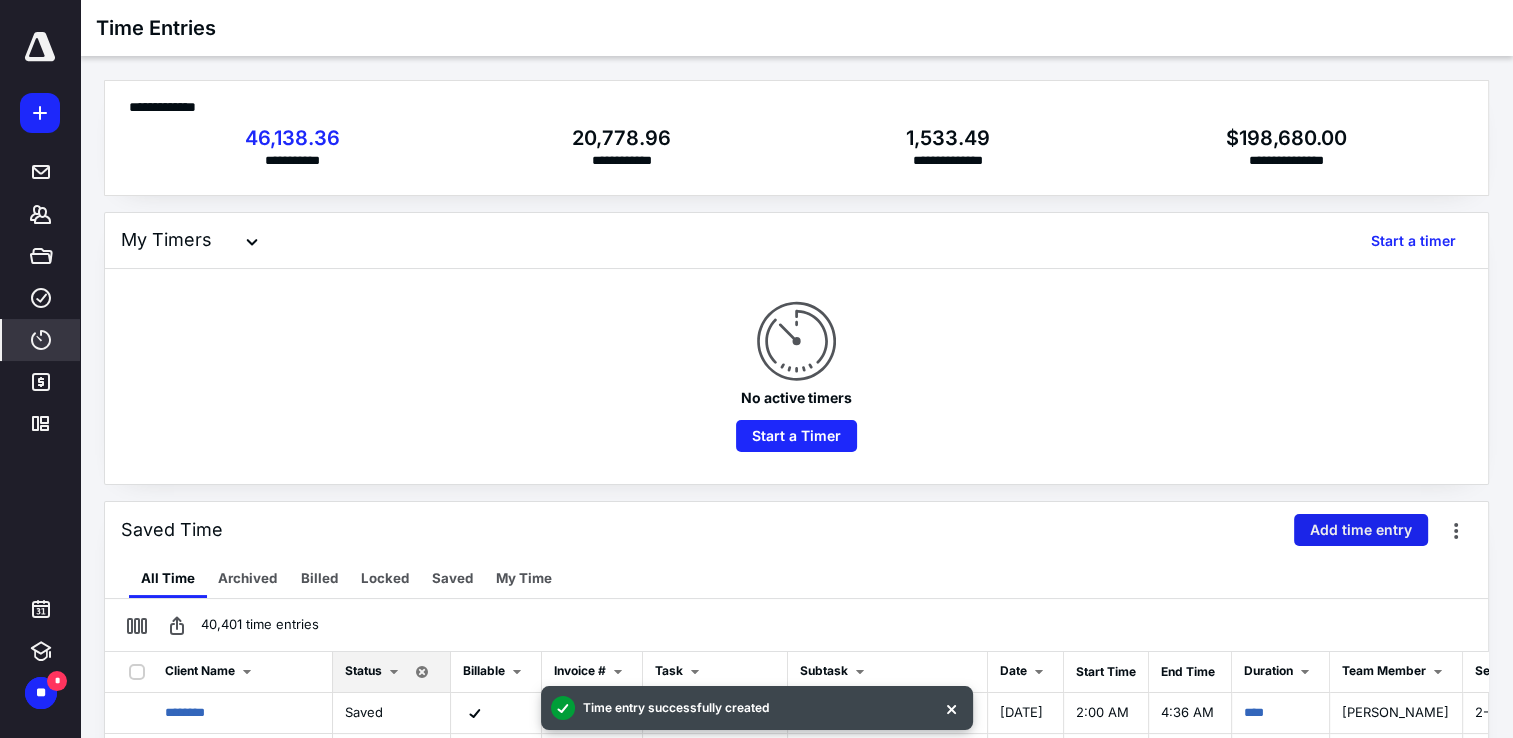 click on "Add time entry" at bounding box center [1361, 530] 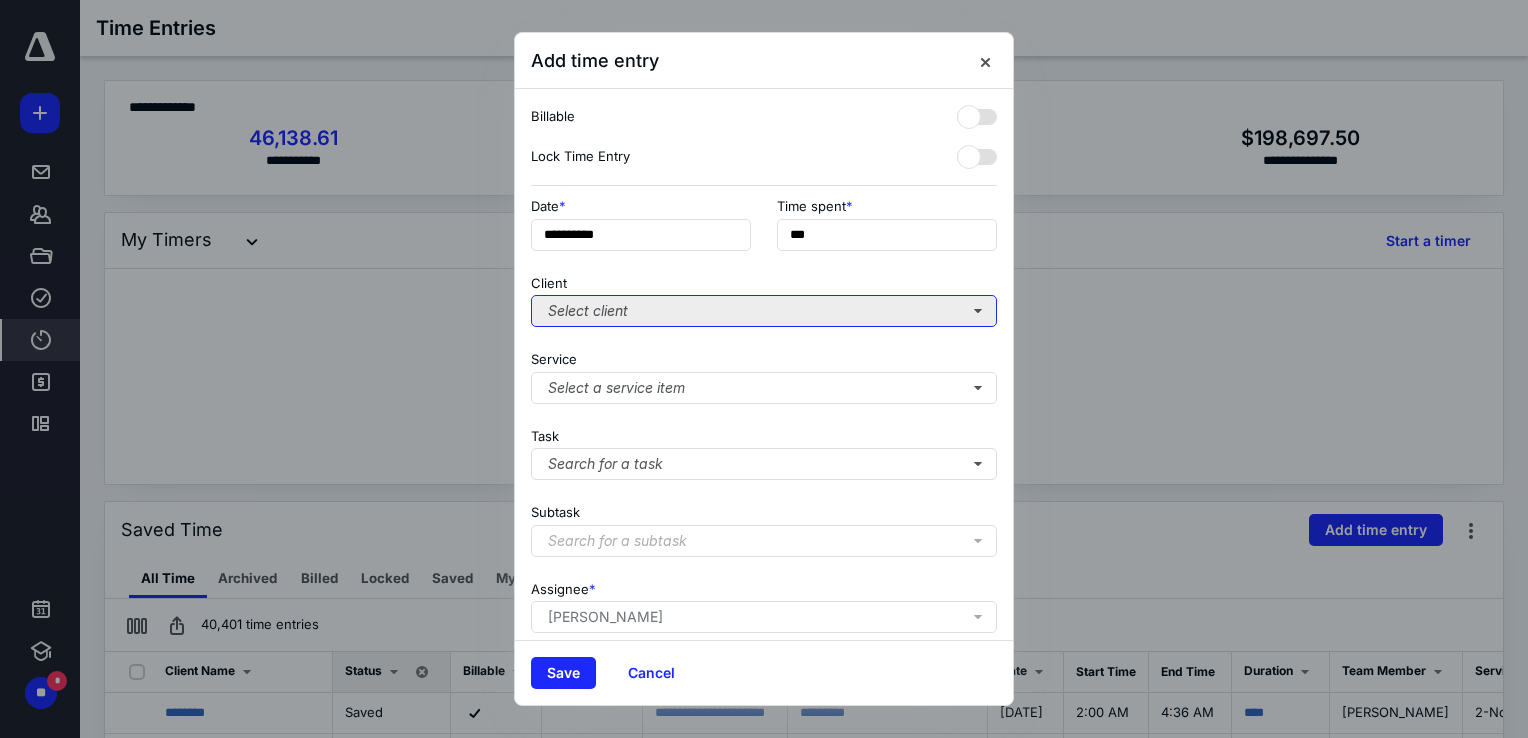 click on "Select client" at bounding box center [764, 311] 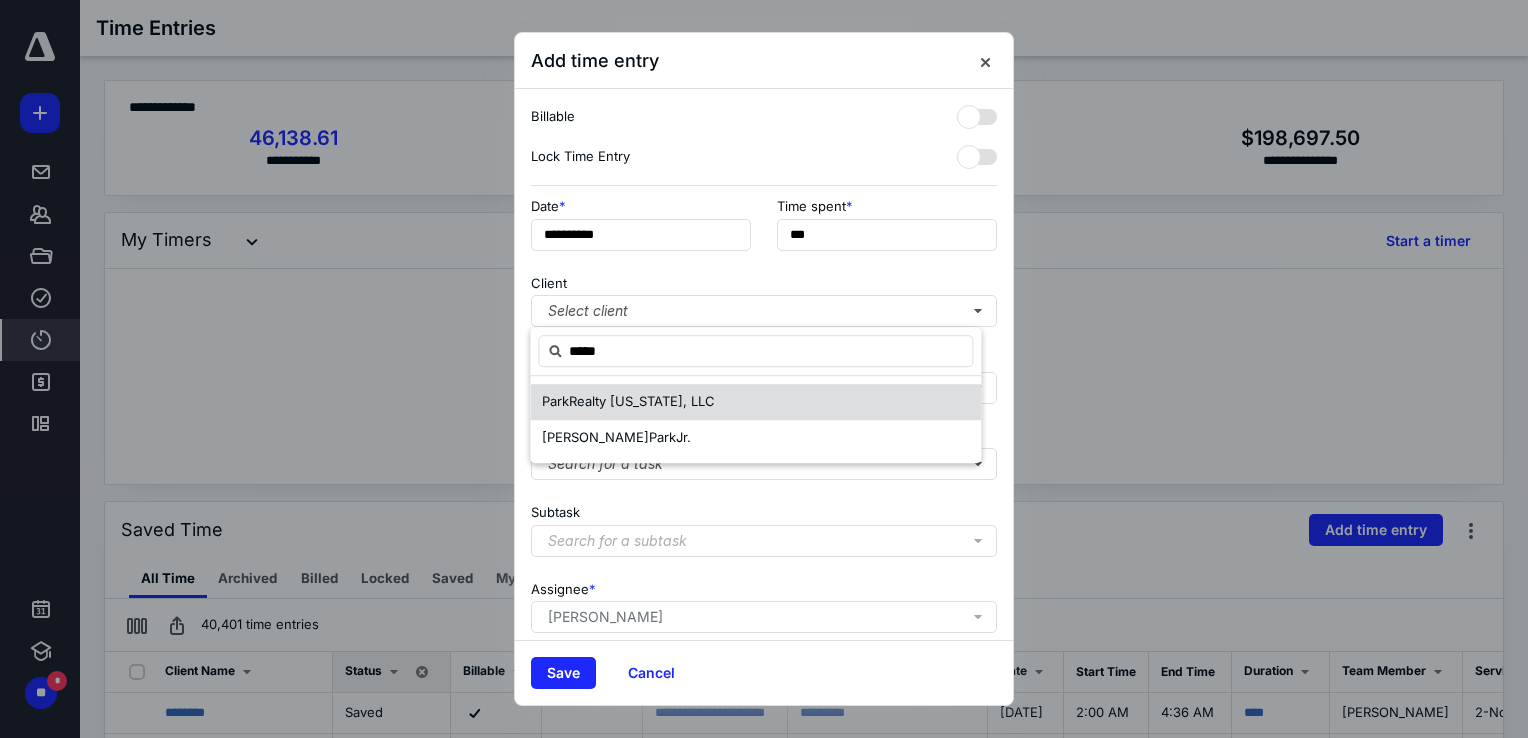 click on "Park  Realty [US_STATE], LLC" at bounding box center [755, 402] 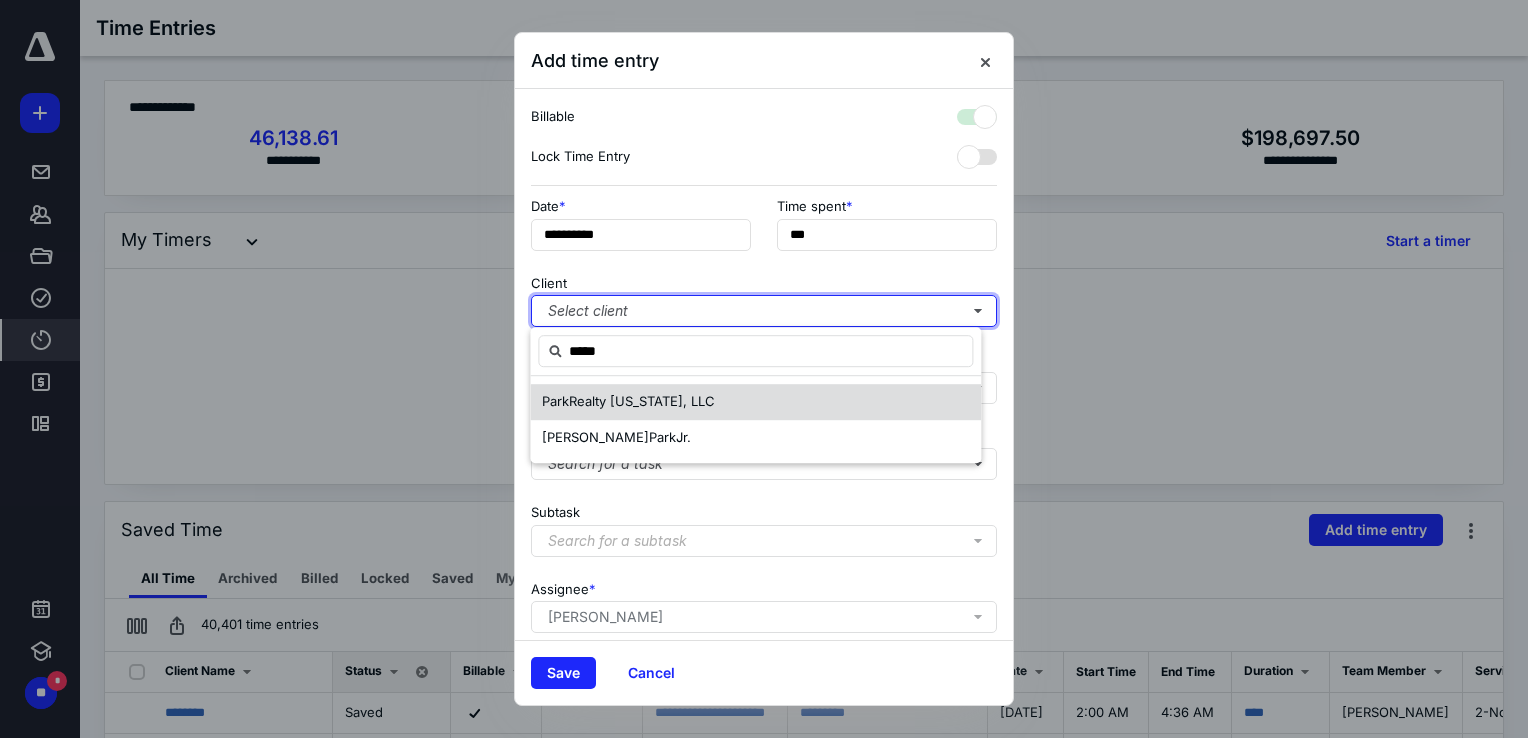 checkbox on "true" 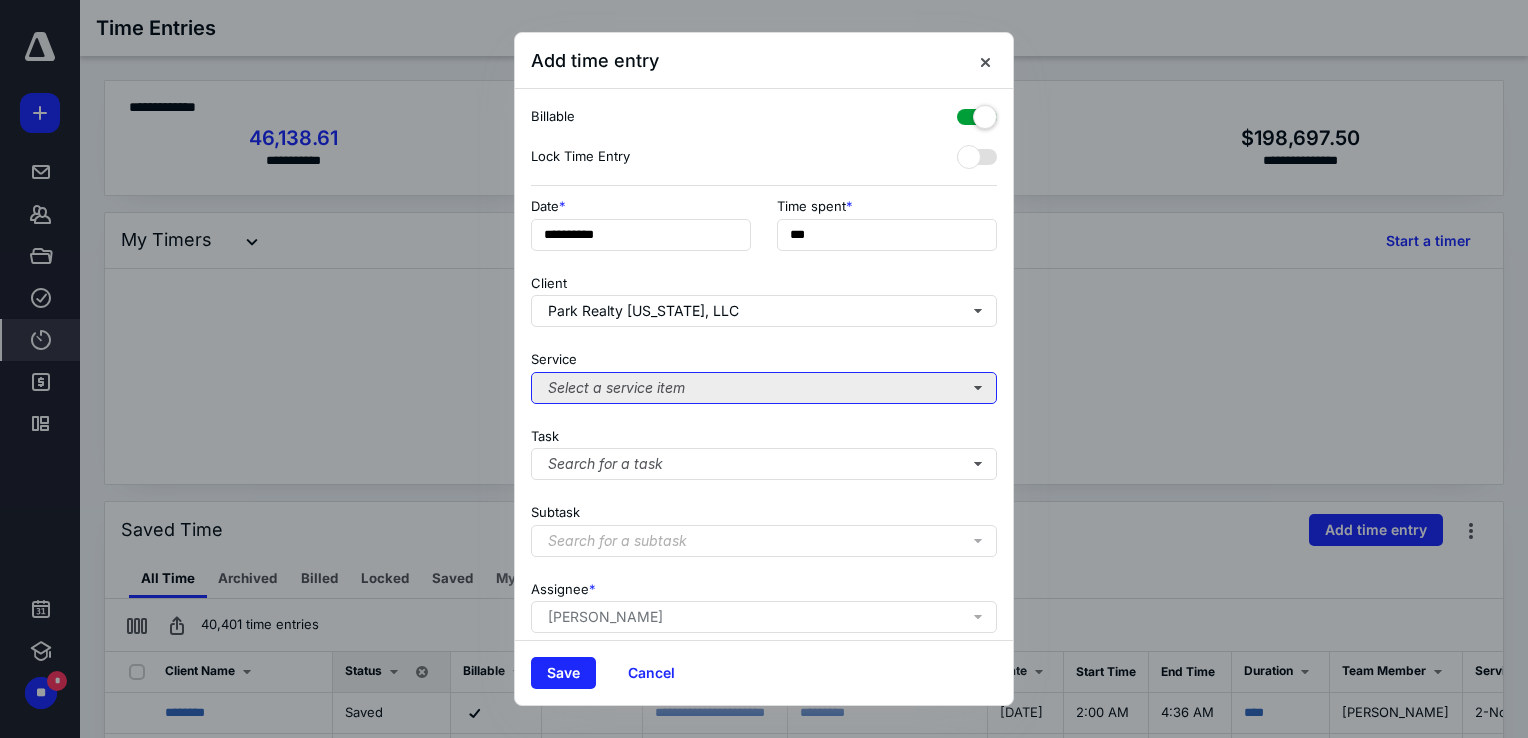 click on "Select a service item" at bounding box center (764, 388) 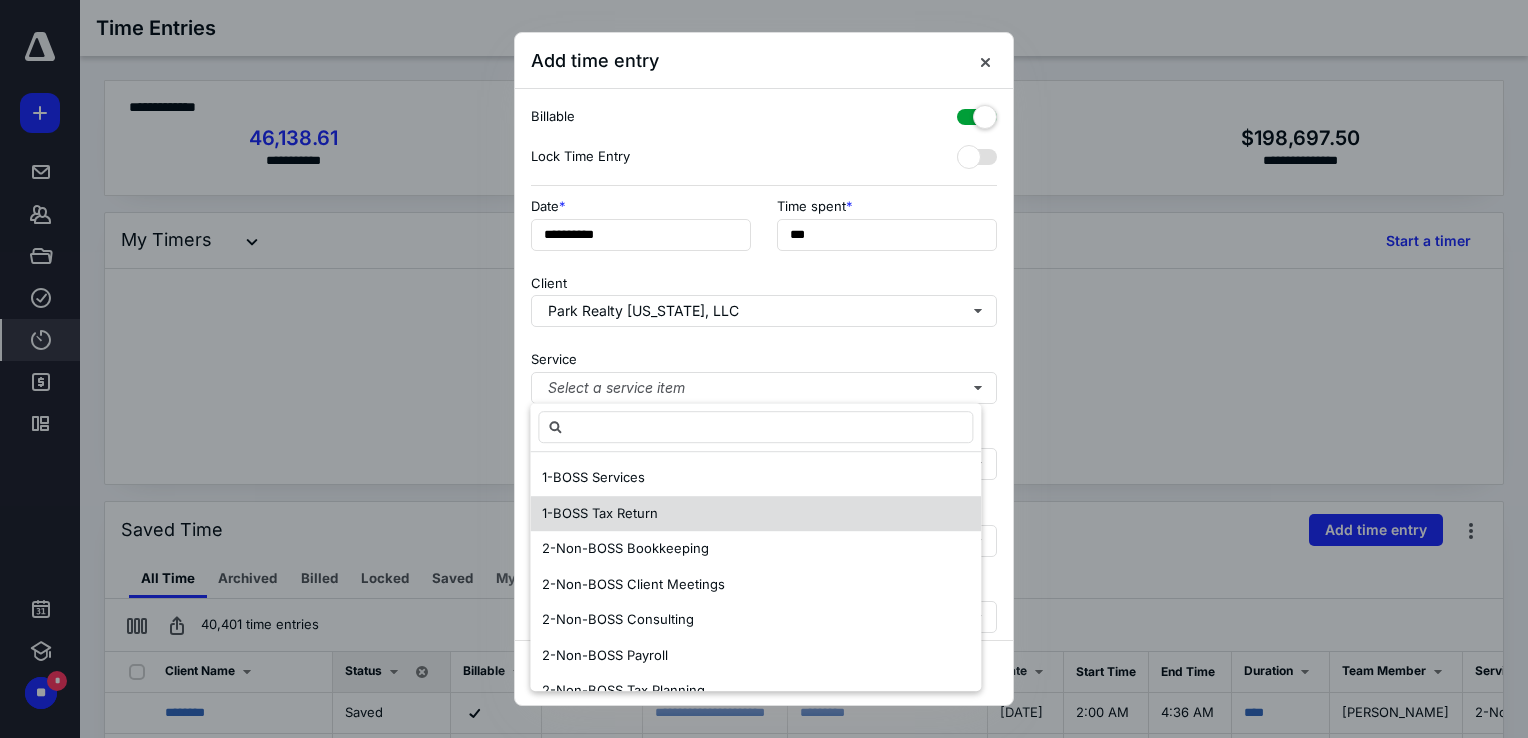 click on "1-BOSS Tax Return" at bounding box center (755, 514) 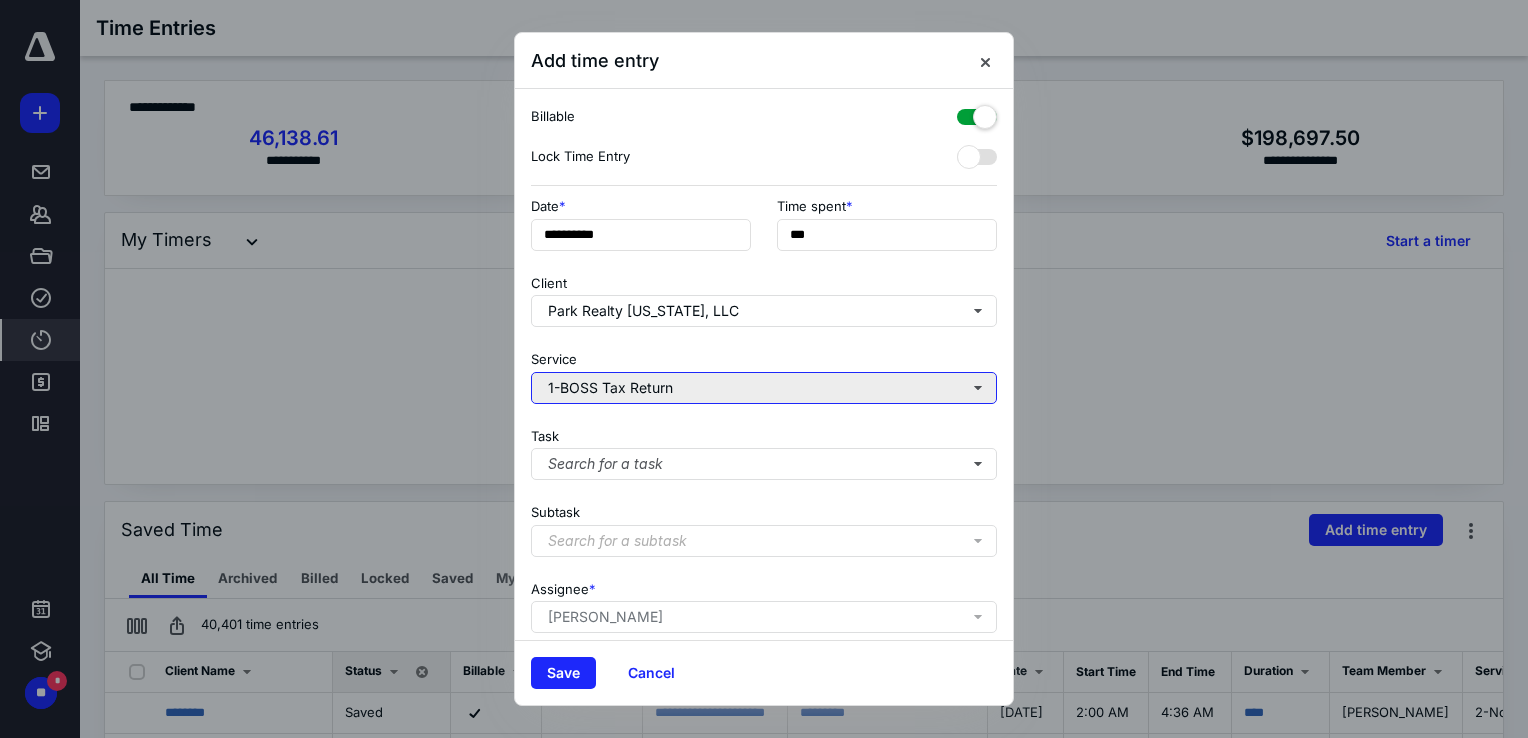 click on "1-BOSS Tax Return" at bounding box center (764, 388) 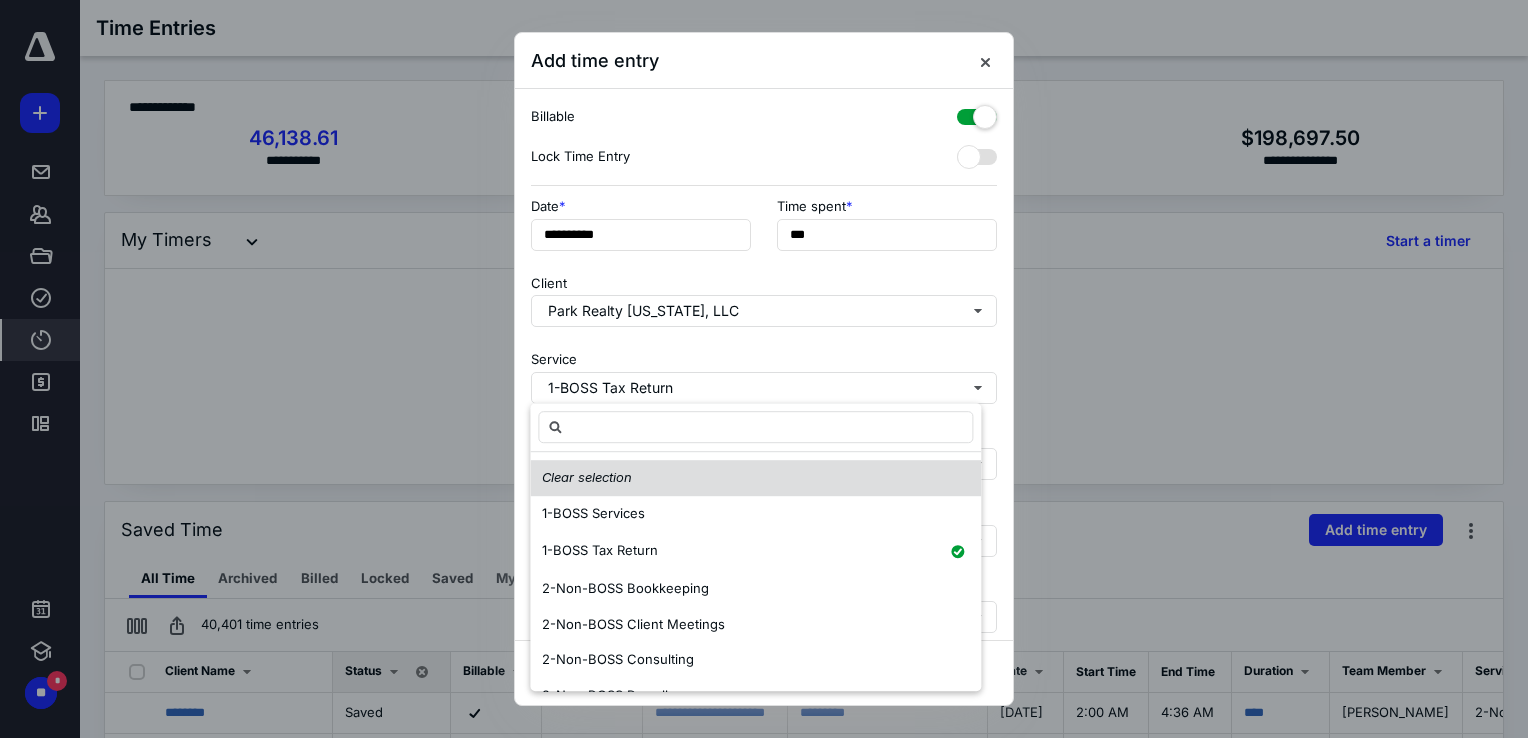 click on "Clear selection" at bounding box center [587, 478] 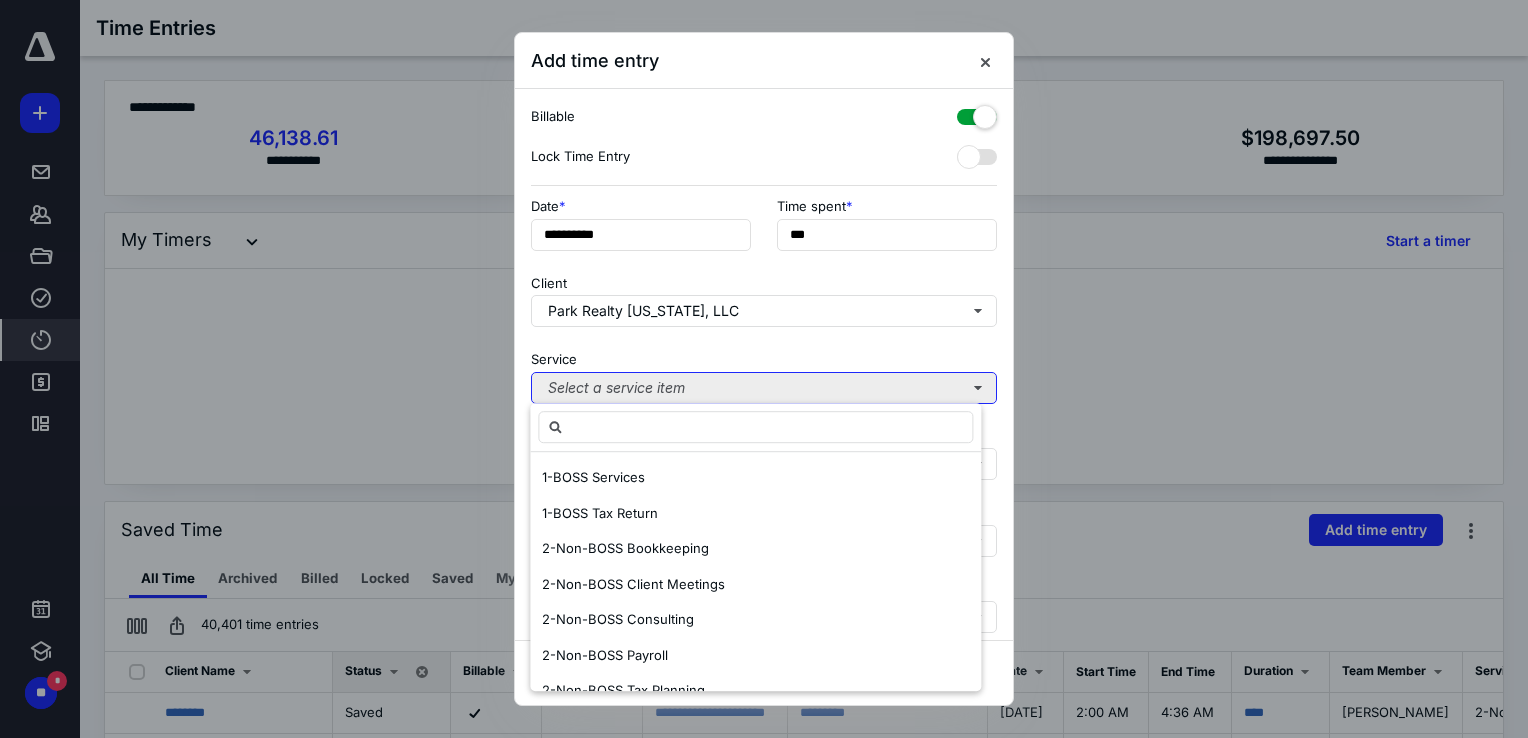 click on "Select a service item" at bounding box center [764, 388] 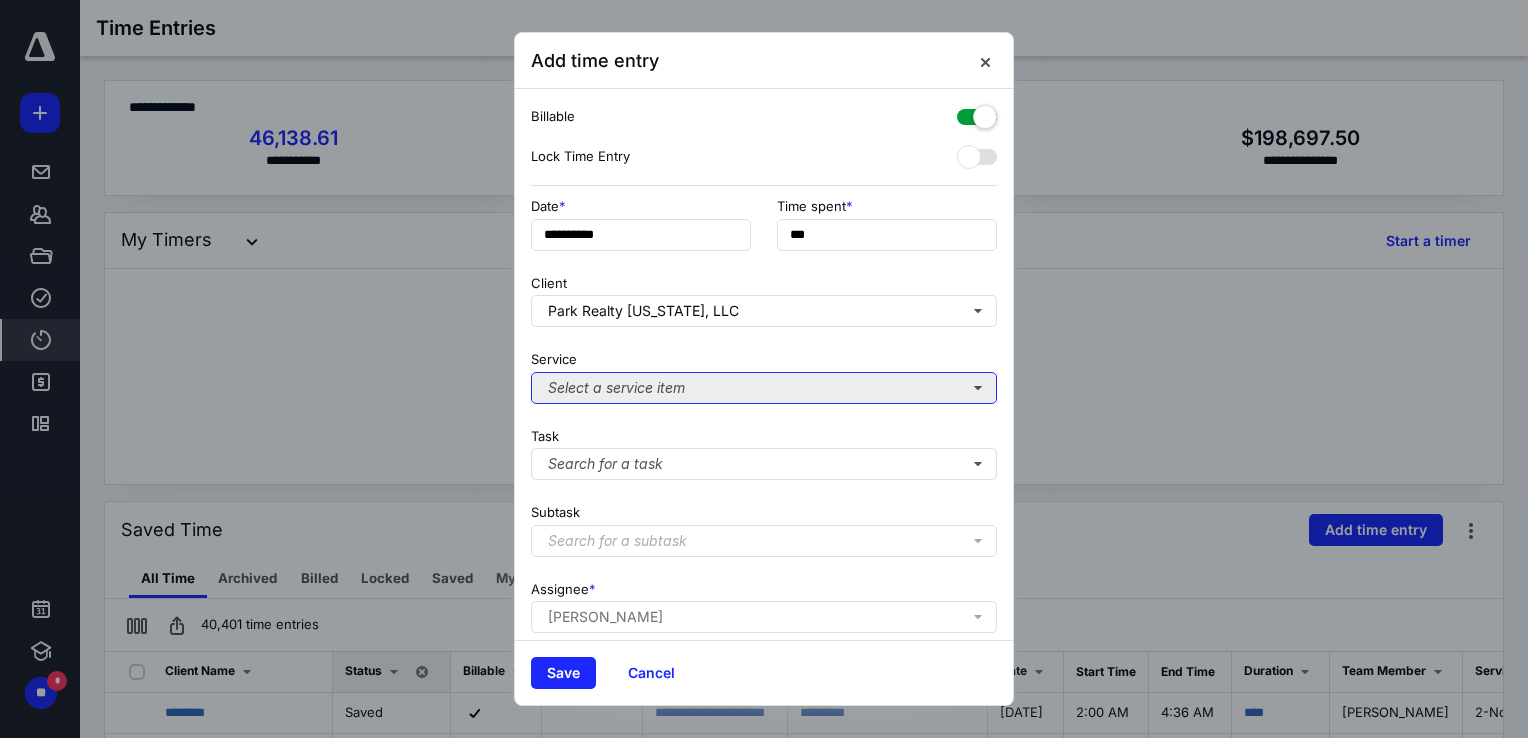 click on "Select a service item" at bounding box center (764, 388) 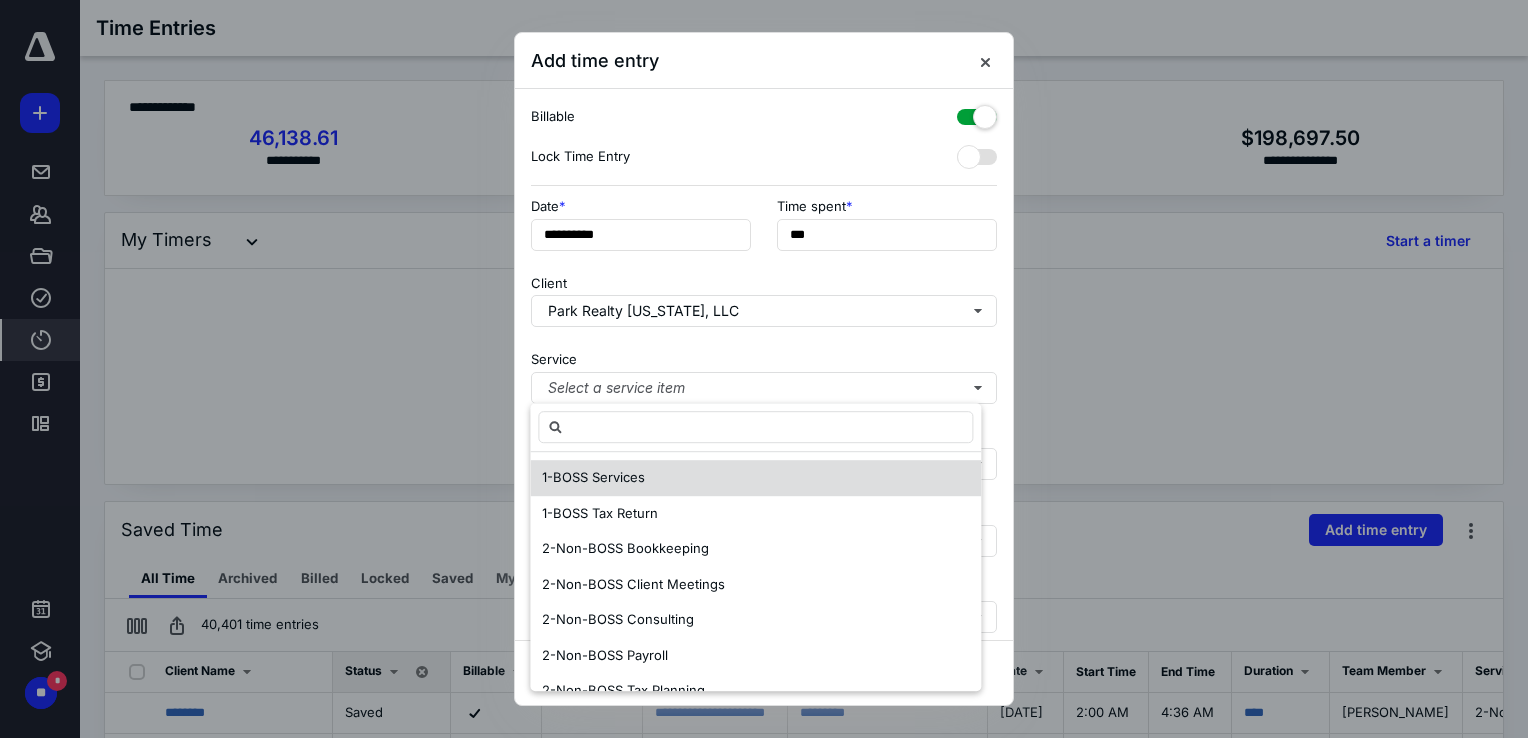 click on "1-BOSS Services" at bounding box center (593, 477) 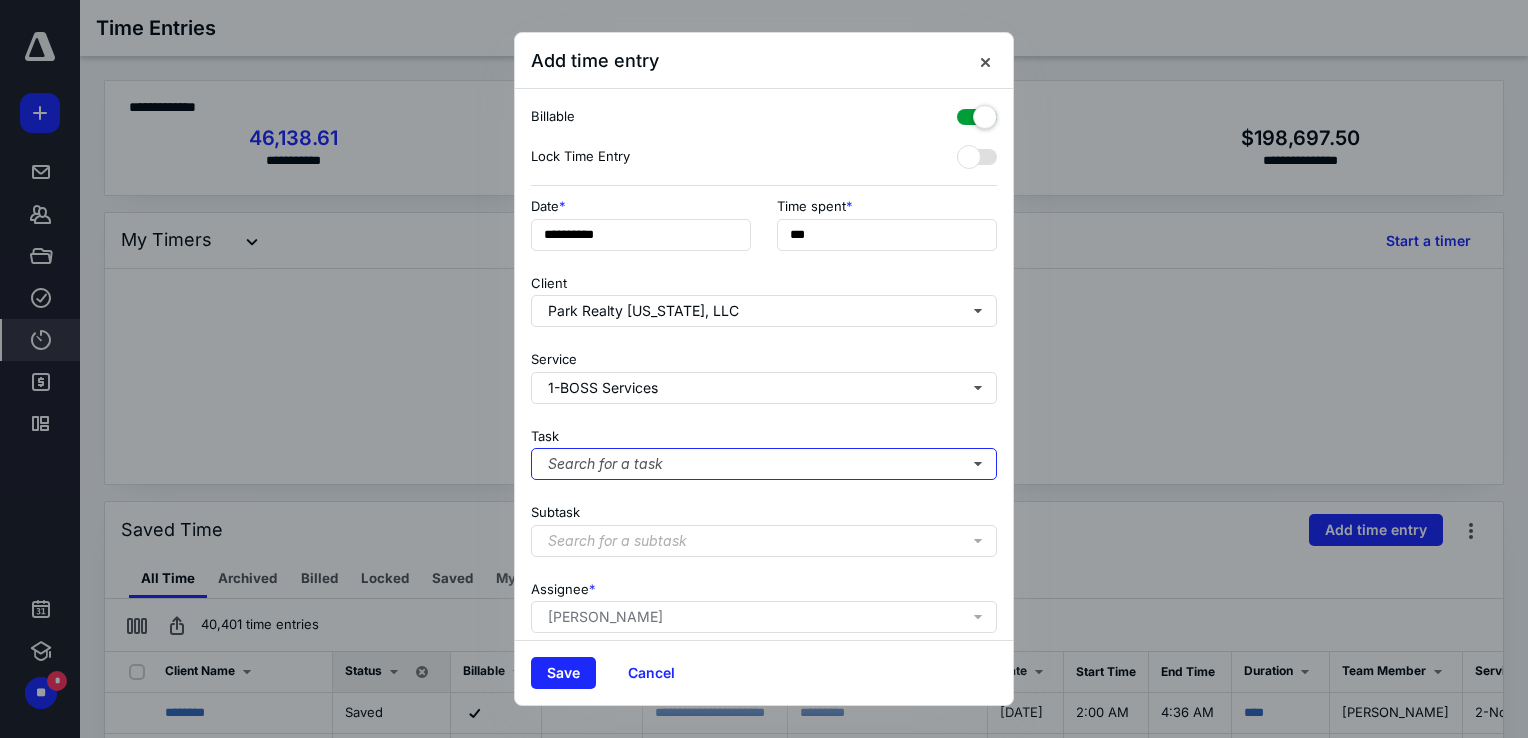 click on "Search for a task" at bounding box center (764, 464) 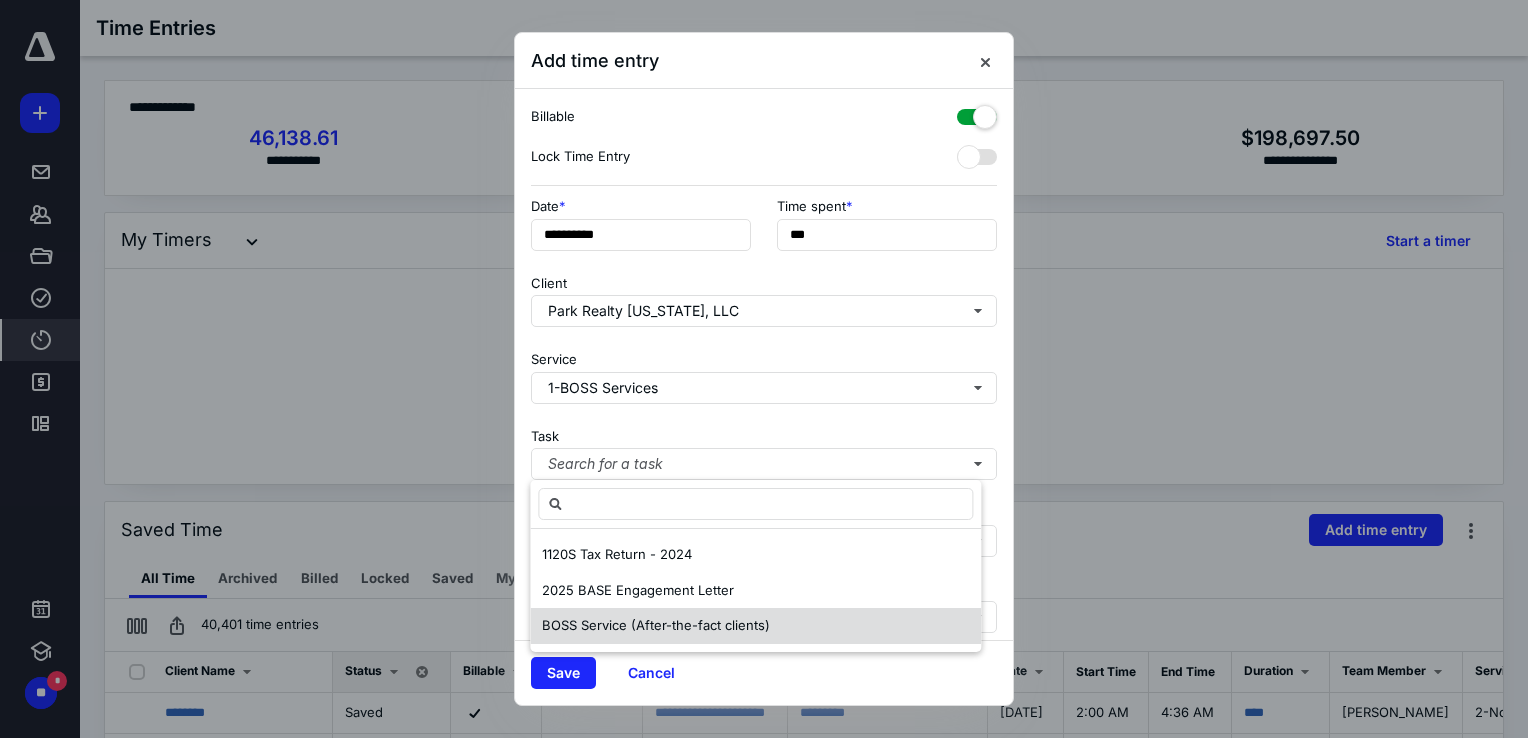 click on "BOSS Service (After-the-fact clients)" at bounding box center [656, 625] 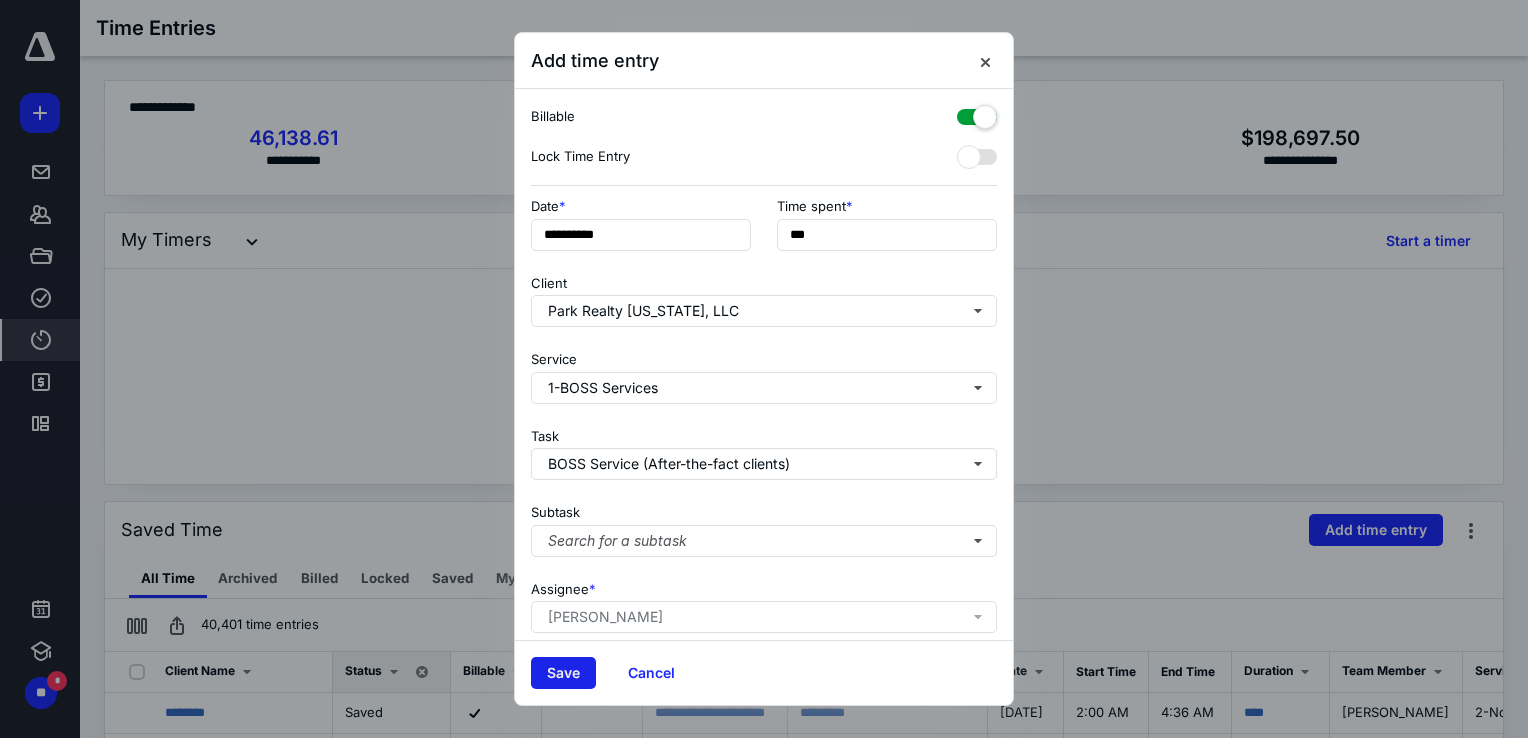 click on "Save" at bounding box center (563, 673) 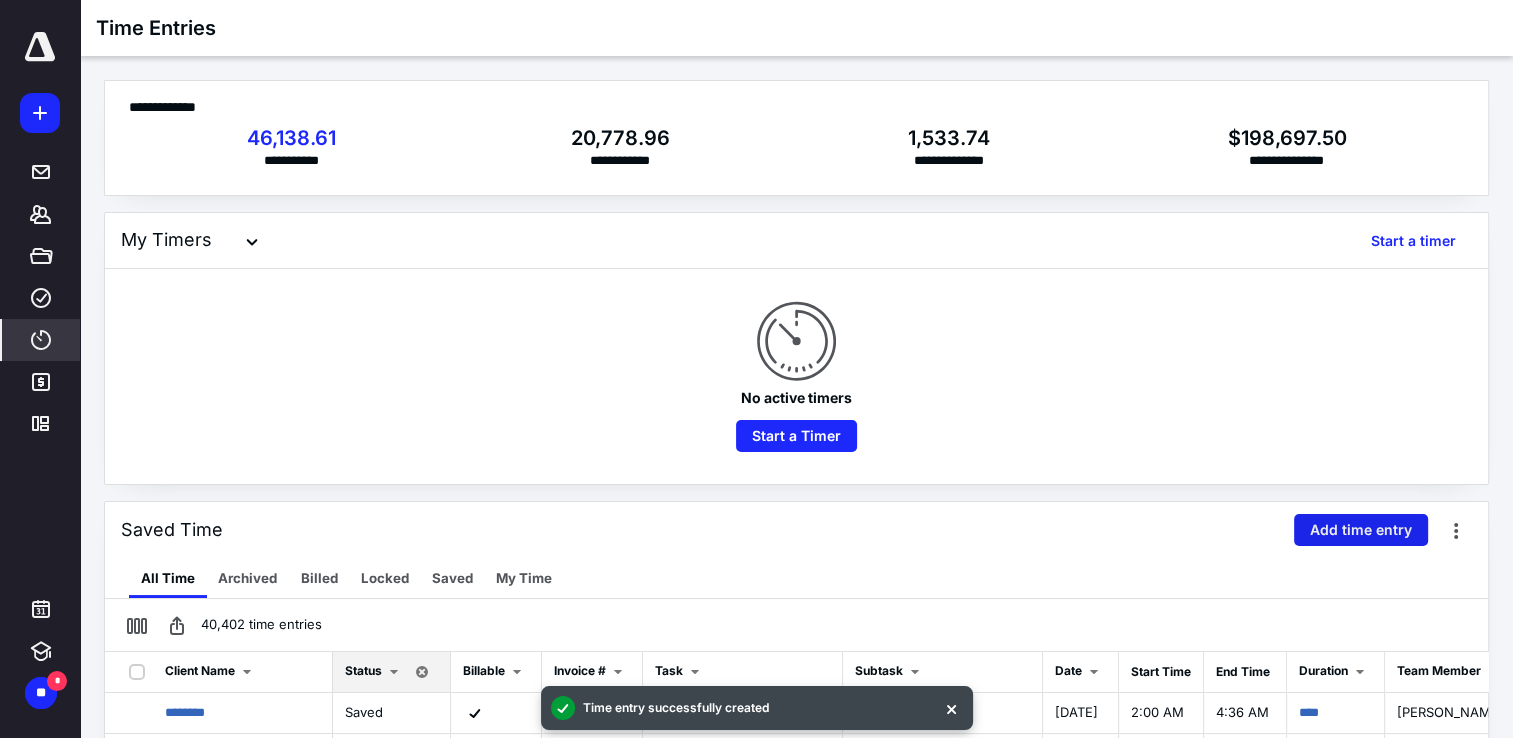 click on "Add time entry" at bounding box center [1361, 530] 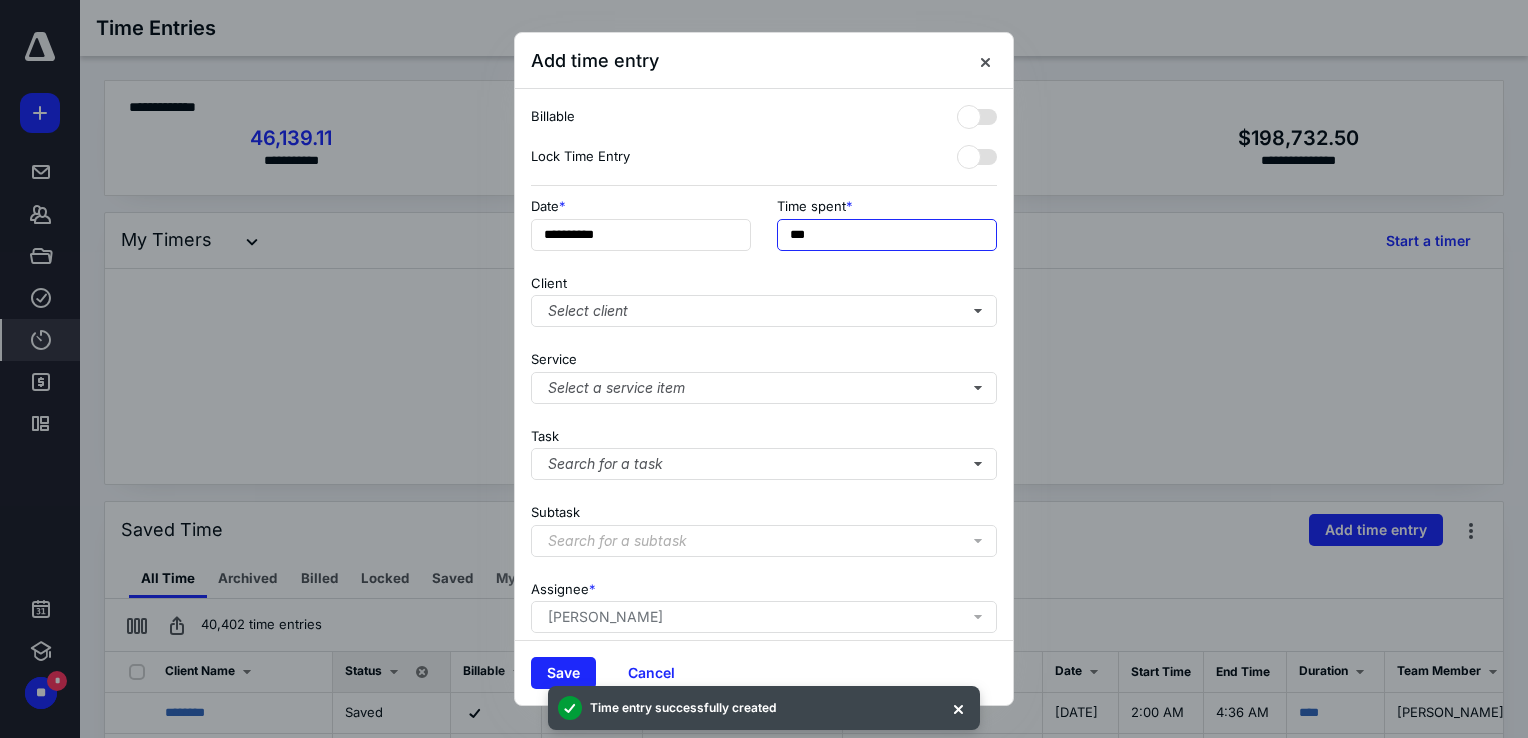 drag, startPoint x: 874, startPoint y: 234, endPoint x: 528, endPoint y: 180, distance: 350.1885 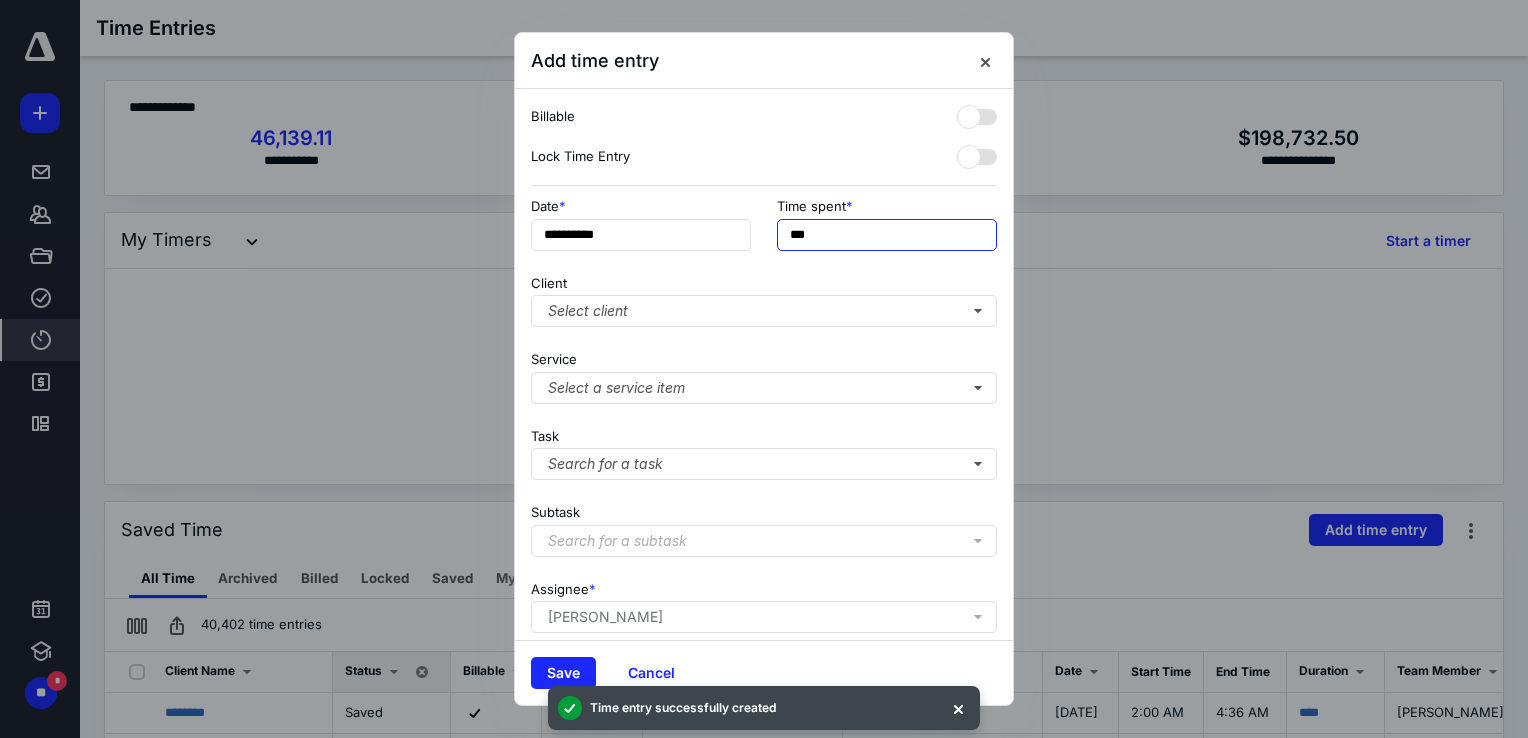 type on "***" 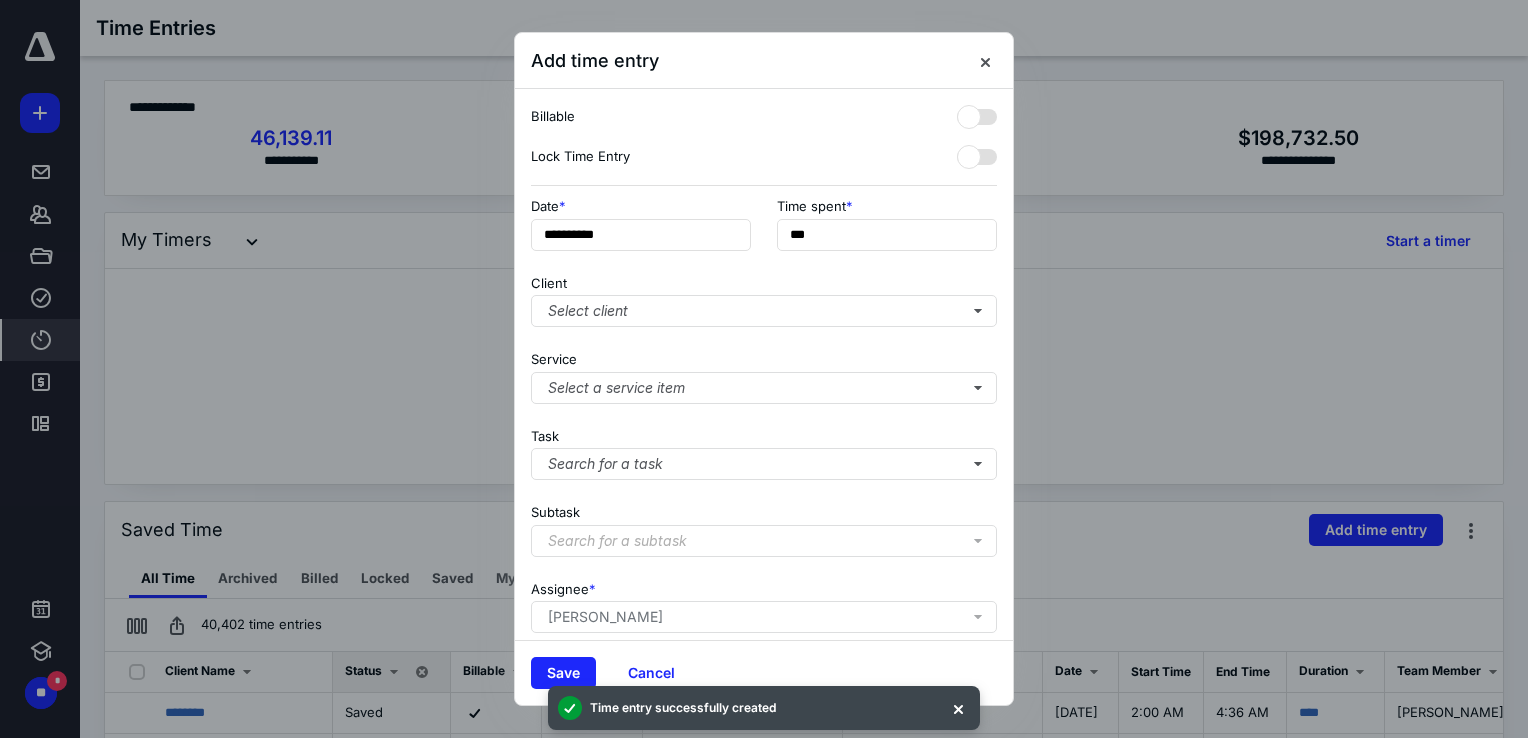 click on "**********" at bounding box center (764, 364) 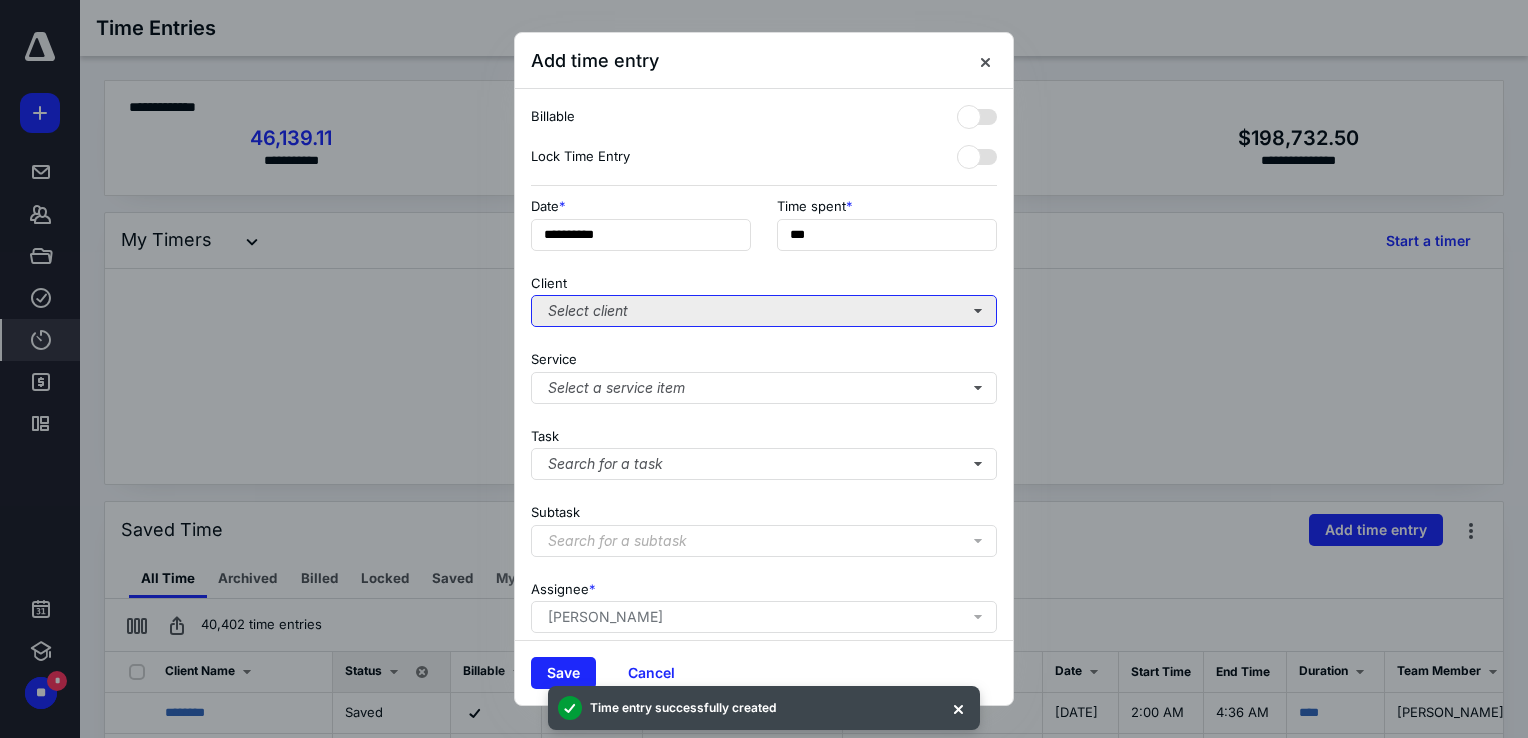 click on "Select client" at bounding box center (764, 311) 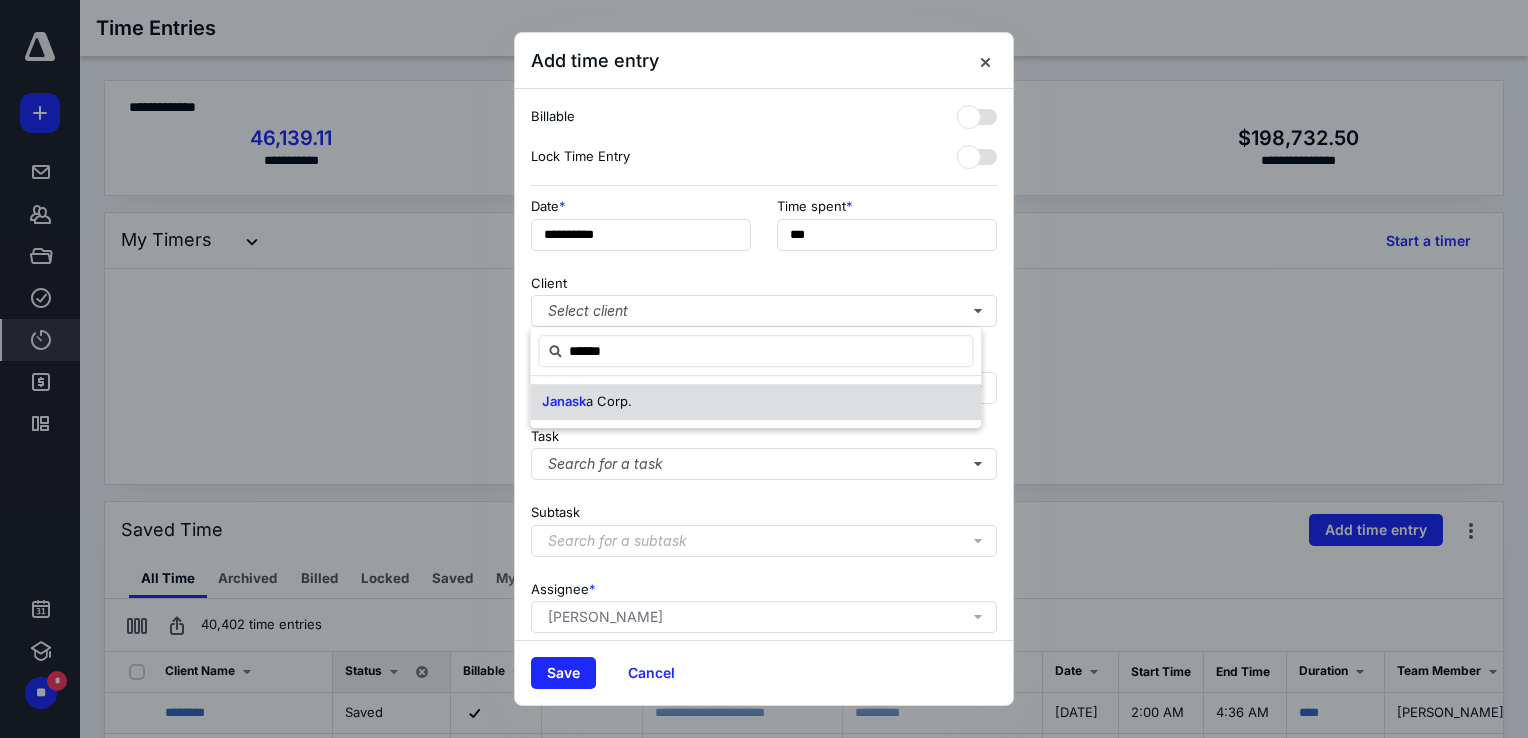 click on "Janask" at bounding box center (564, 401) 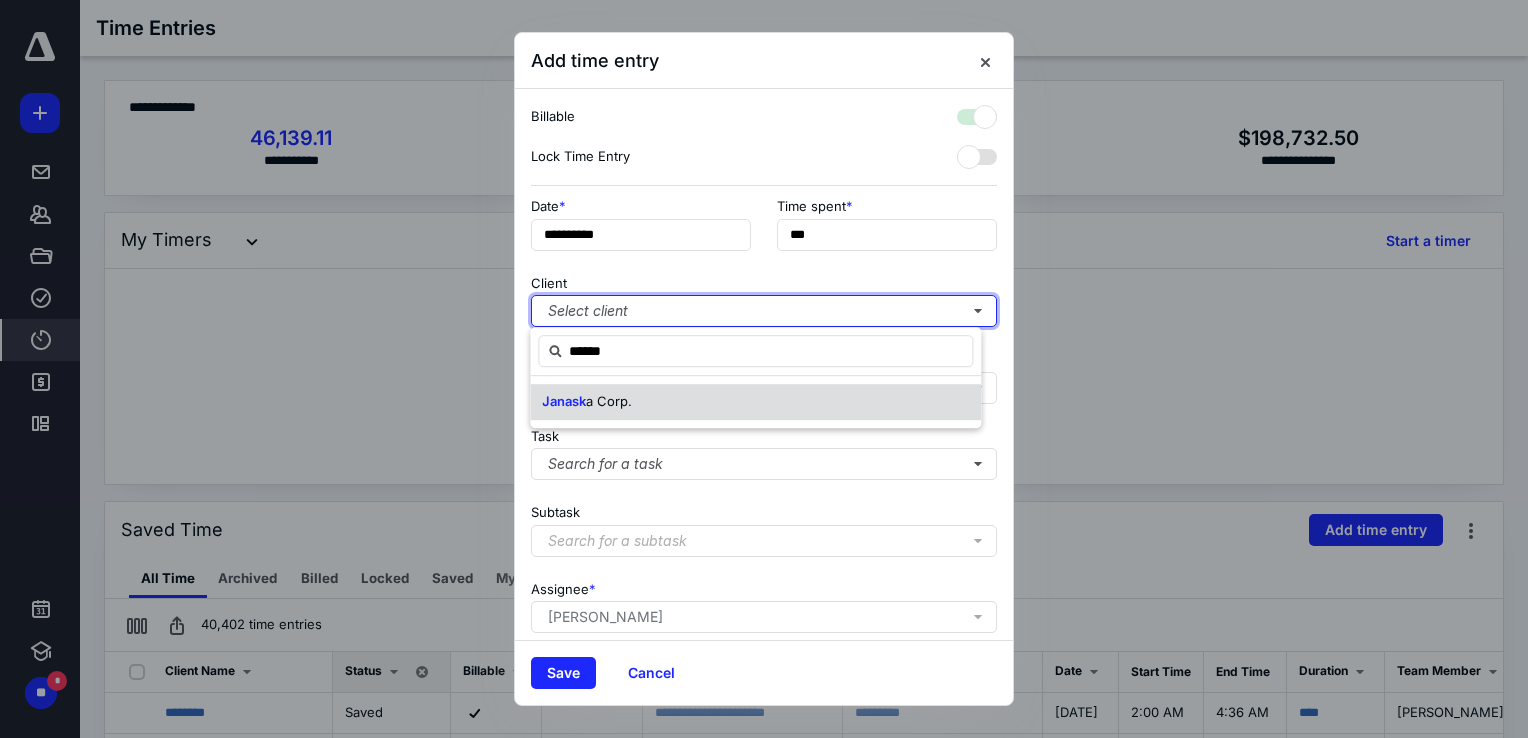 checkbox on "true" 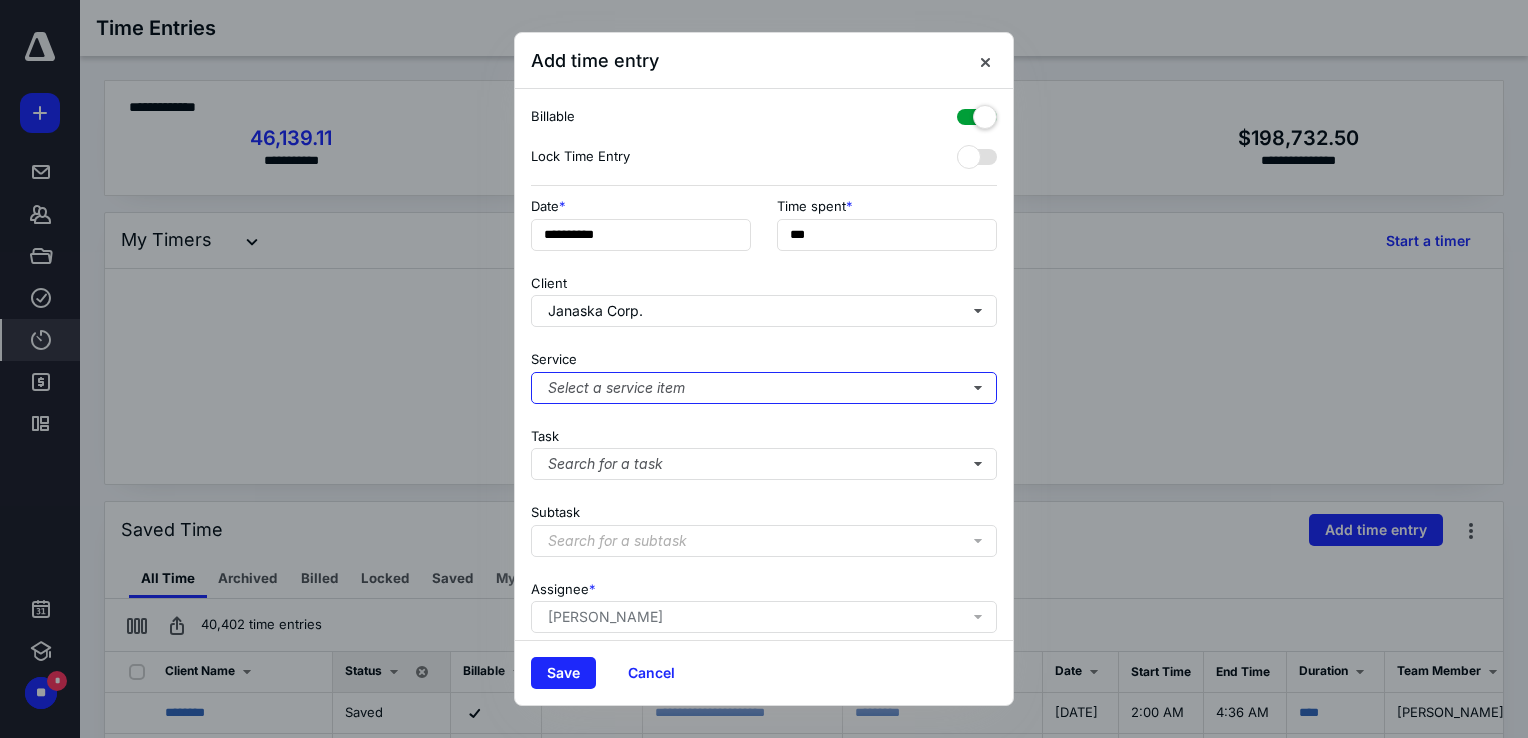 click on "Select a service item" at bounding box center [764, 388] 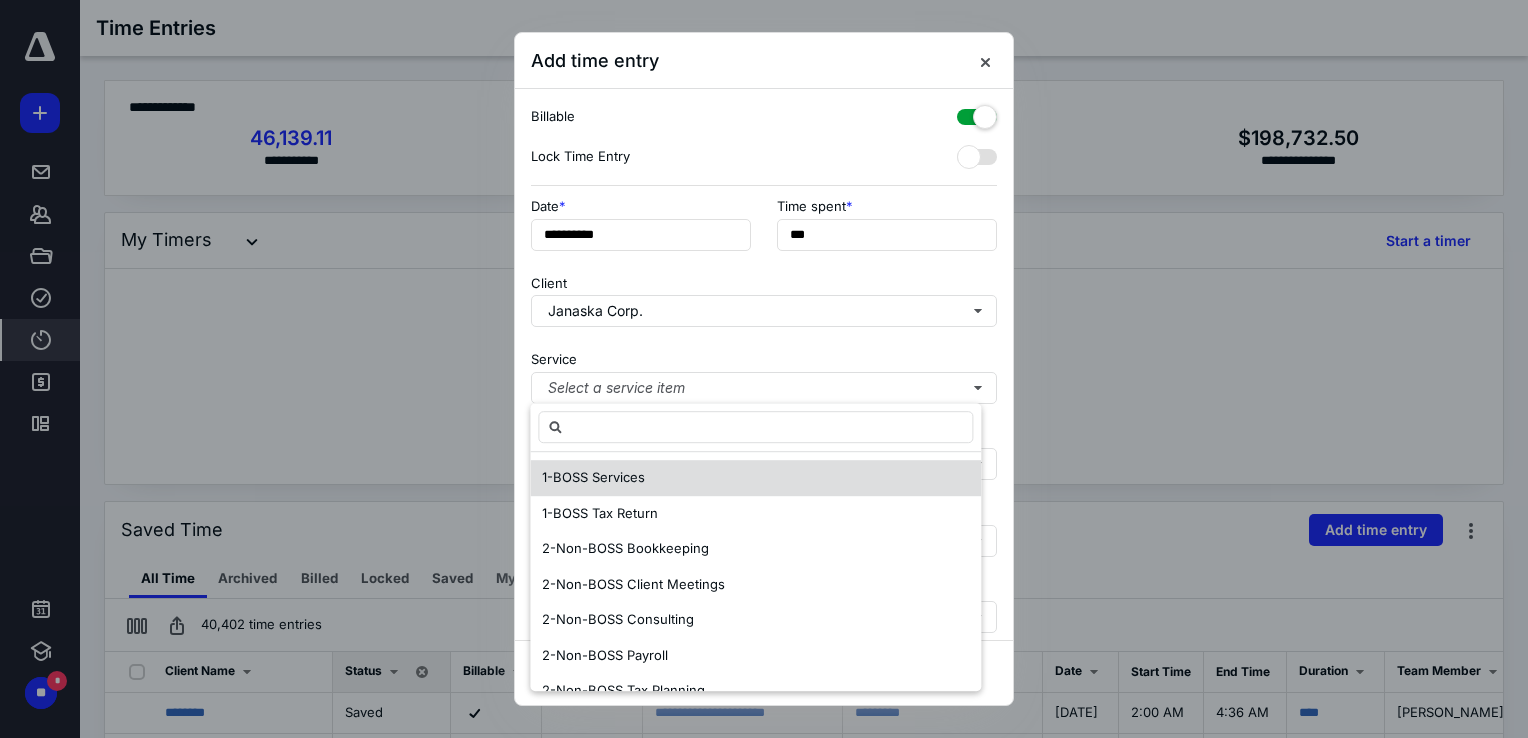click on "1-BOSS Services" at bounding box center [593, 478] 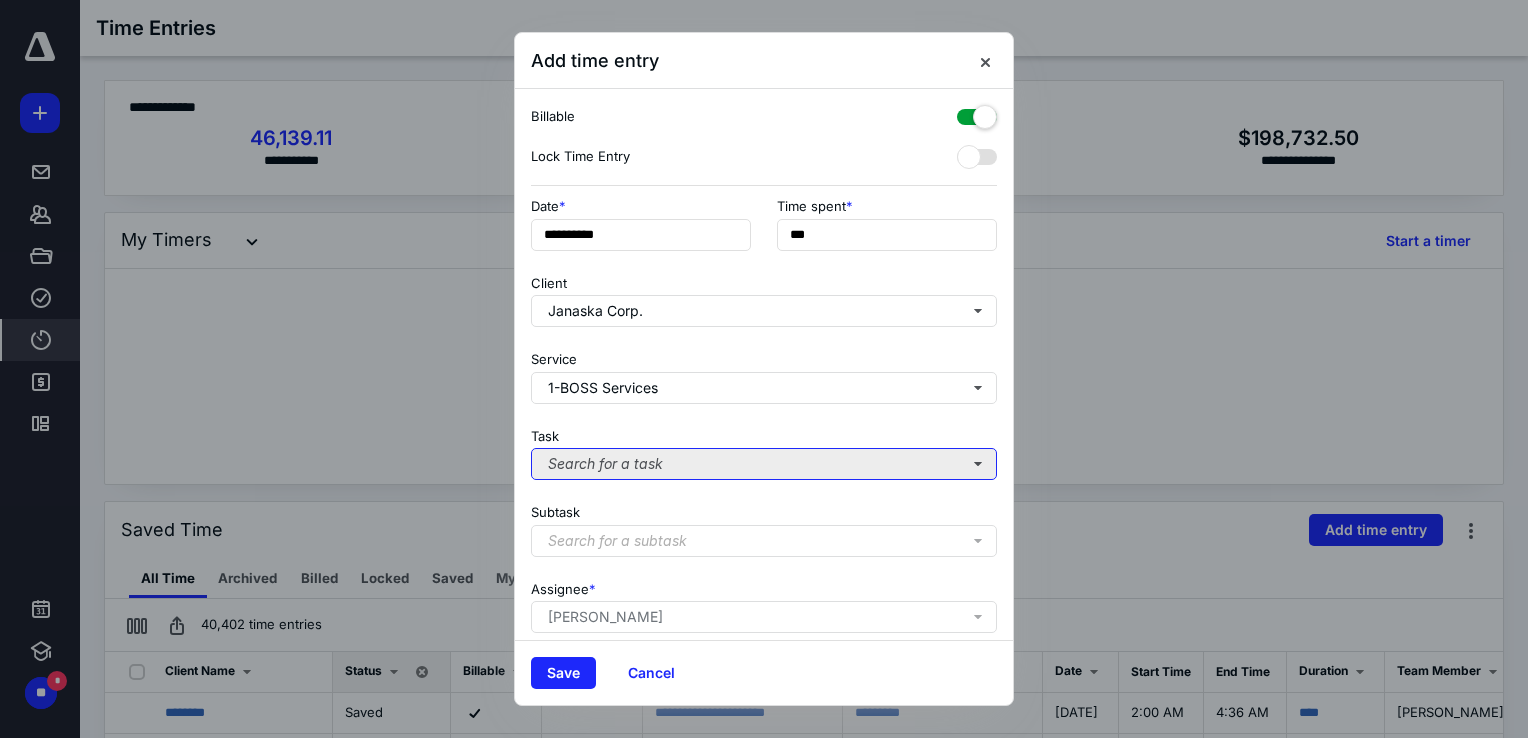click on "Search for a task" at bounding box center [764, 464] 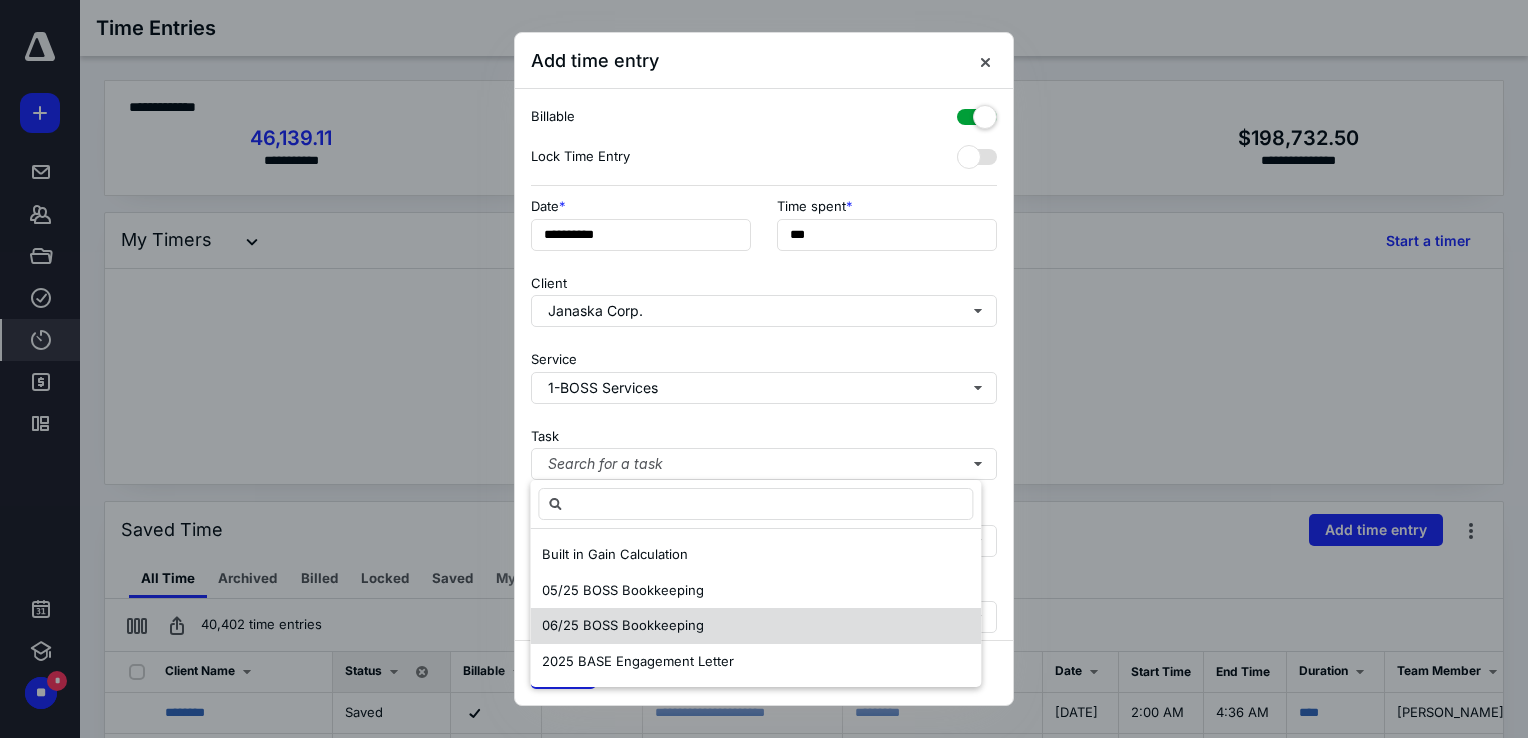 click on "06/25 BOSS Bookkeeping" at bounding box center [623, 625] 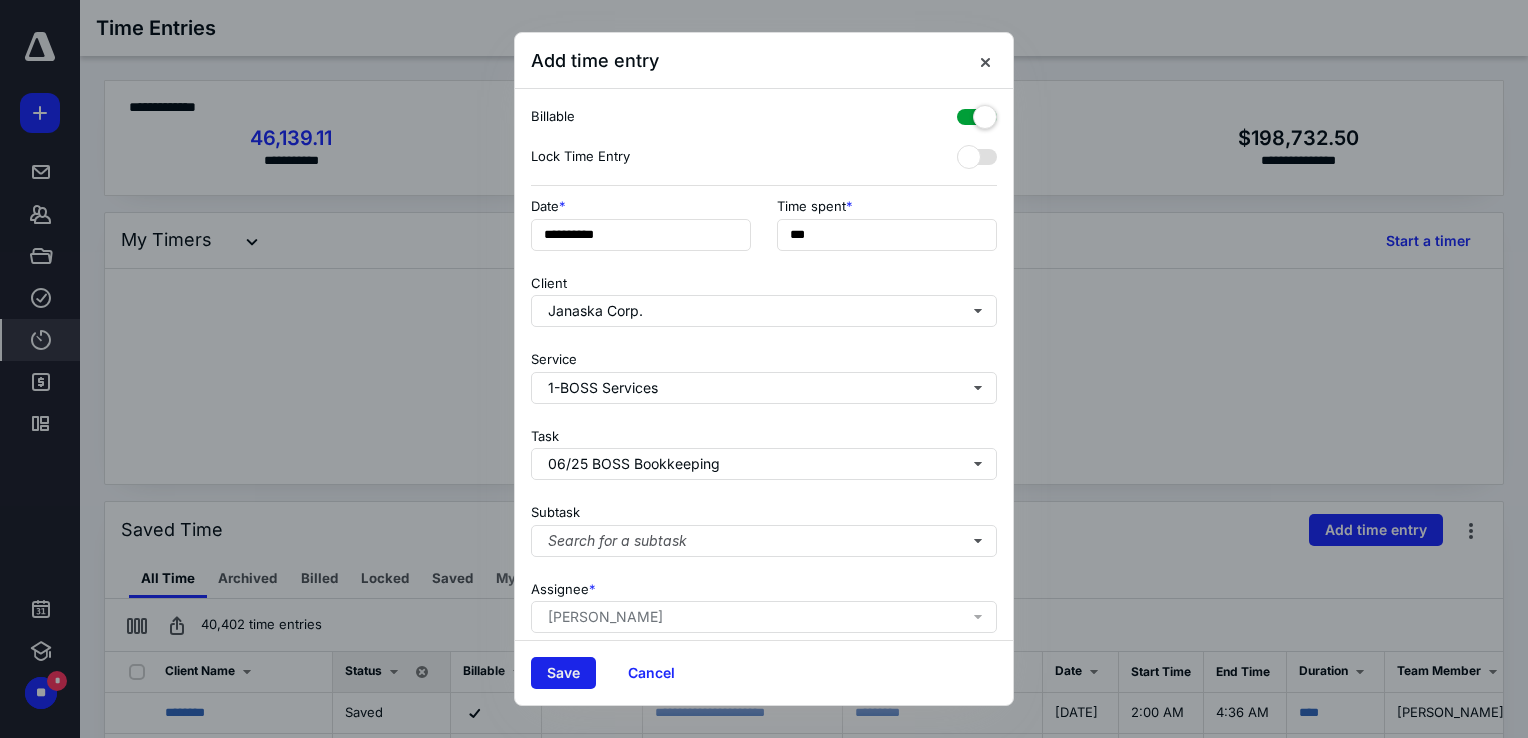 click on "Save" at bounding box center [563, 673] 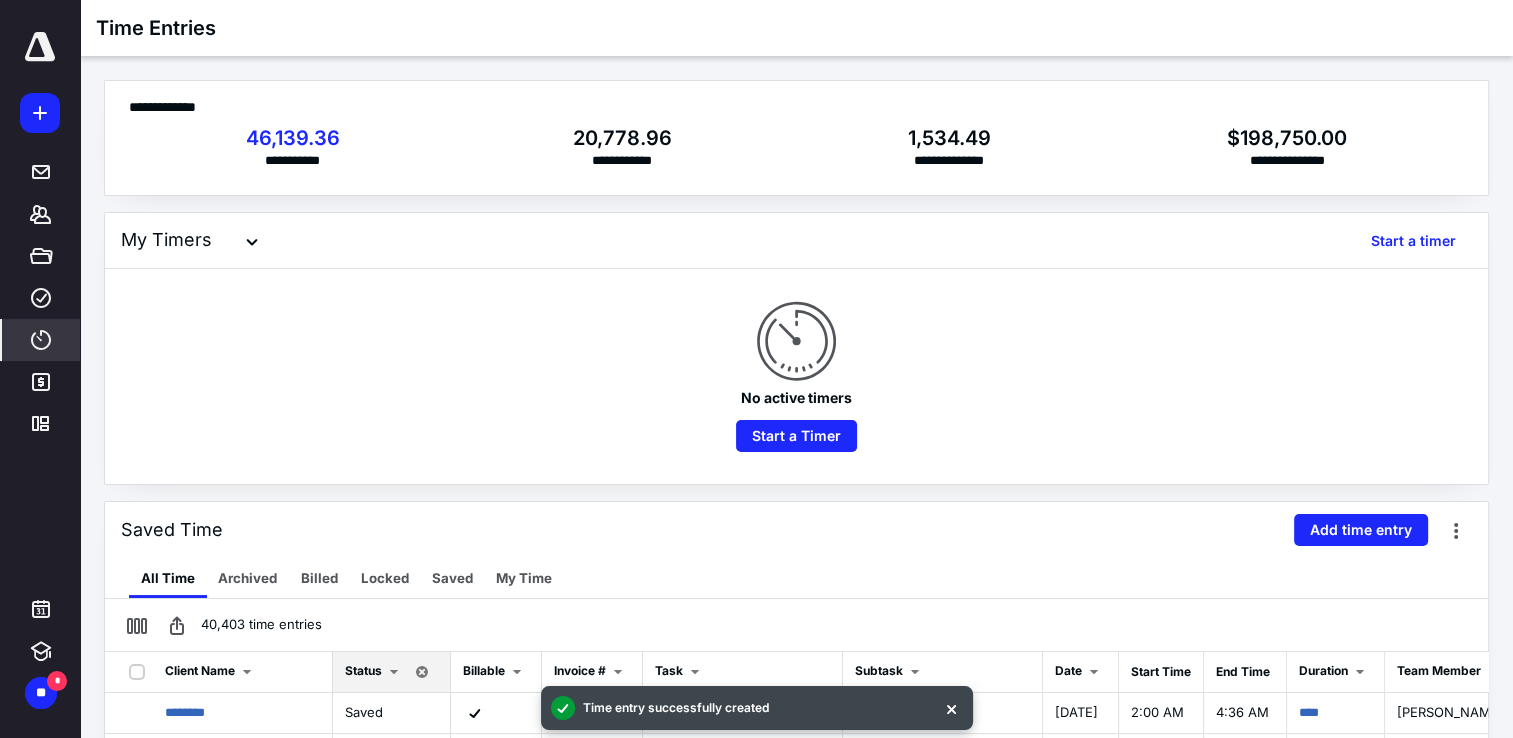 click on "Saved Time Add time entry" at bounding box center [796, 530] 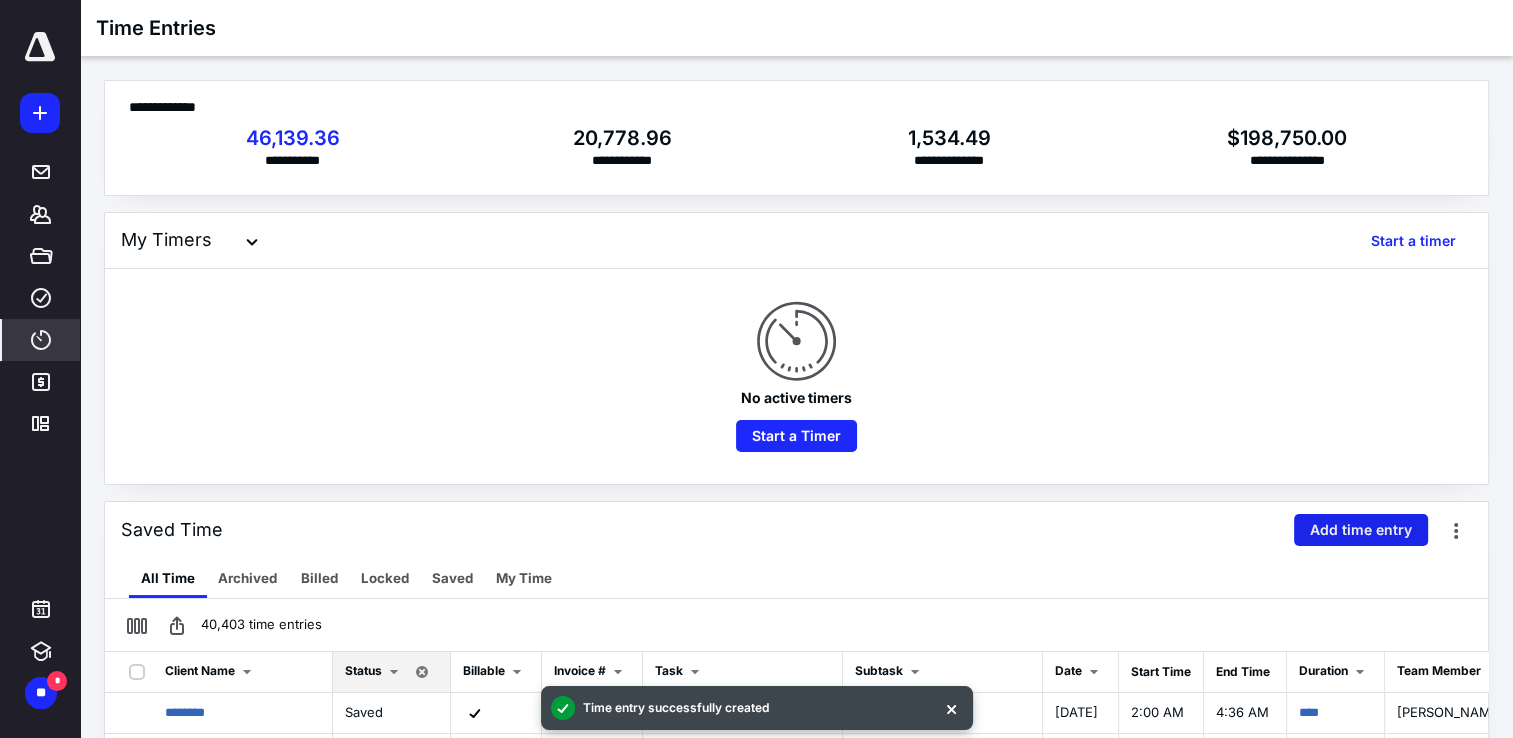 click on "Add time entry" at bounding box center (1361, 530) 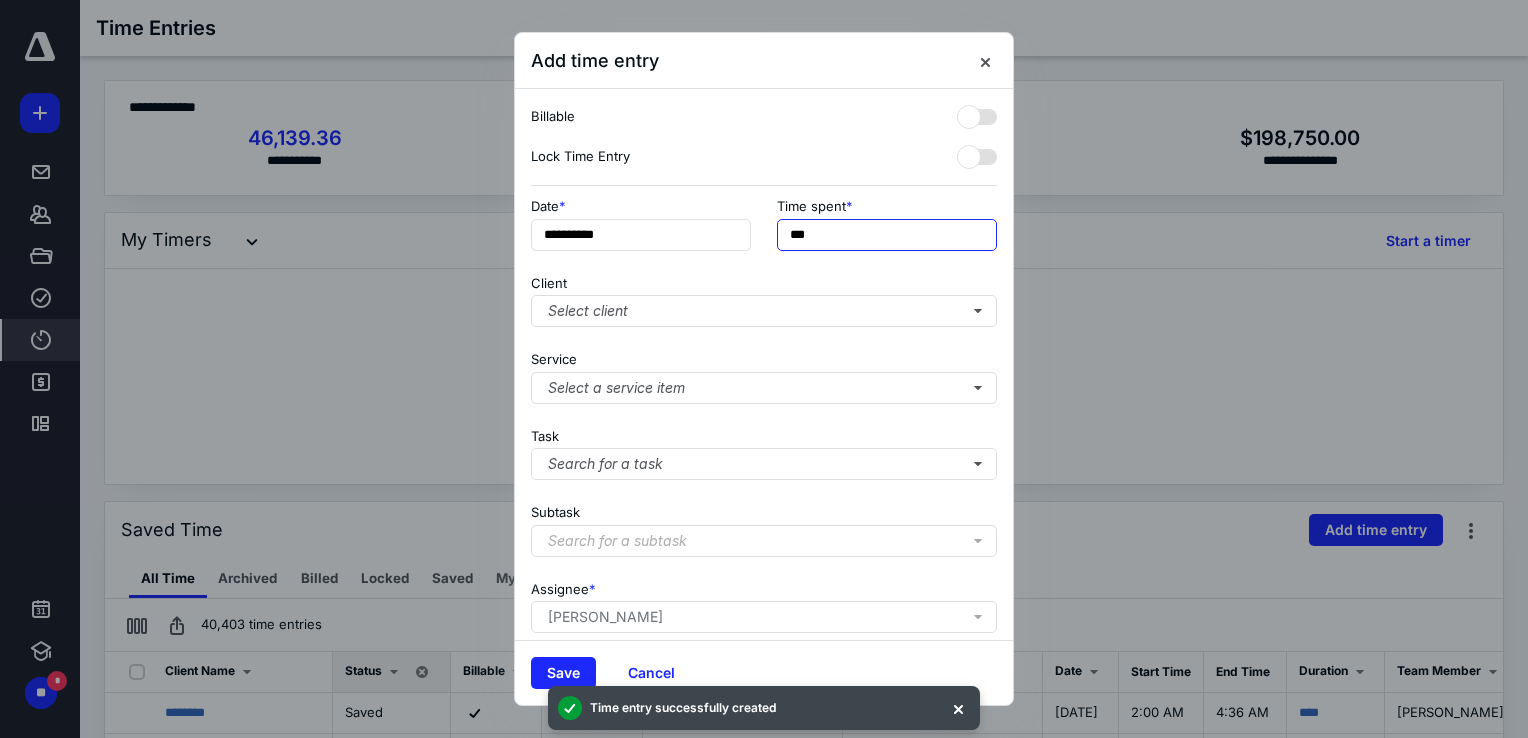 drag, startPoint x: 853, startPoint y: 231, endPoint x: 511, endPoint y: 189, distance: 344.5693 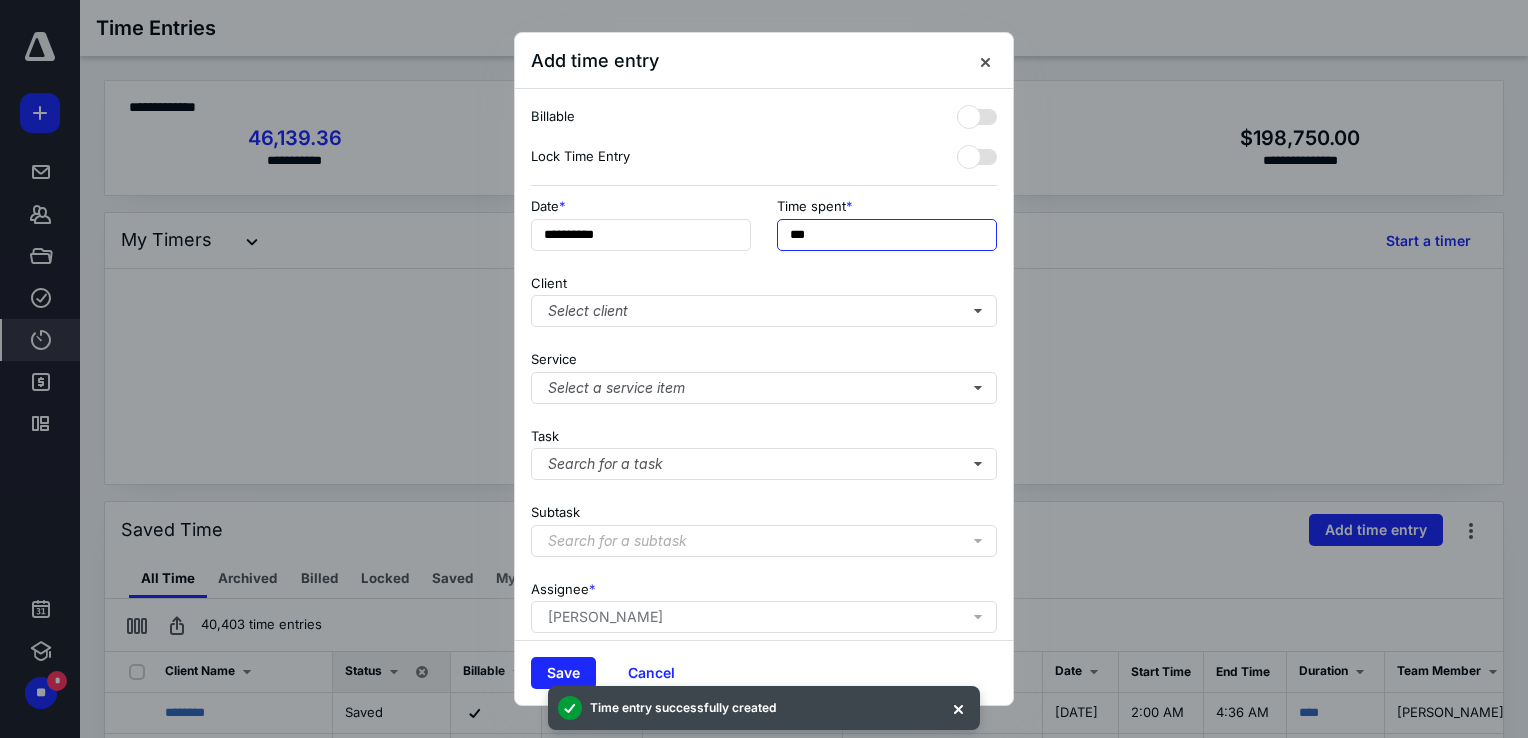 type on "***" 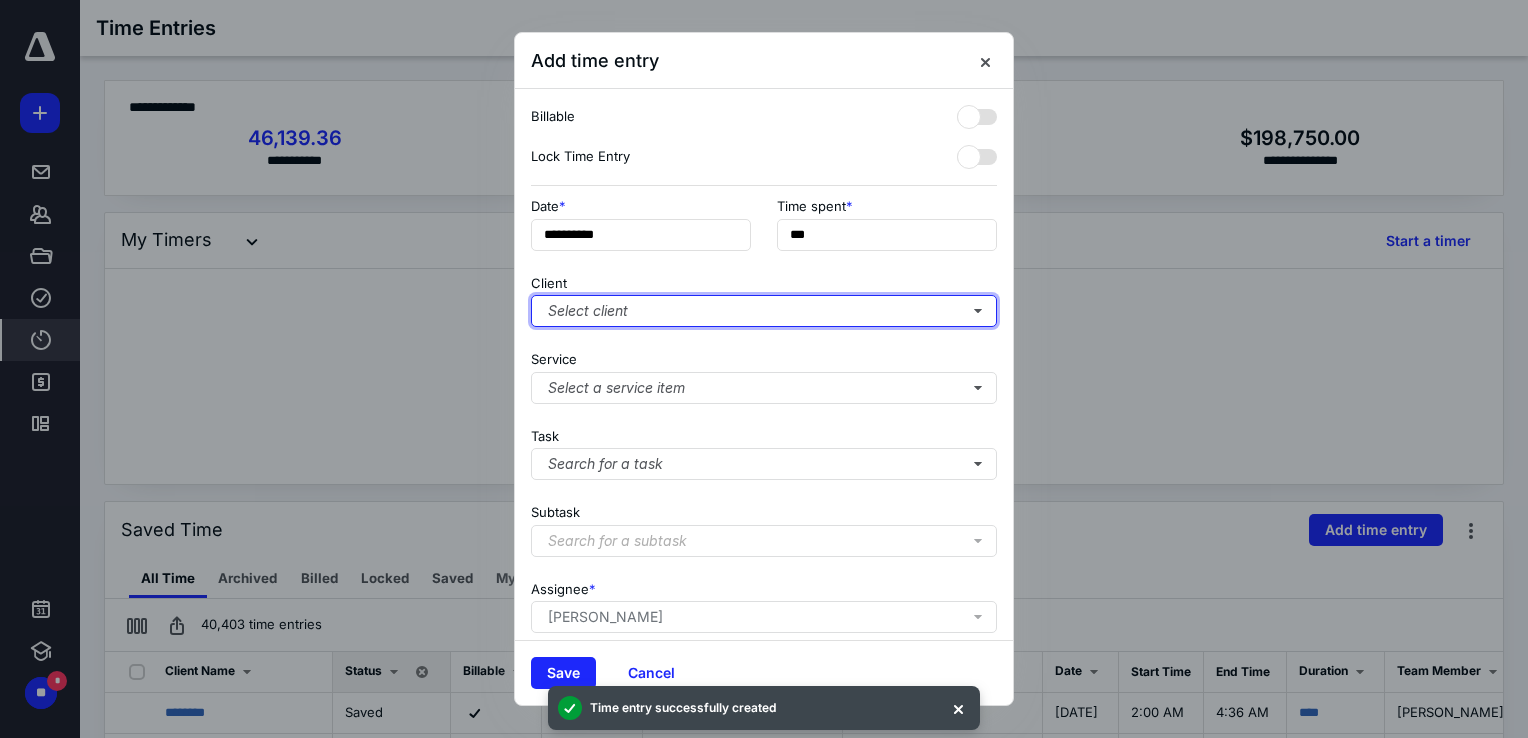 click on "Select client" at bounding box center (764, 311) 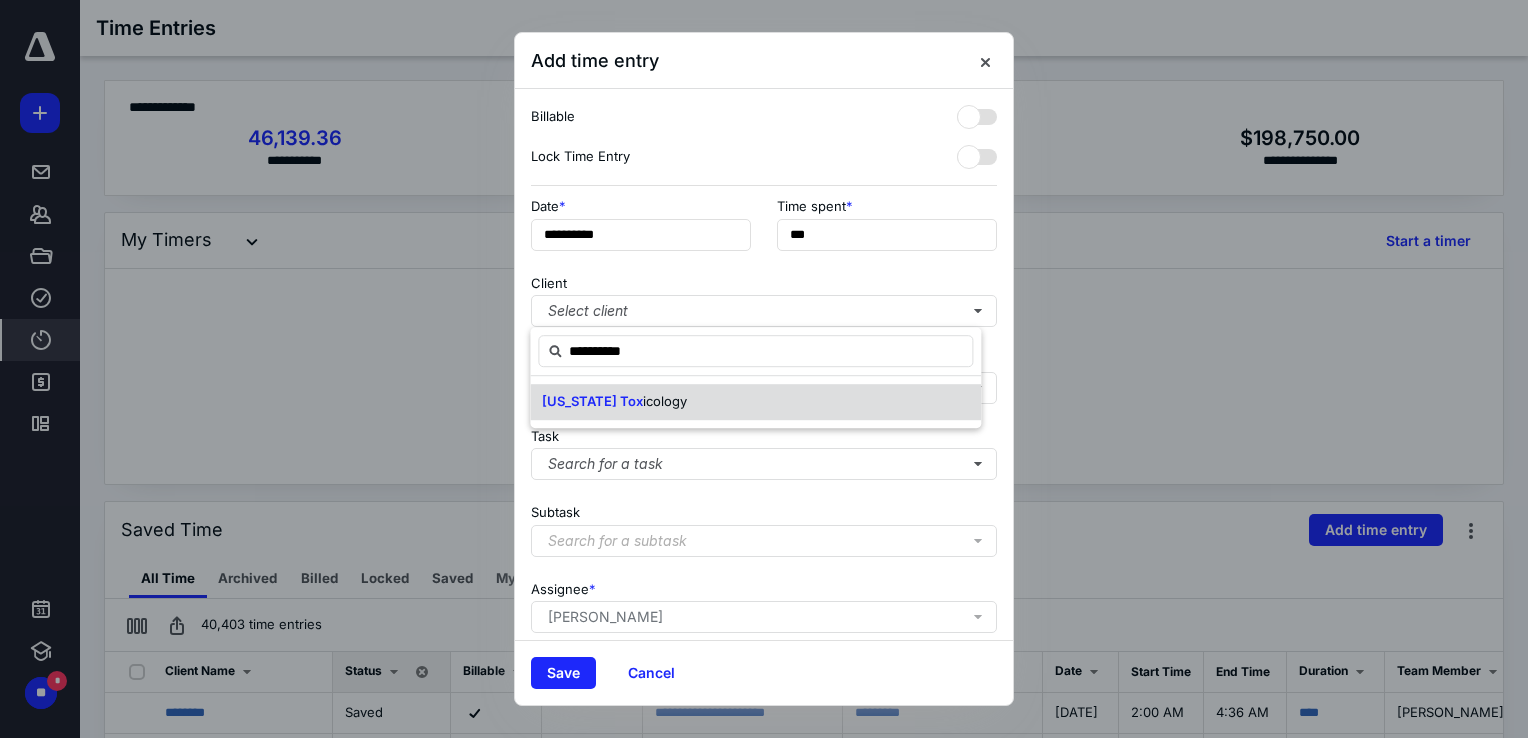 click on "[US_STATE] Tox icology" at bounding box center (614, 402) 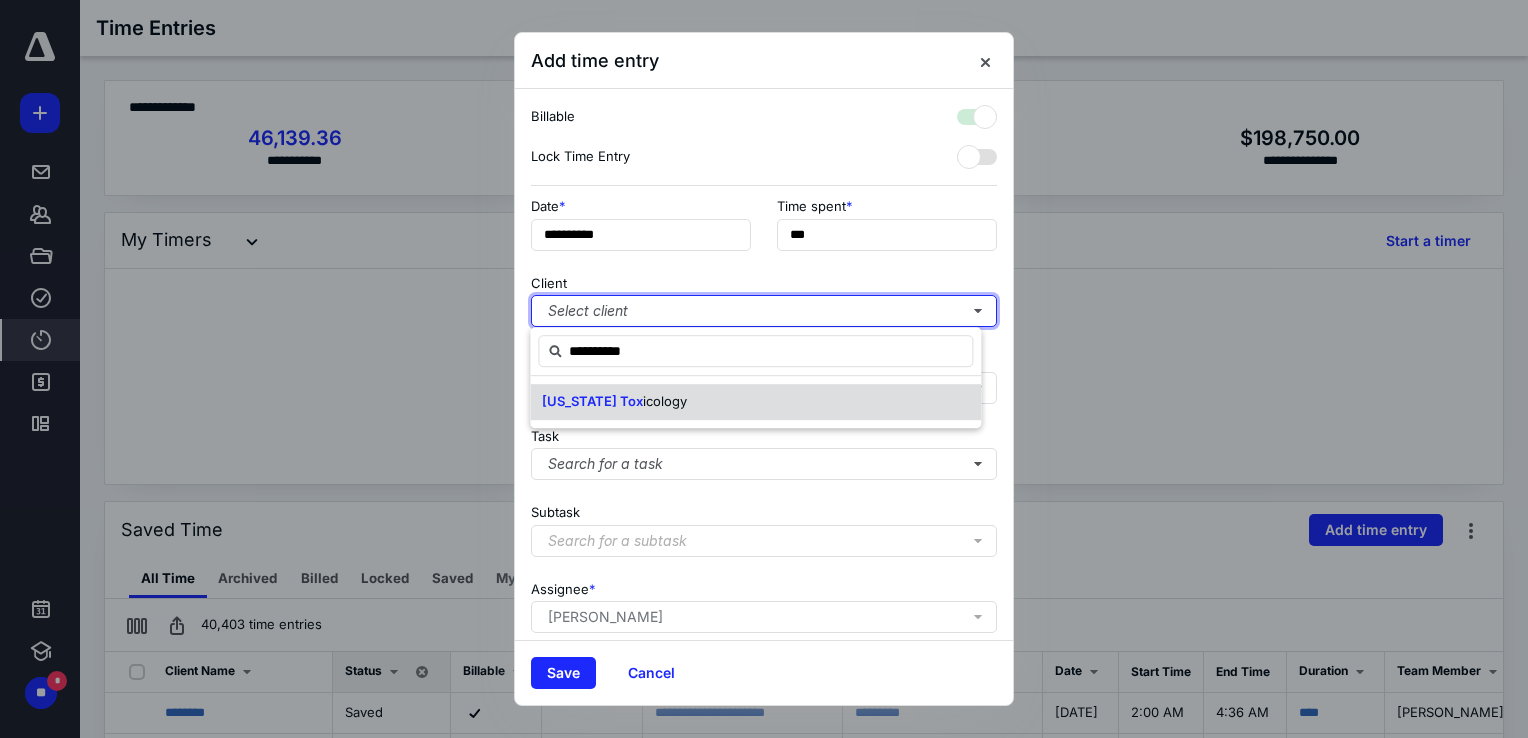 checkbox on "true" 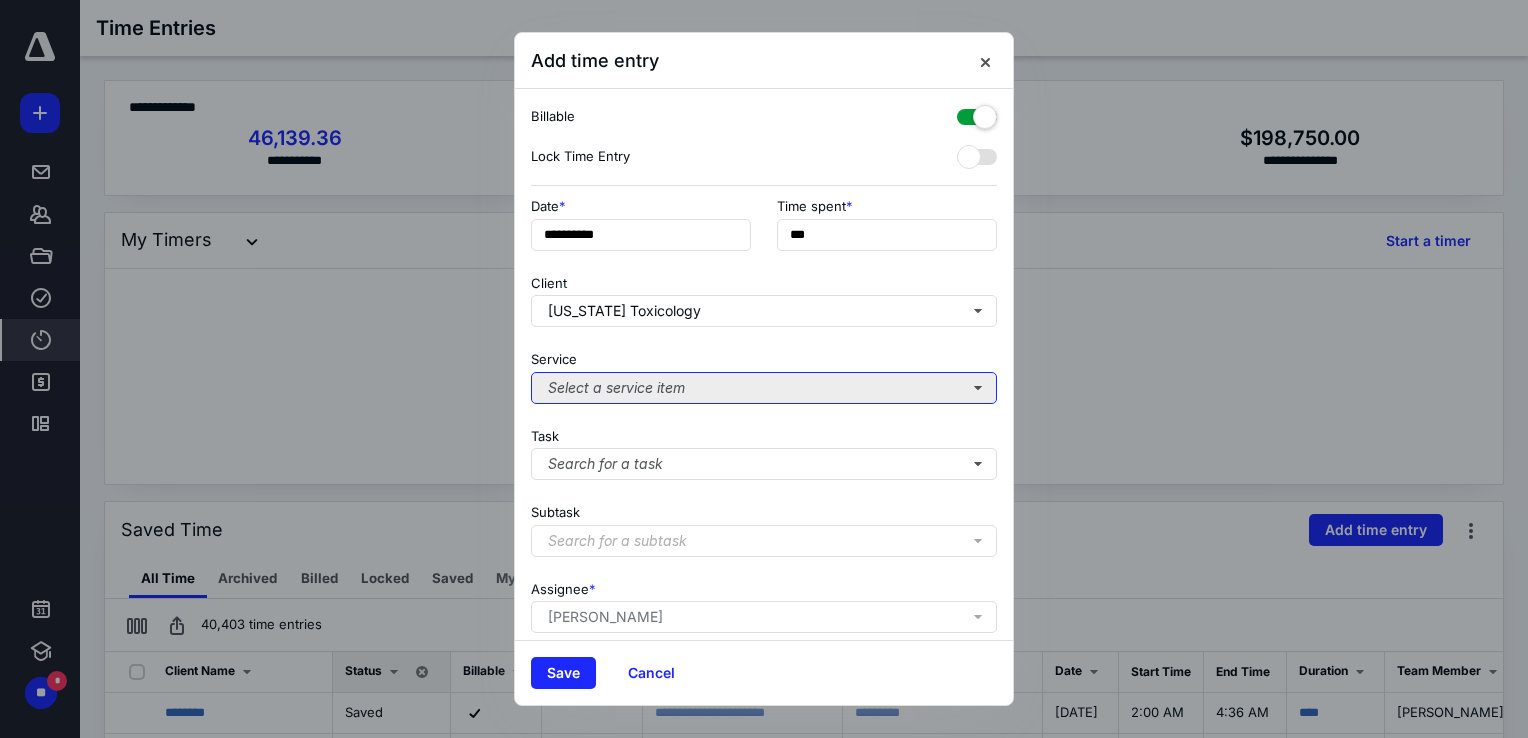 click on "Select a service item" at bounding box center [764, 388] 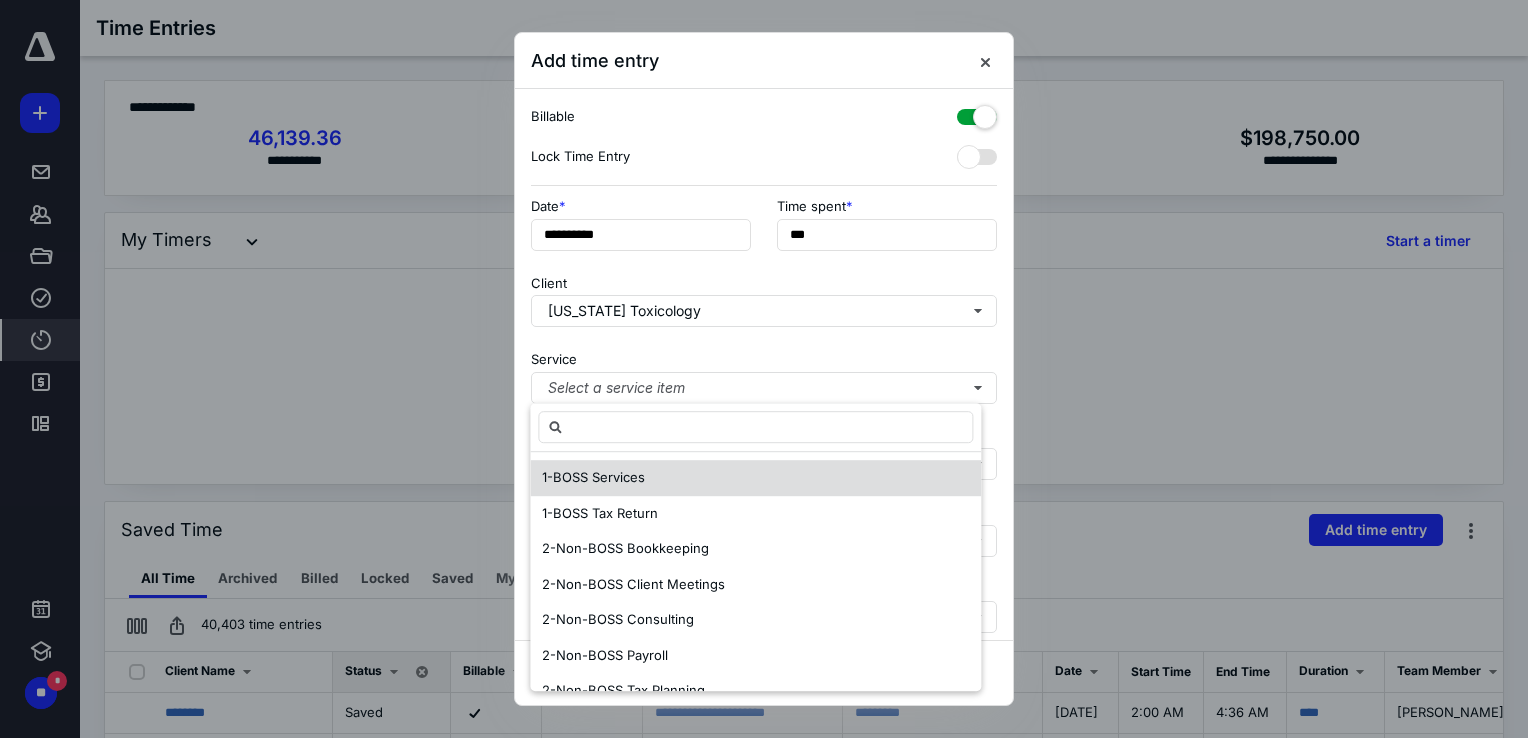 click on "1-BOSS Services" at bounding box center [593, 477] 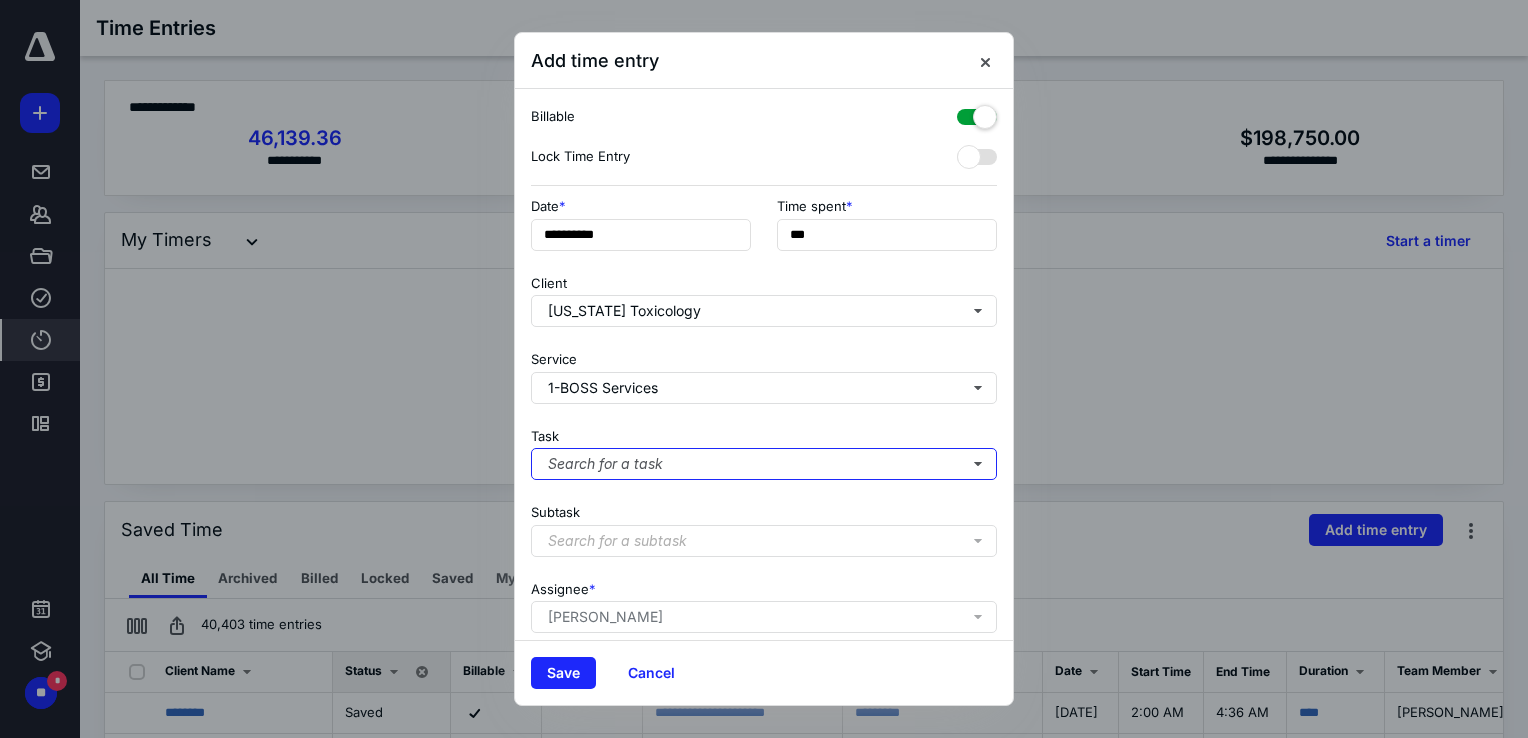 click on "Search for a task" at bounding box center [764, 464] 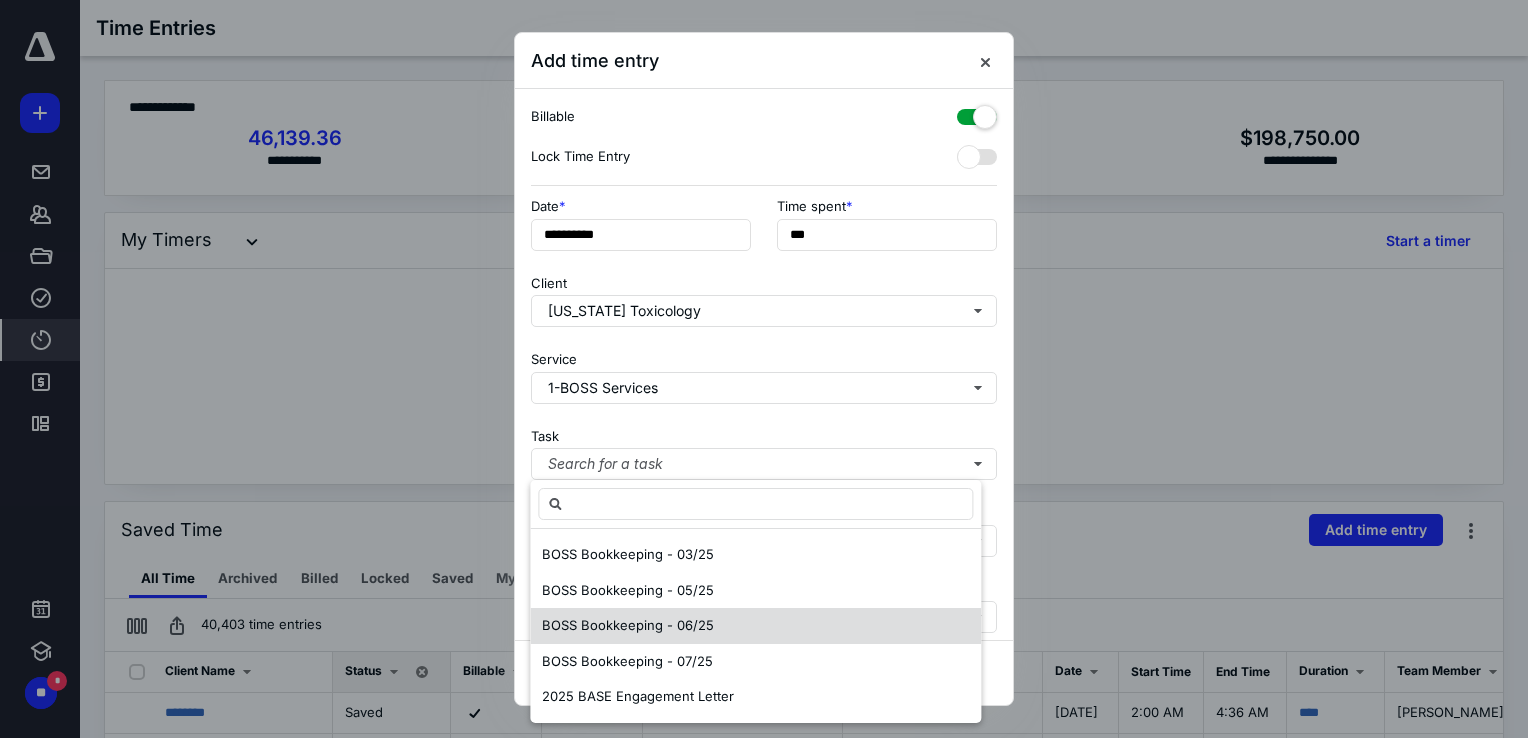 click on "BOSS Bookkeeping - 06/25" at bounding box center (755, 626) 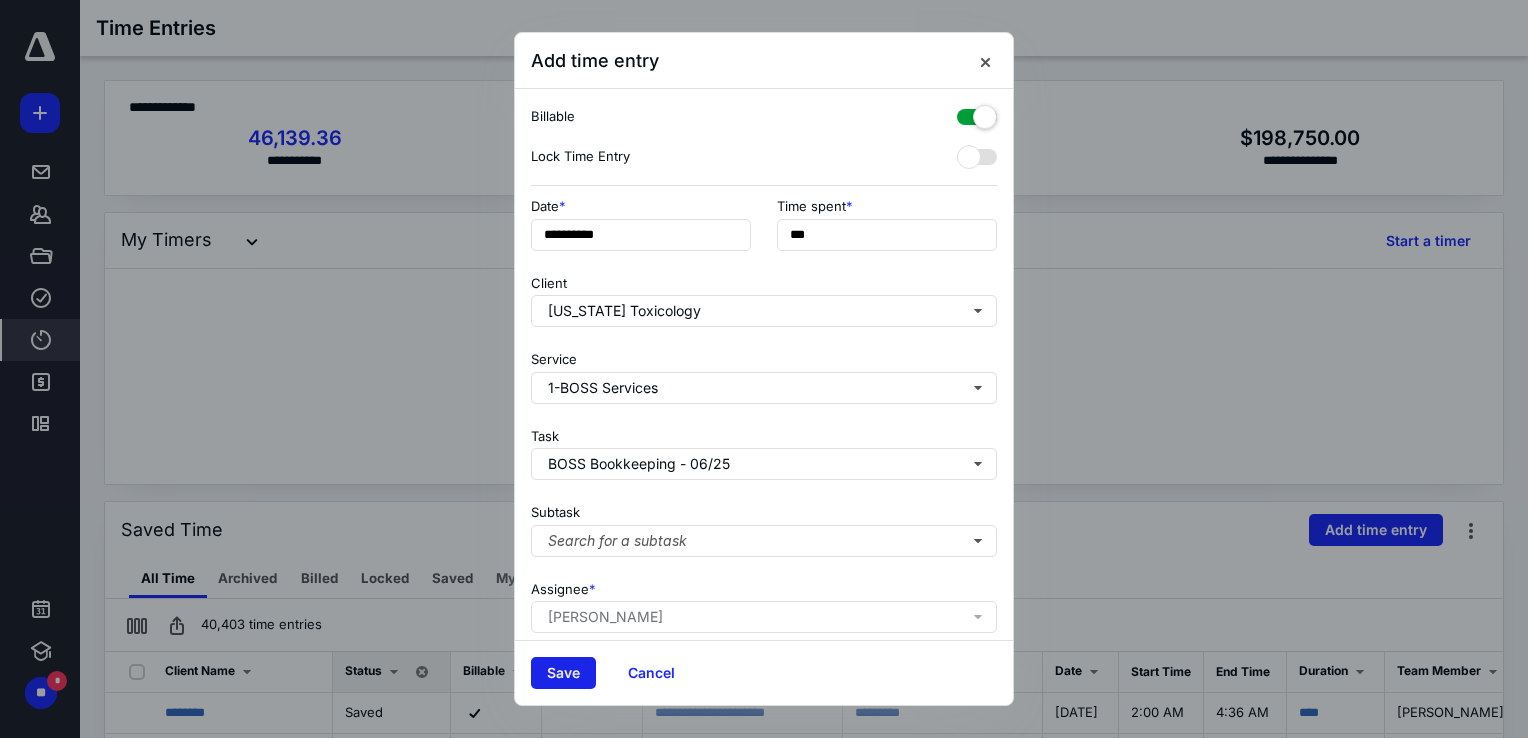 click on "Save" at bounding box center [563, 673] 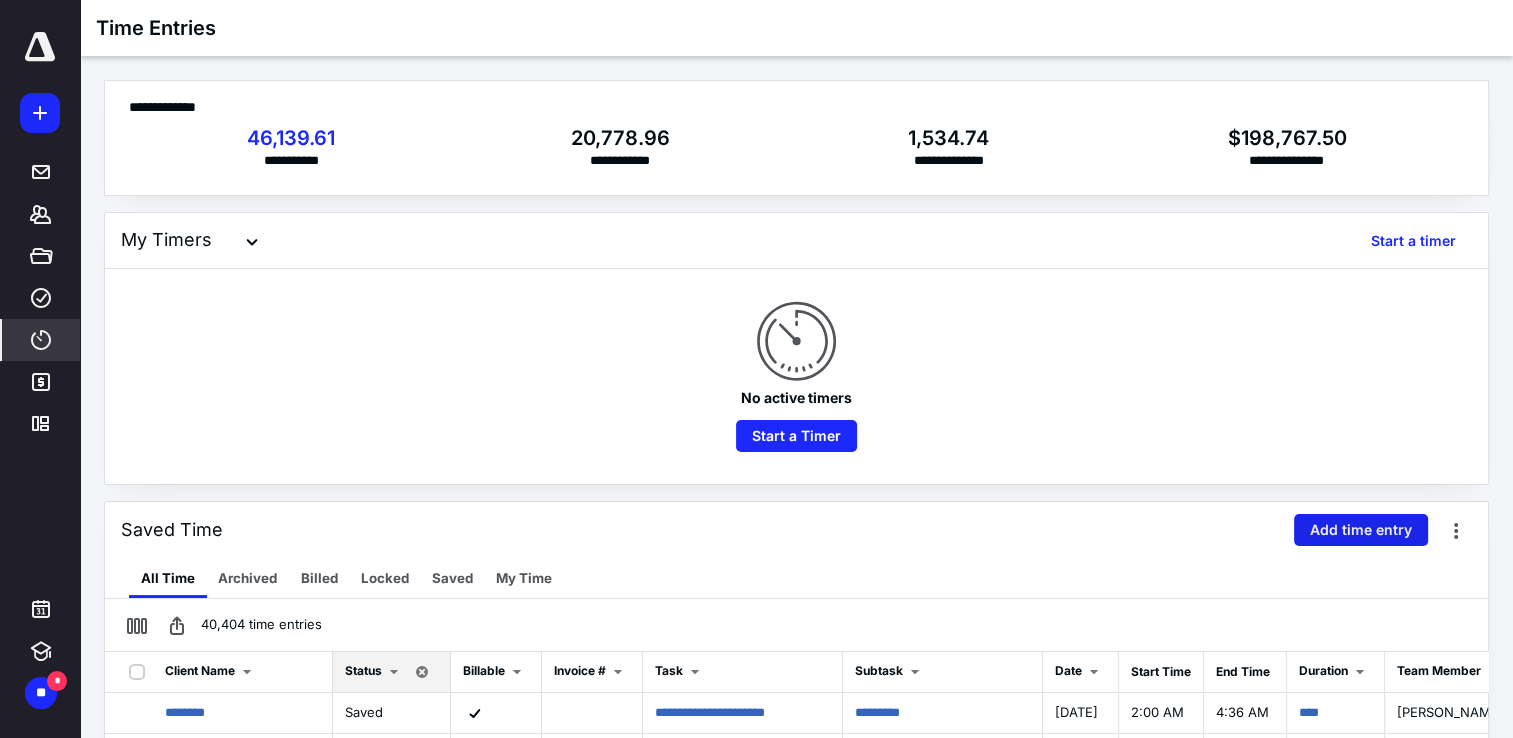 click on "Add time entry" at bounding box center (1361, 530) 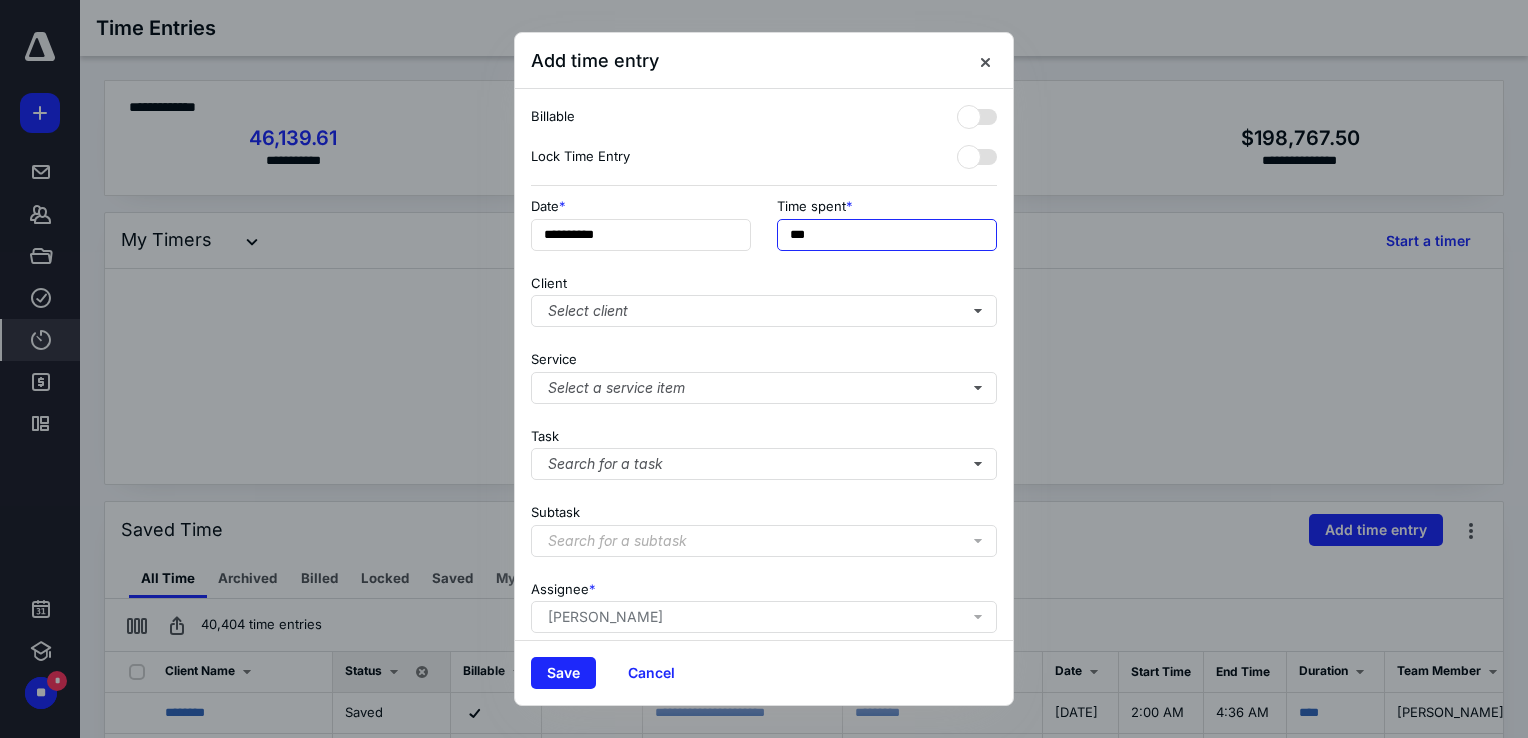 drag, startPoint x: 839, startPoint y: 225, endPoint x: 611, endPoint y: 174, distance: 233.63432 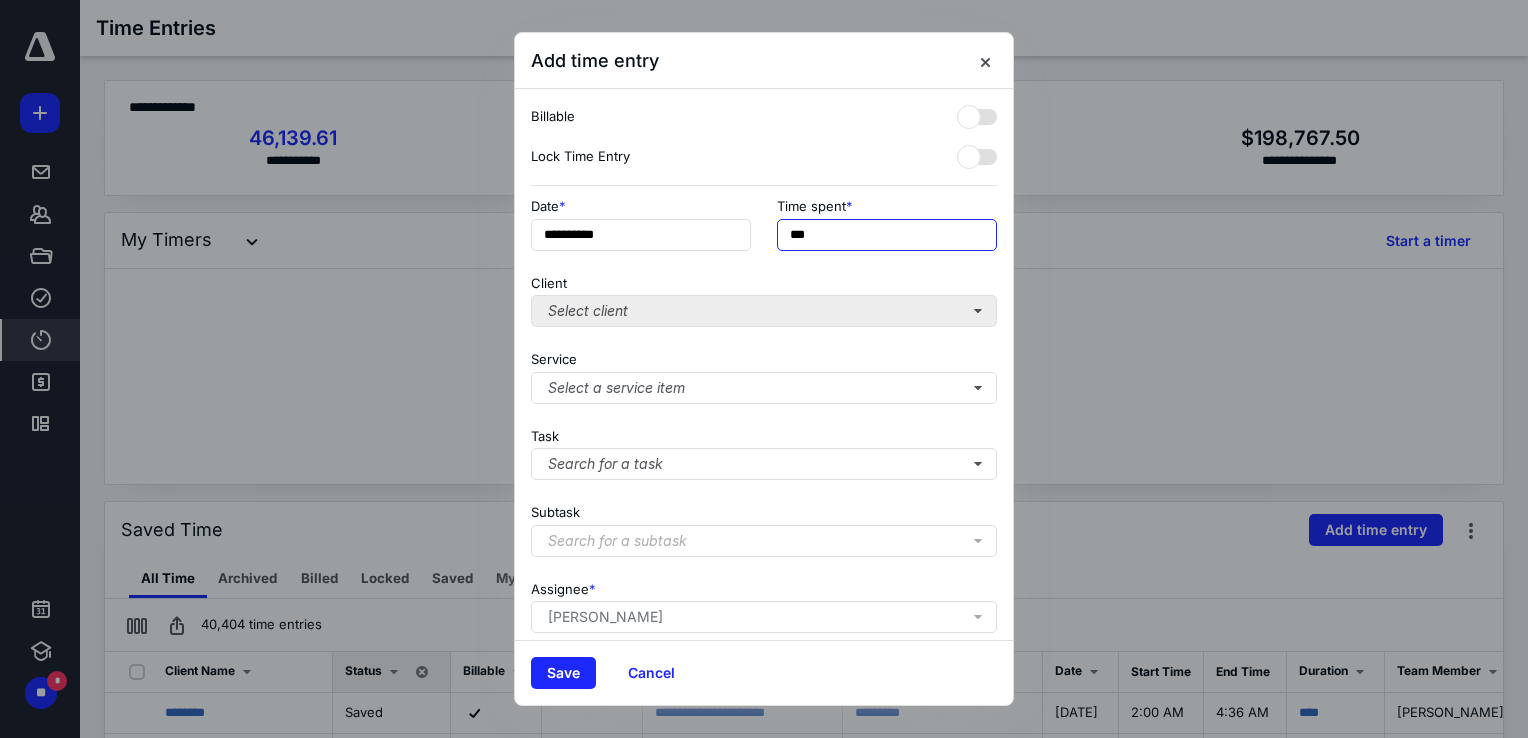 type on "***" 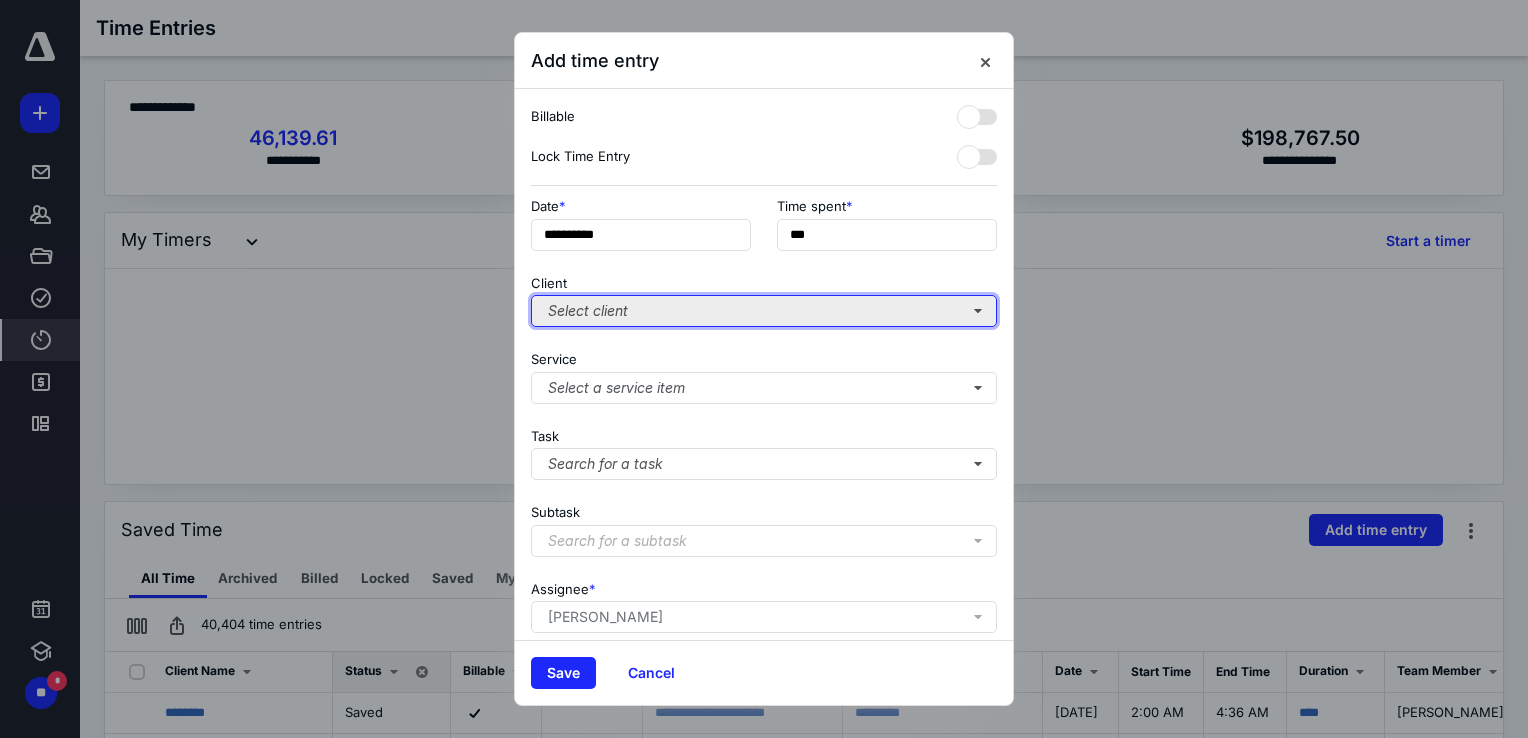 click on "Select client" at bounding box center (764, 311) 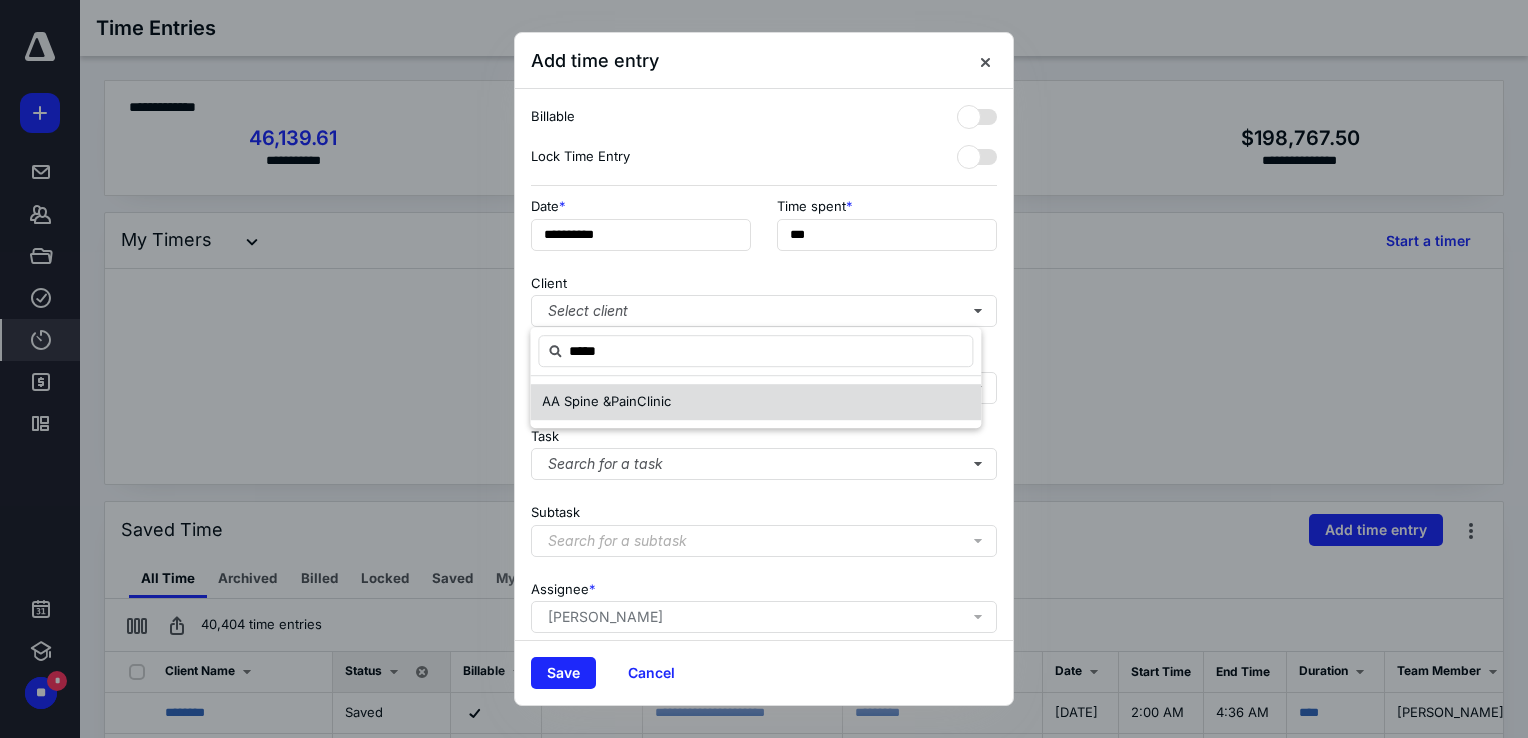 click on "AA Spine &" at bounding box center [576, 401] 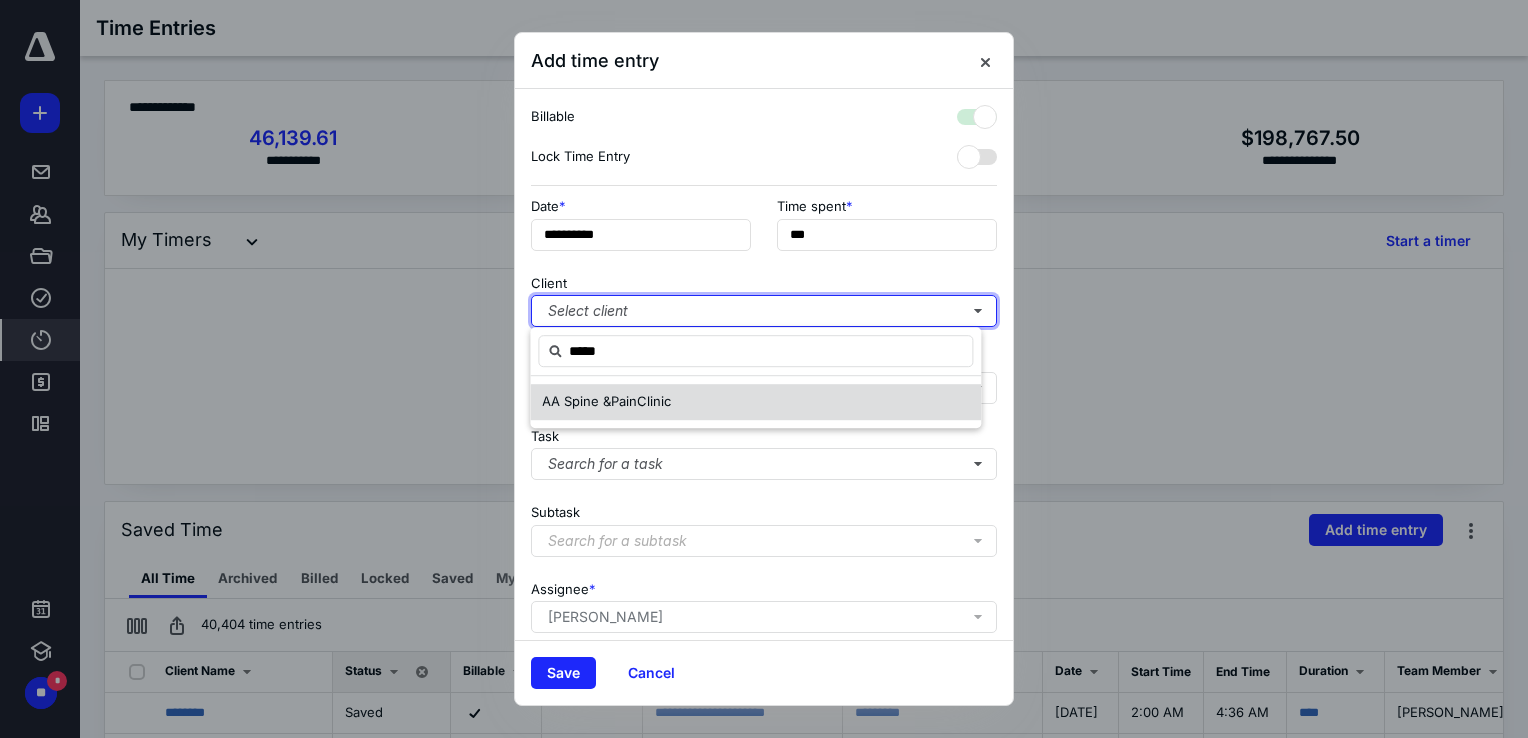 checkbox on "true" 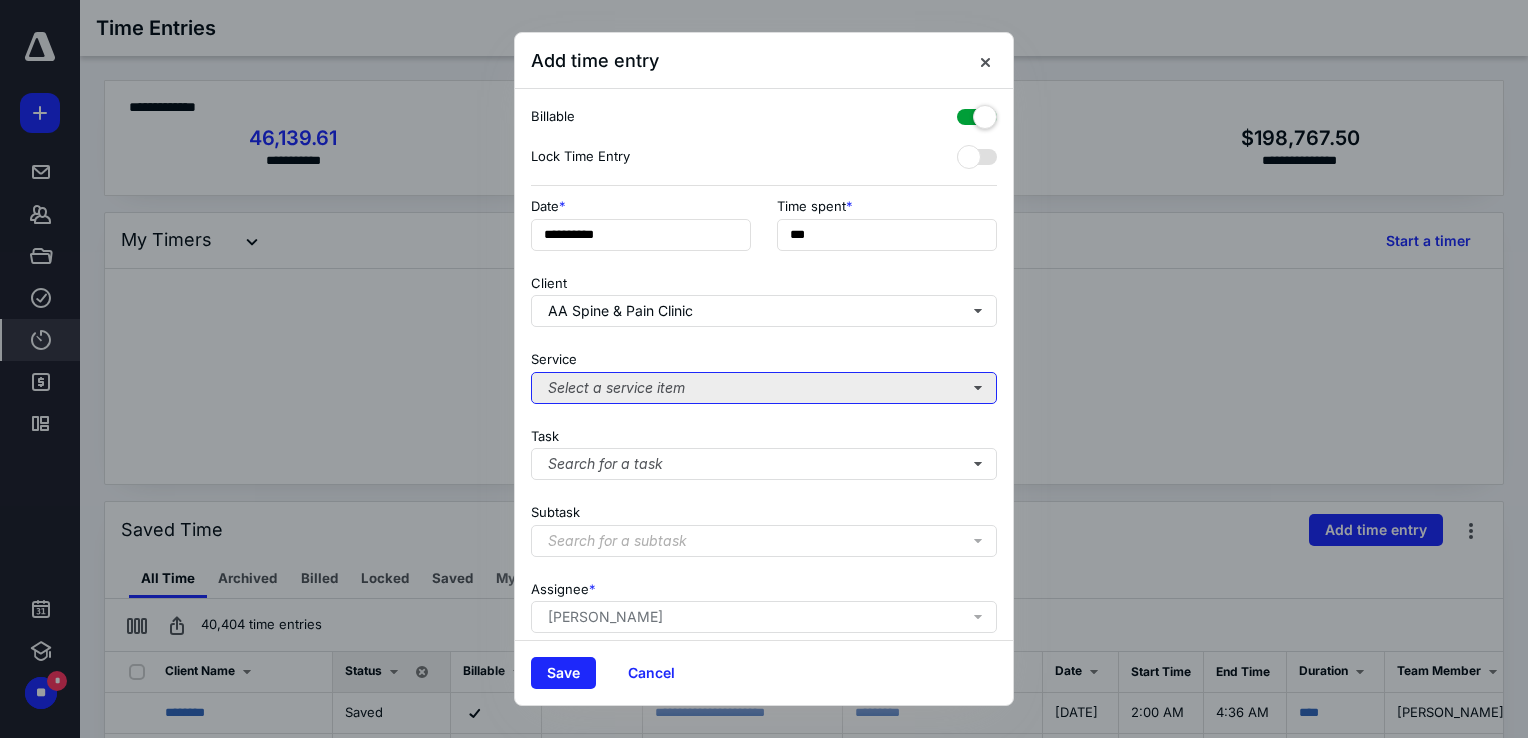 click on "Select a service item" at bounding box center [764, 388] 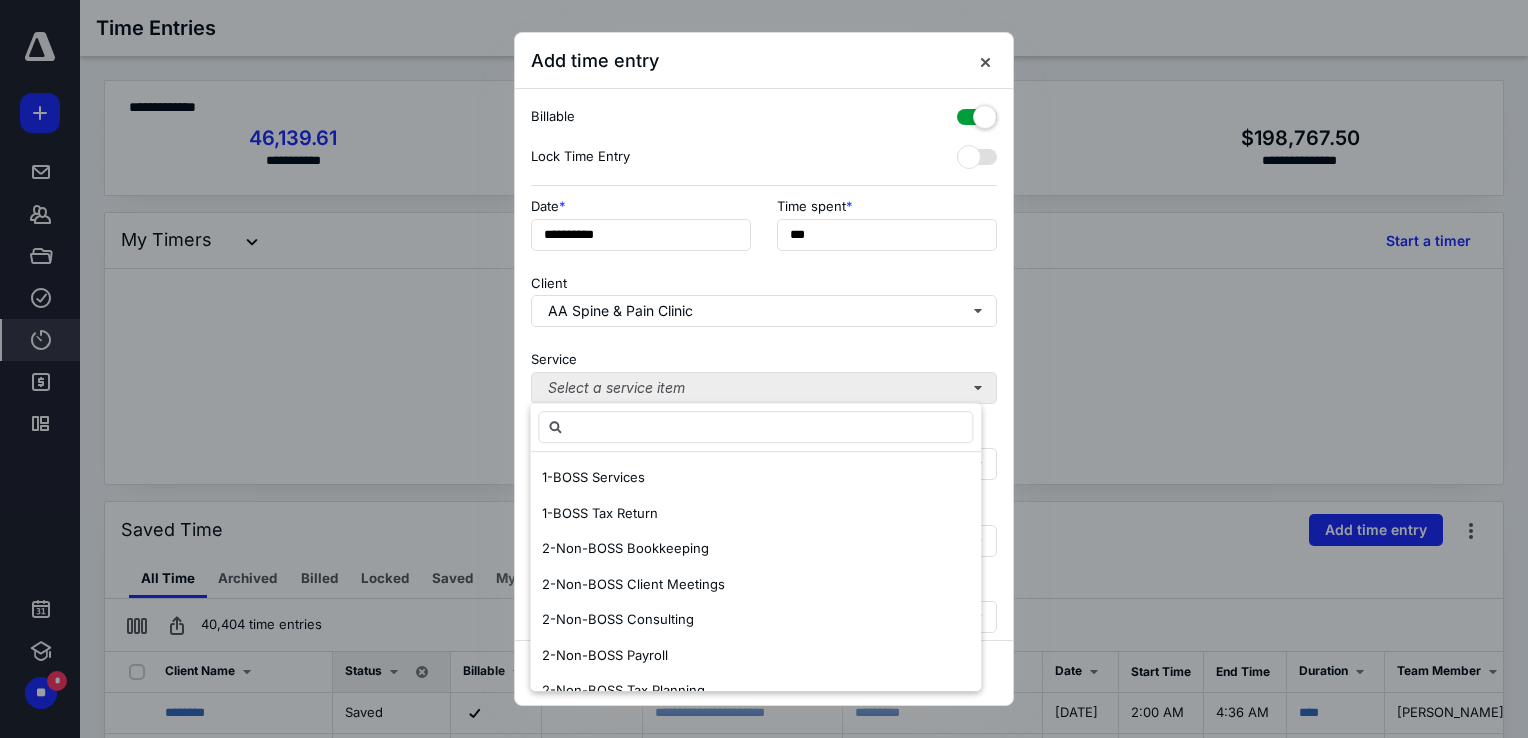 click at bounding box center (755, 427) 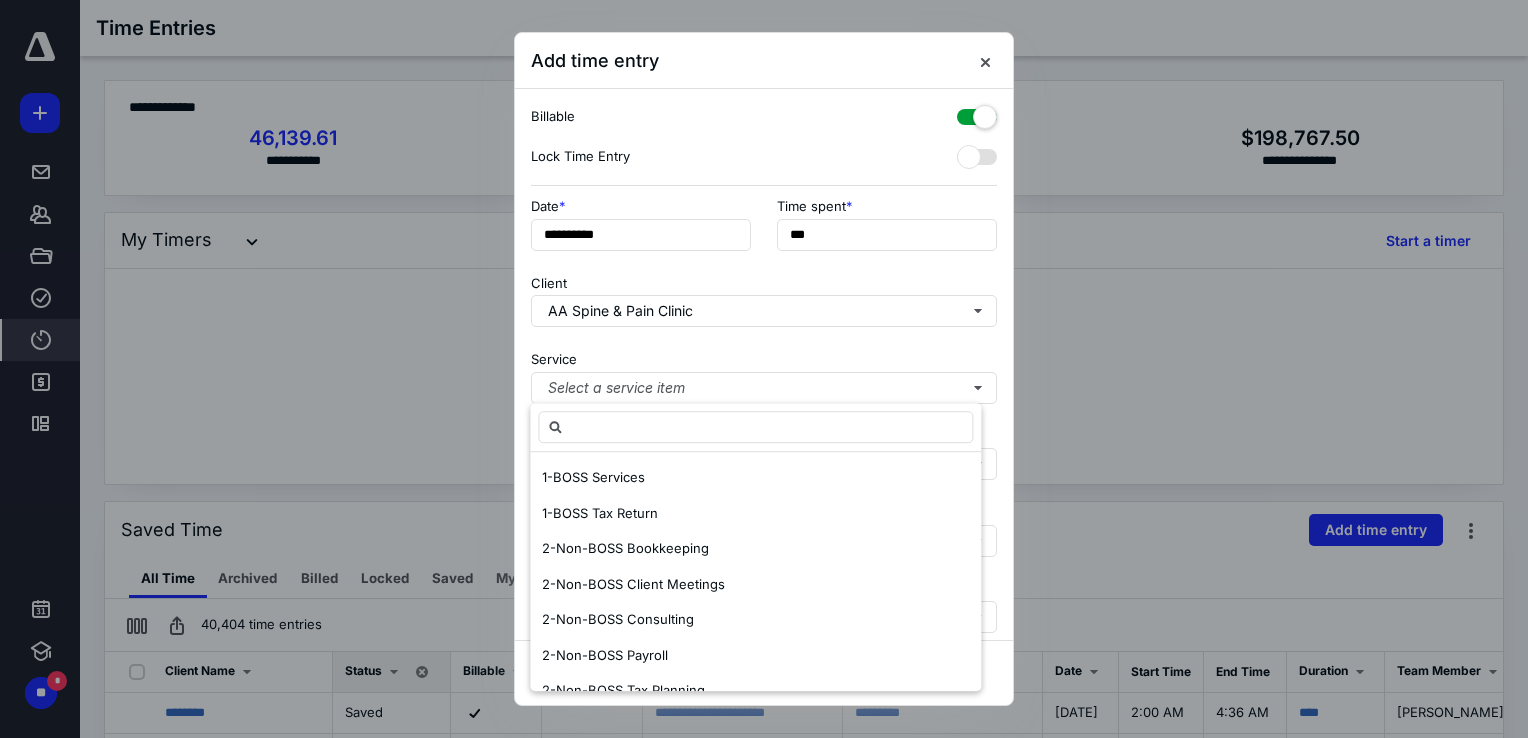 click at bounding box center (755, 427) 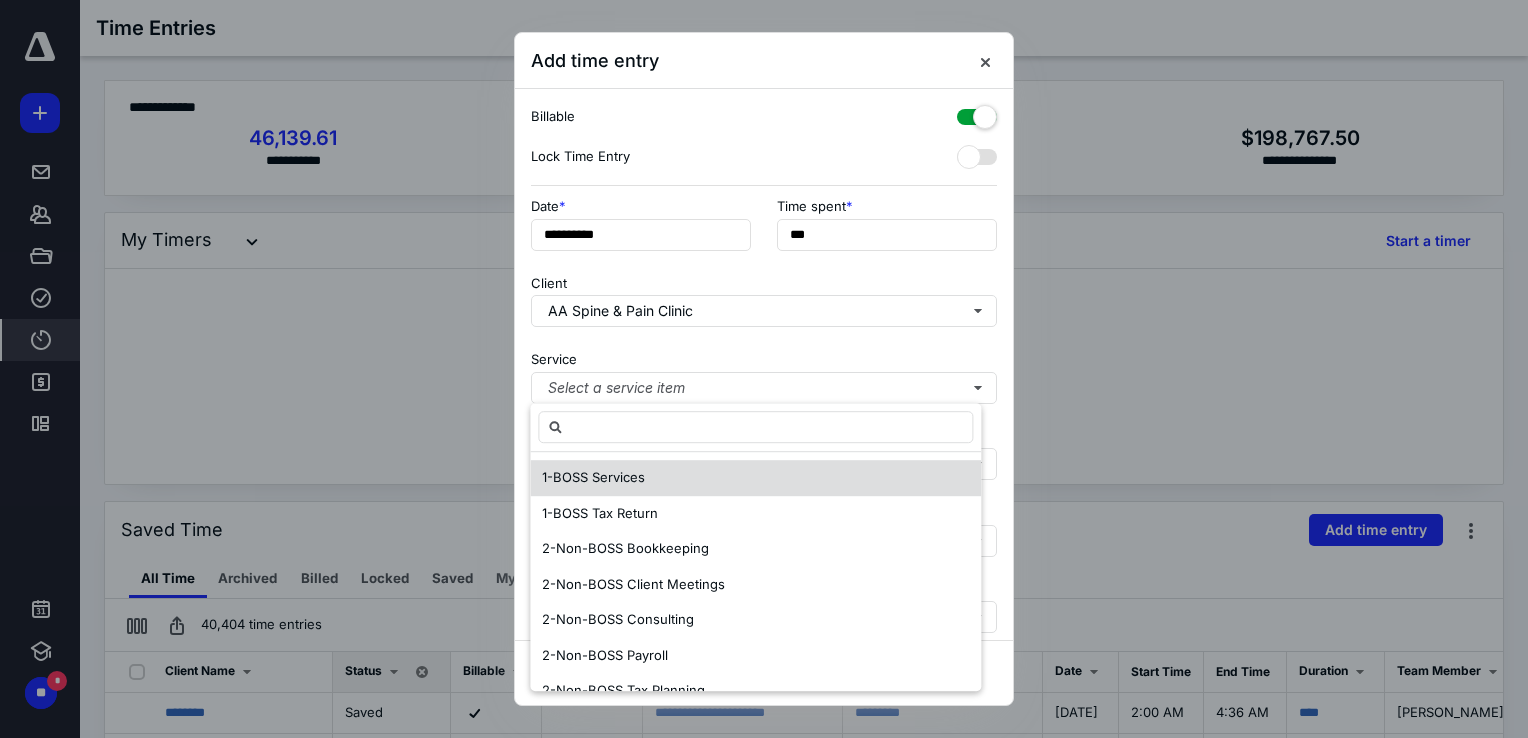 click on "1-BOSS Services" at bounding box center [593, 477] 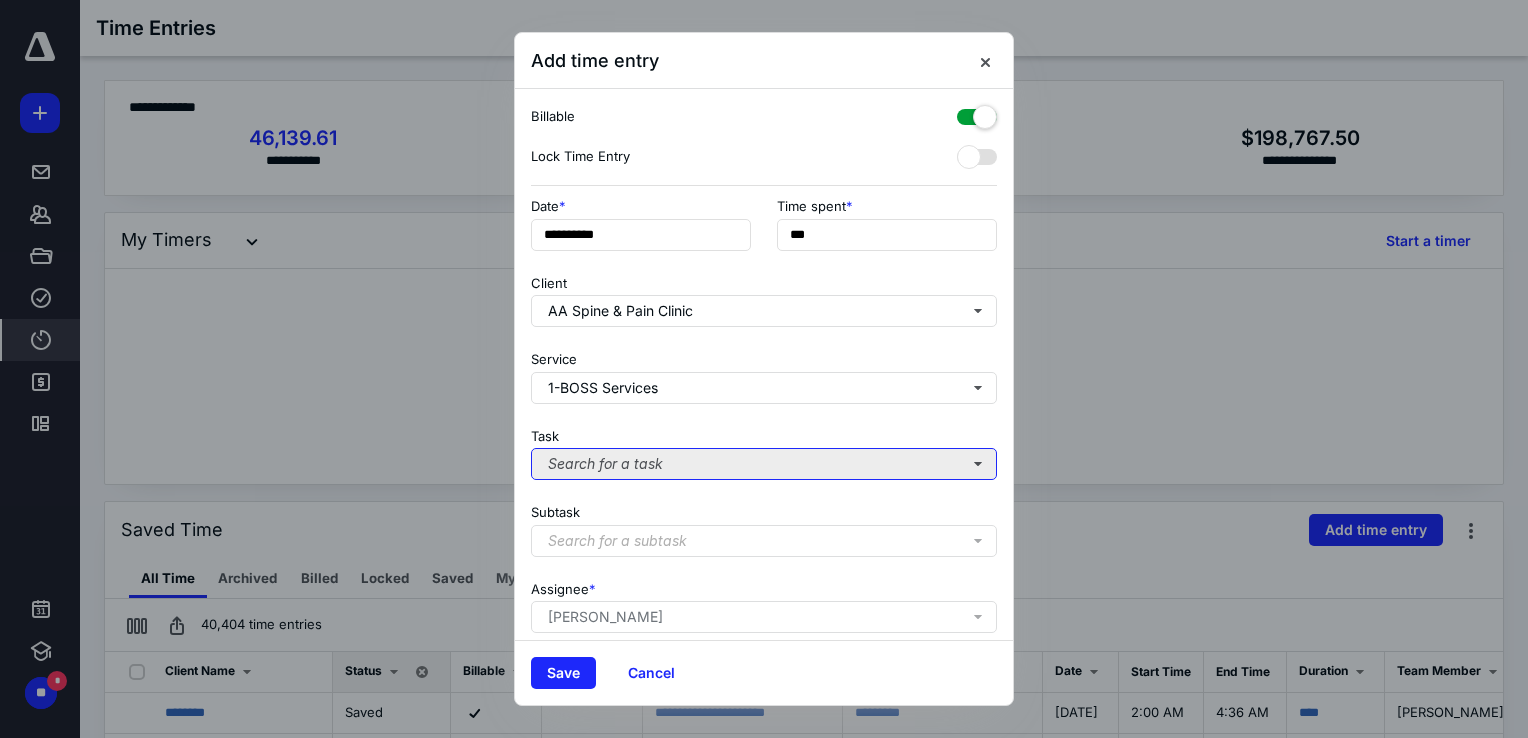 click on "Search for a task" at bounding box center (764, 464) 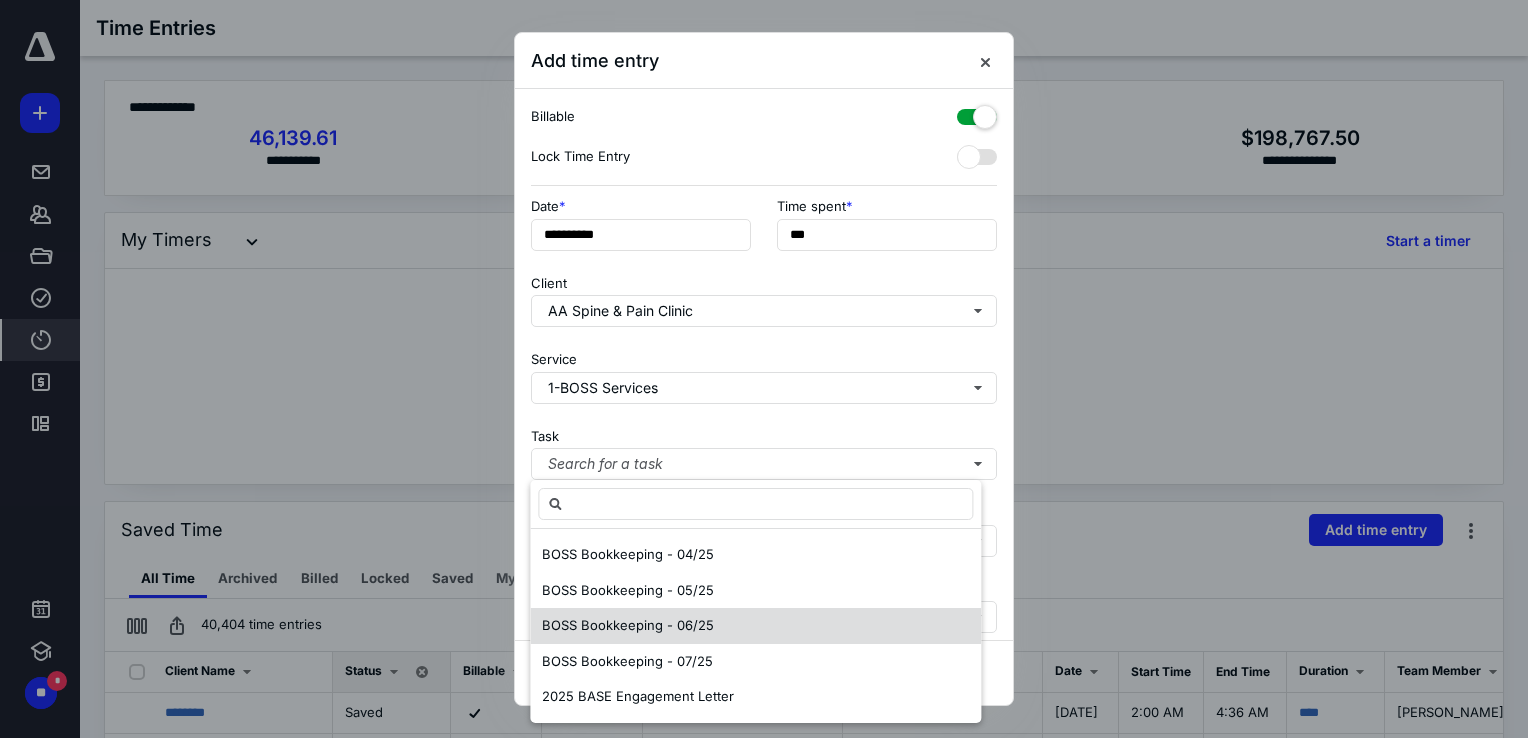 click on "BOSS Bookkeeping - 06/25" at bounding box center [628, 626] 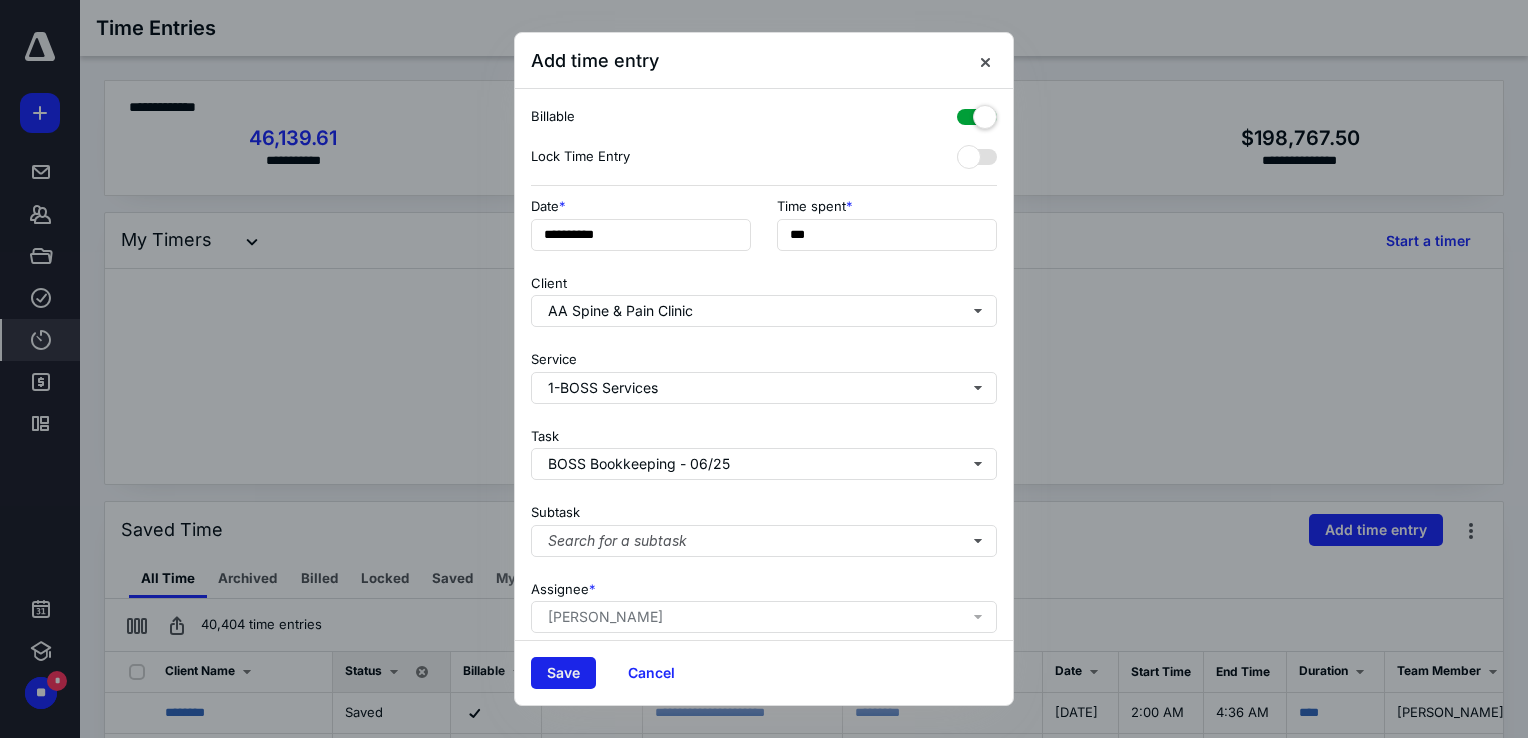 click on "Save" at bounding box center [563, 673] 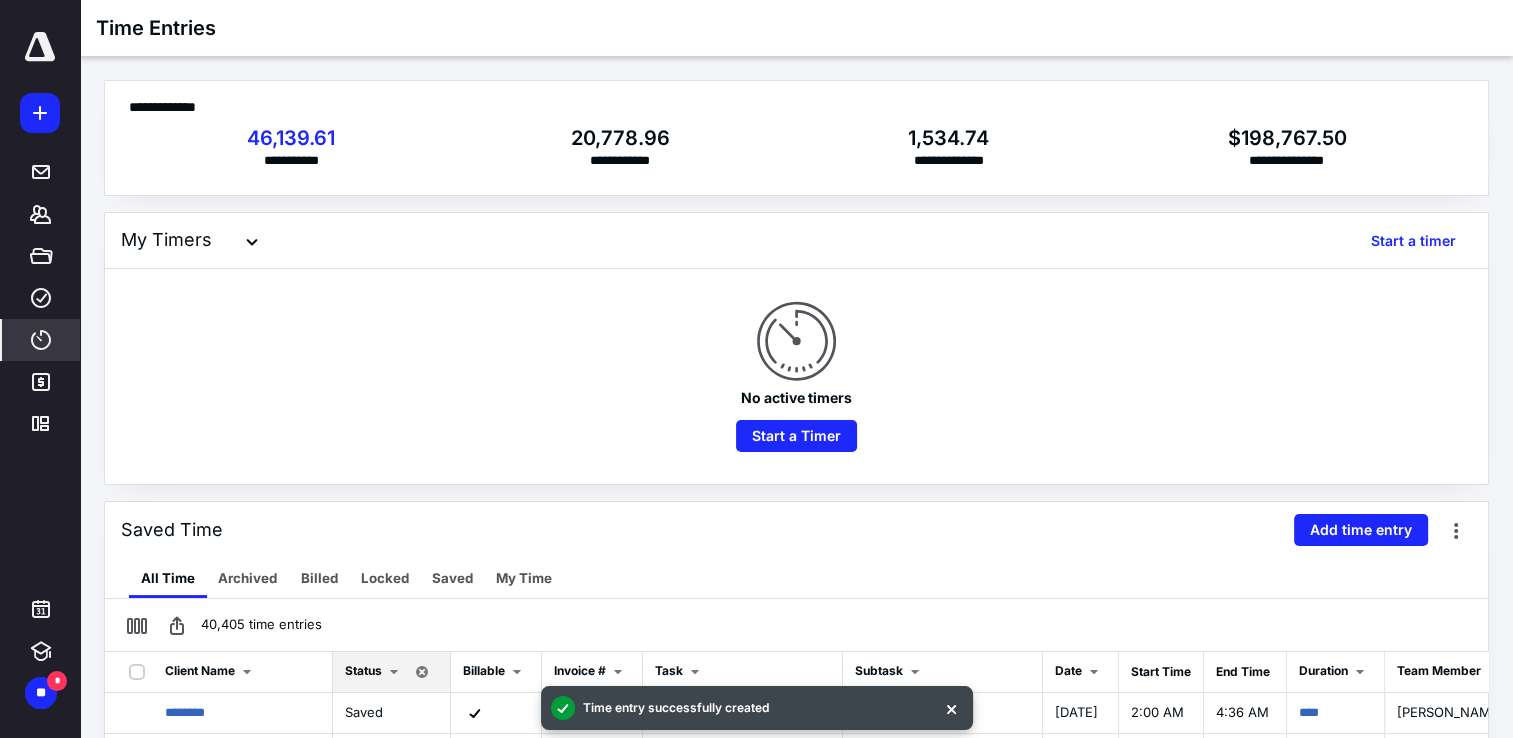 click on "Add time entry" at bounding box center (1361, 530) 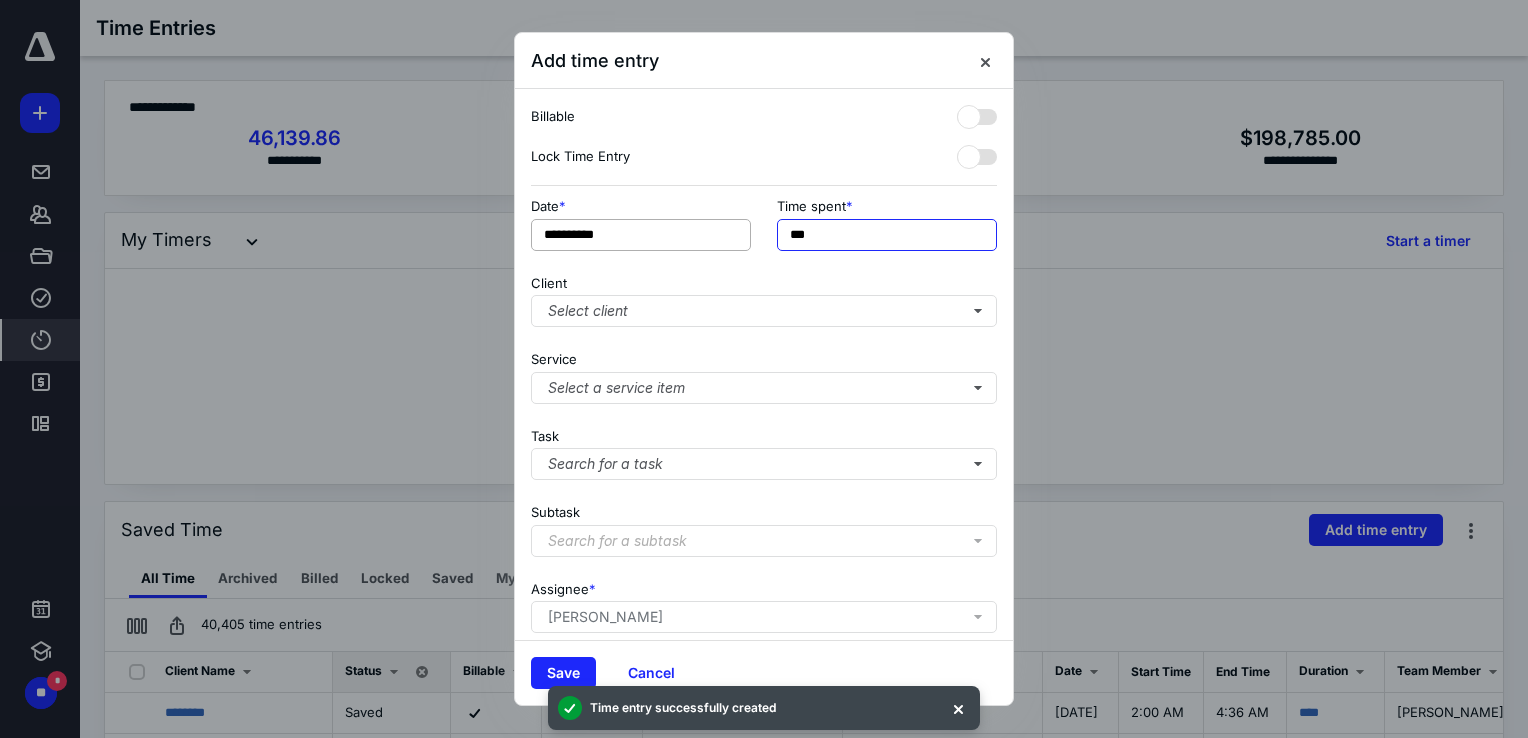 click on "**********" at bounding box center [764, 230] 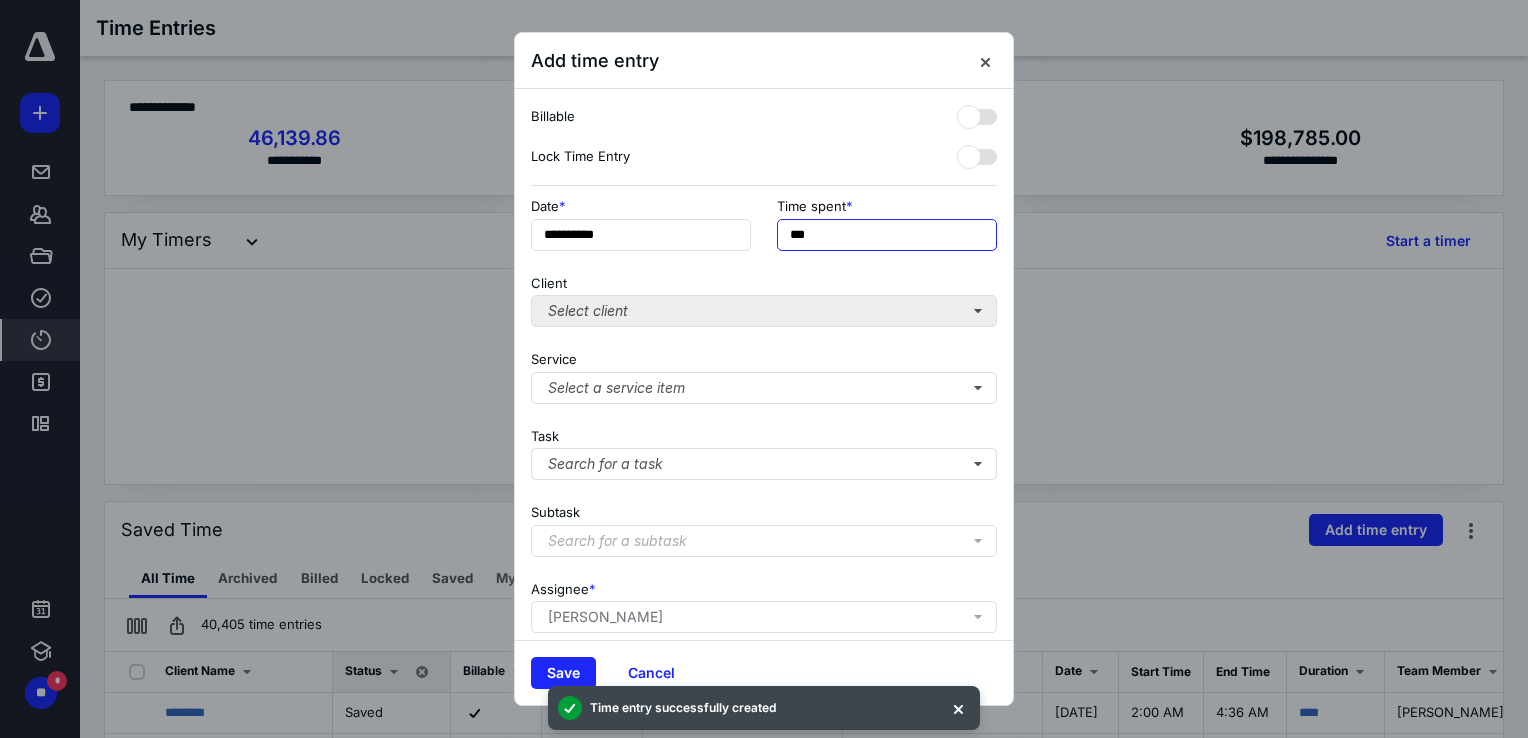 type on "***" 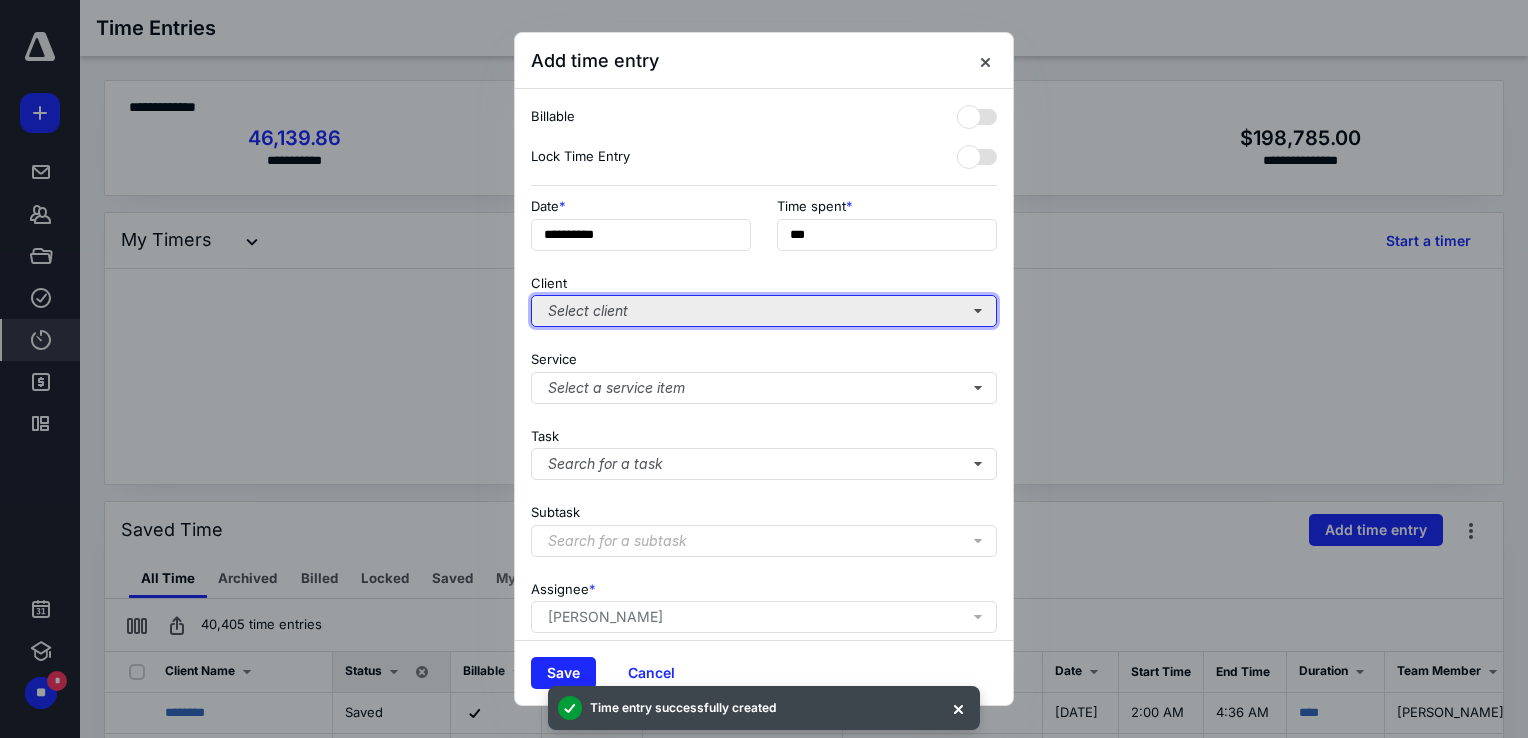 click on "Select client" at bounding box center [764, 311] 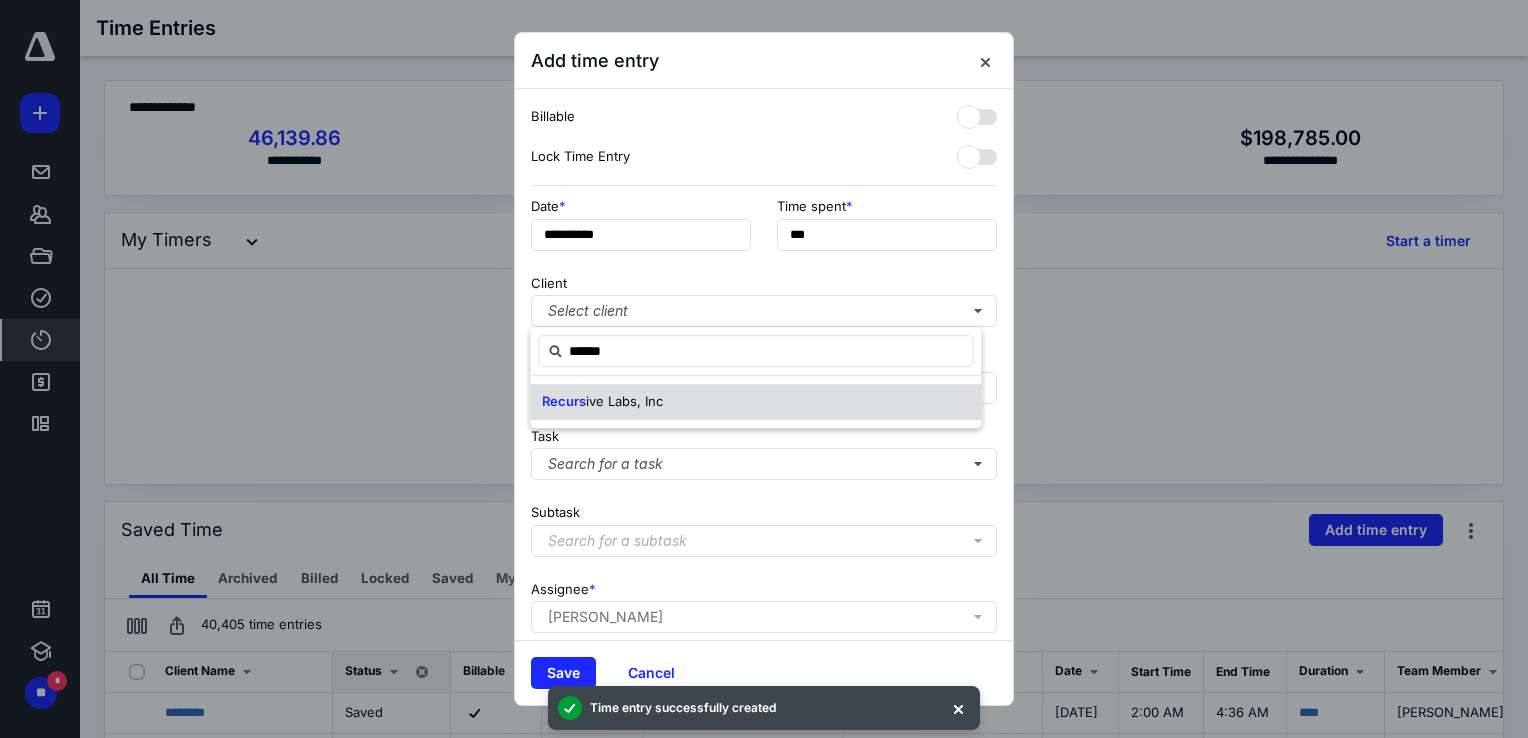 click on "ive Labs, Inc" at bounding box center [624, 401] 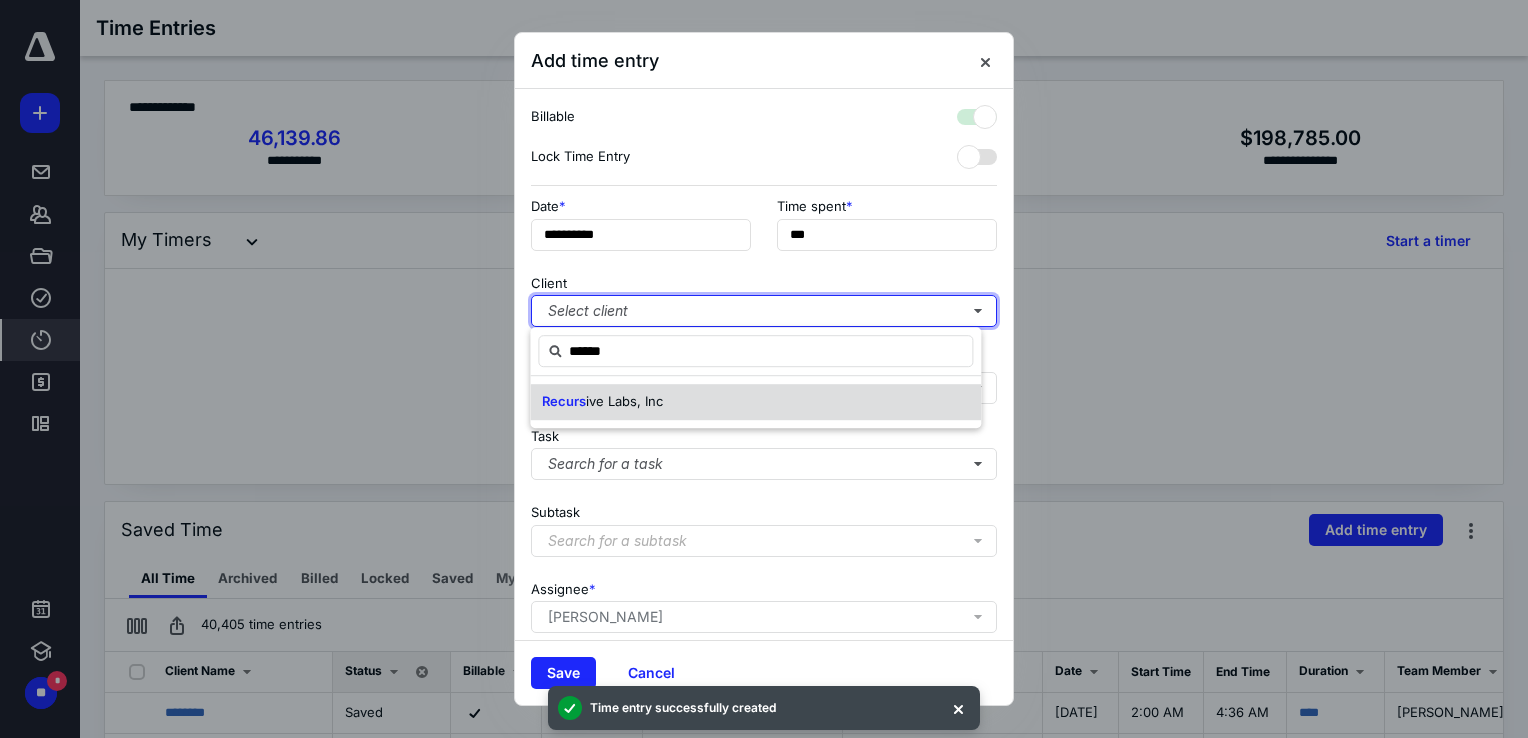 checkbox on "true" 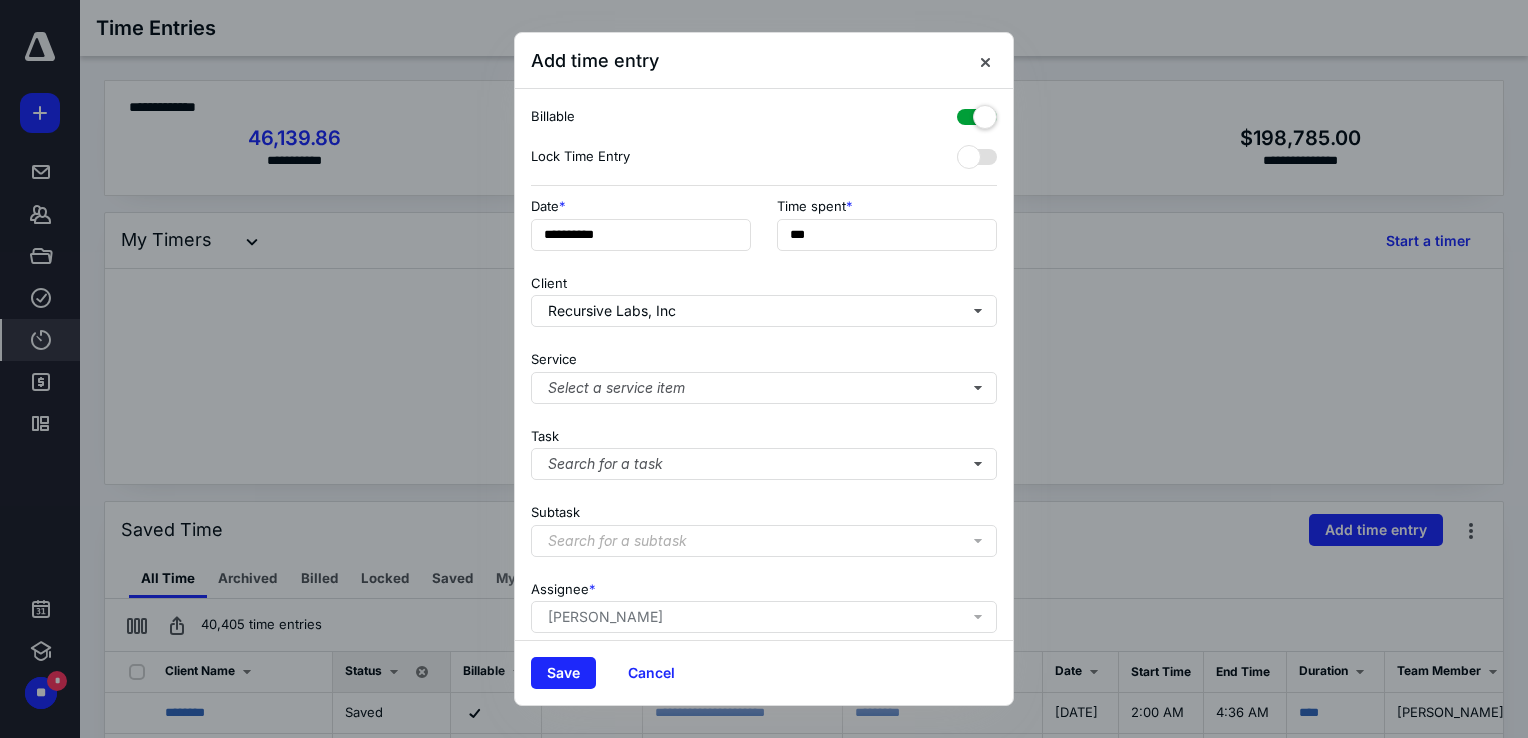 click on "**********" at bounding box center (764, 364) 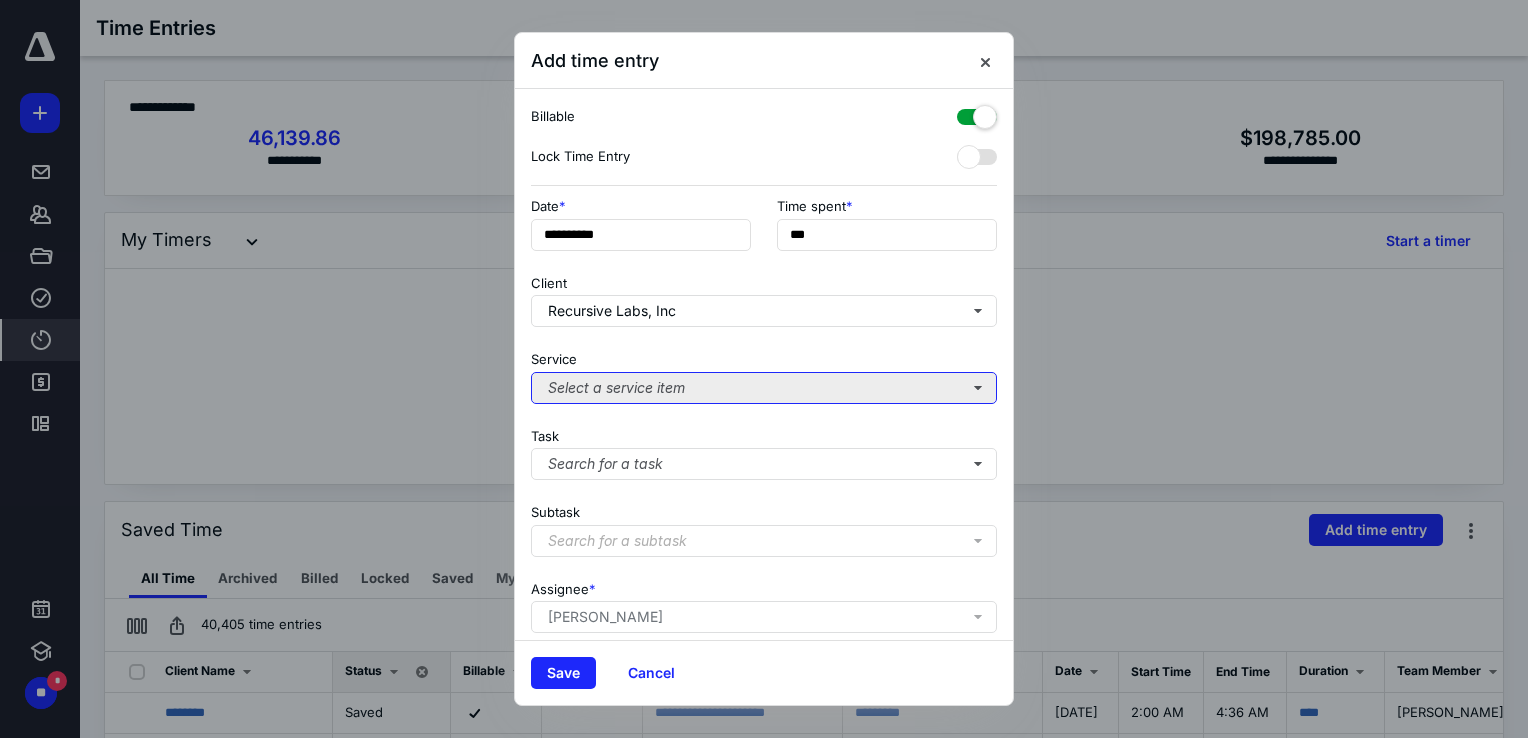click on "Select a service item" at bounding box center (764, 388) 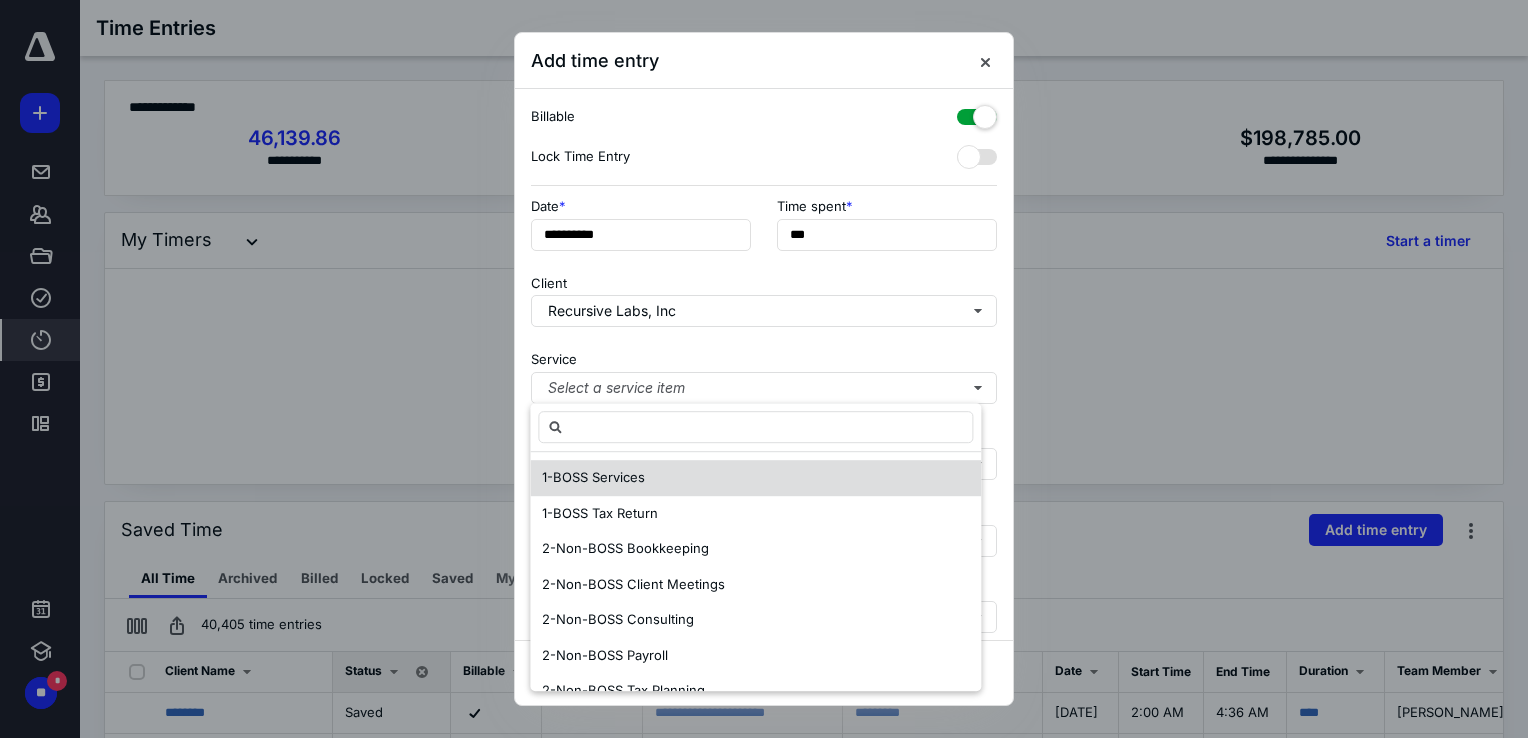 click on "1-BOSS Services" at bounding box center (755, 478) 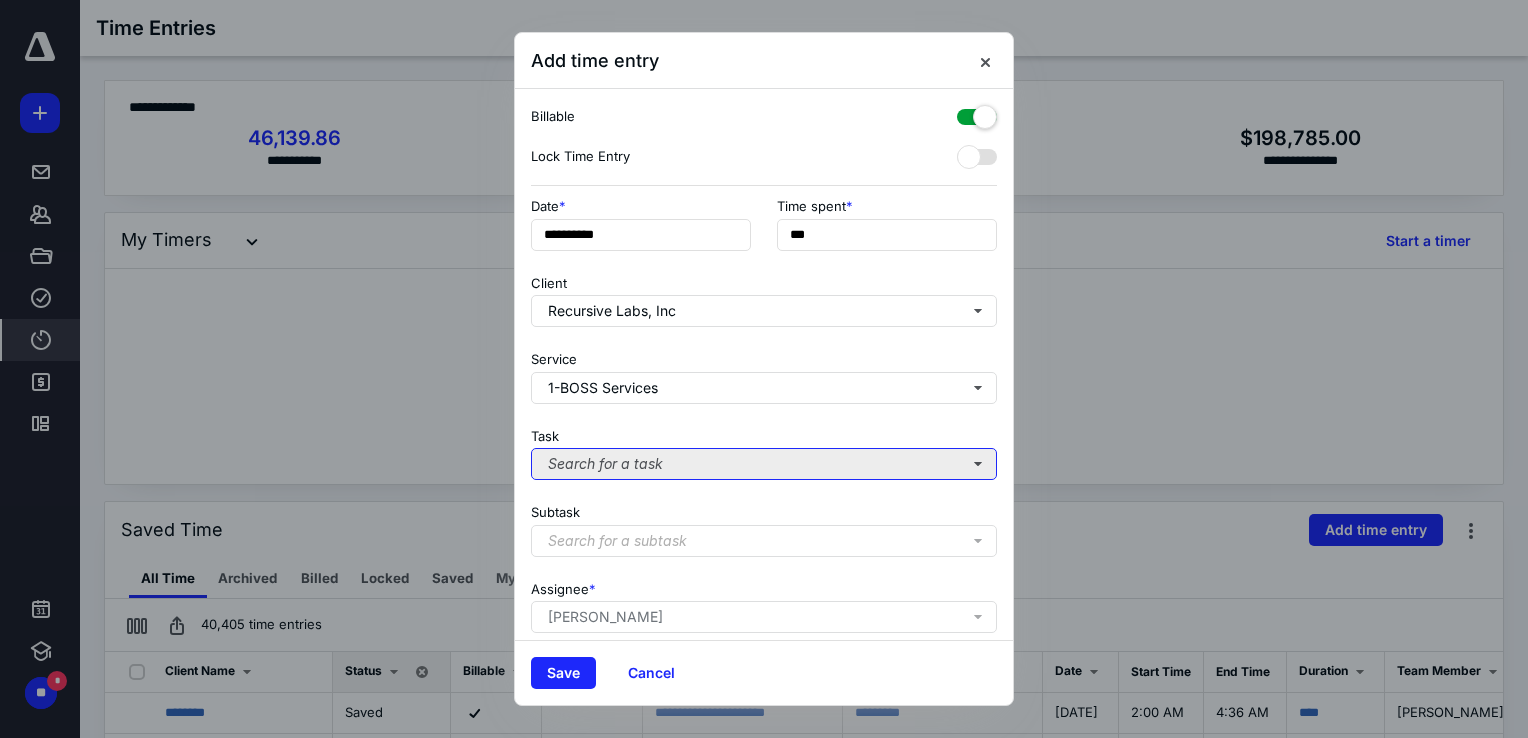 click on "Search for a task" at bounding box center [764, 464] 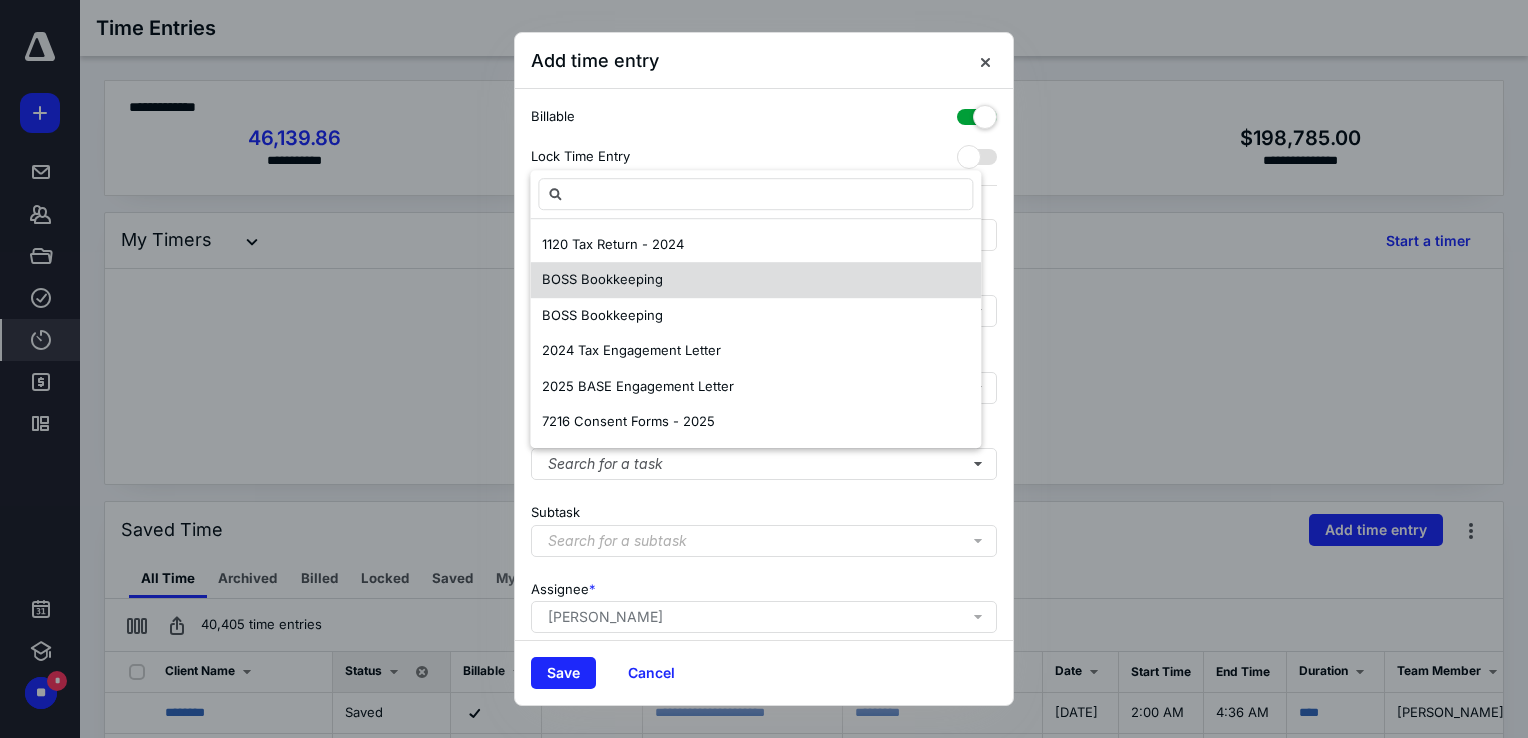 click on "BOSS Bookkeeping" at bounding box center (602, 281) 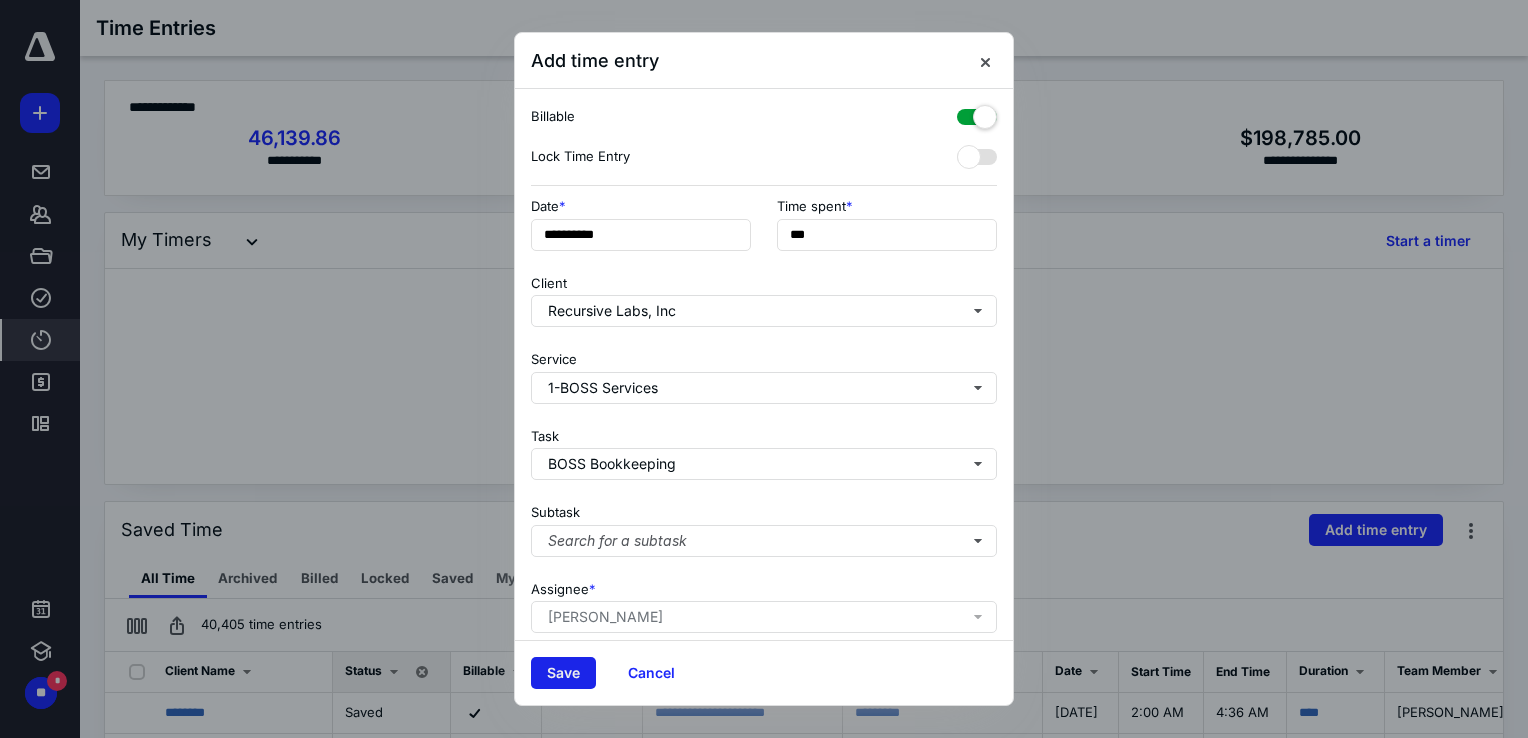 click on "Save" at bounding box center [563, 673] 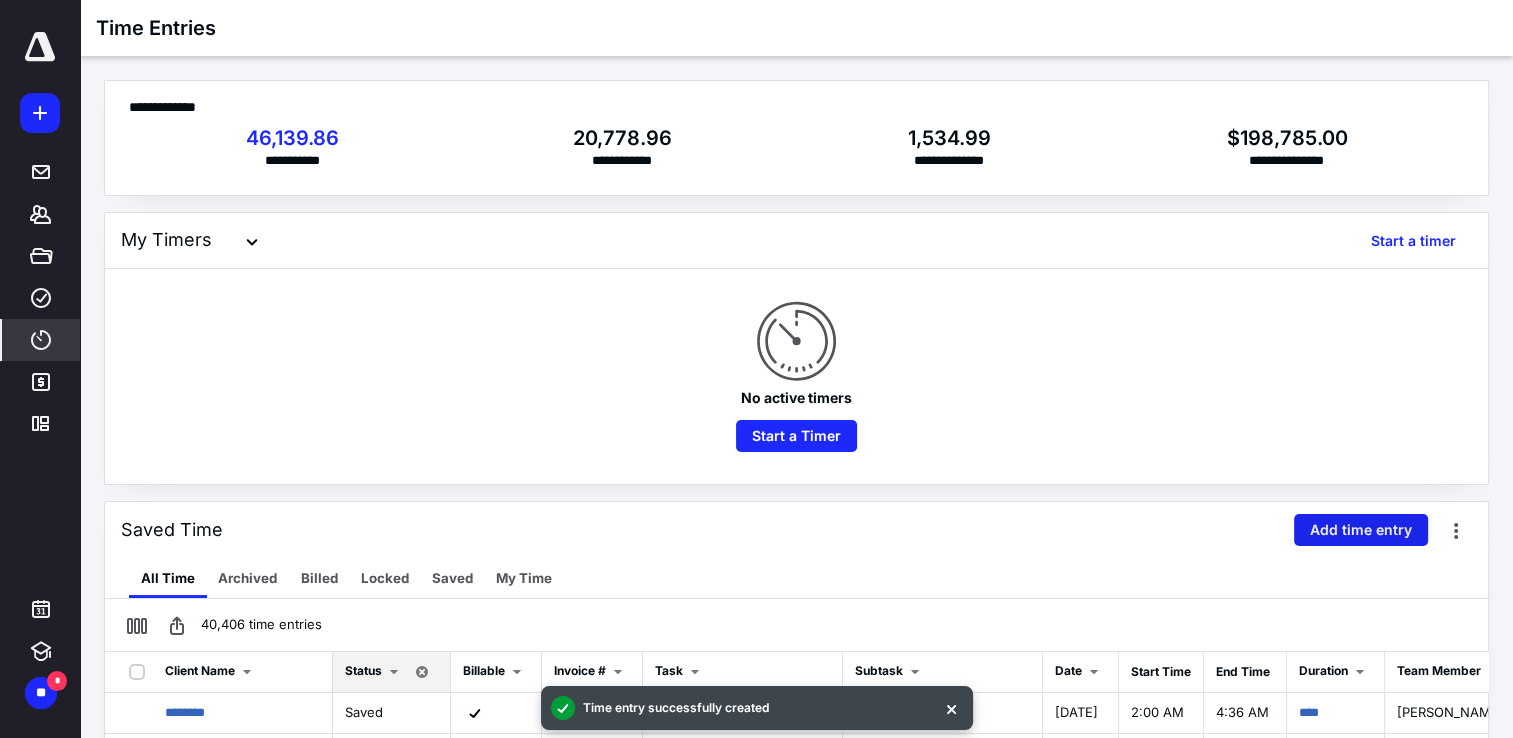 click on "Add time entry" at bounding box center [1361, 530] 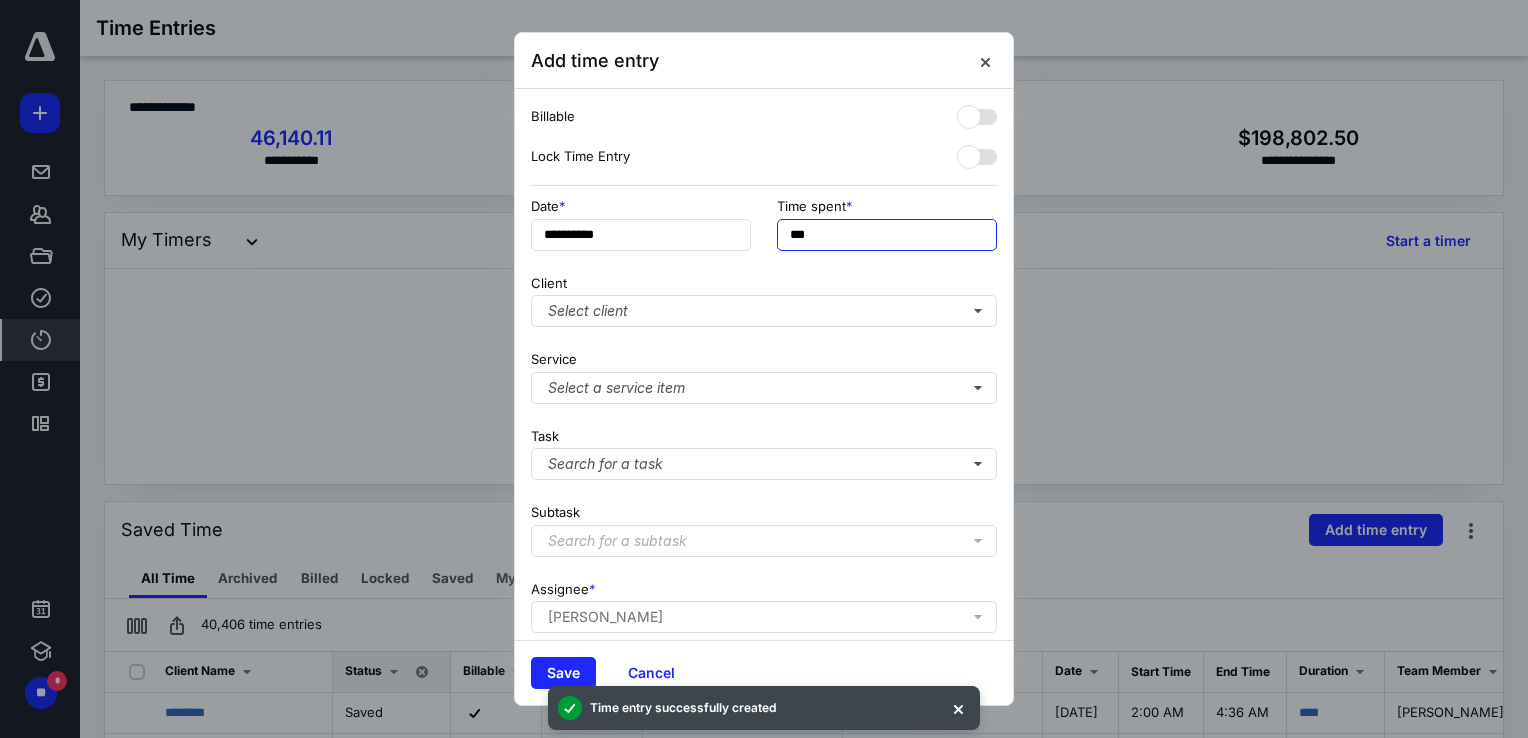 drag, startPoint x: 872, startPoint y: 226, endPoint x: 572, endPoint y: 184, distance: 302.92572 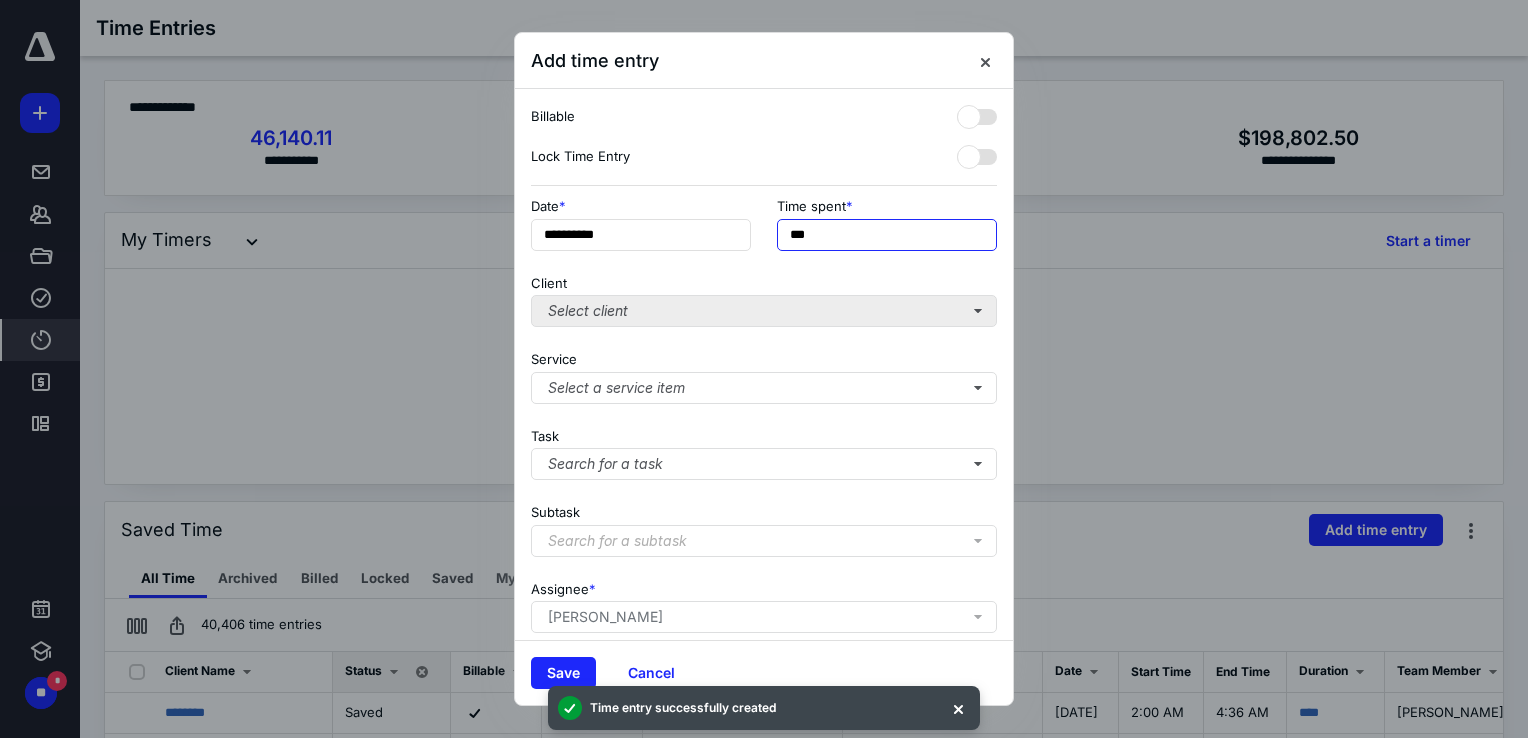 type on "***" 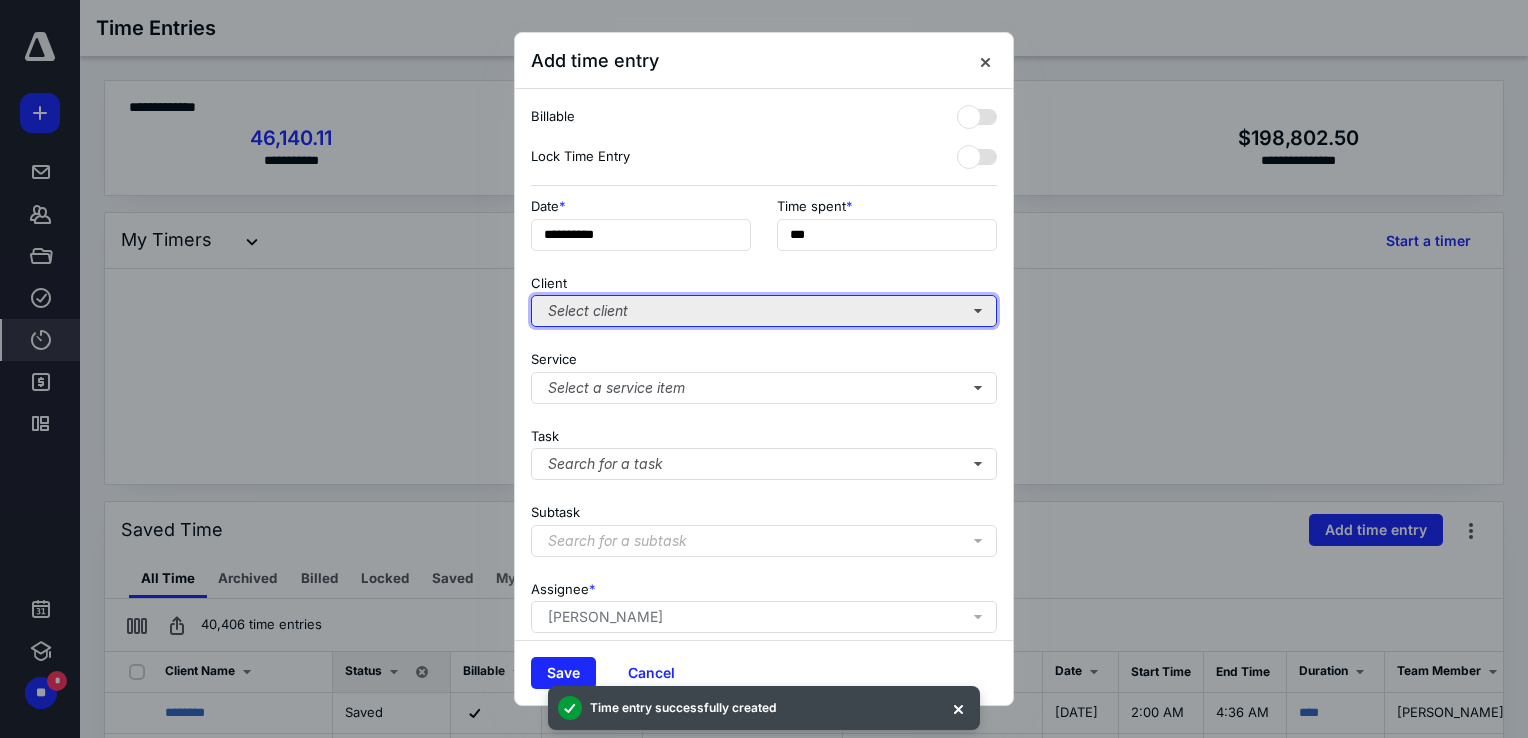 click on "Select client" at bounding box center [764, 311] 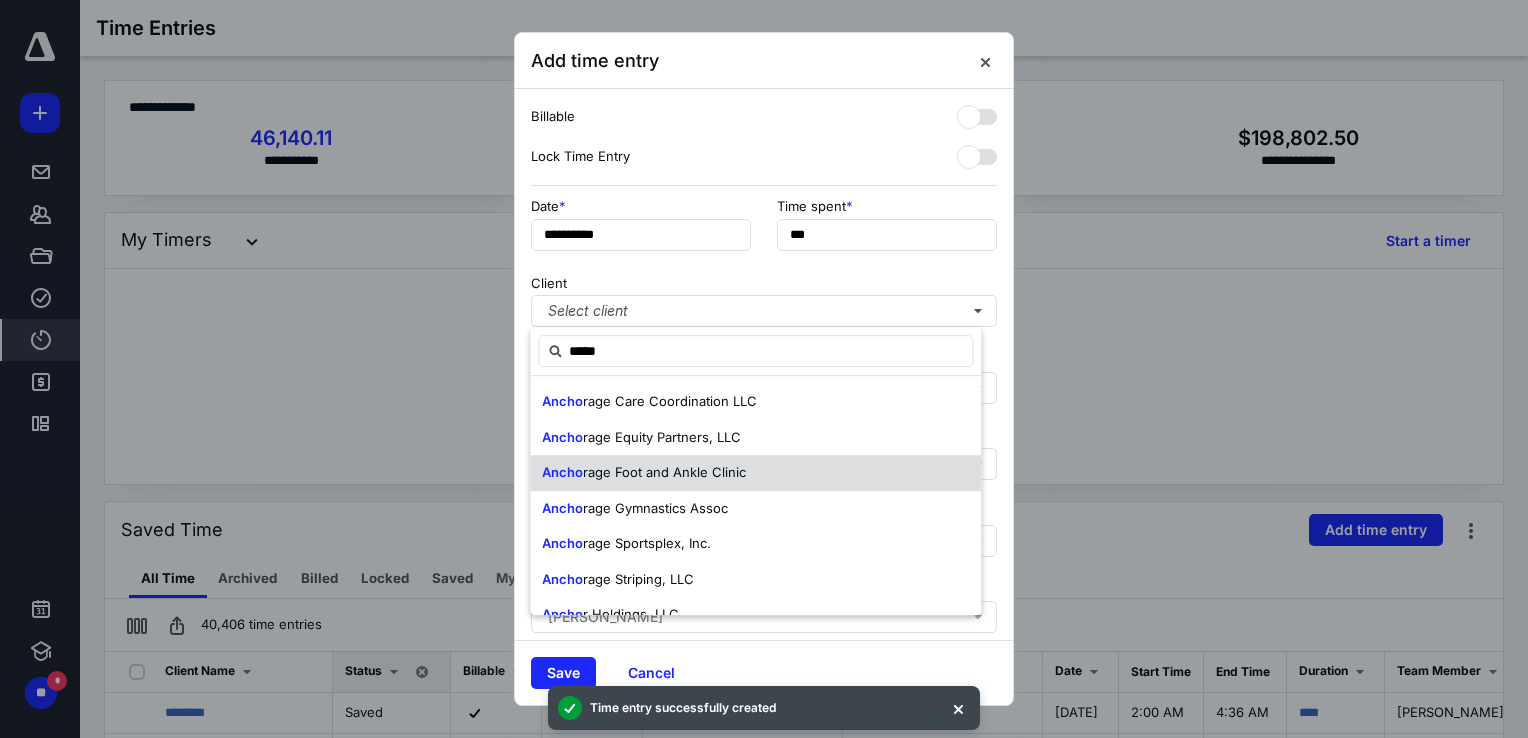 click on "rage Foot and Ankle Clinic" at bounding box center (664, 472) 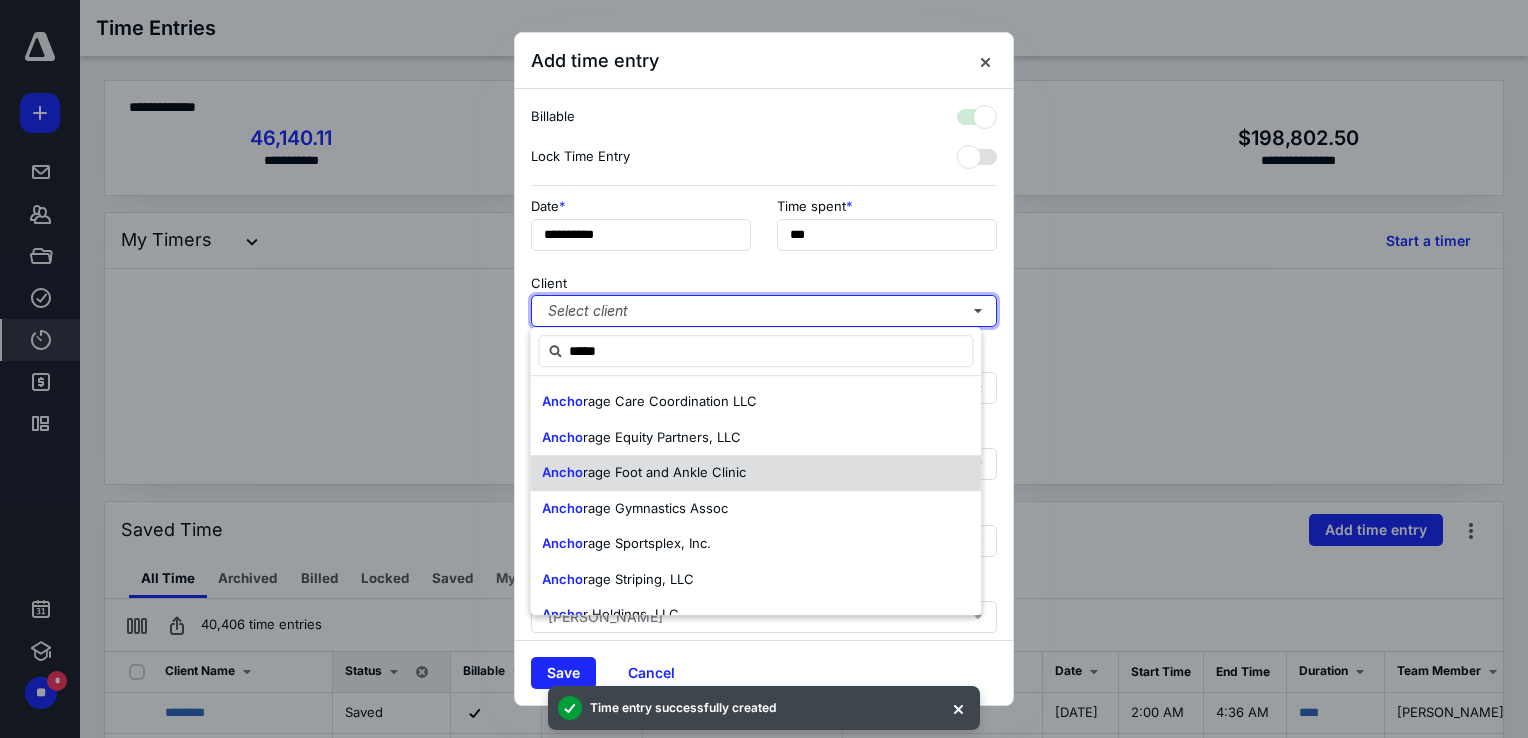 checkbox on "true" 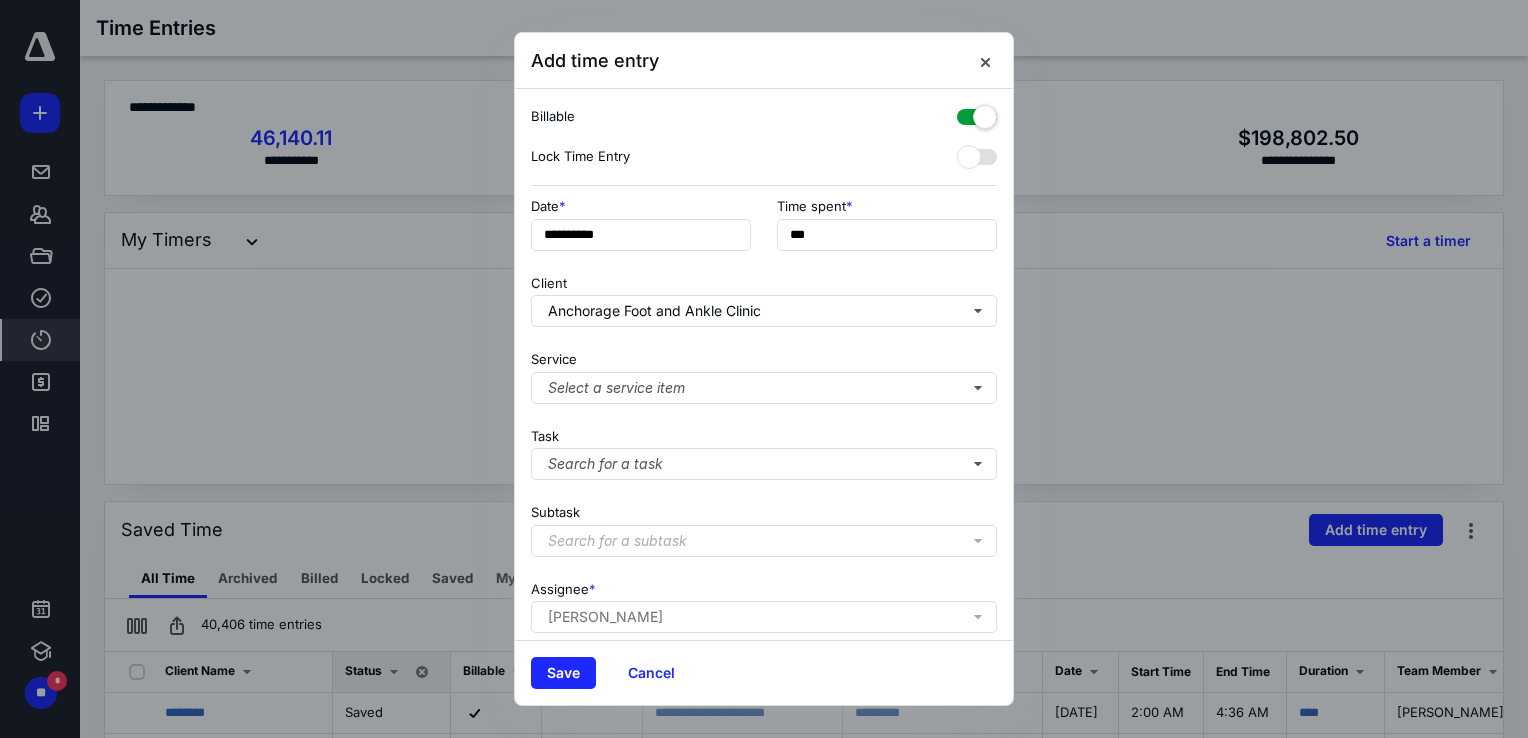click on "Service Select a service item" at bounding box center (764, 373) 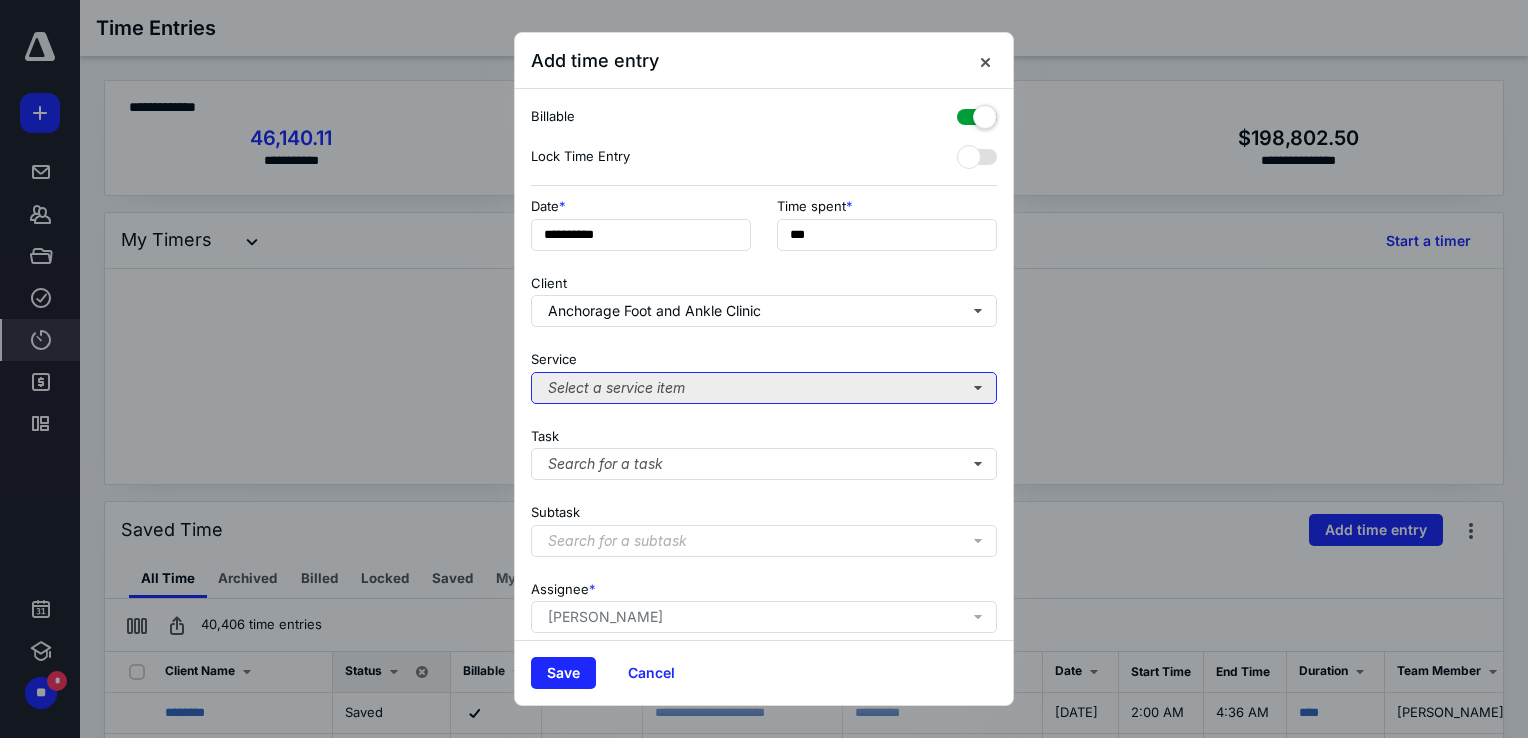 click on "Select a service item" at bounding box center (764, 388) 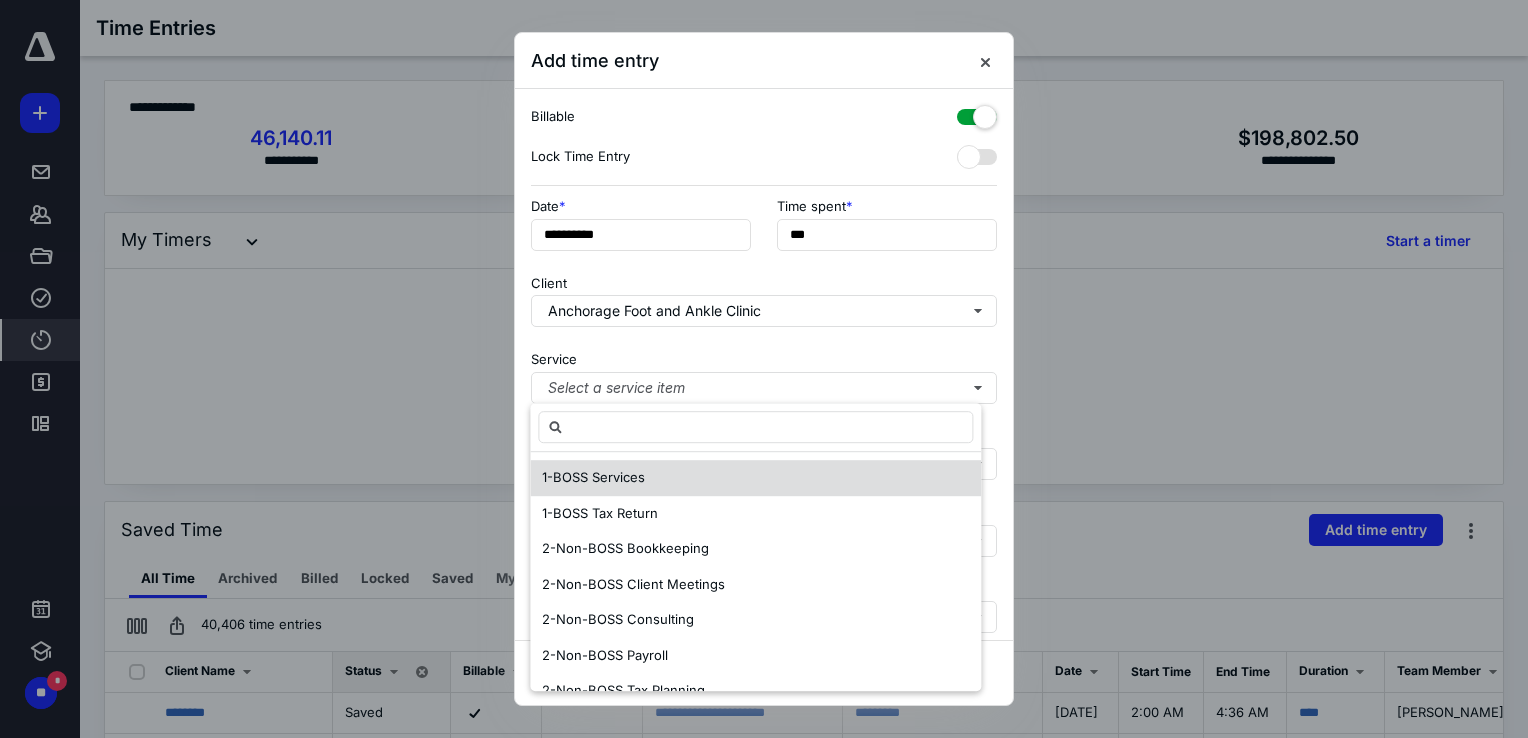 click on "1-BOSS Services" at bounding box center [593, 477] 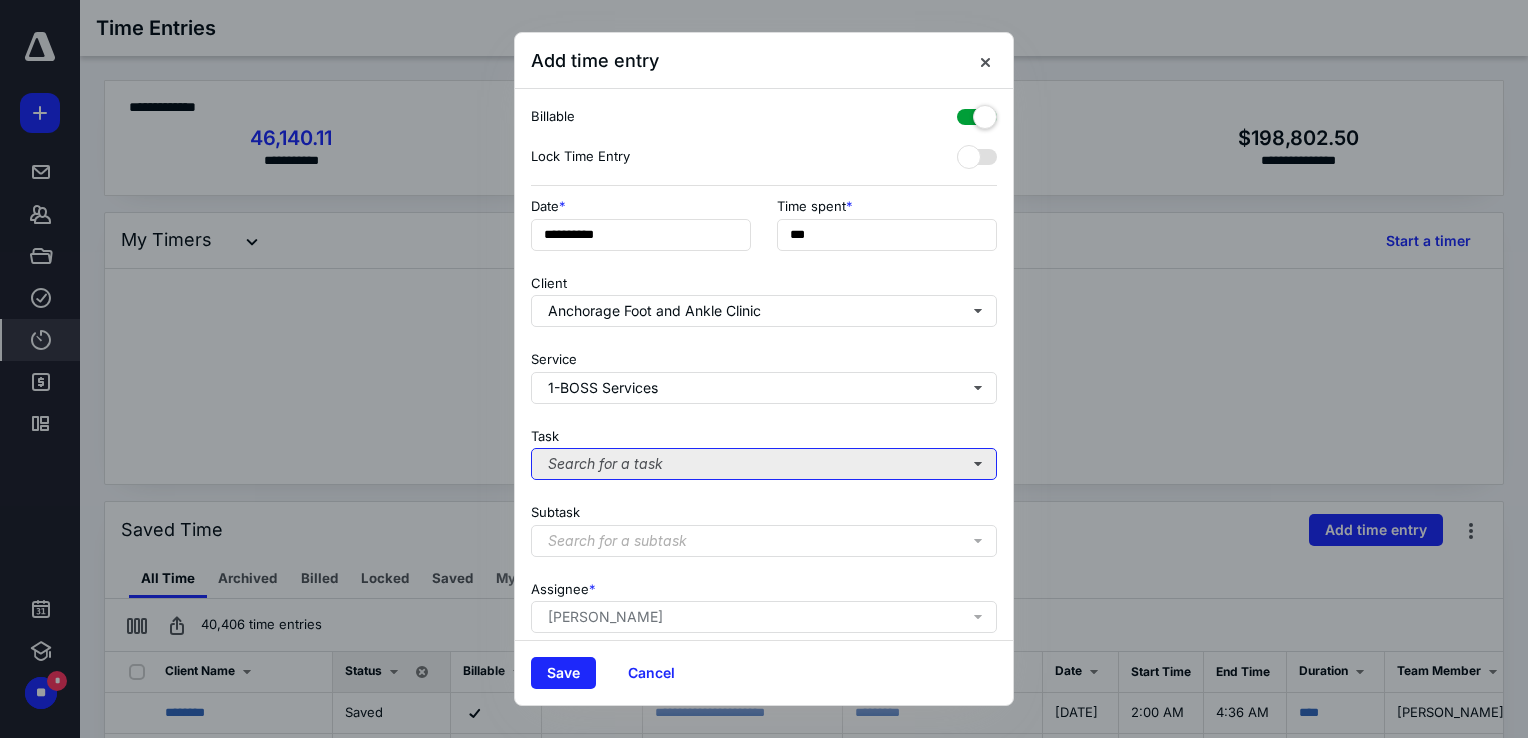 click on "Search for a task" at bounding box center [764, 464] 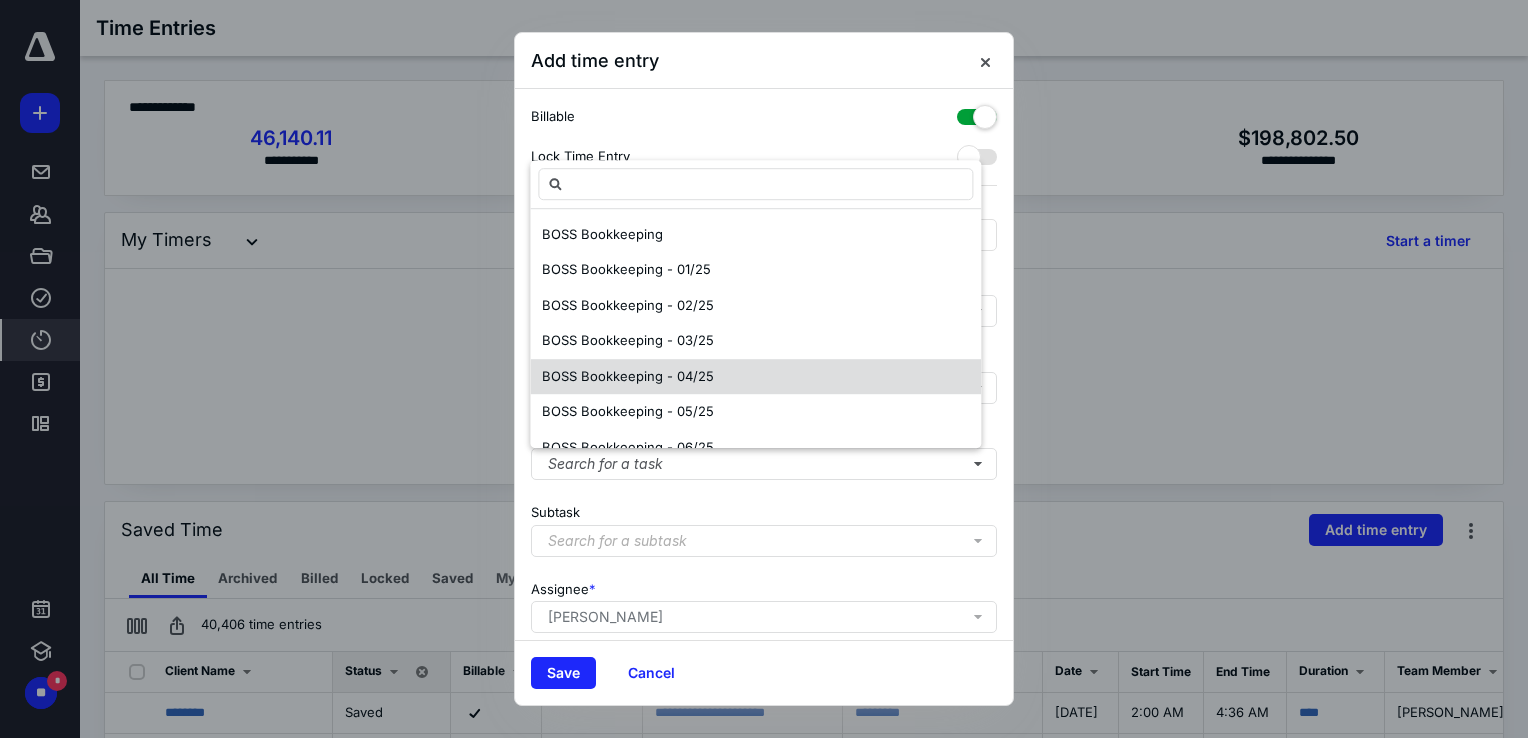 scroll, scrollTop: 96, scrollLeft: 0, axis: vertical 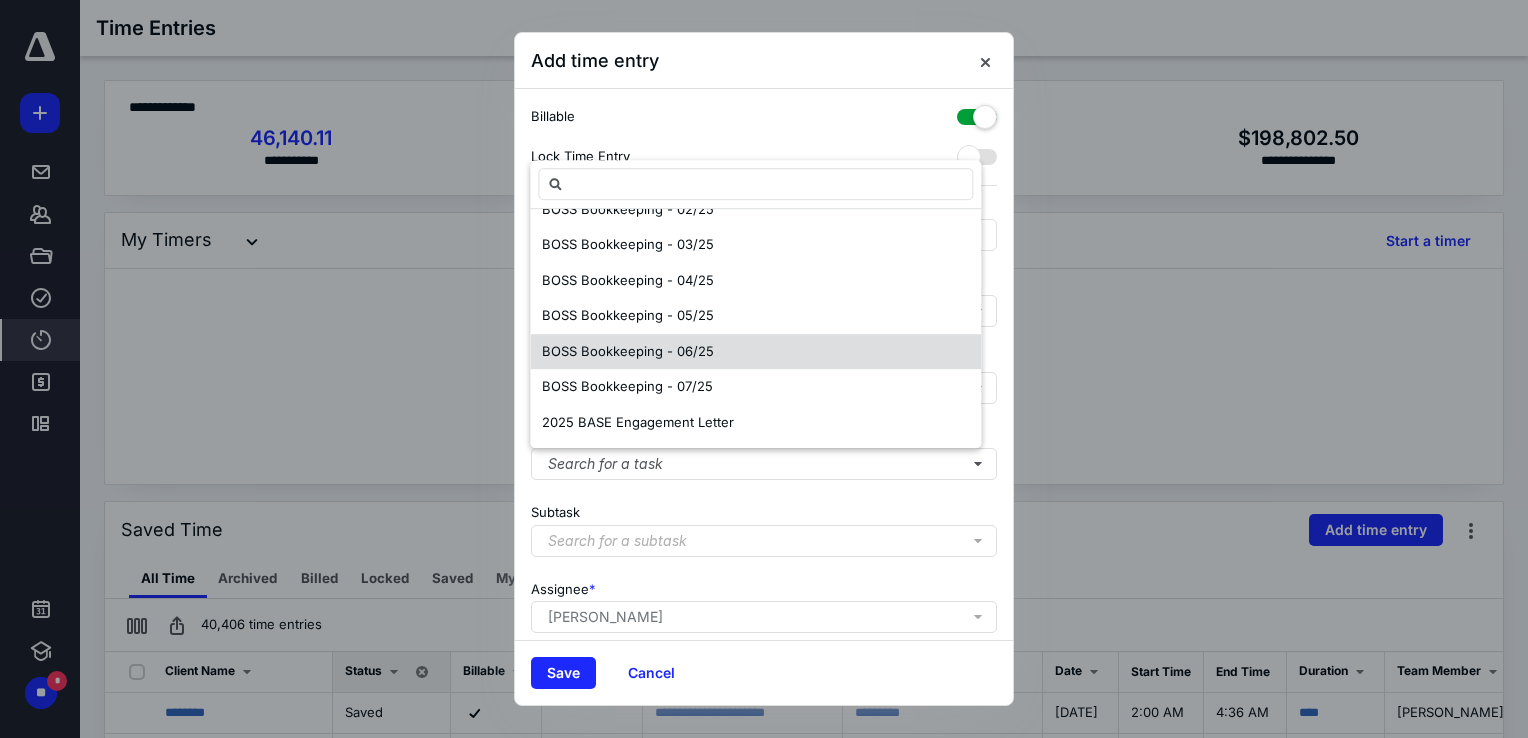 click on "BOSS Bookkeeping - 06/25" at bounding box center (628, 351) 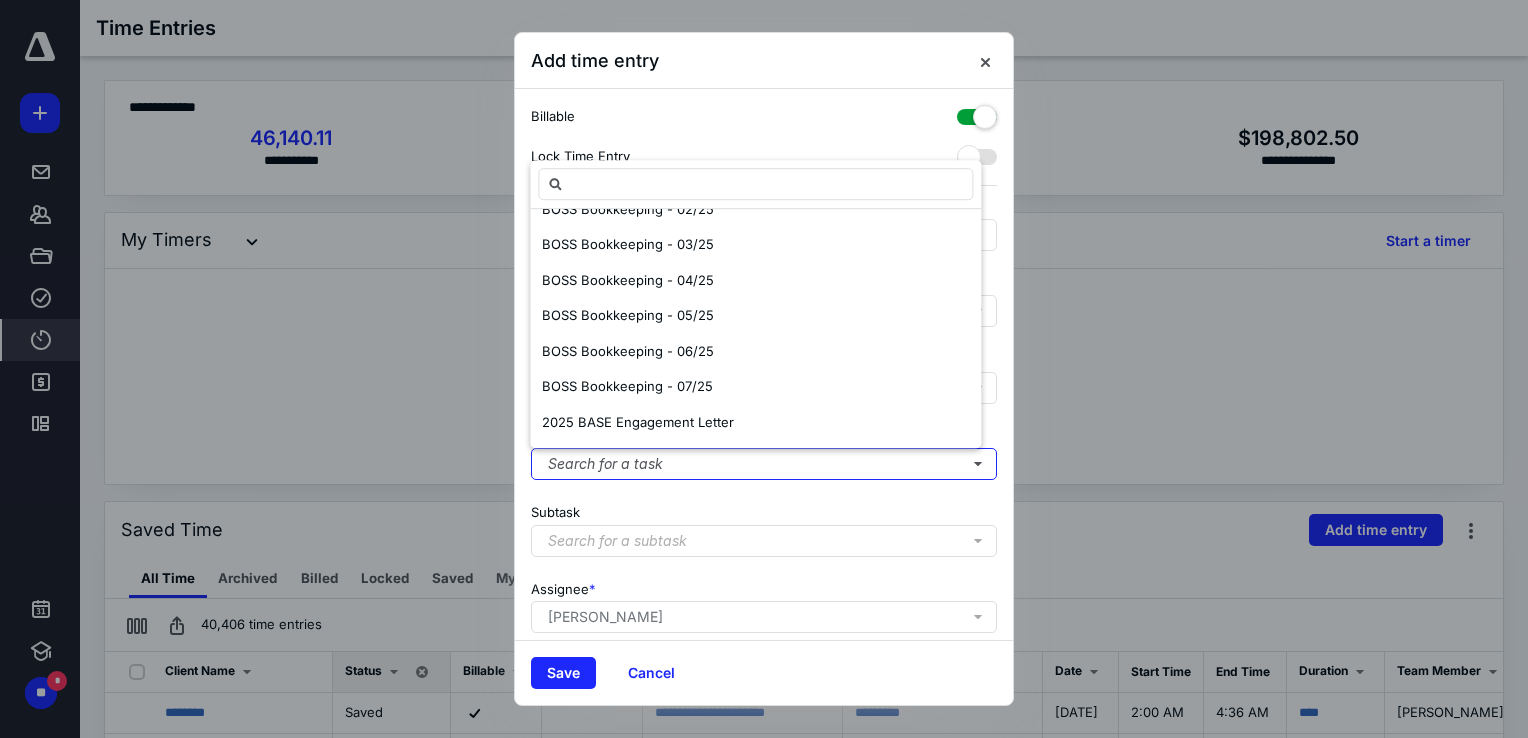 scroll, scrollTop: 0, scrollLeft: 0, axis: both 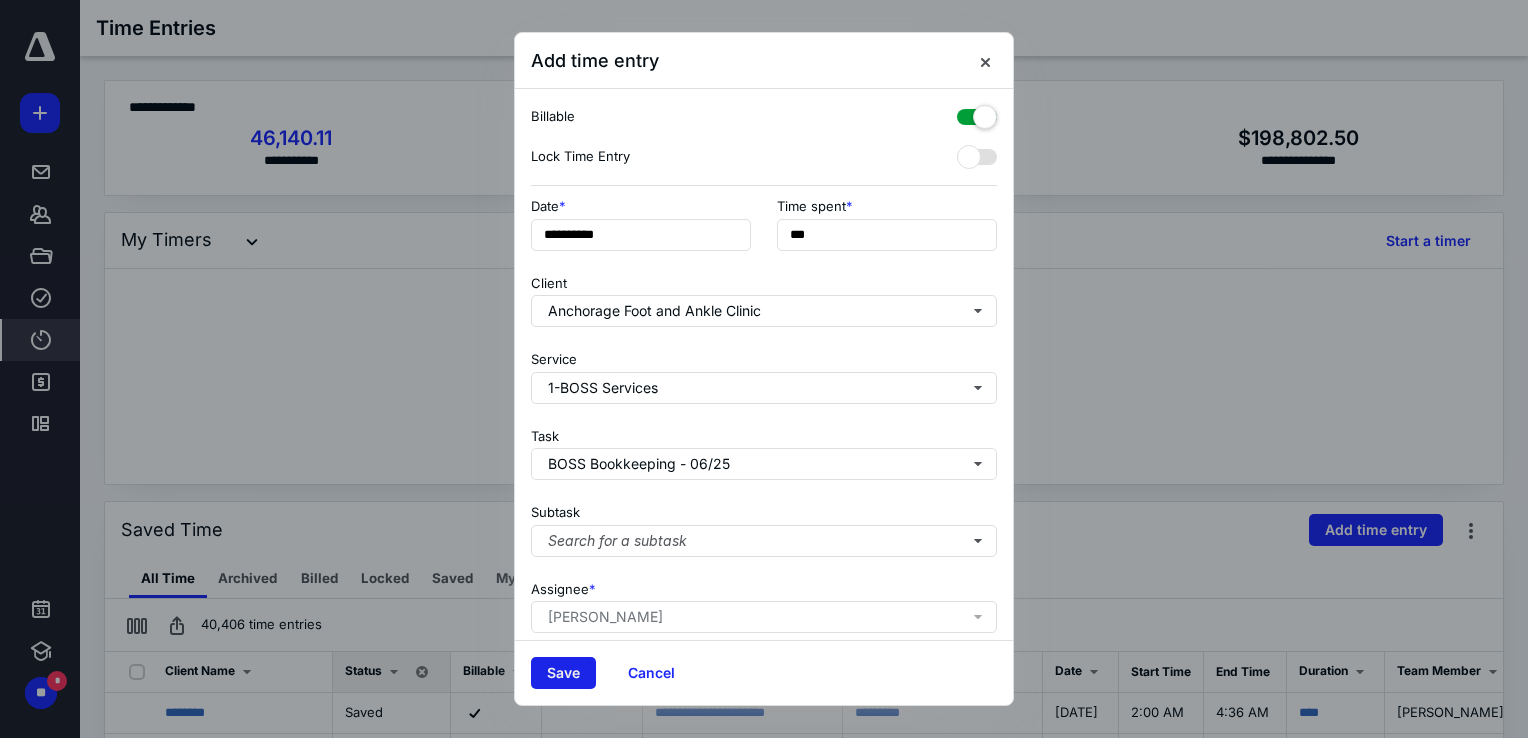 click on "Save" at bounding box center [563, 673] 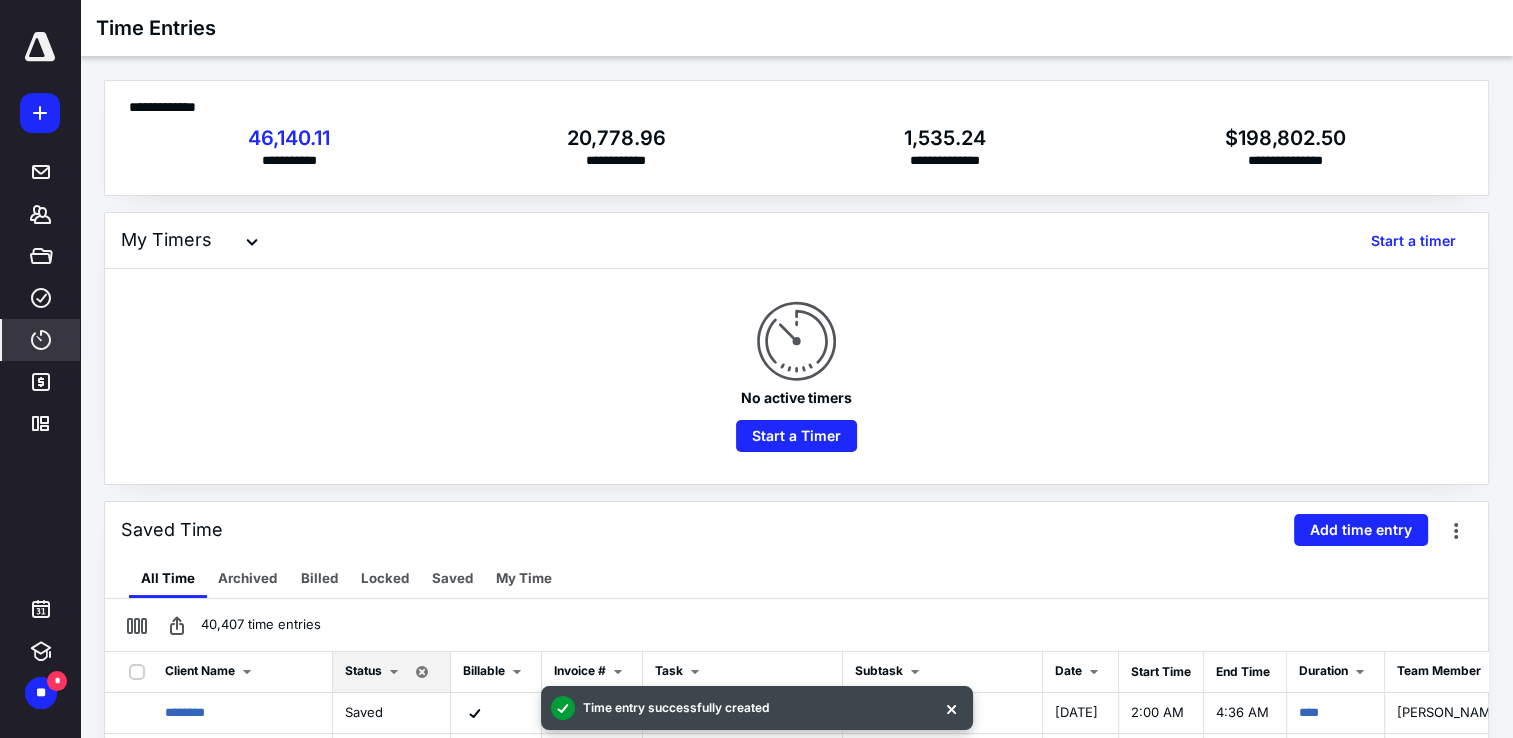 click on "Add time entry" at bounding box center [1361, 530] 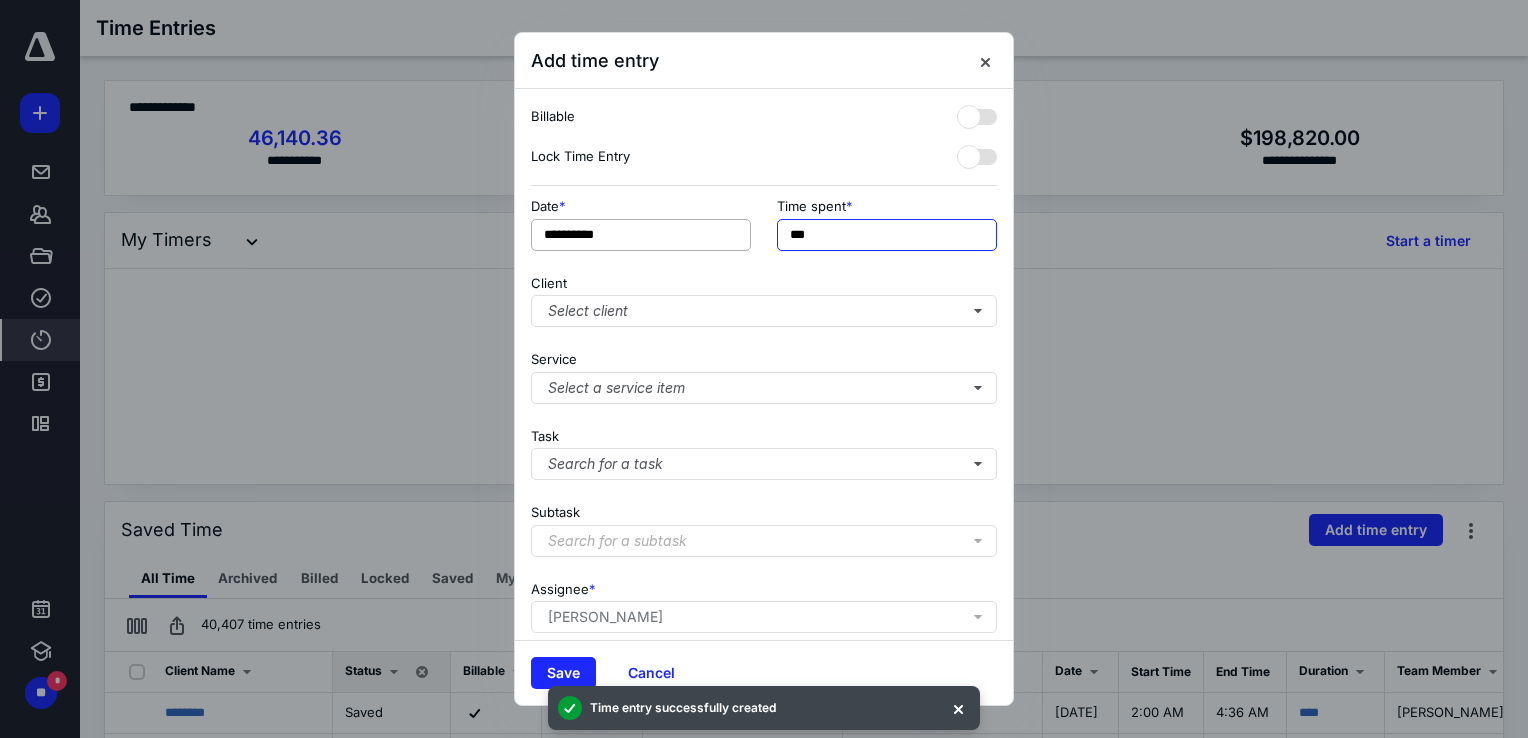 drag, startPoint x: 883, startPoint y: 234, endPoint x: 670, endPoint y: 223, distance: 213.28384 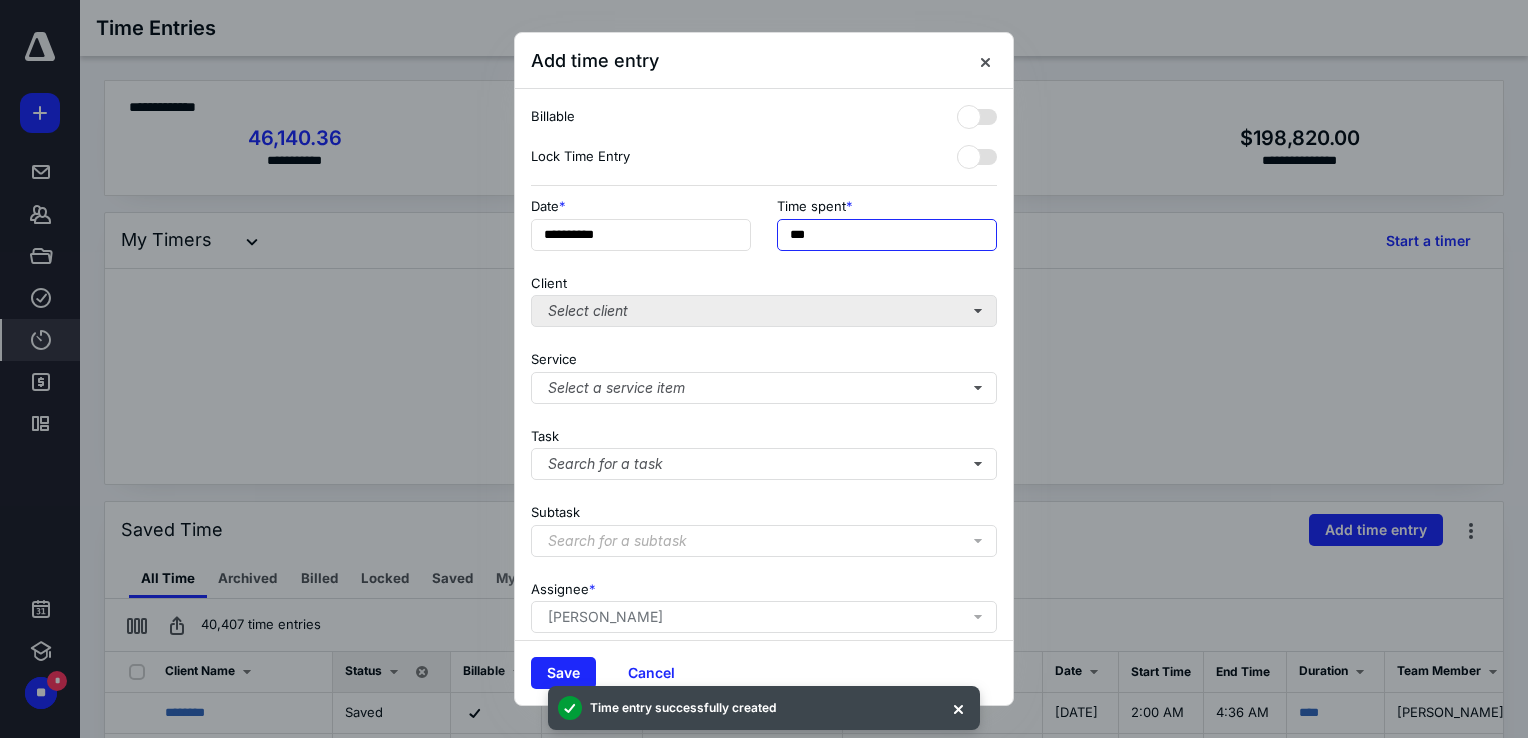 type on "***" 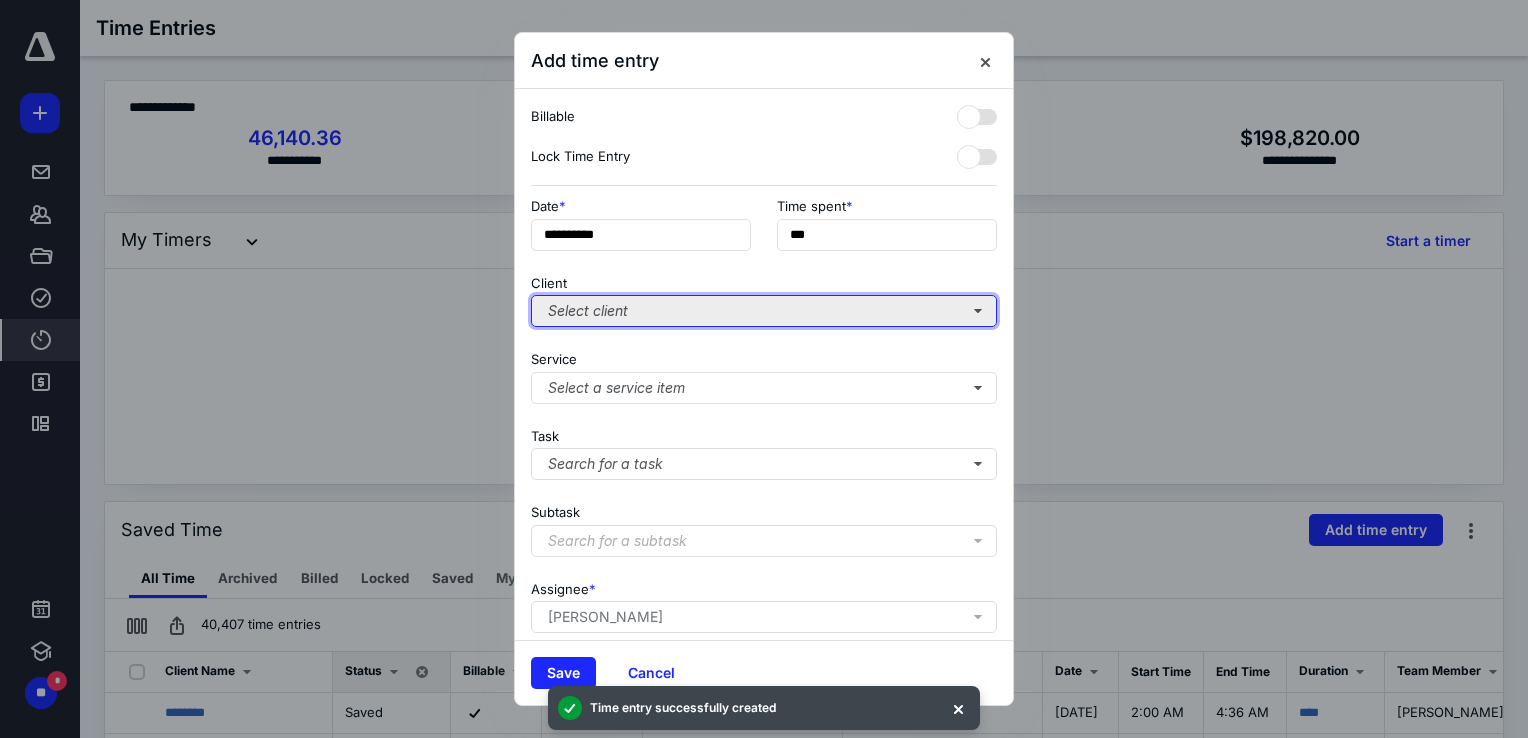 click on "Select client" at bounding box center (764, 311) 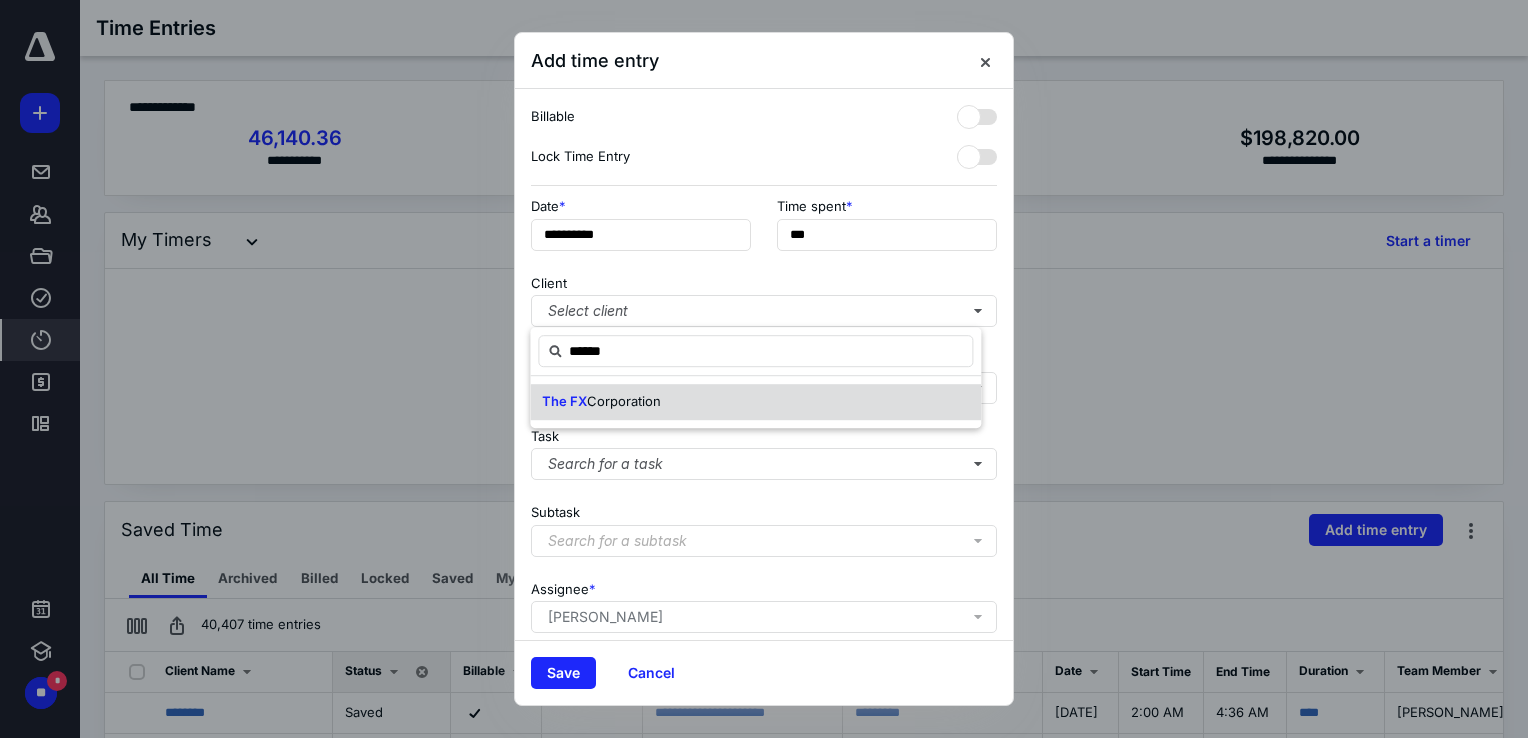 click on "The FX  Corporation" at bounding box center [755, 402] 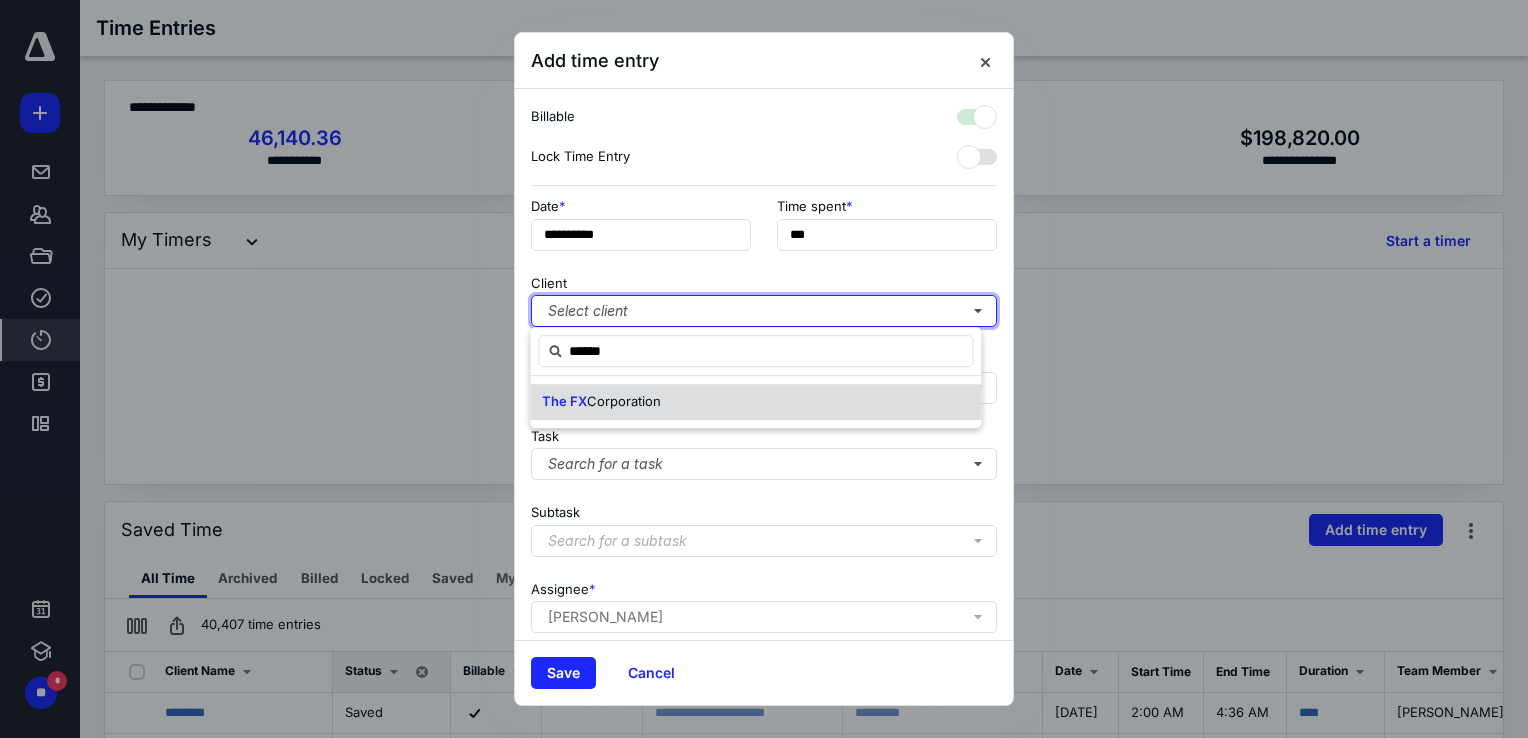 checkbox on "true" 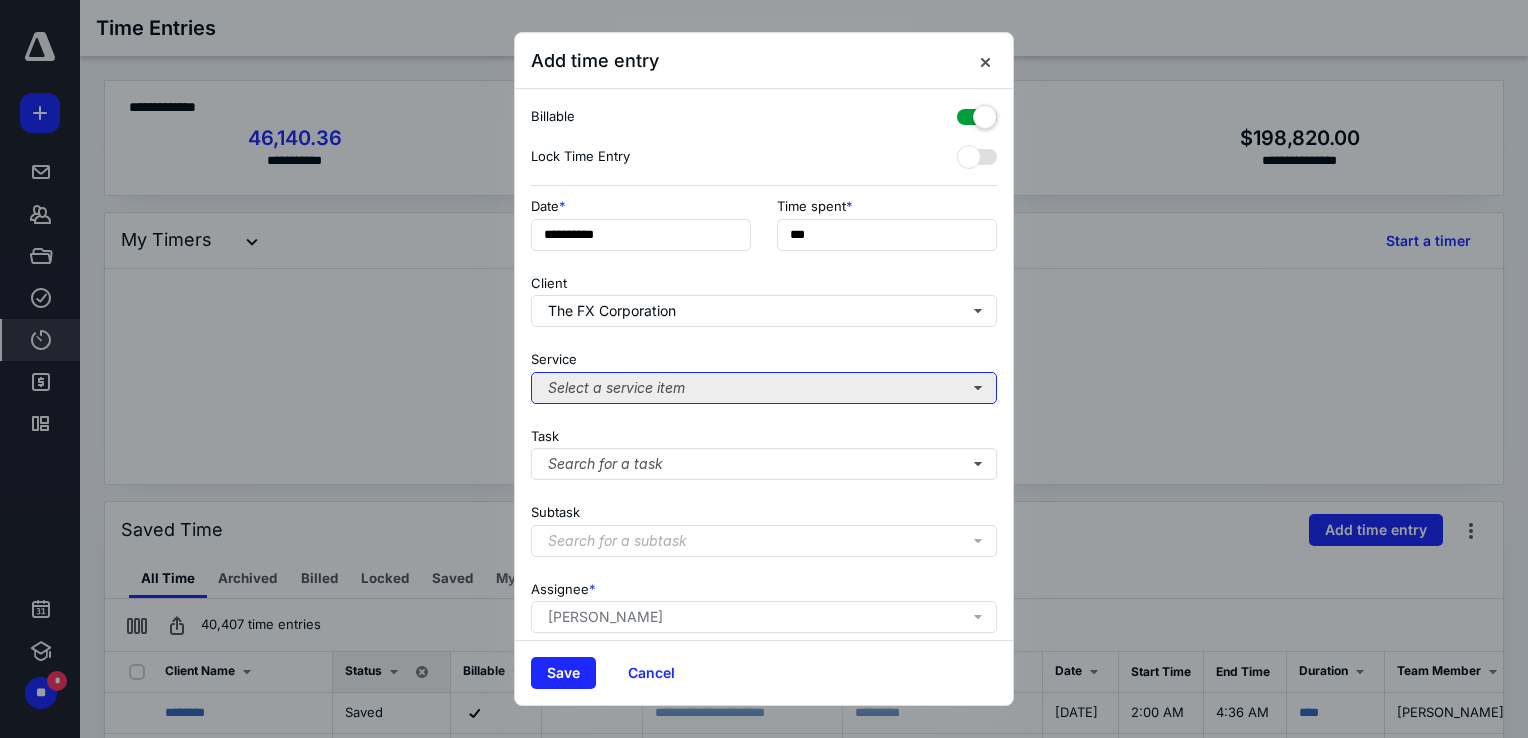 click on "Select a service item" at bounding box center (764, 388) 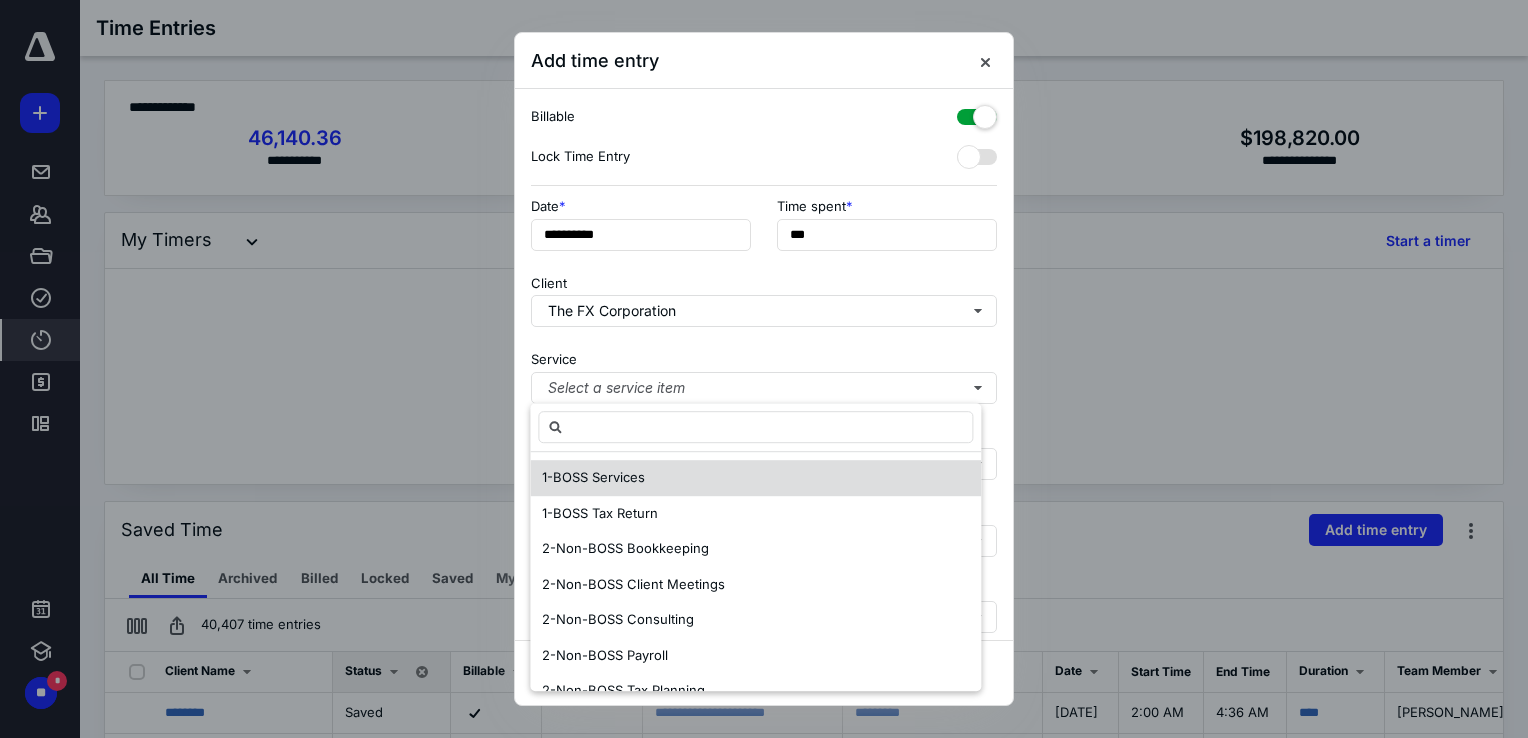 click on "1-BOSS Services" at bounding box center (755, 478) 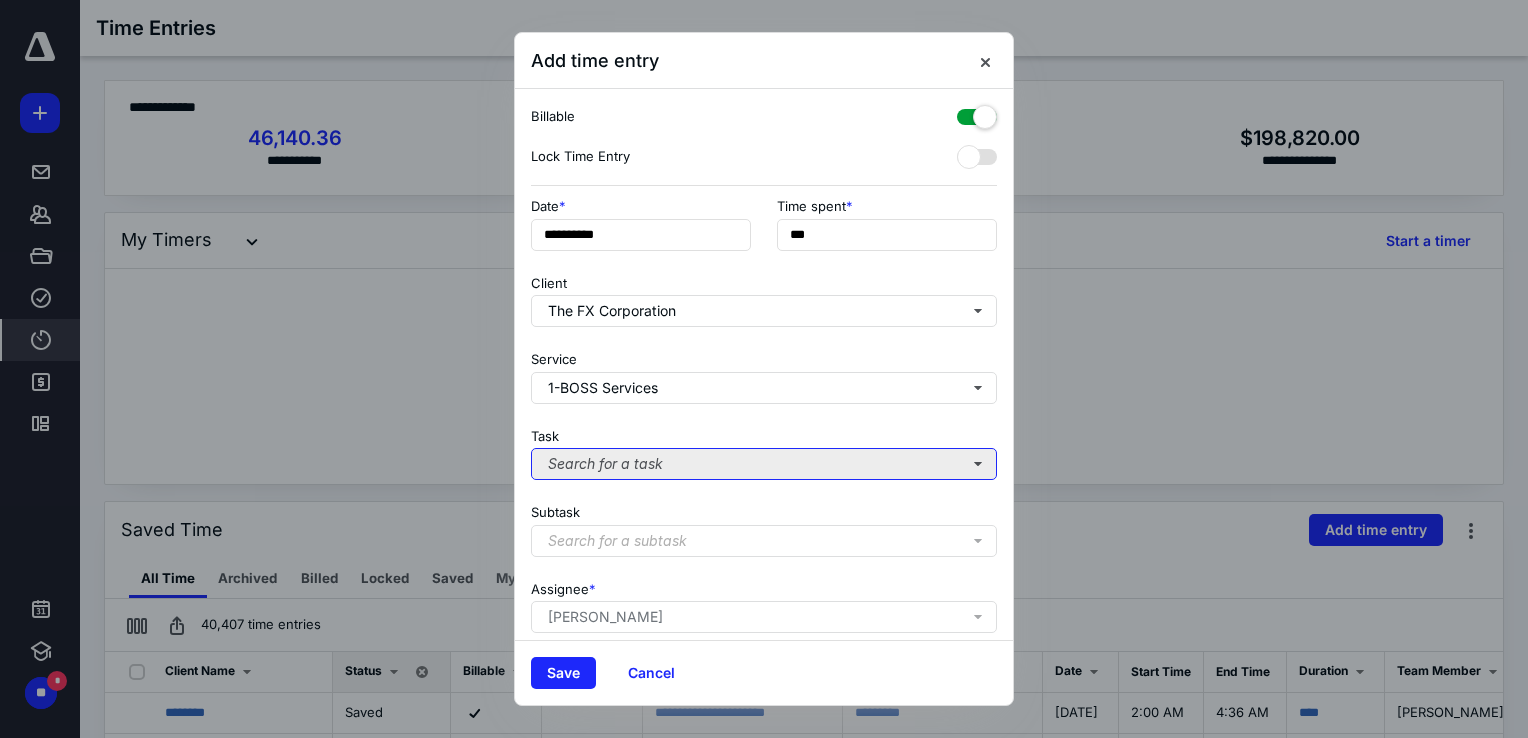 click on "Search for a task" at bounding box center [764, 464] 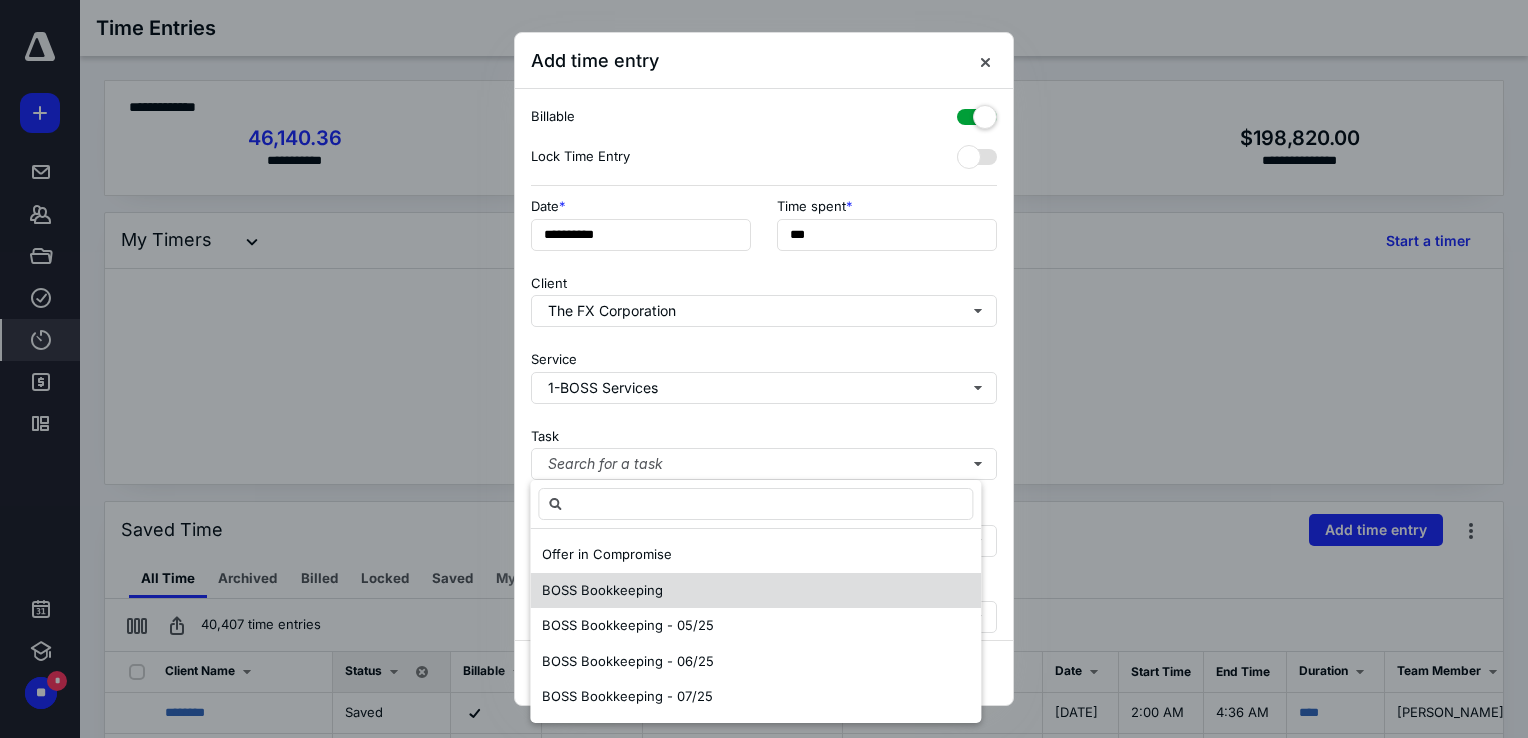 click on "BOSS Bookkeeping" at bounding box center (755, 591) 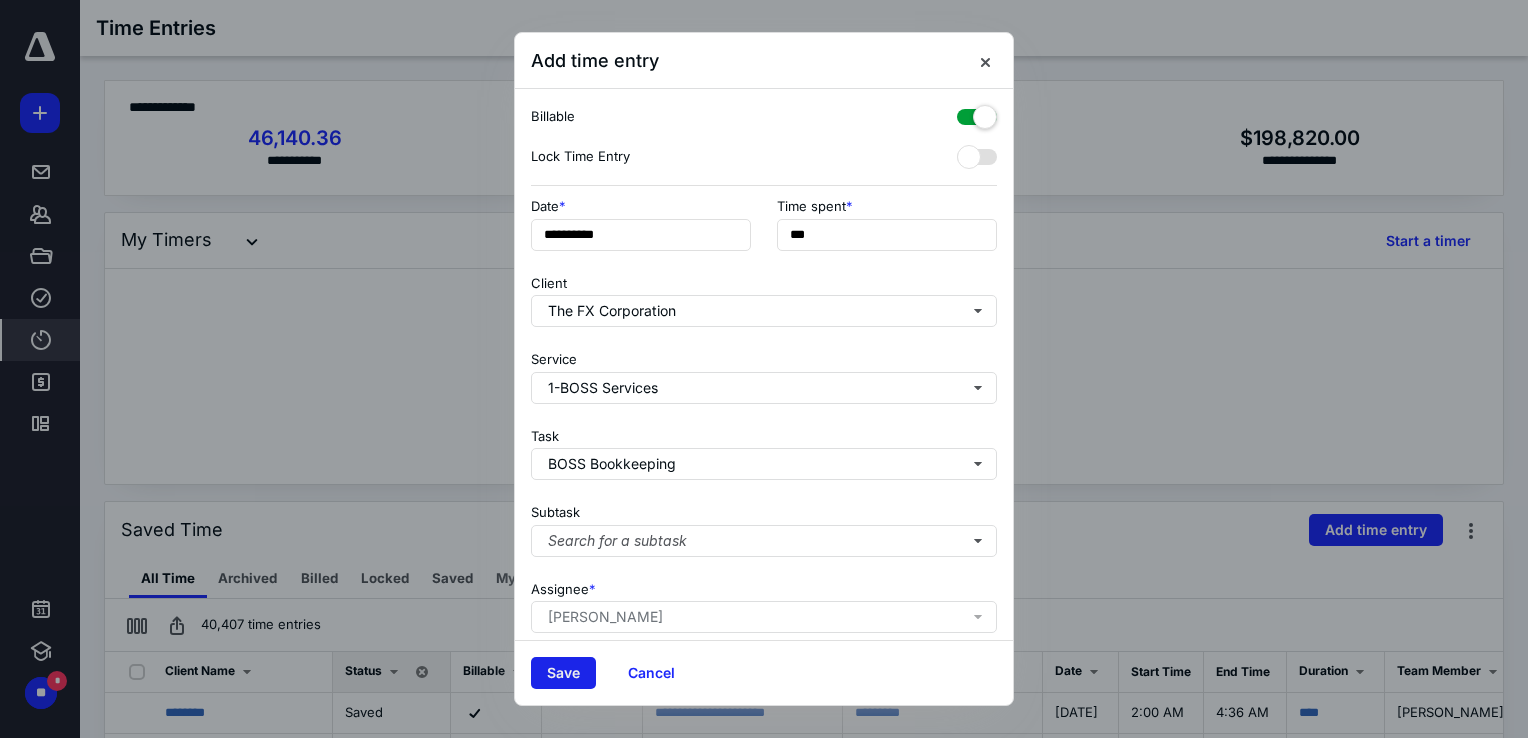 click on "Save" at bounding box center [563, 673] 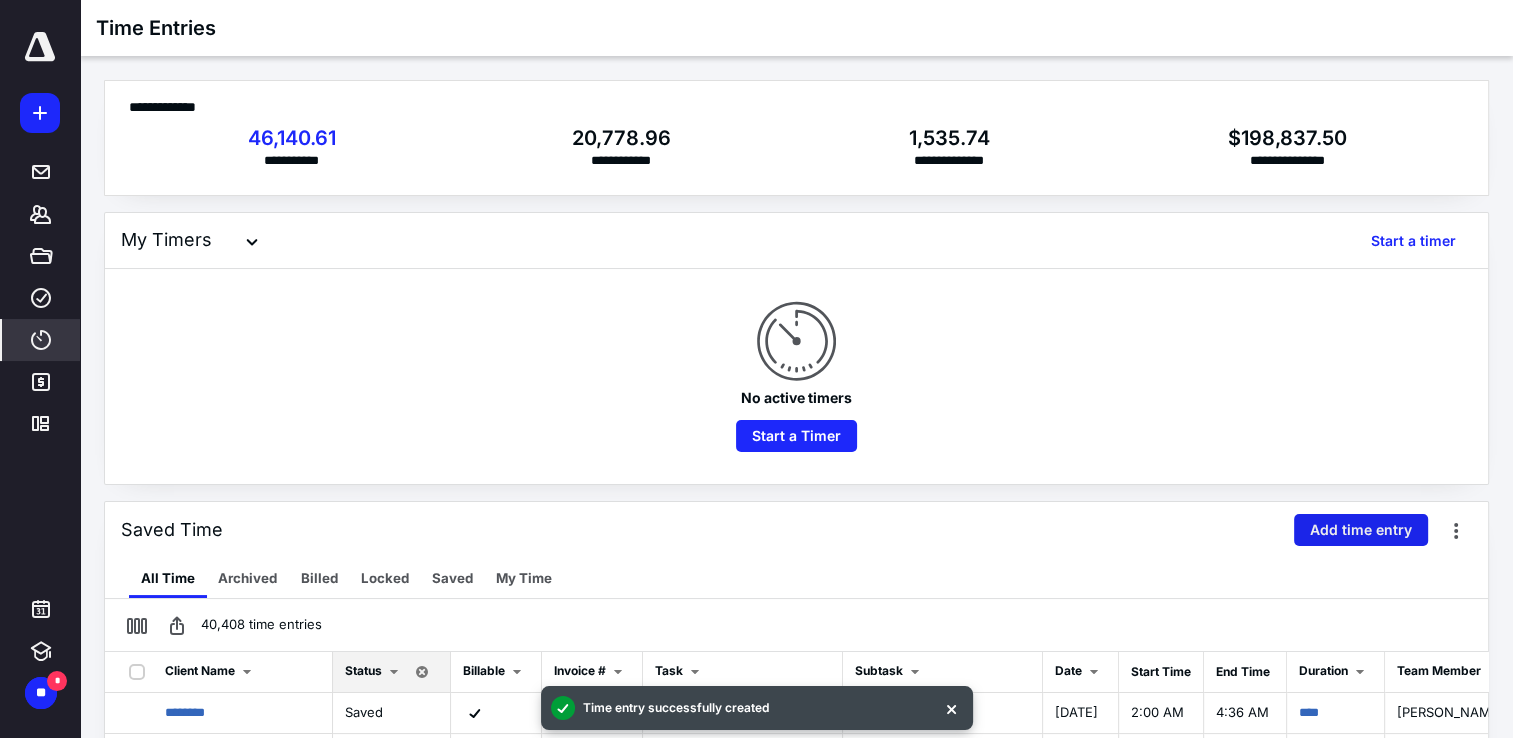 click on "Add time entry" at bounding box center (1361, 530) 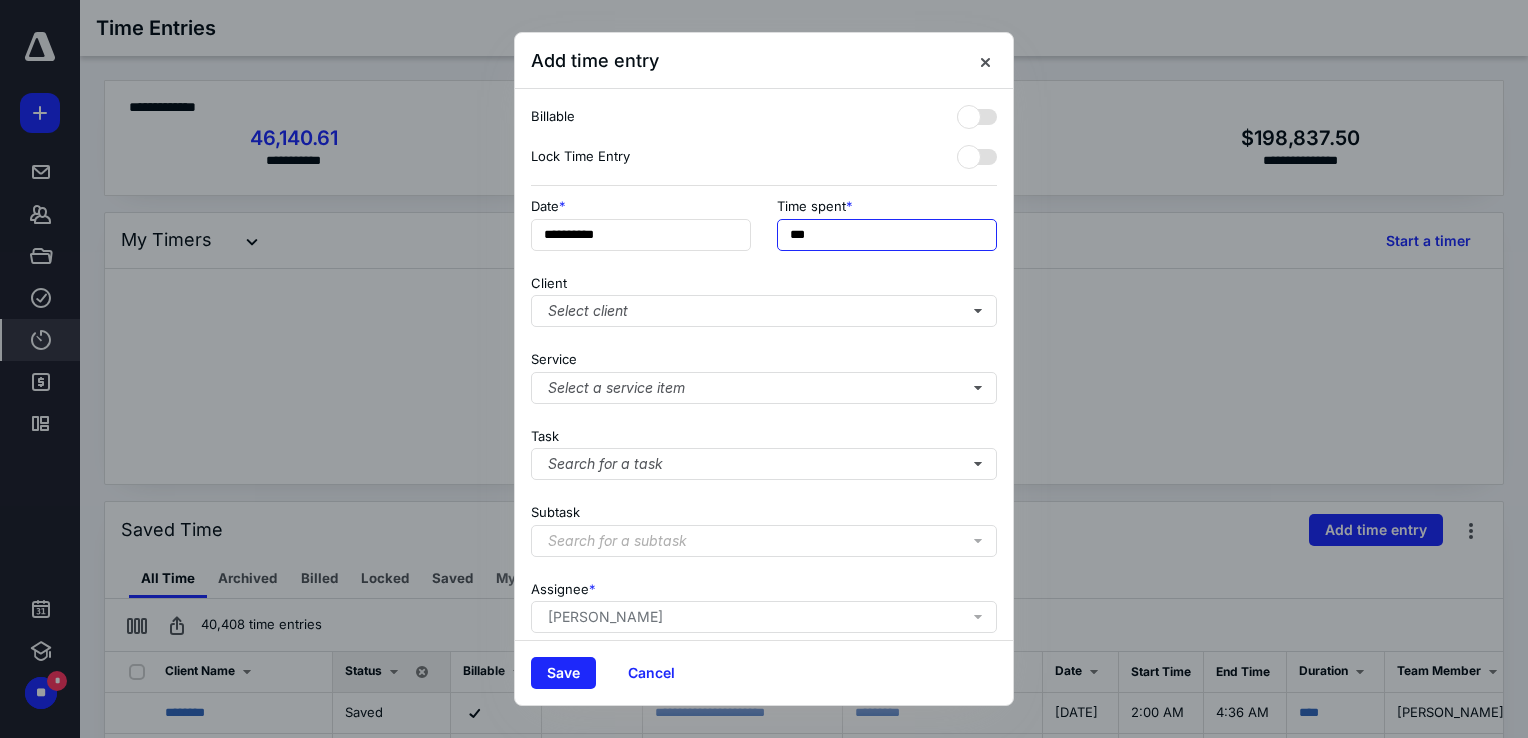 drag, startPoint x: 915, startPoint y: 230, endPoint x: 636, endPoint y: 203, distance: 280.3034 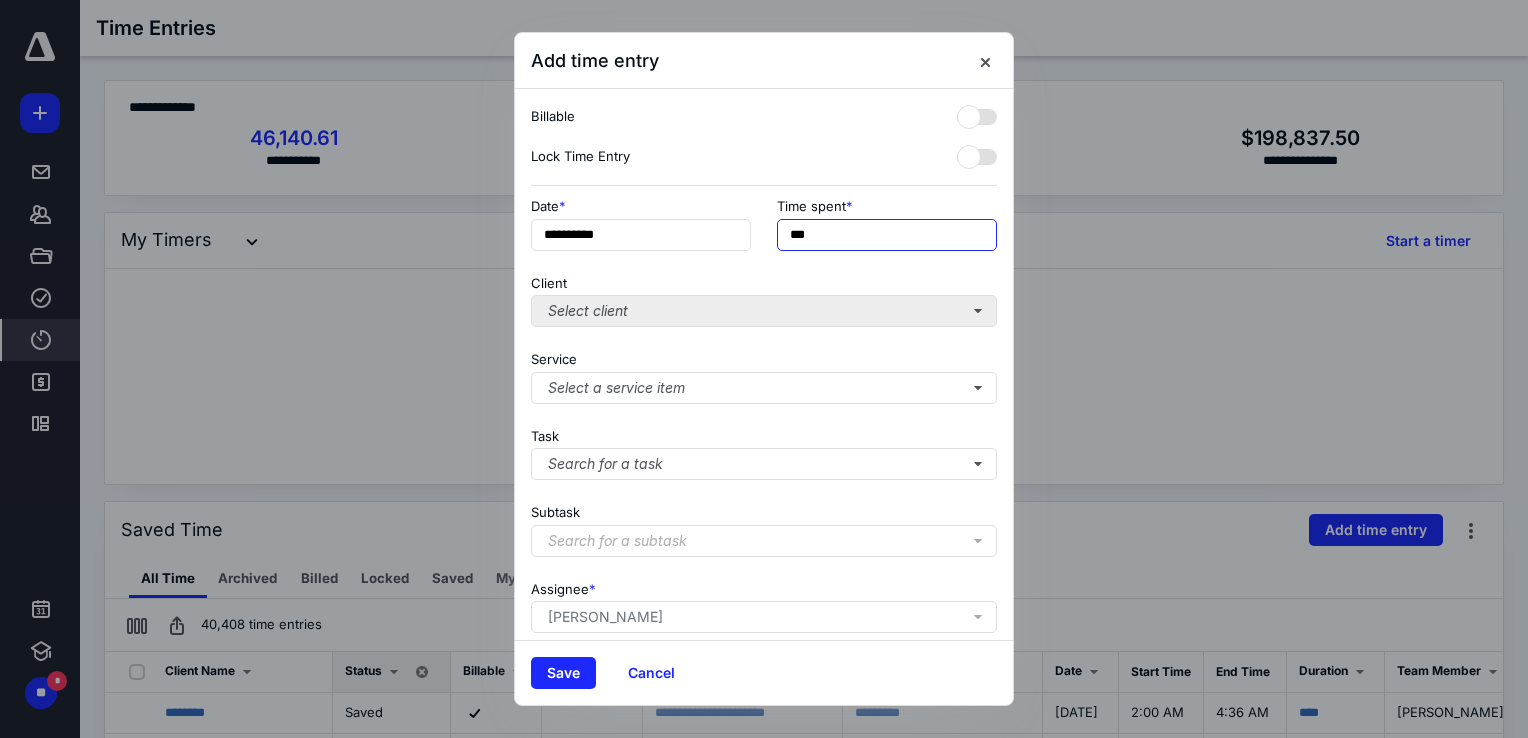 type on "***" 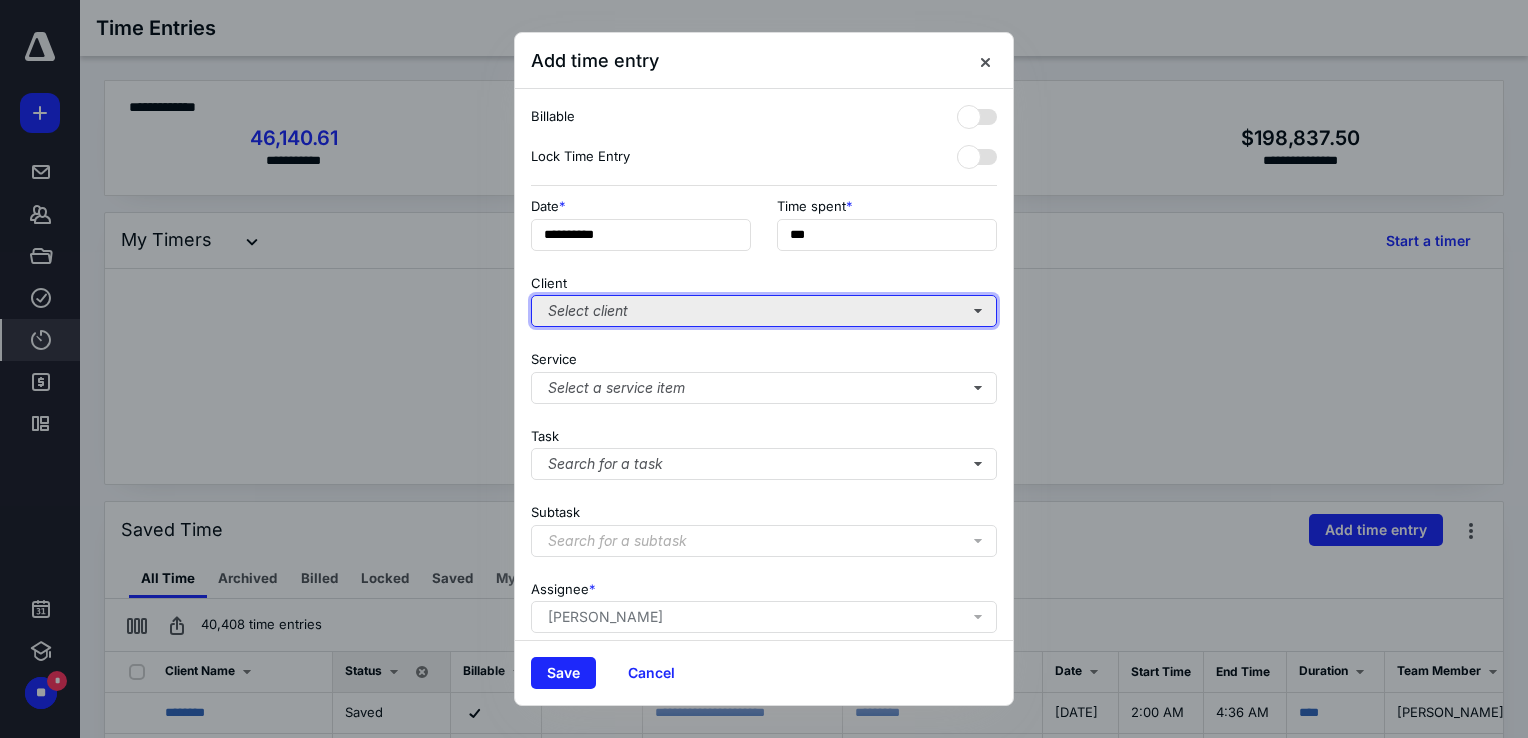 click on "Select client" at bounding box center [764, 311] 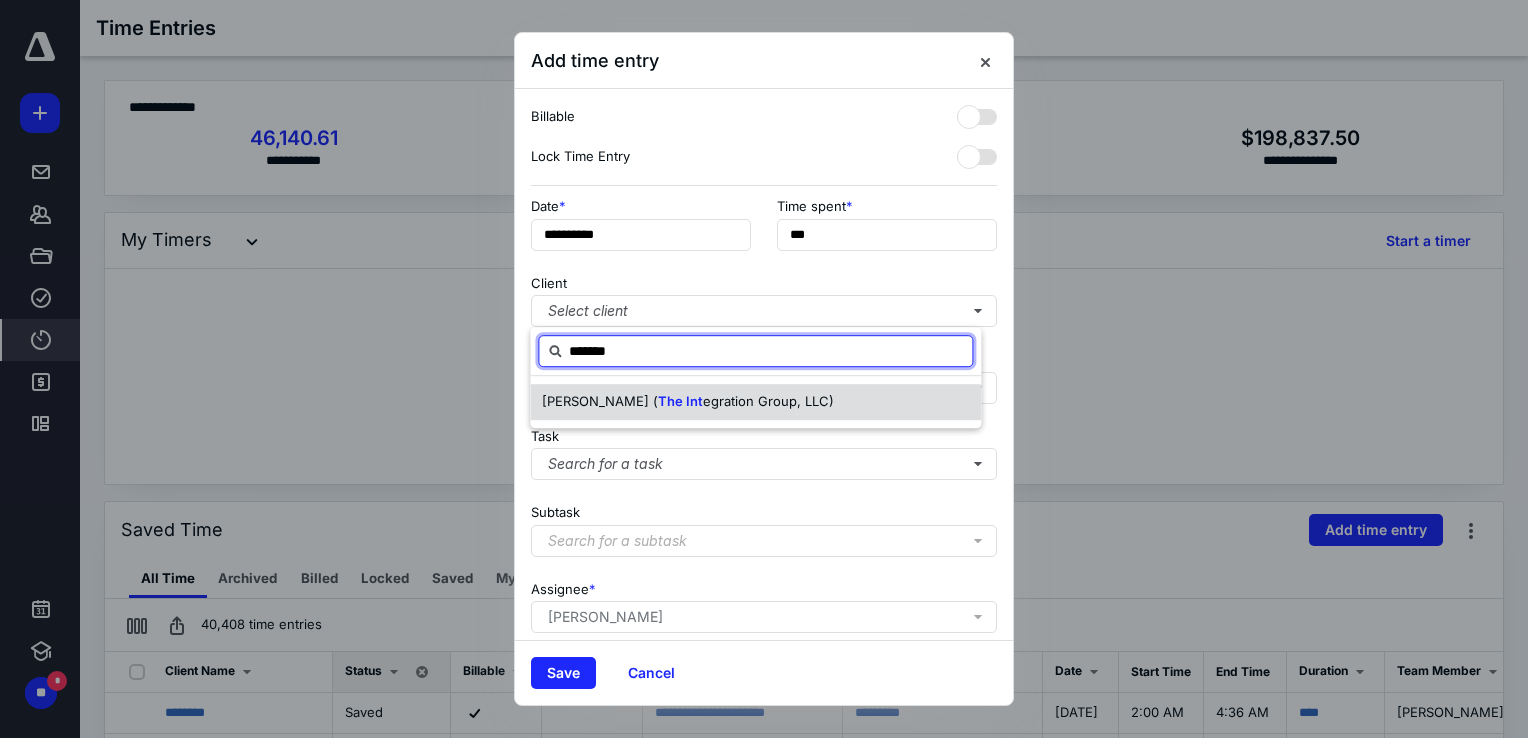 click on "The Int" at bounding box center (680, 401) 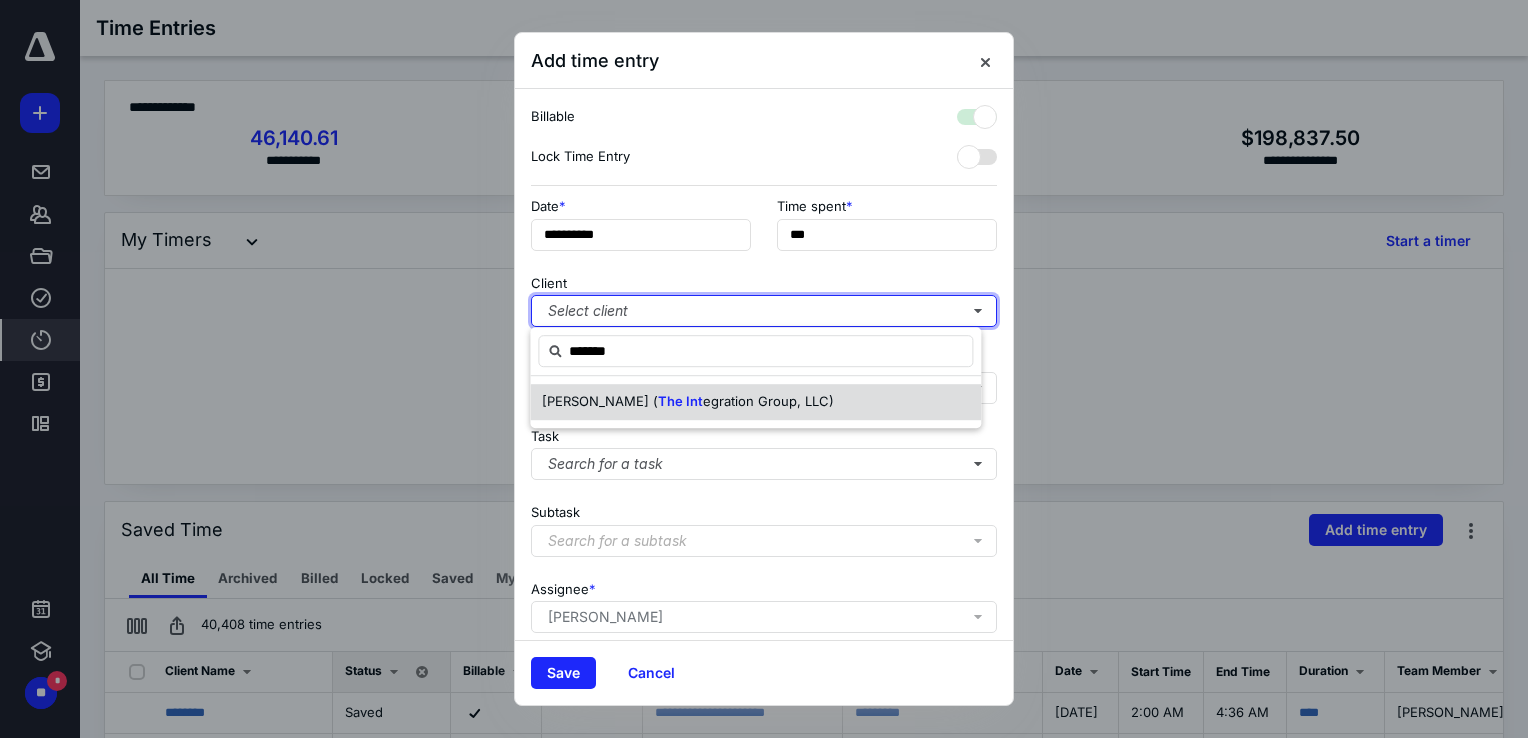 checkbox on "true" 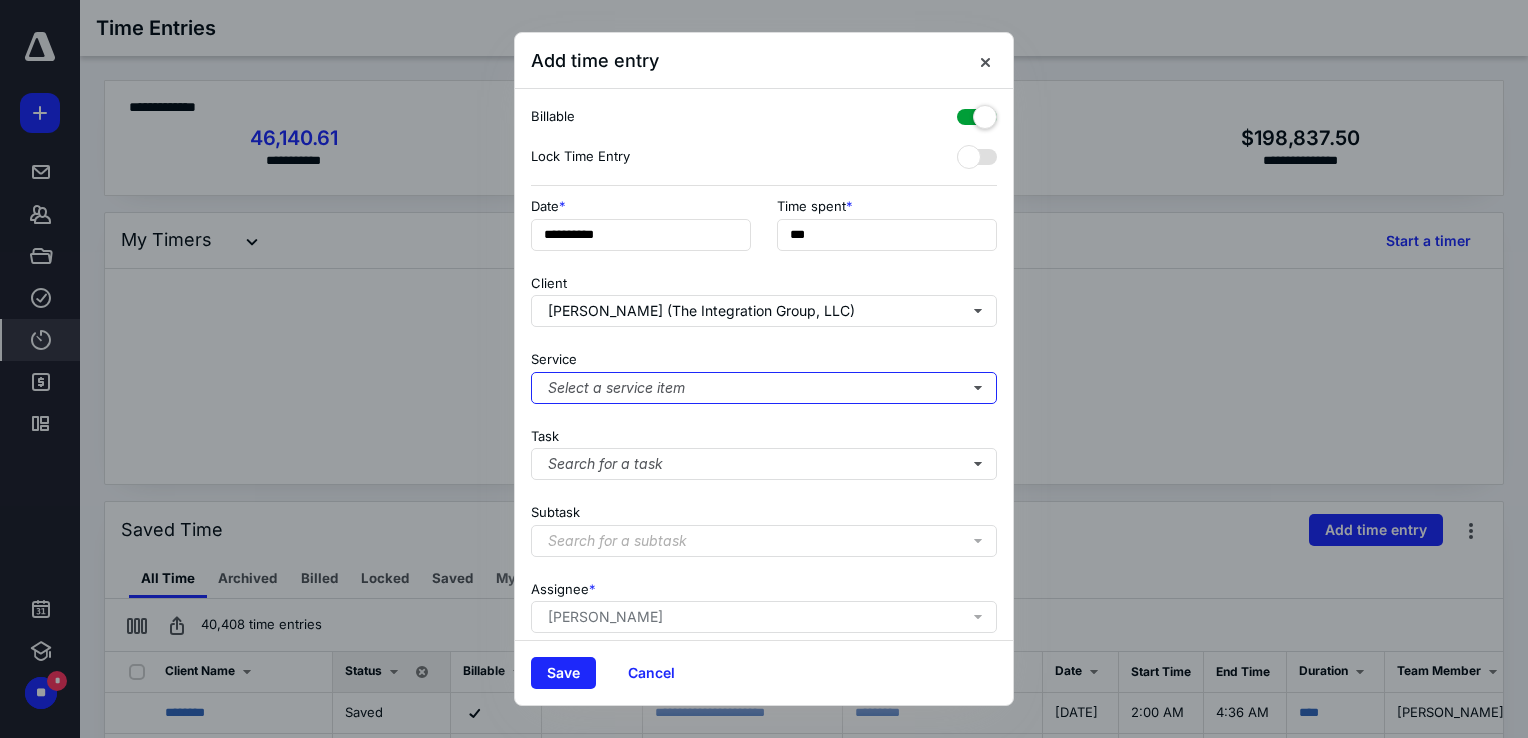 click on "Select a service item" at bounding box center [764, 388] 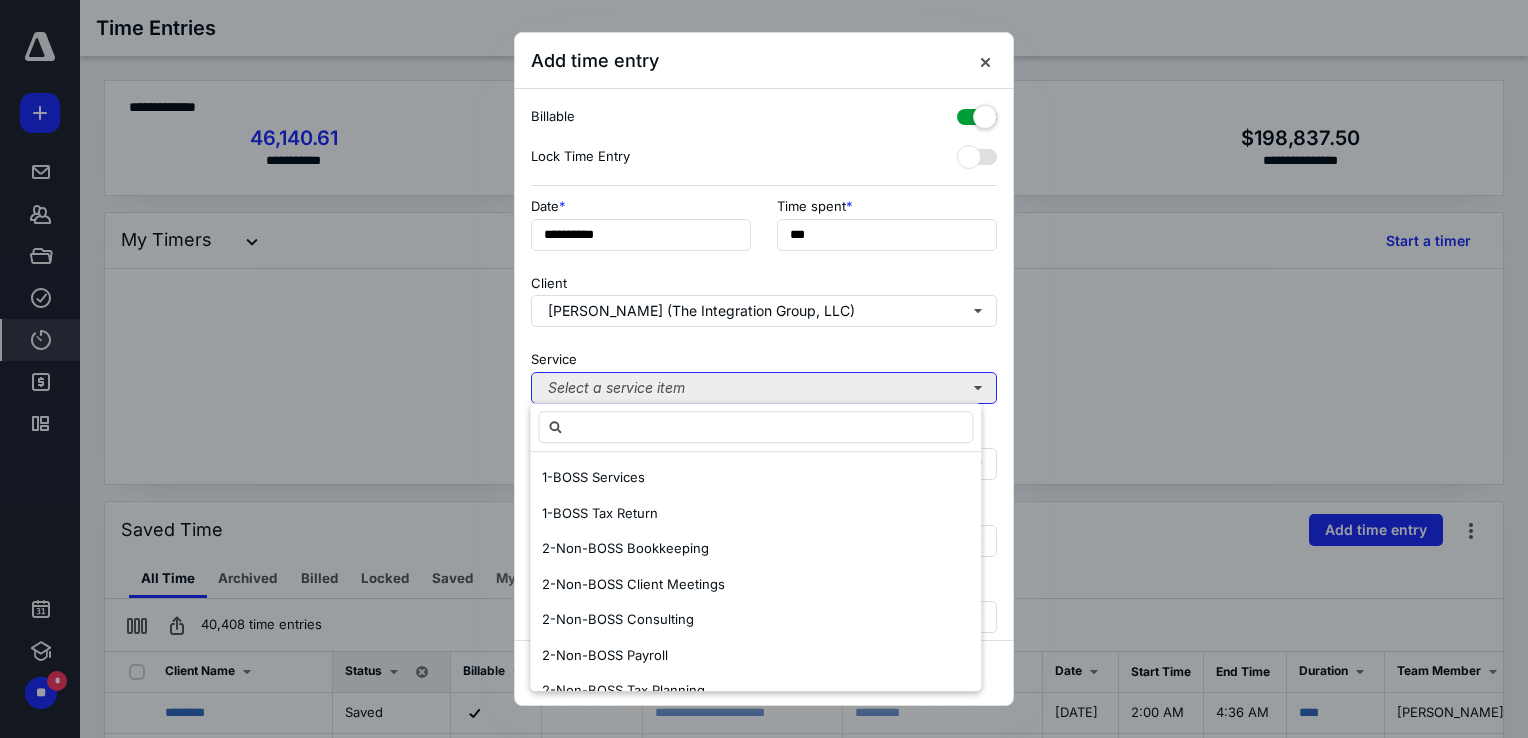 click on "Select a service item" at bounding box center [764, 388] 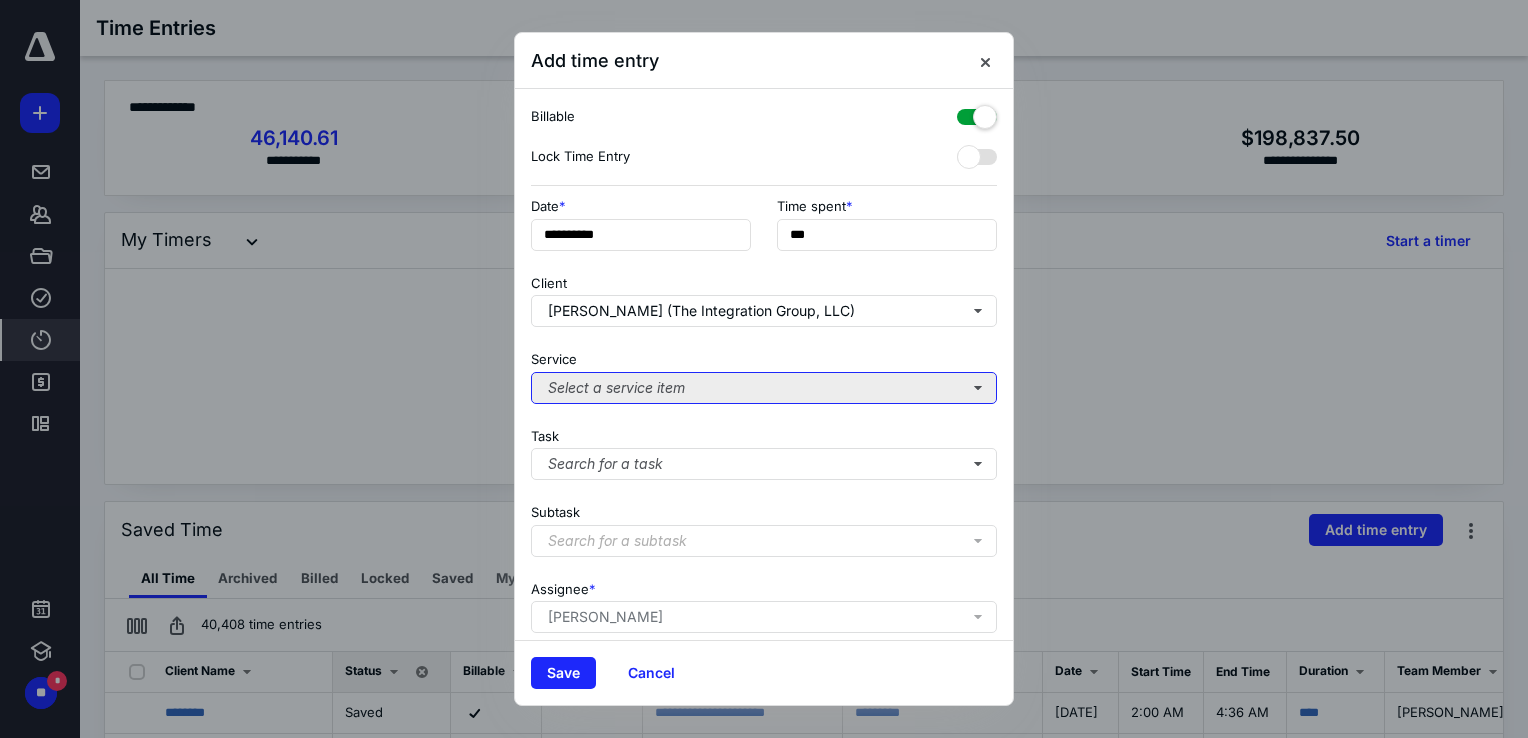 click on "Select a service item" at bounding box center [764, 388] 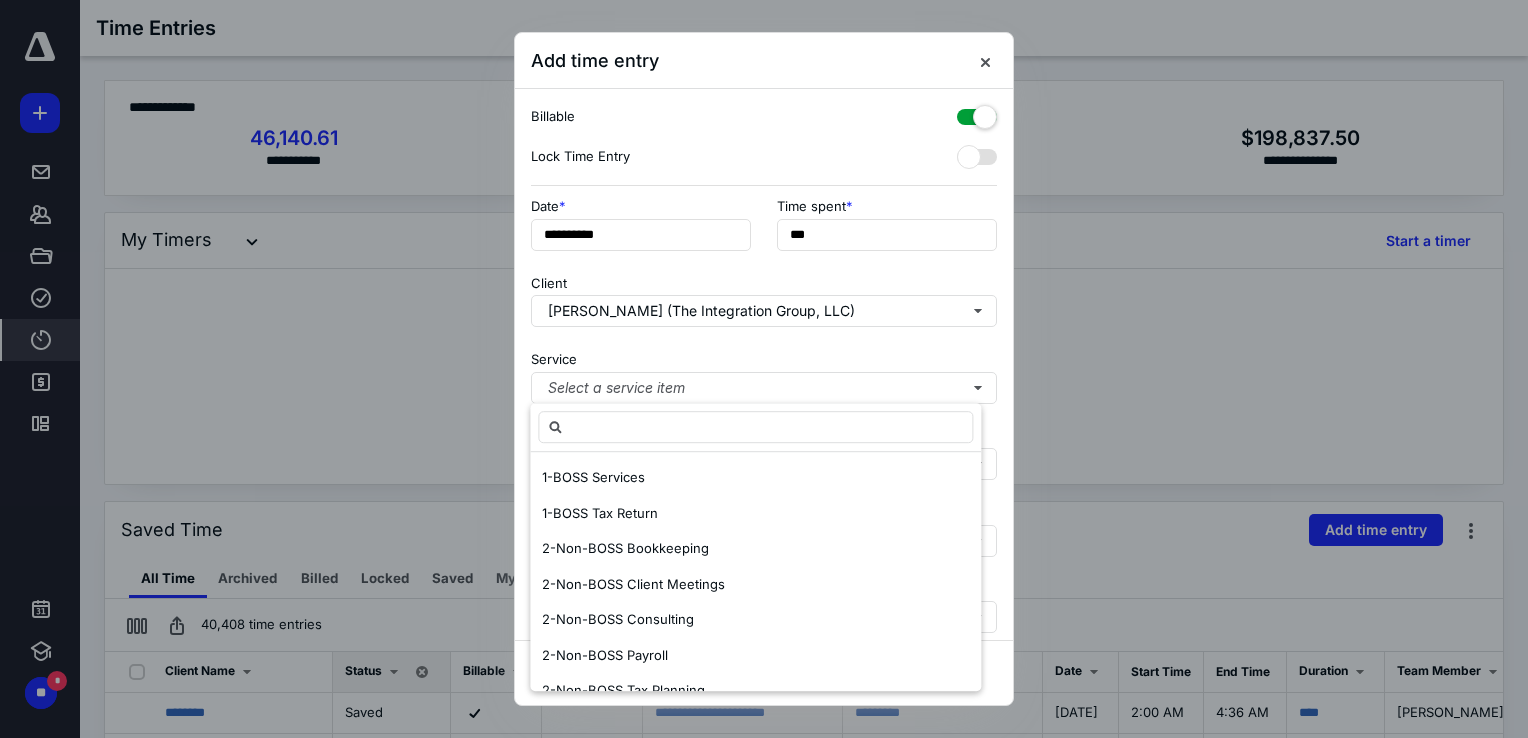 click on "1-BOSS Services 1-BOSS Tax Return  2-Non-BOSS Bookkeeping 2-Non-BOSS Client Meetings  2-Non-BOSS Consulting 2-Non-BOSS Payroll 2-Non-BOSS Tax Planning 2-Non-BOSS Tax Return 3-Staff Admin: Holiday  3-Staff Admin: Internal Meetings 3-Staff Admin: Internal Training & CPE 3-Staff Admin: Onboarding non billable 3-Staff Admin: Professional Development 3-Staff Admin: Research  3-Staff Admin: Vacation  4-Firm Admin: BA Properties 4-Firm Admin: Client Expense  4-Firm Admin: Credit Memo  4-Firm Admin: Firm Administration 4-Firm Admin: Prospecting 4-Firm Admin - Time & Billing 5-Other: Attest Services 5-Other: Audit Protection 5-Other: Hourly Bookkeeping  5-Other: IRS Notice  5-Other: Professional Discount" at bounding box center (755, 571) 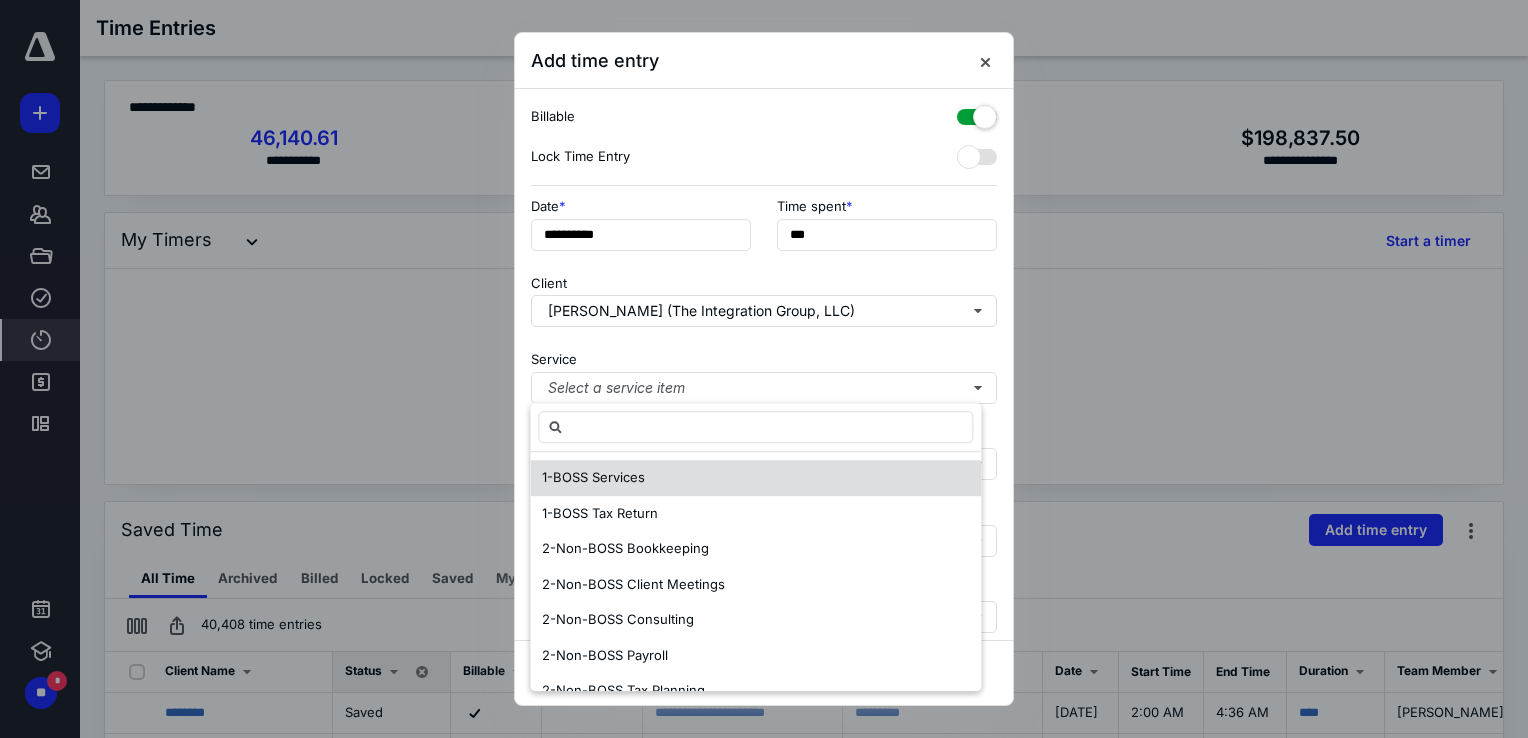 click on "1-BOSS Services" at bounding box center (755, 478) 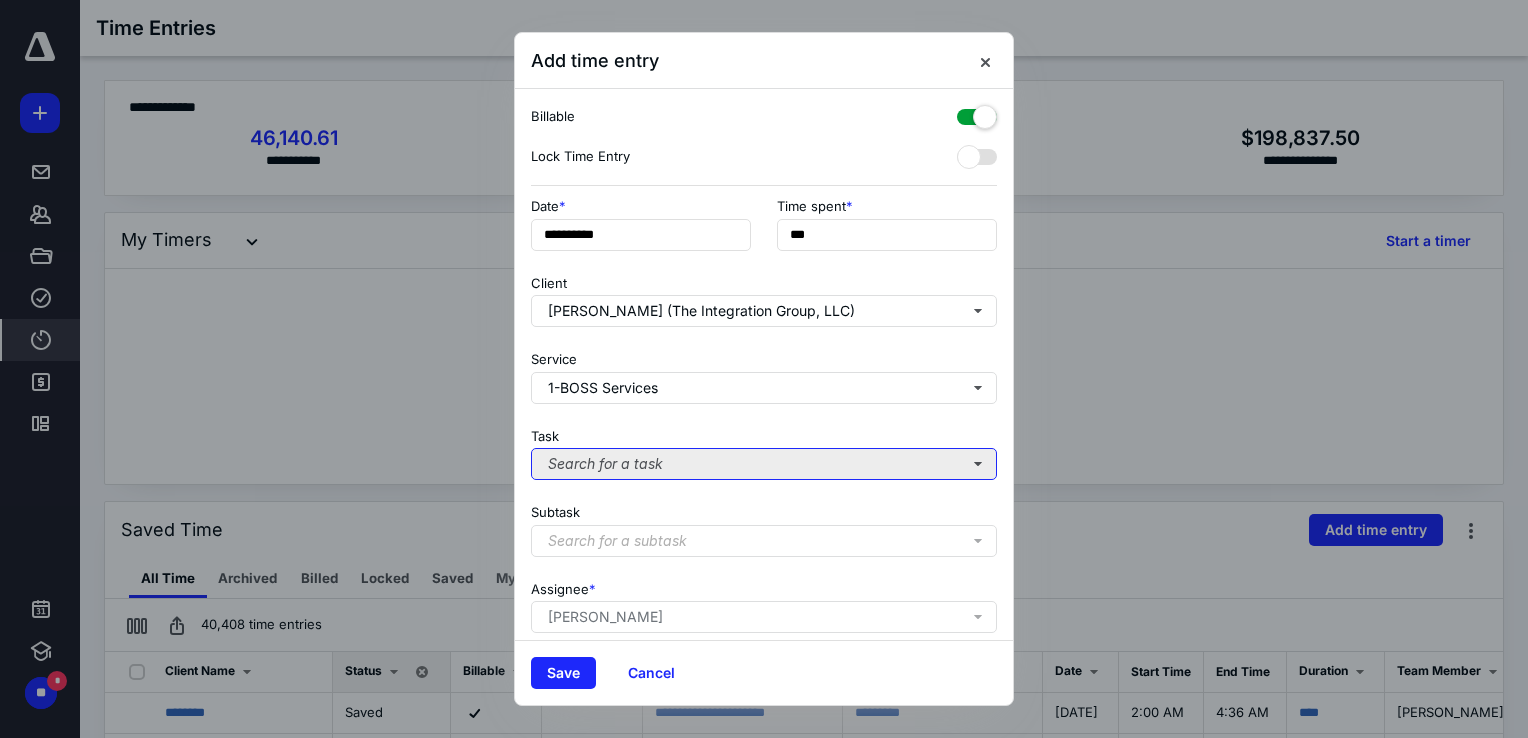 click on "Search for a task" at bounding box center (764, 464) 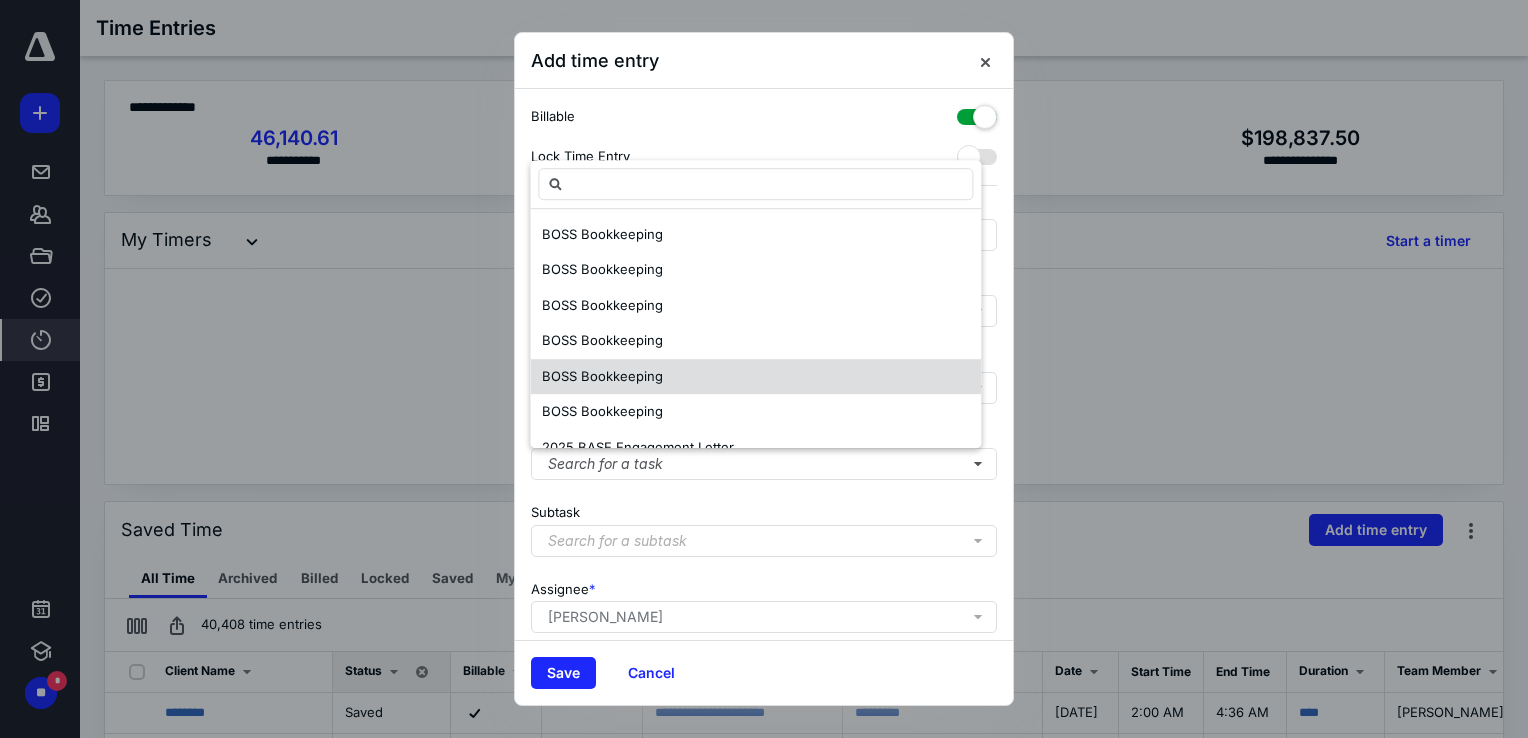 click on "BOSS Bookkeeping" at bounding box center [755, 377] 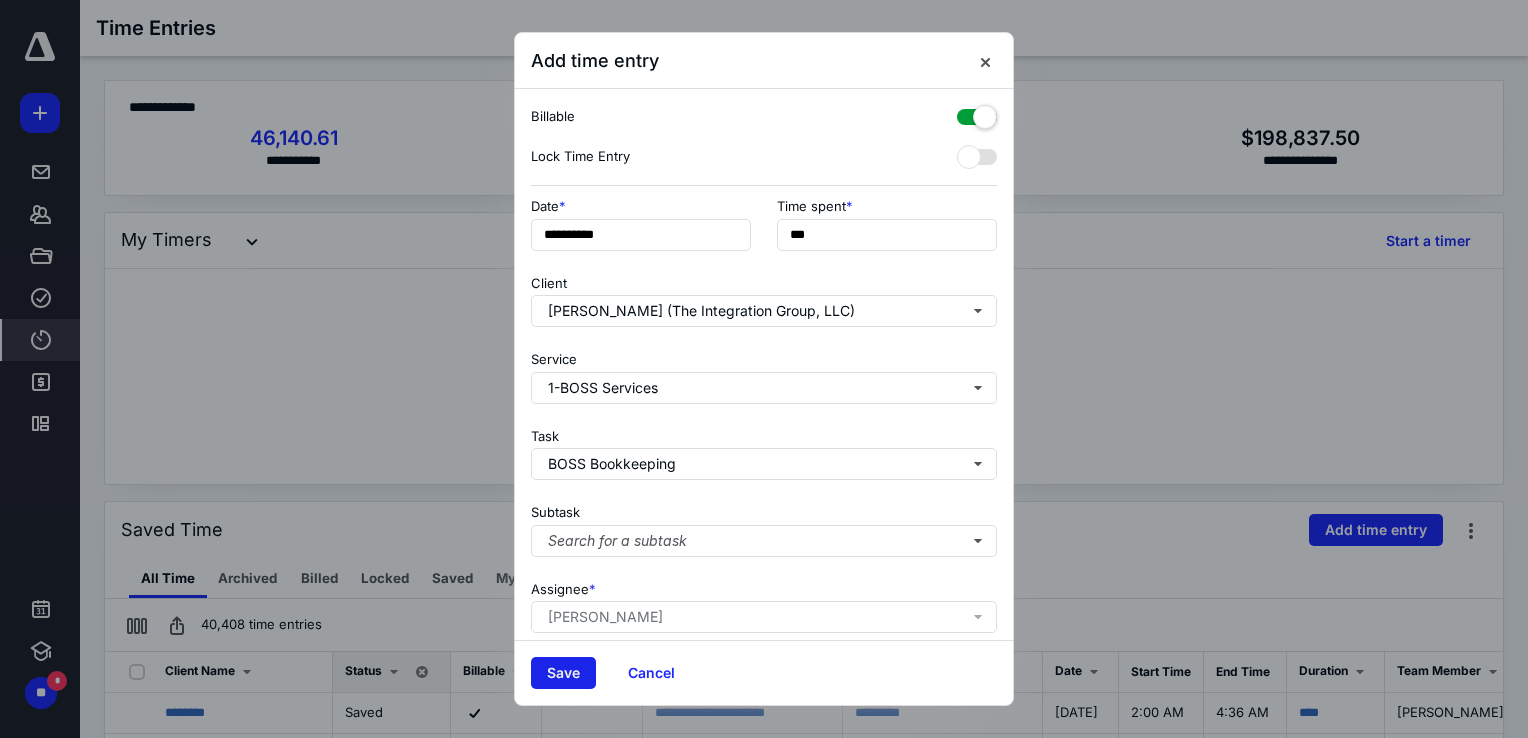click on "Save" at bounding box center (563, 673) 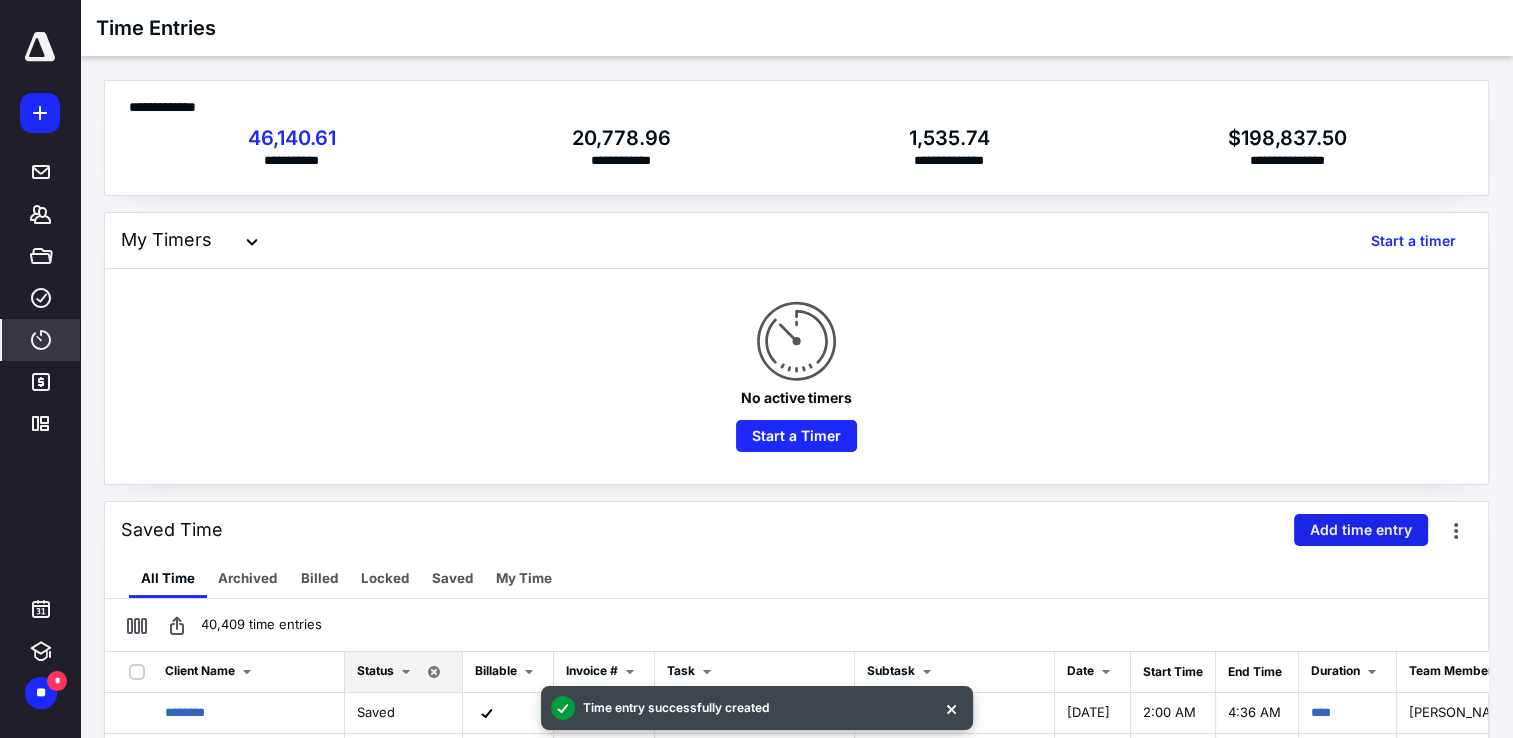 click on "Add time entry" at bounding box center [1361, 530] 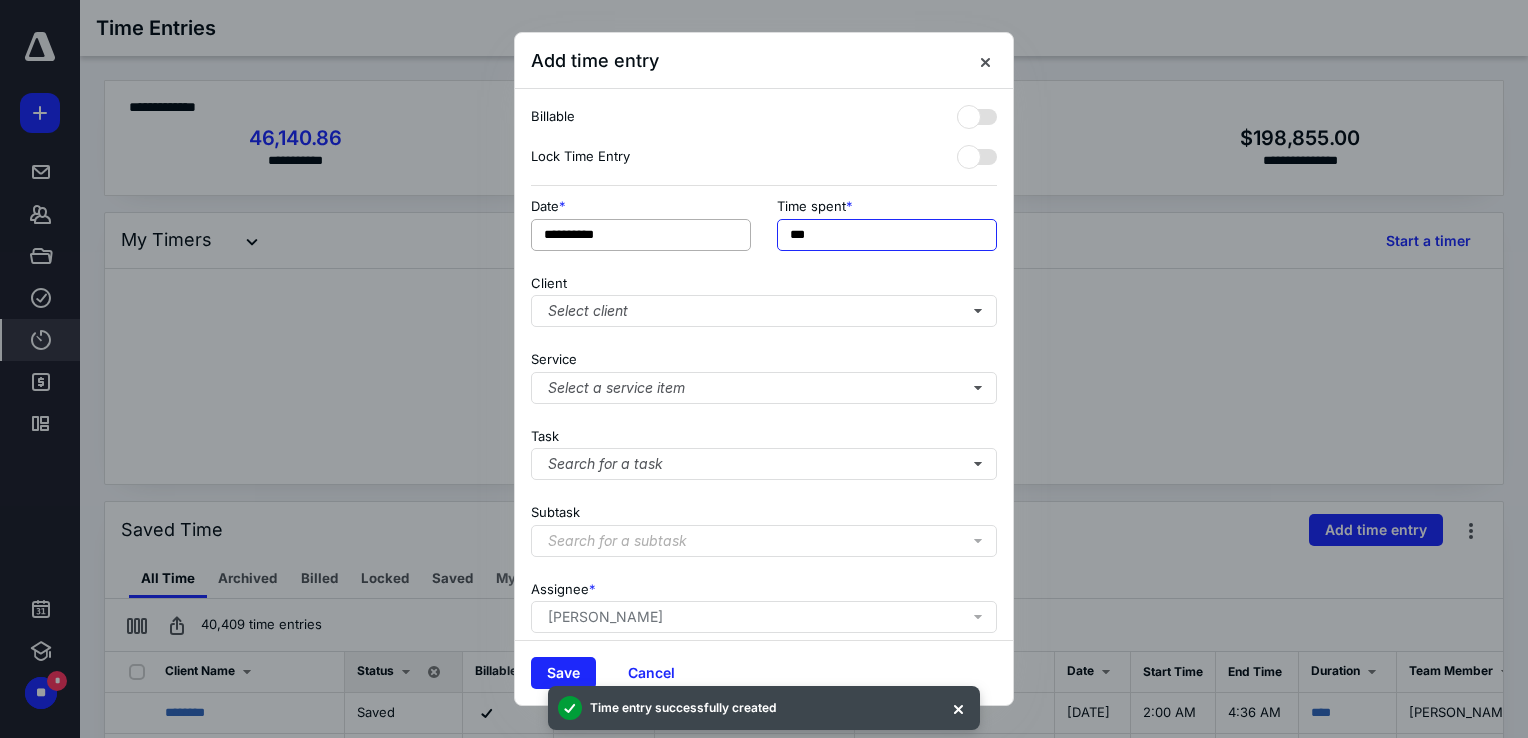drag, startPoint x: 834, startPoint y: 232, endPoint x: 600, endPoint y: 222, distance: 234.21358 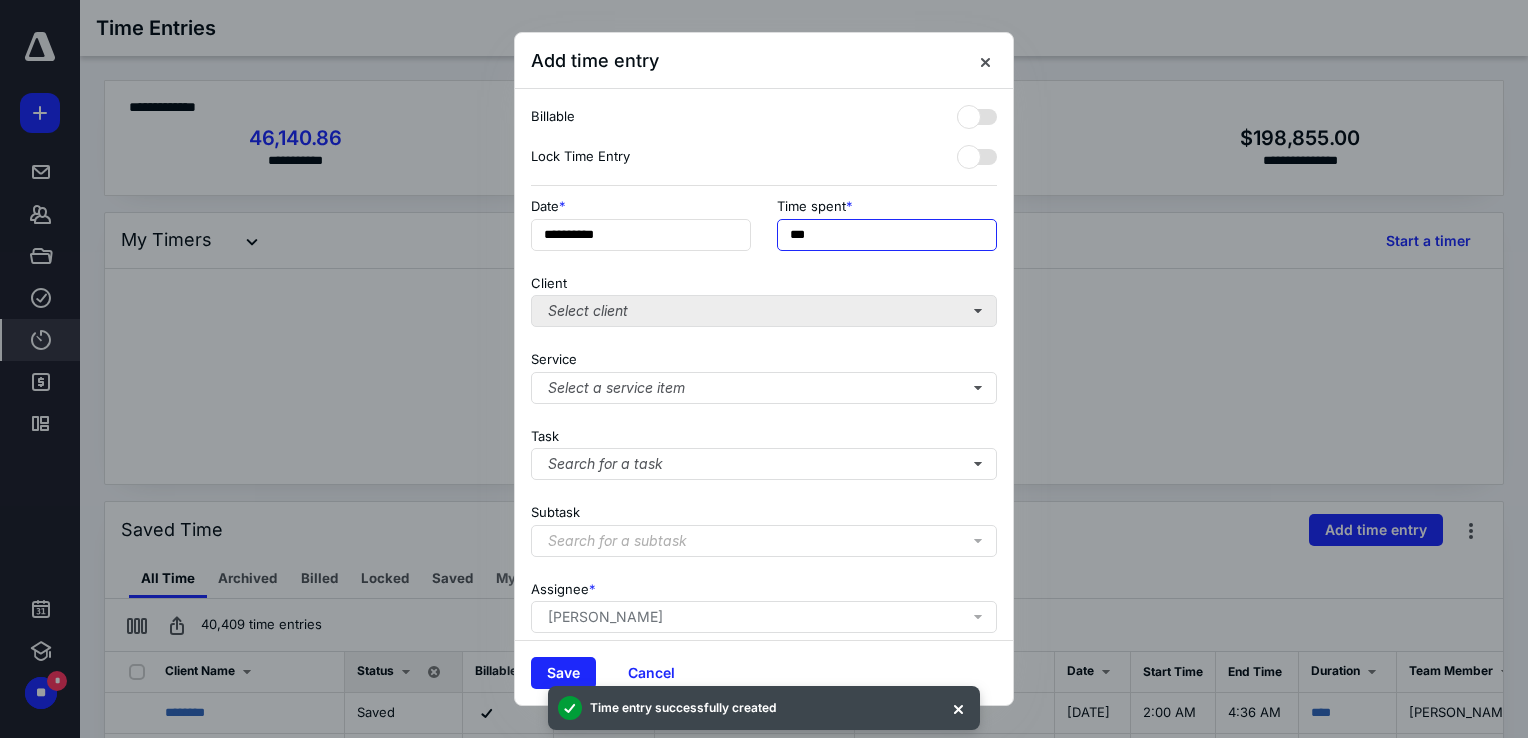 type on "***" 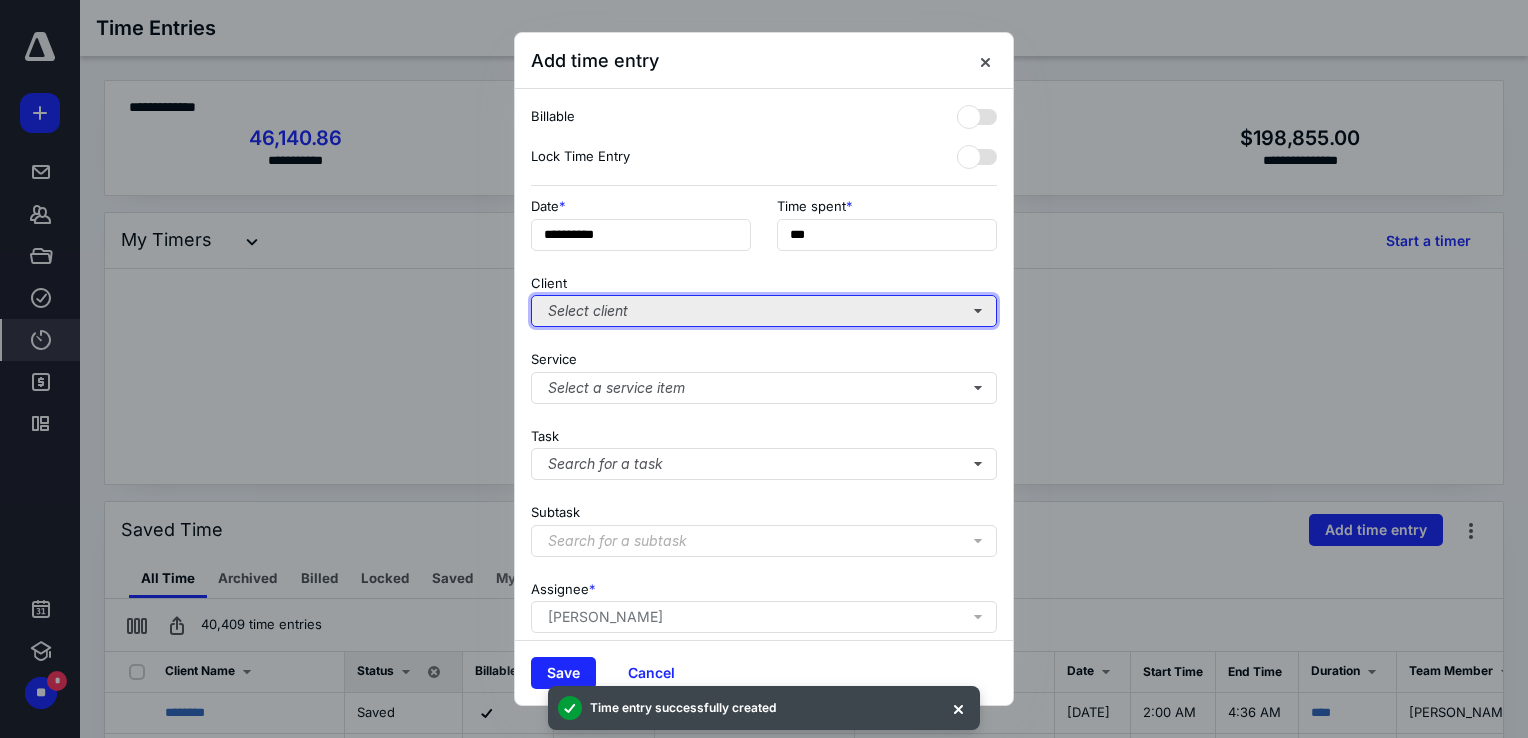 click on "Select client" at bounding box center (764, 311) 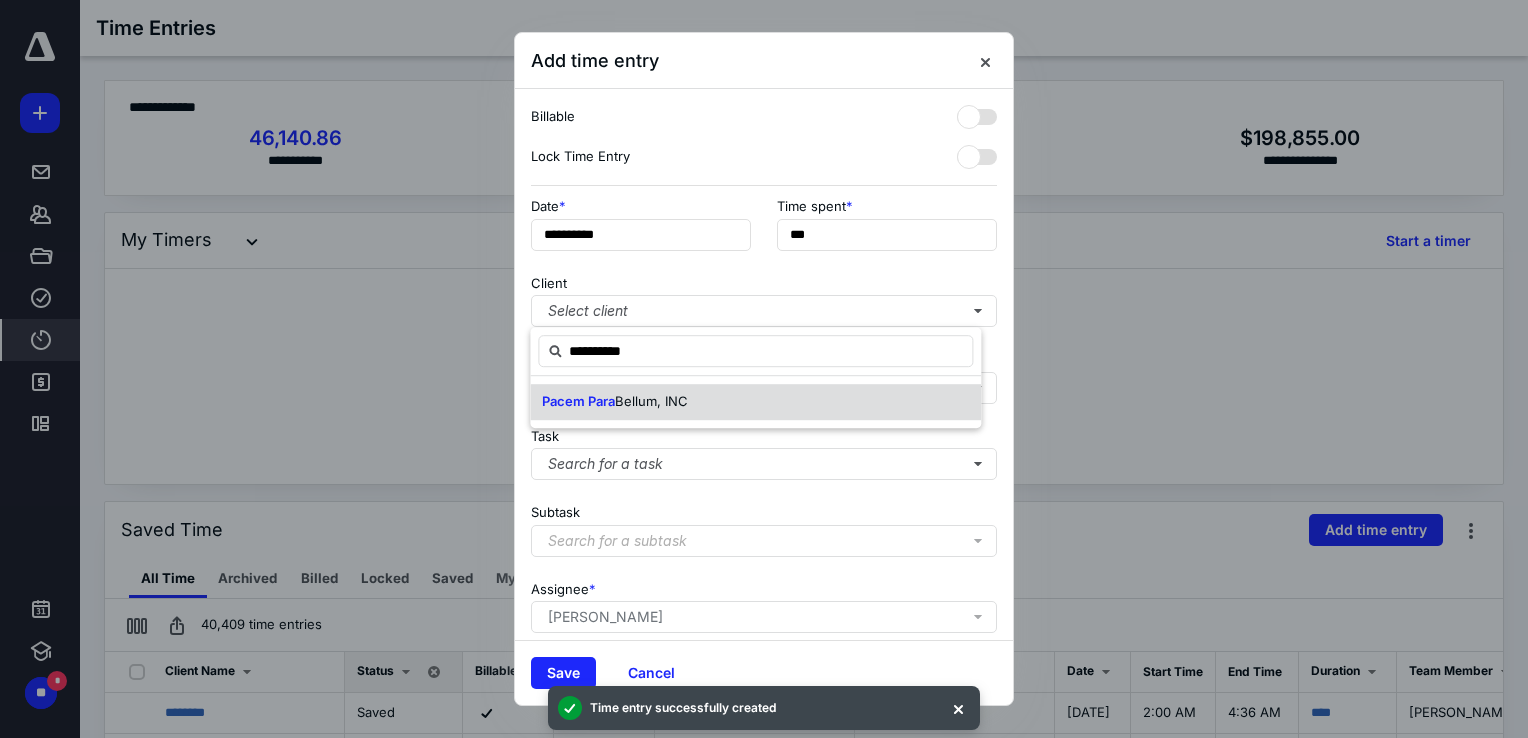 click on "Pacem Para" at bounding box center (578, 401) 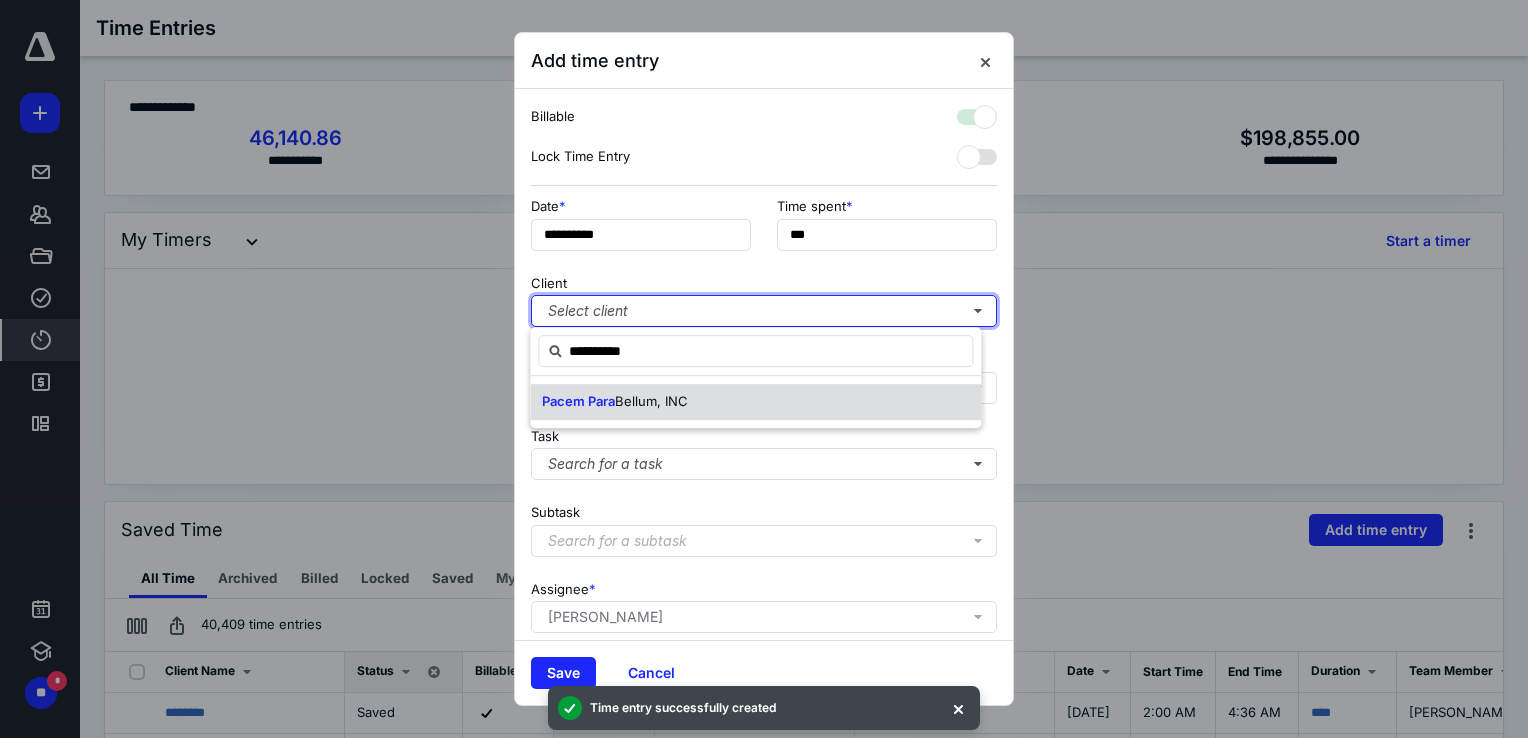 checkbox on "true" 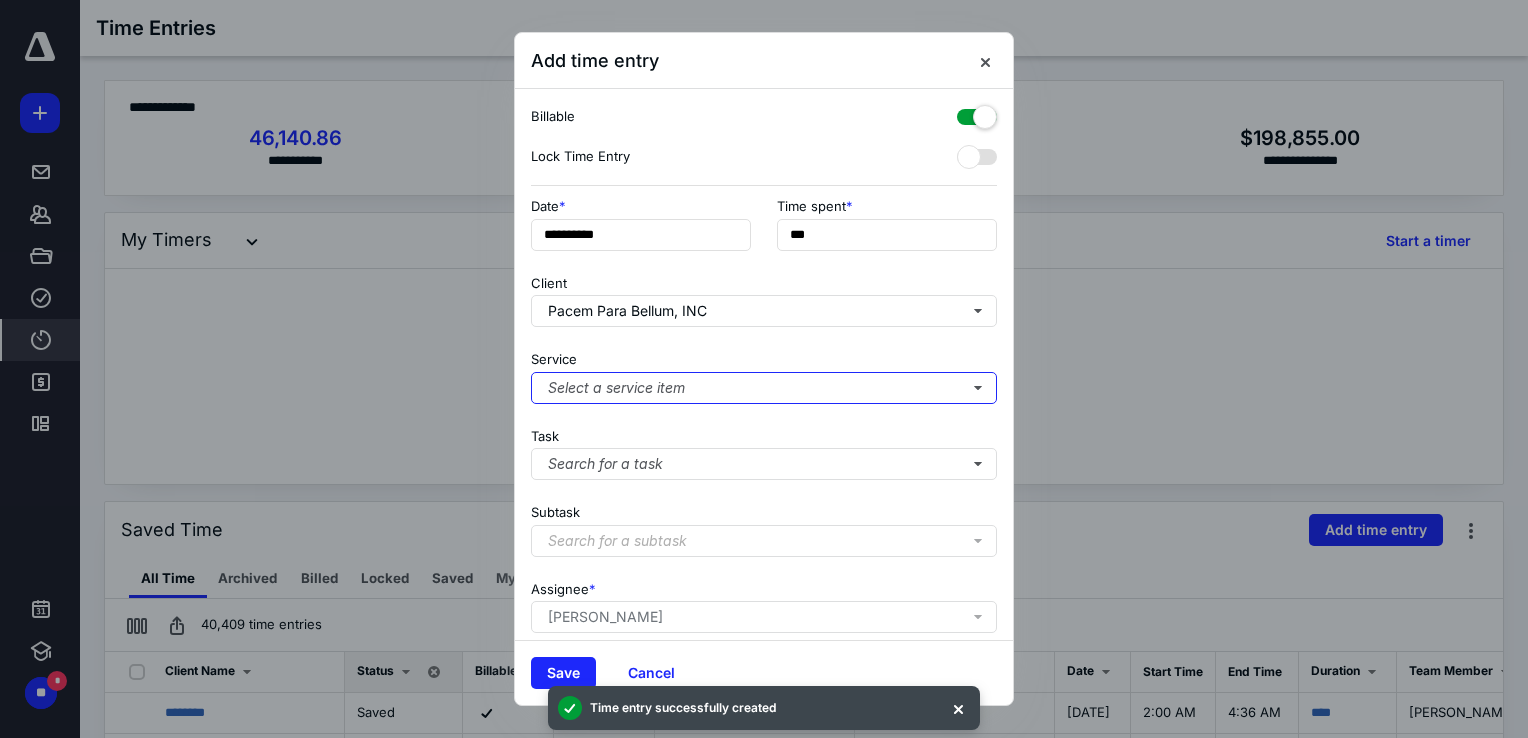 click on "Select a service item" at bounding box center (764, 388) 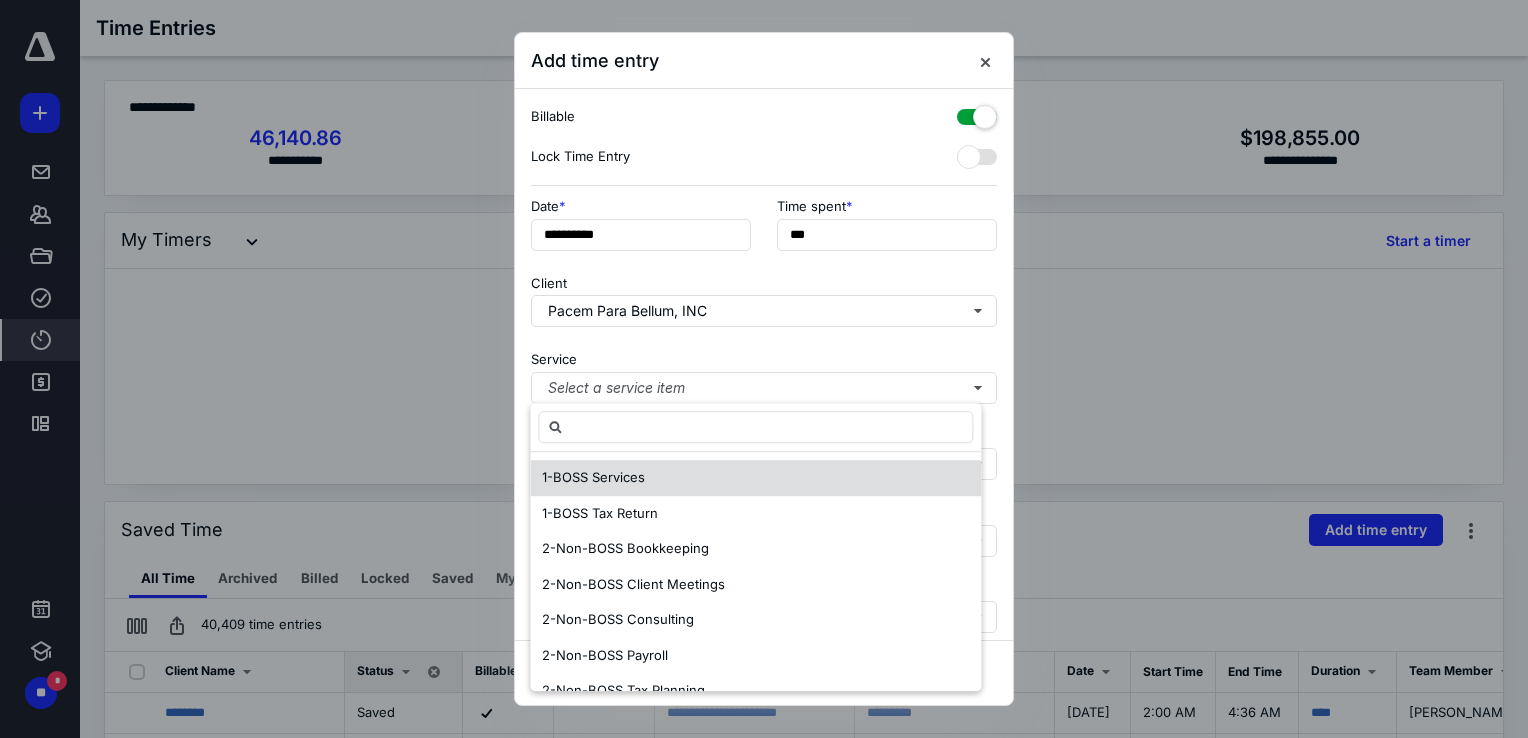 click on "1-BOSS Services" at bounding box center [593, 477] 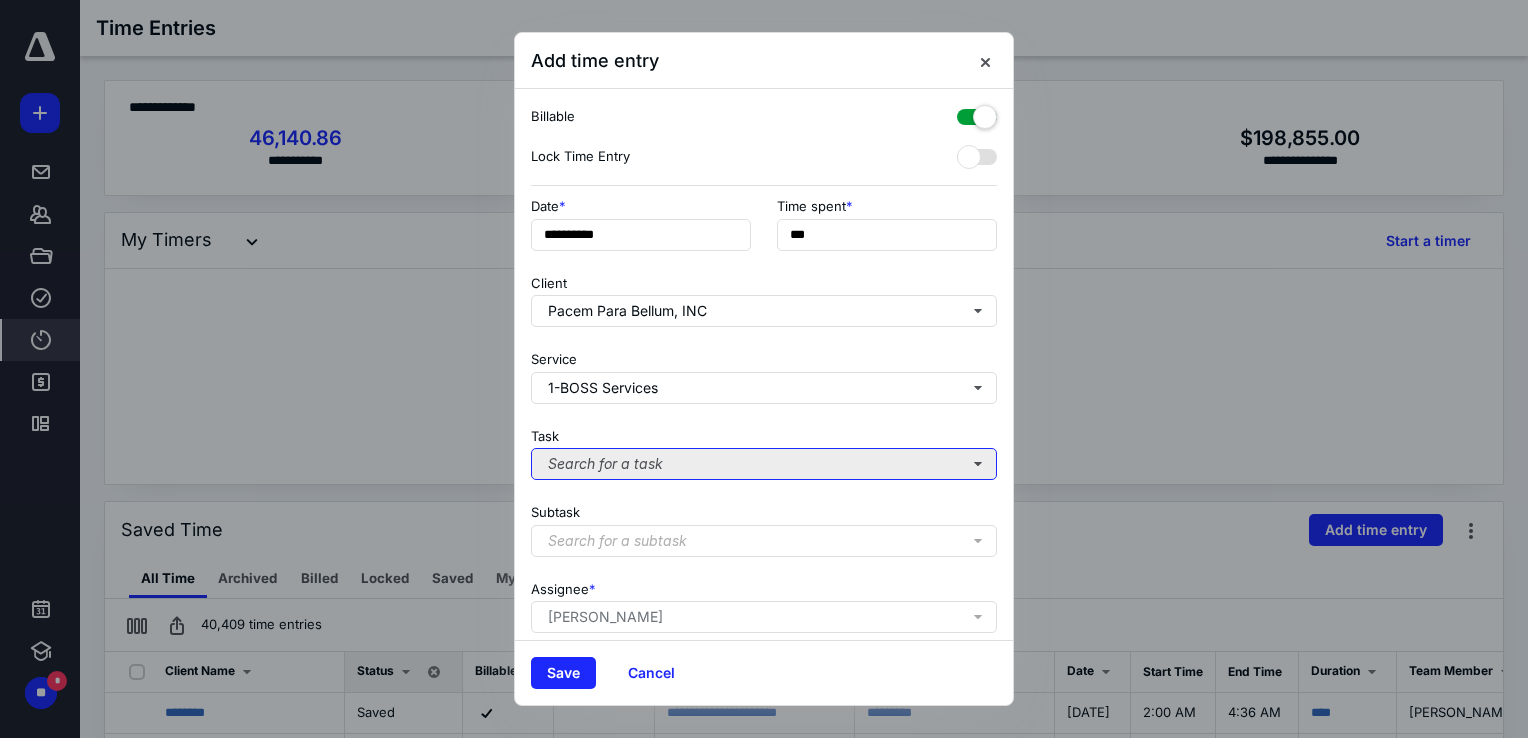 click on "Search for a task" at bounding box center (764, 464) 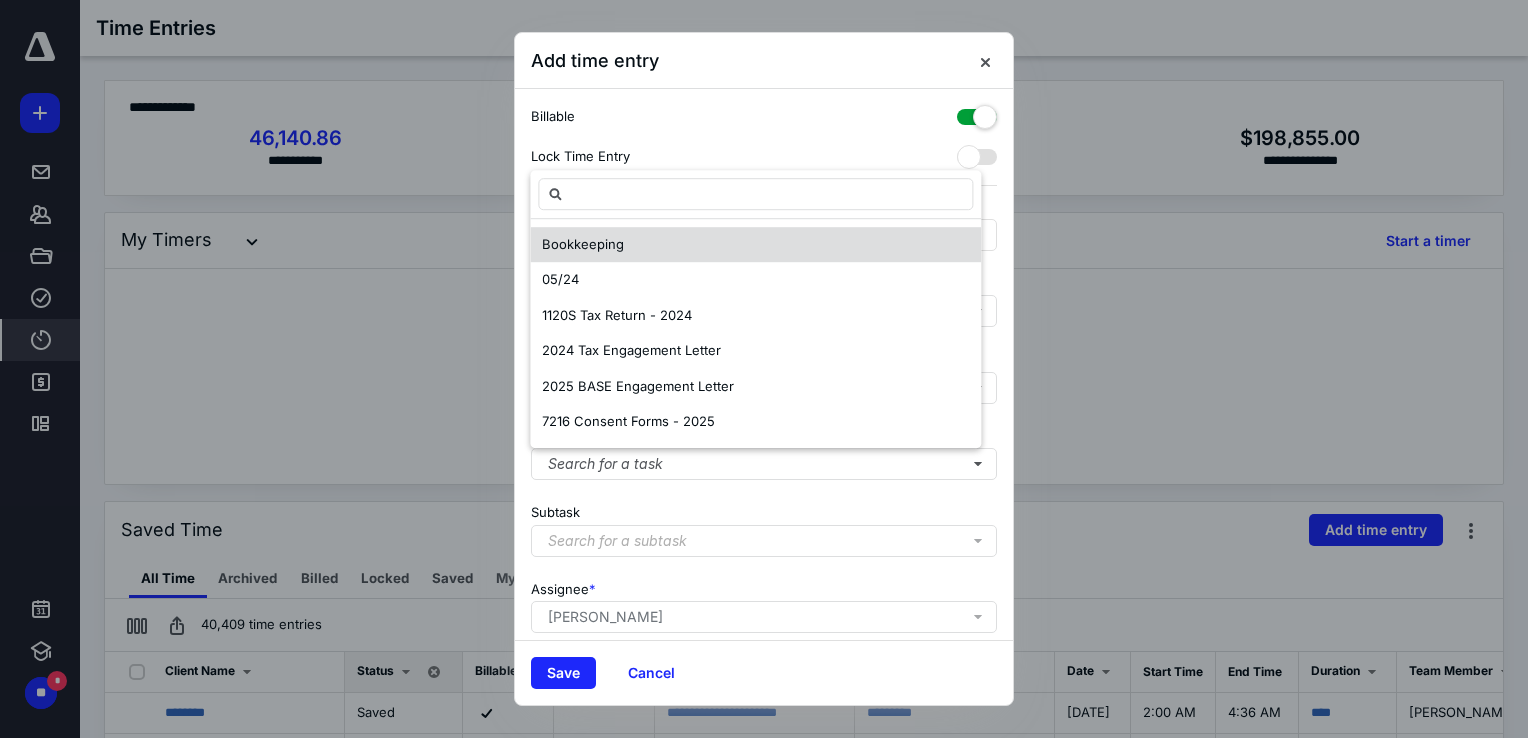 click on "Bookkeeping" at bounding box center (583, 244) 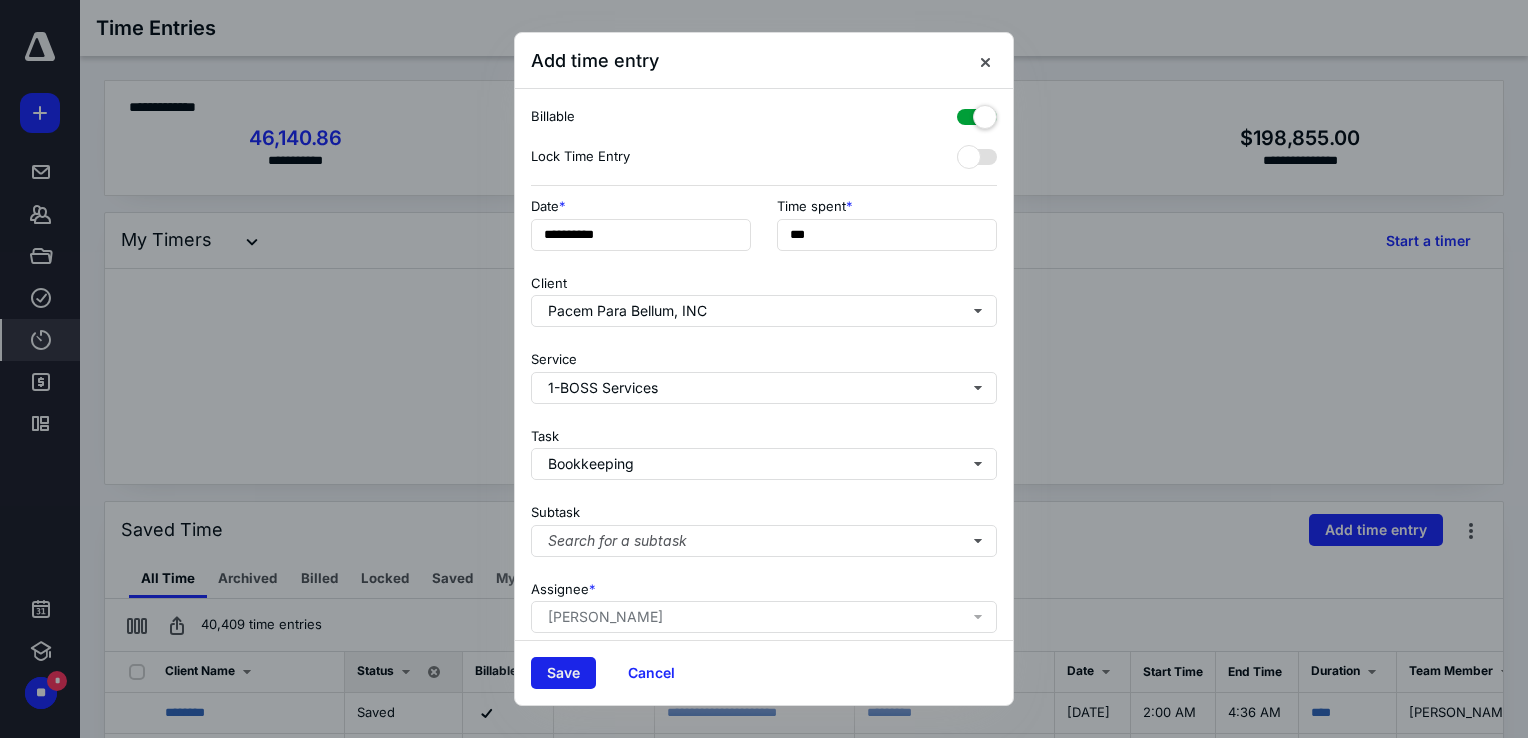 click on "Save" at bounding box center [563, 673] 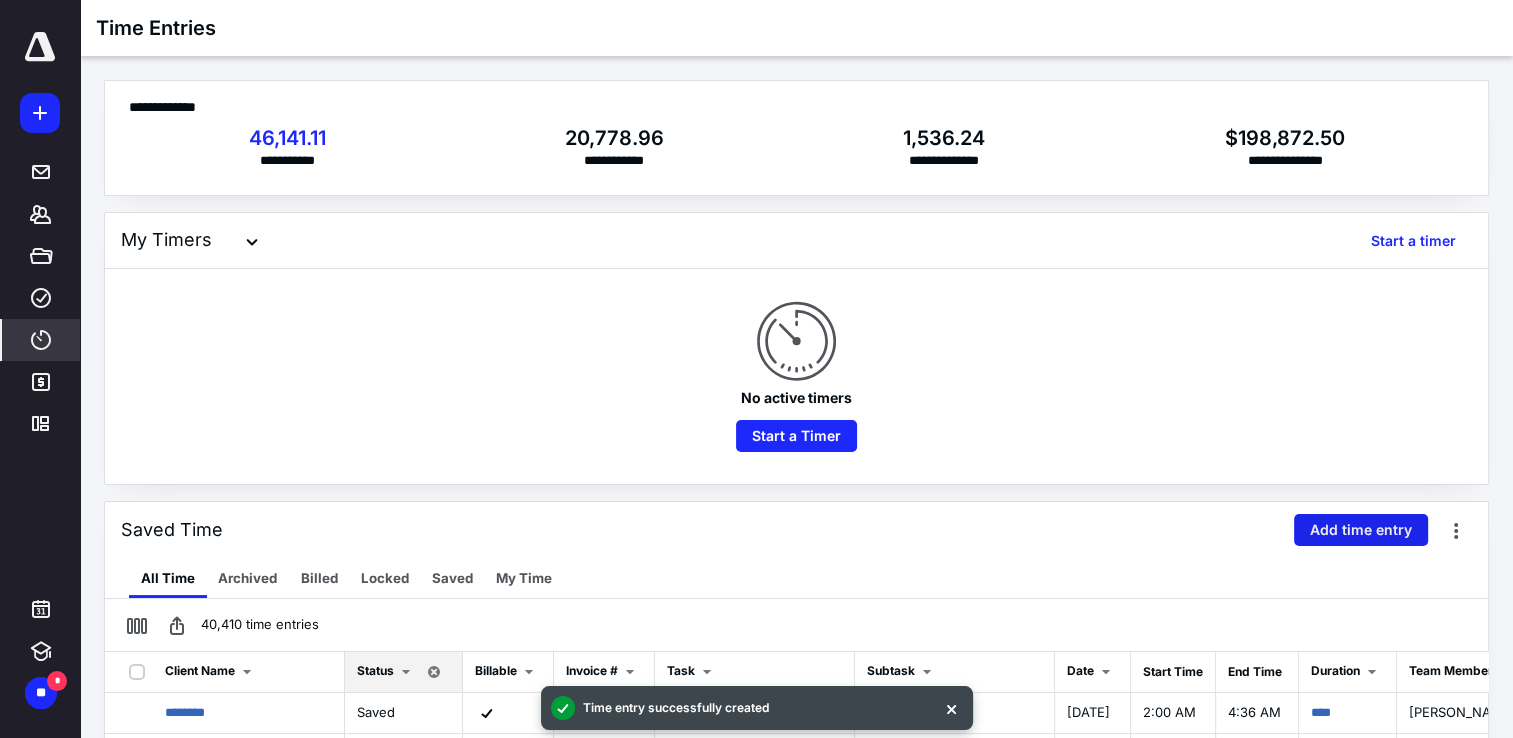 click on "Add time entry" at bounding box center (1361, 530) 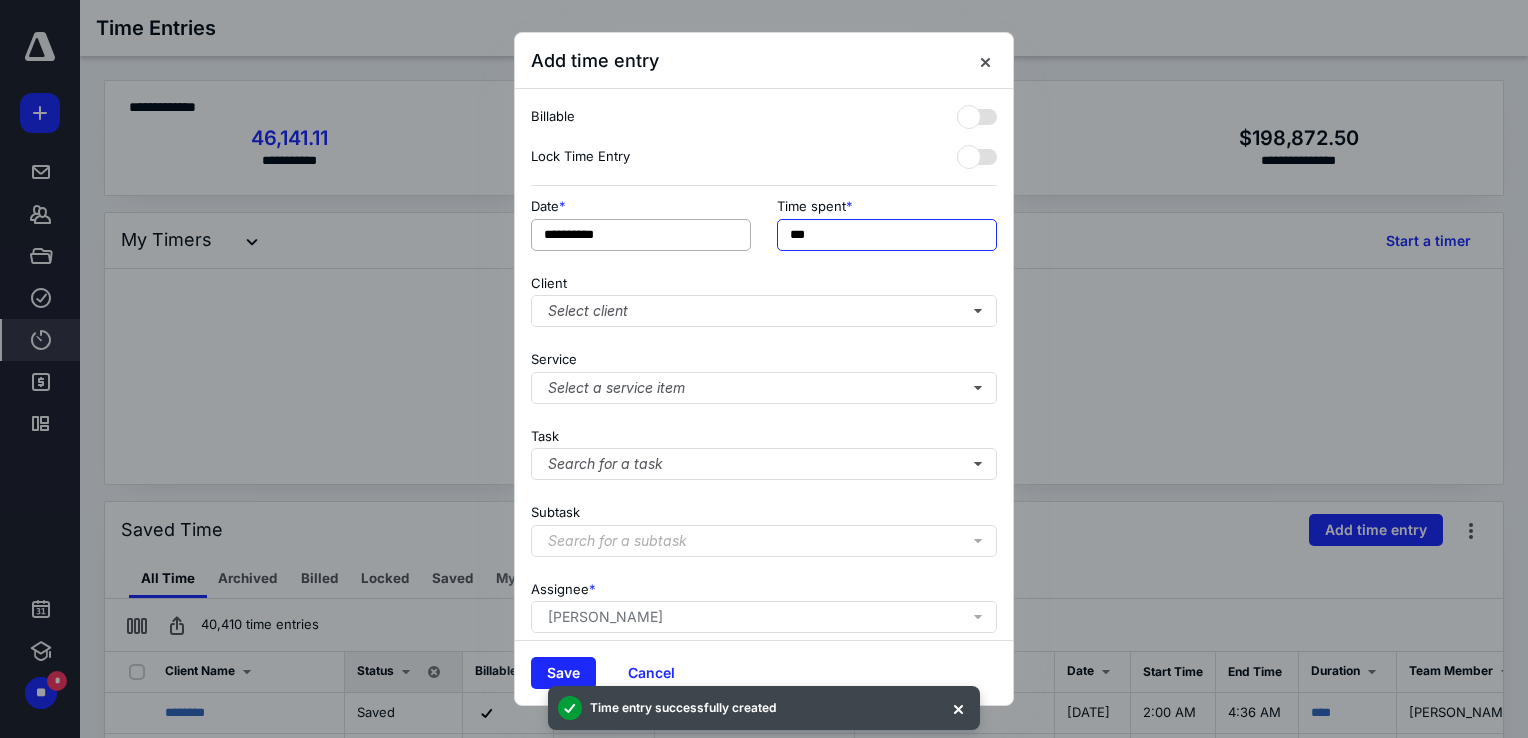 drag, startPoint x: 896, startPoint y: 245, endPoint x: 604, endPoint y: 229, distance: 292.43802 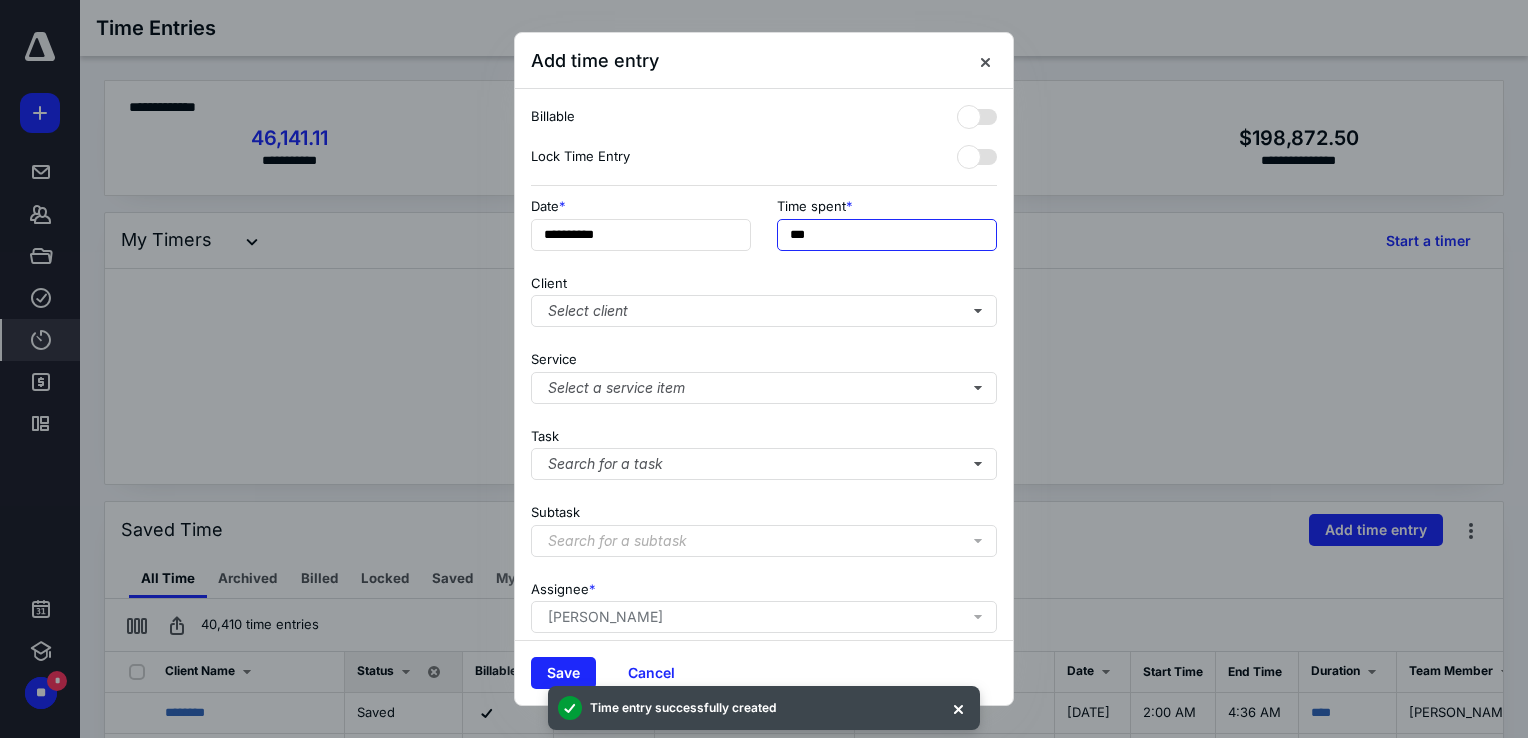 type on "***" 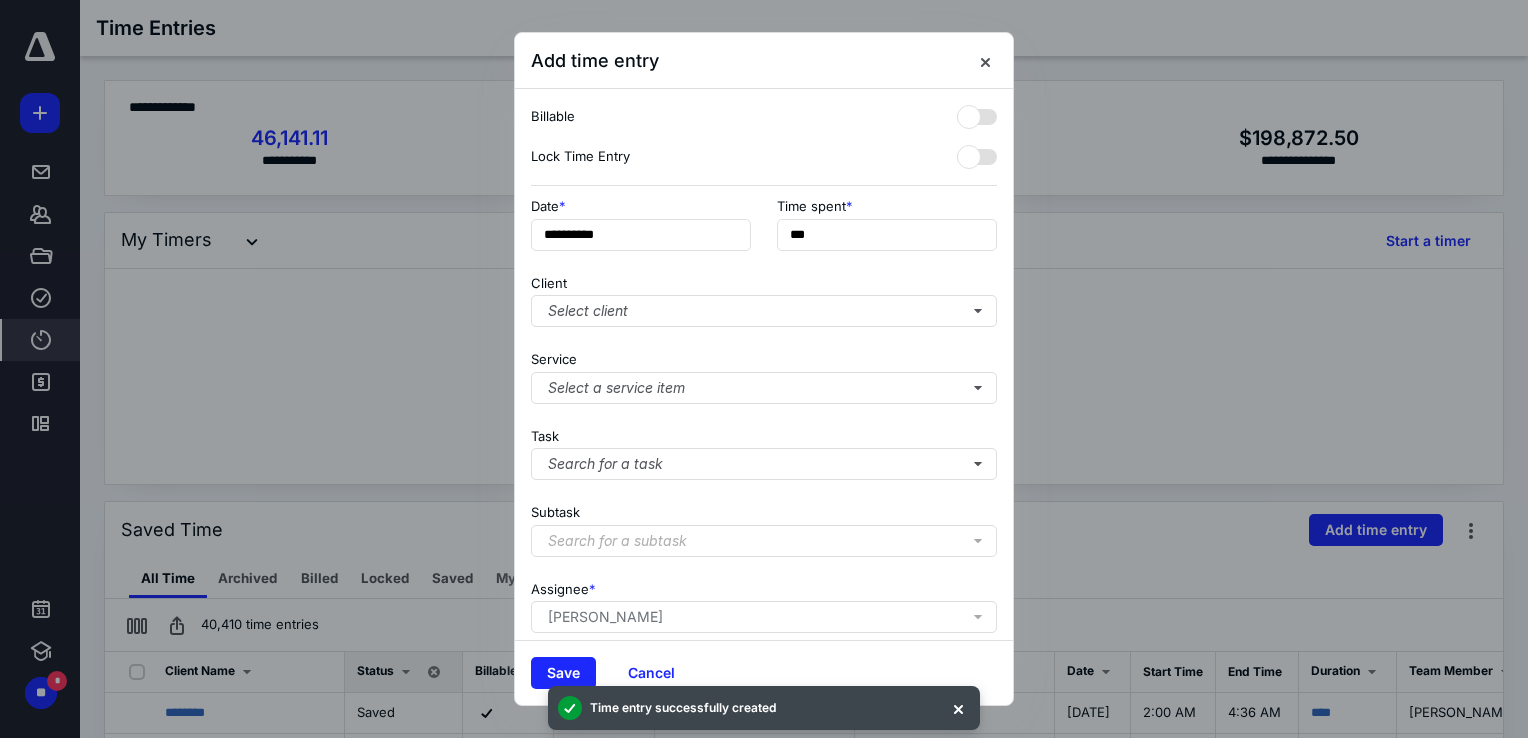 click on "**********" at bounding box center (764, 364) 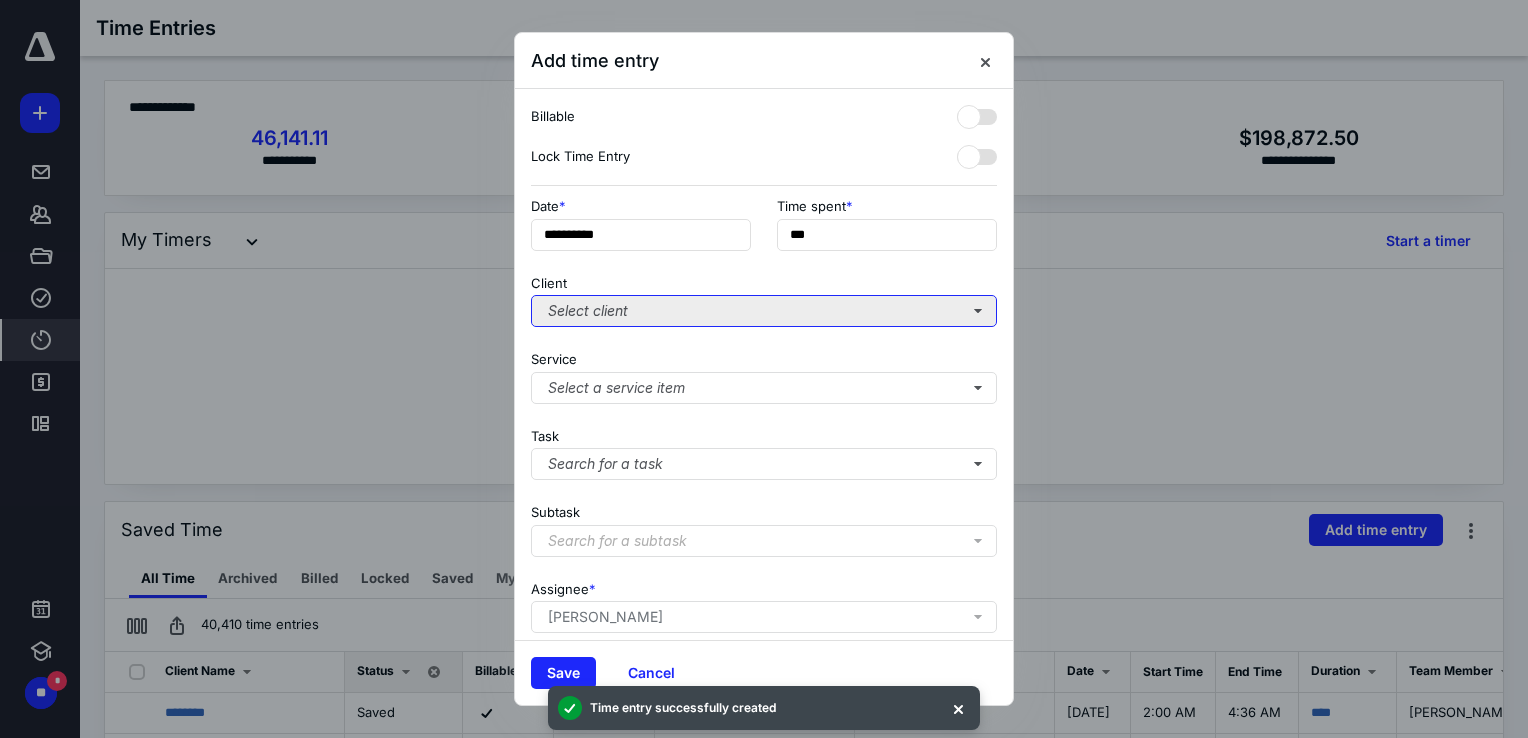 click on "Select client" at bounding box center [764, 311] 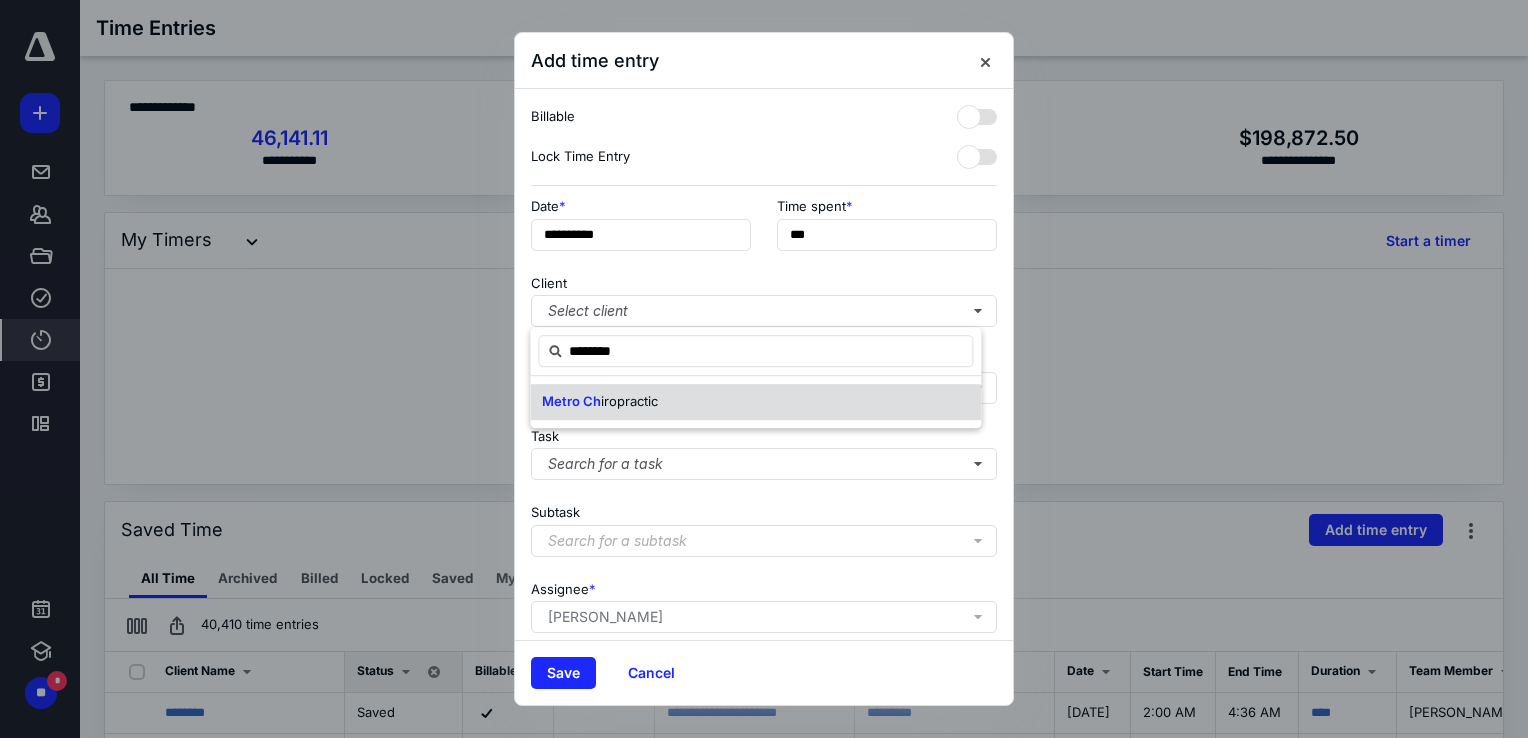 click on "Metro Ch" at bounding box center [571, 401] 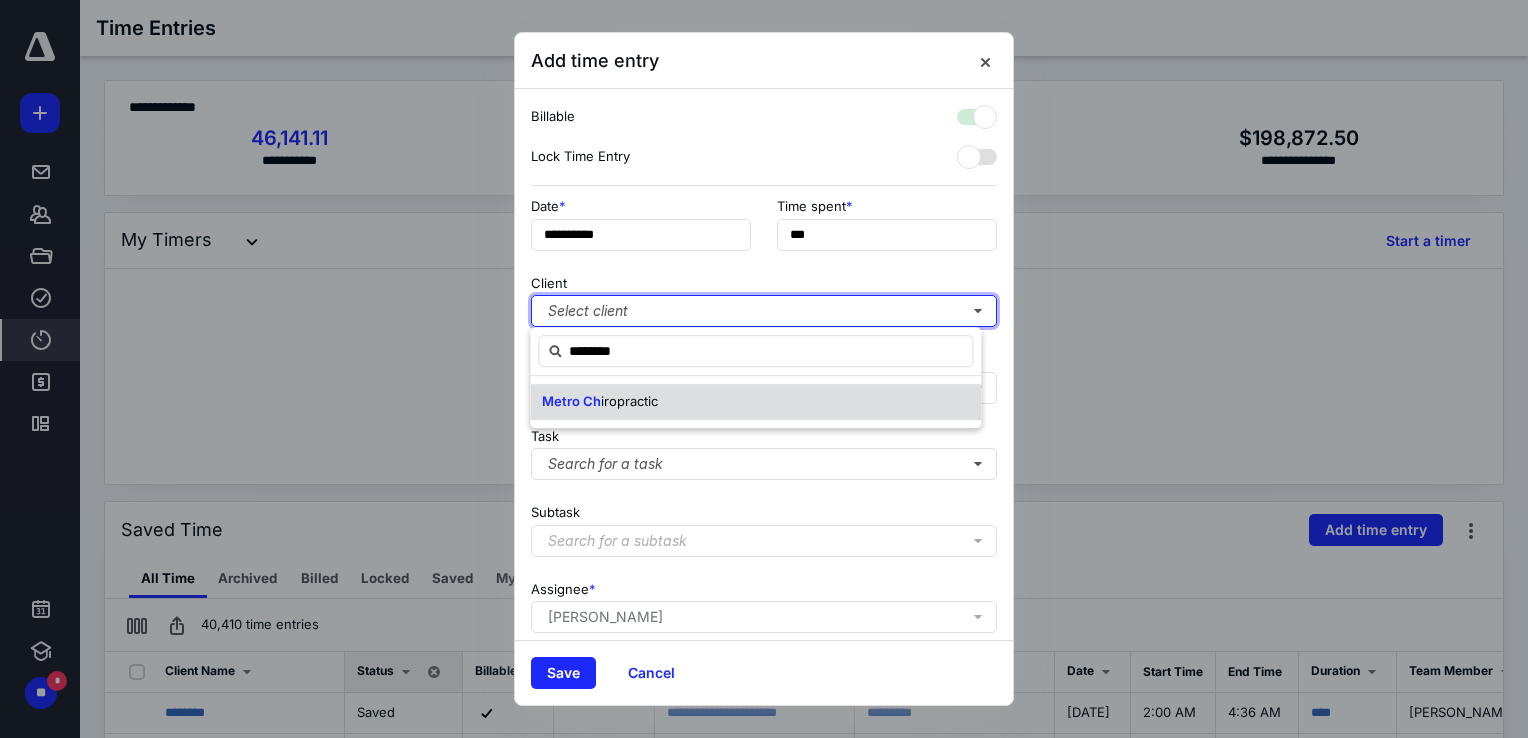 checkbox on "true" 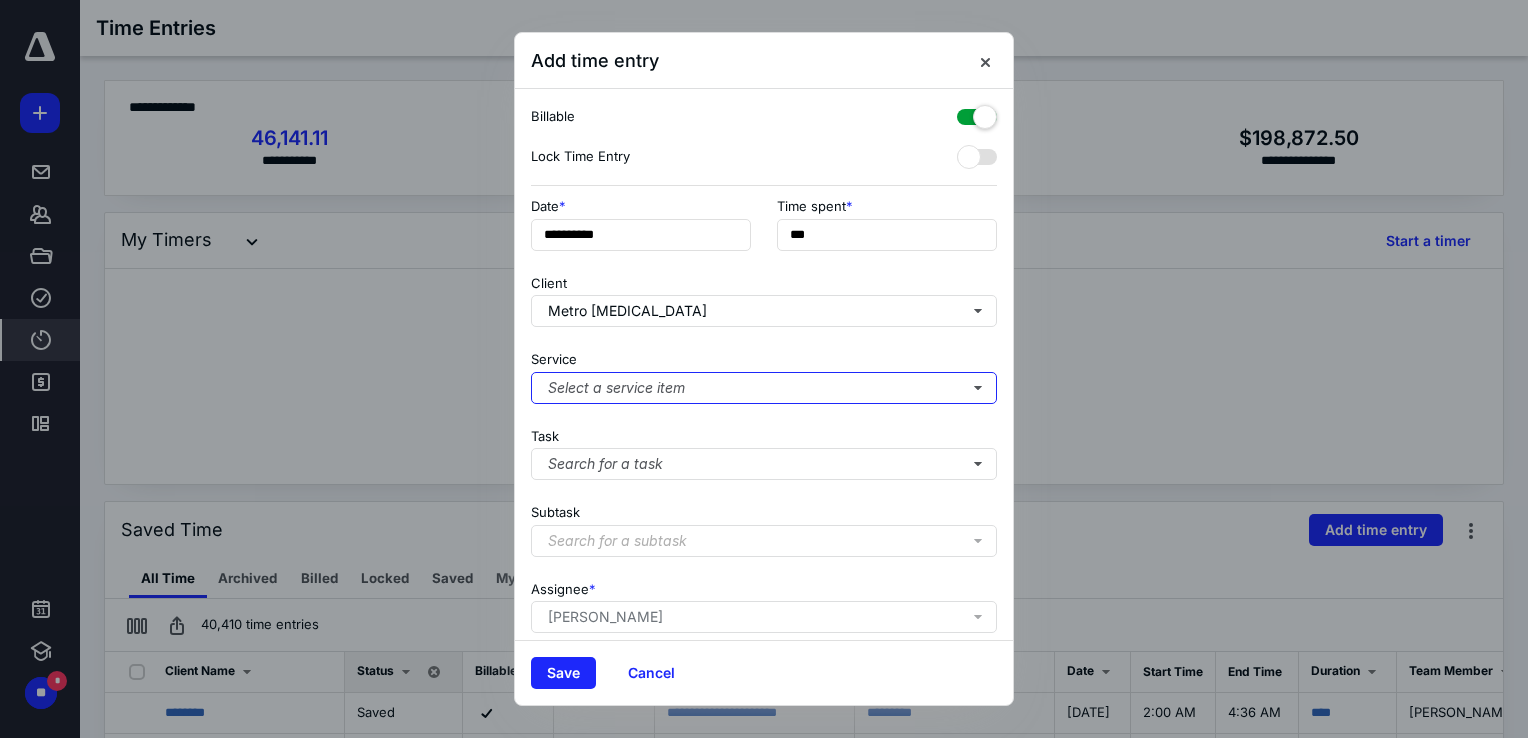 click on "Select a service item" at bounding box center (764, 388) 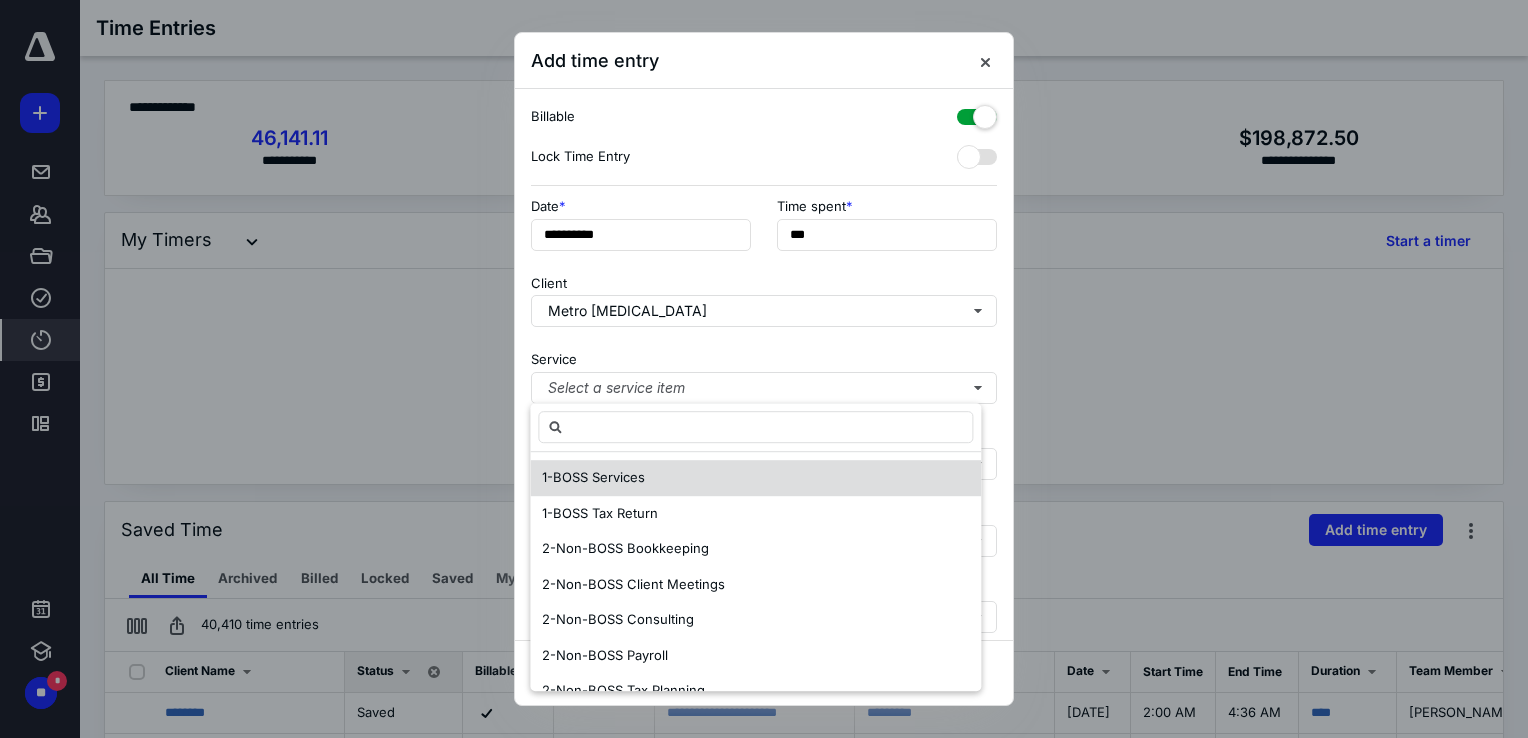 click on "1-BOSS Services" at bounding box center [593, 477] 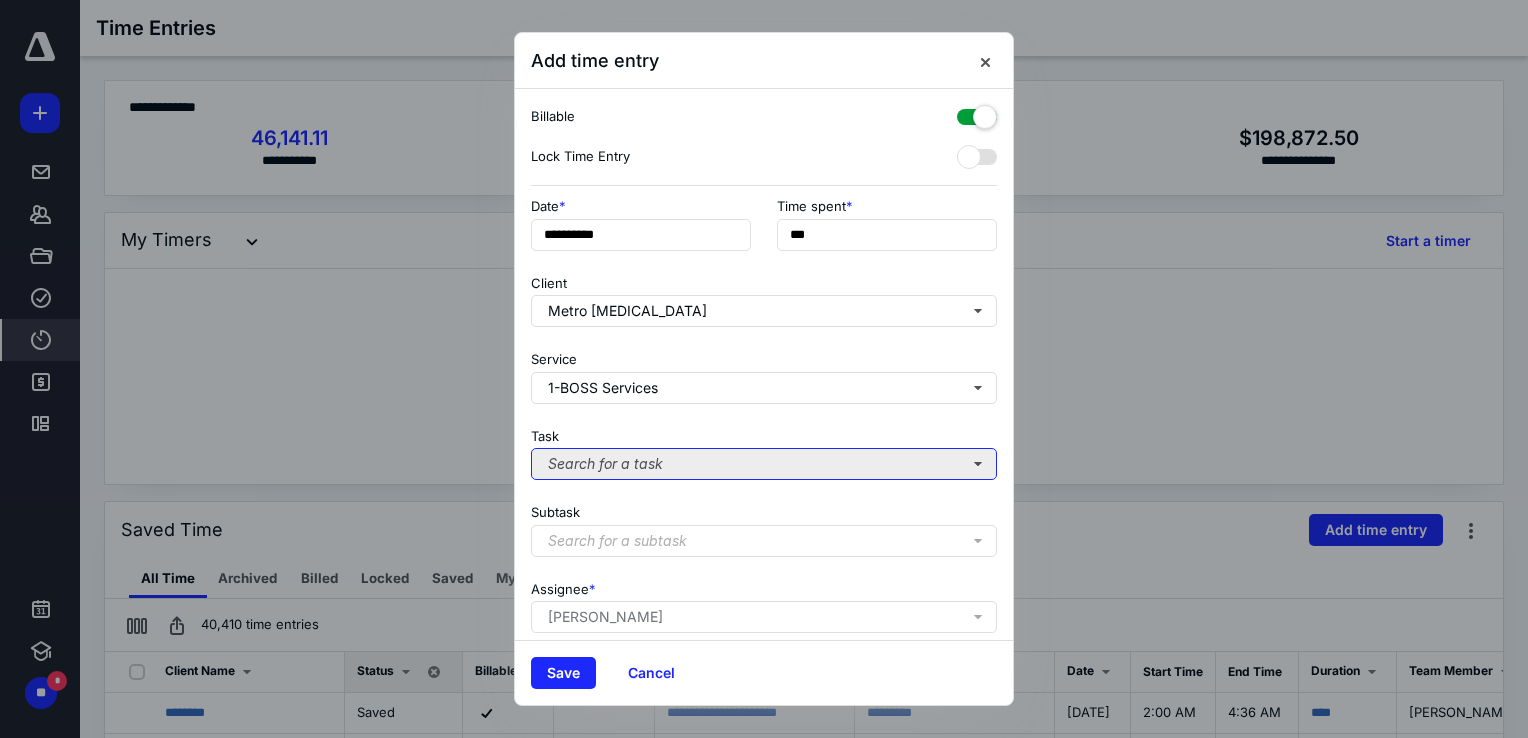 click on "Search for a task" at bounding box center [764, 464] 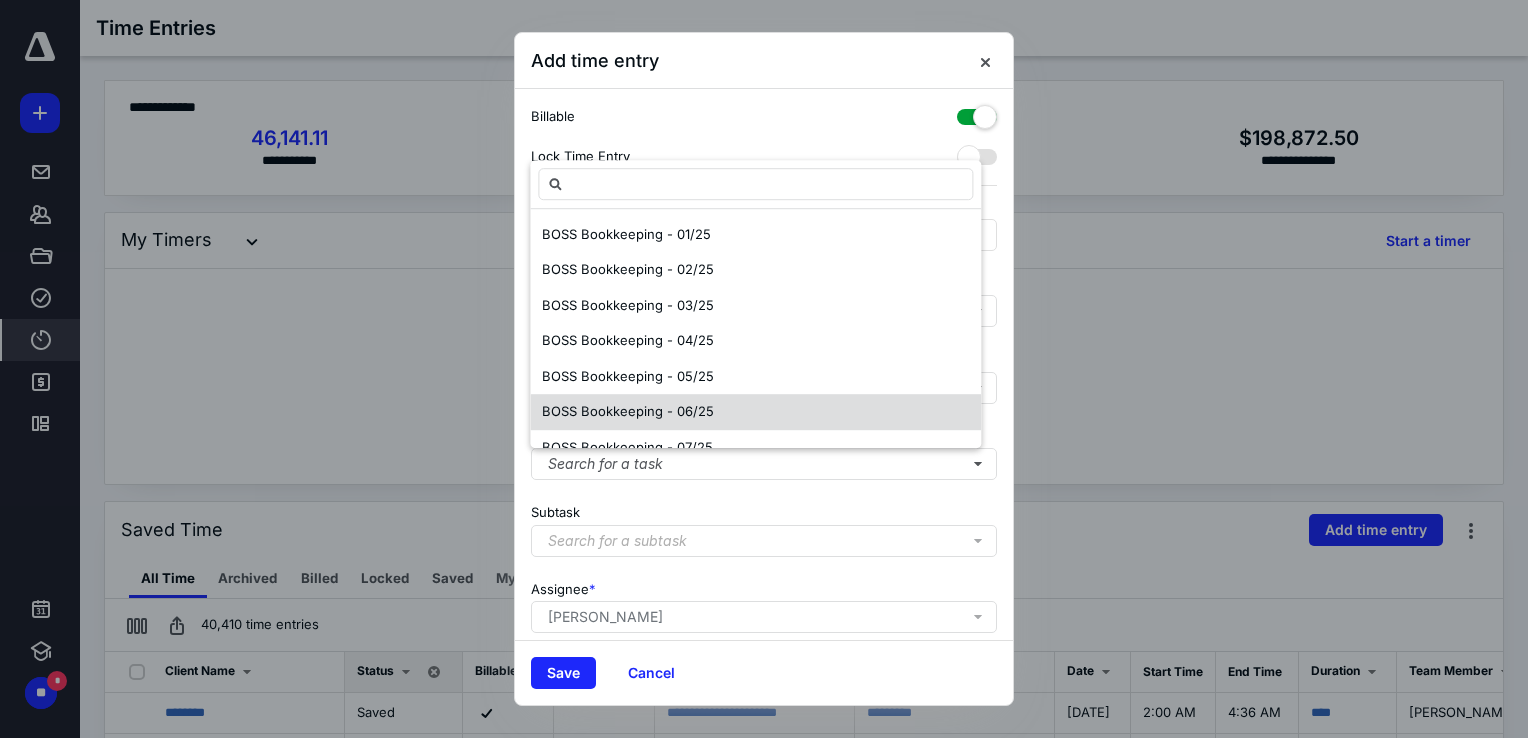 click on "BOSS Bookkeeping - 06/25" at bounding box center [628, 412] 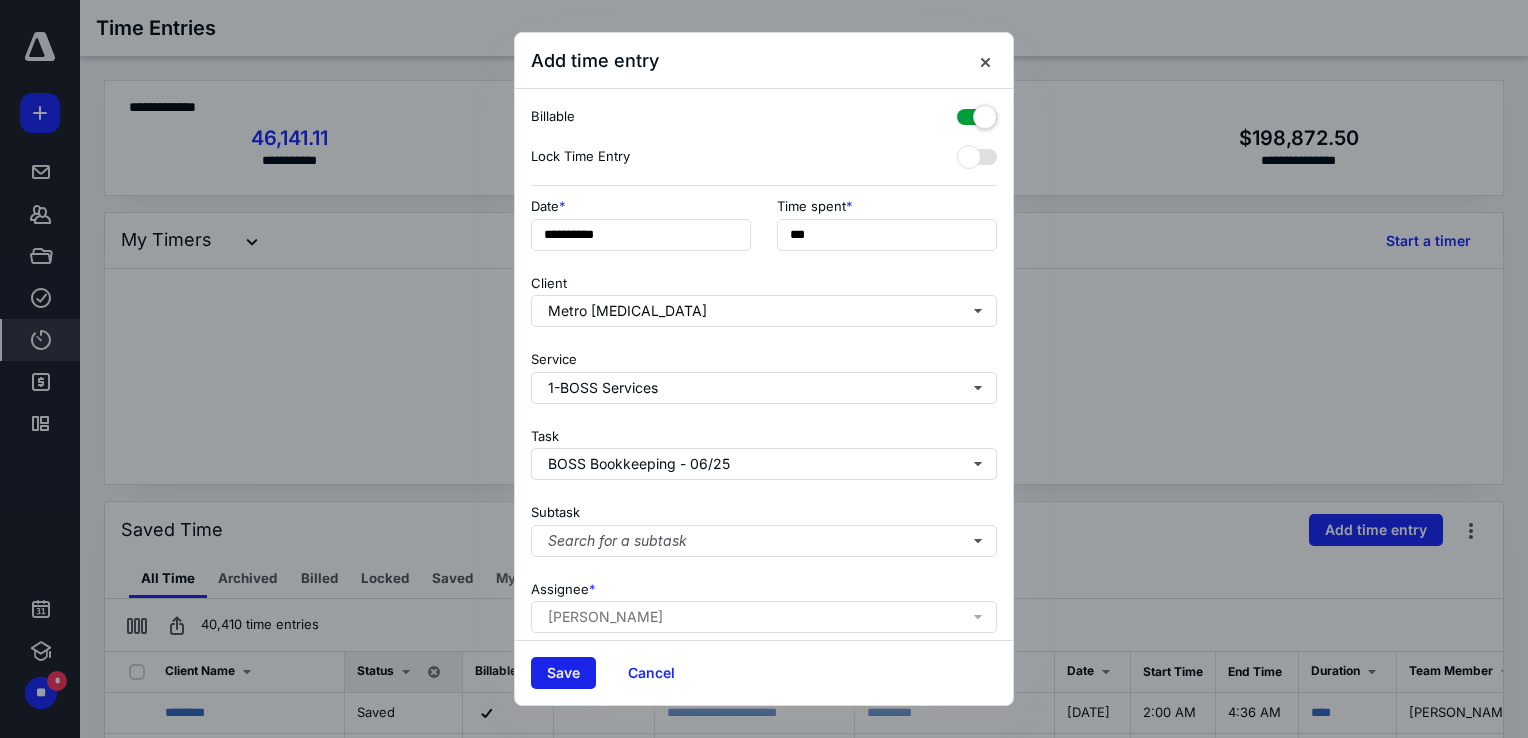 click on "Save" at bounding box center [563, 673] 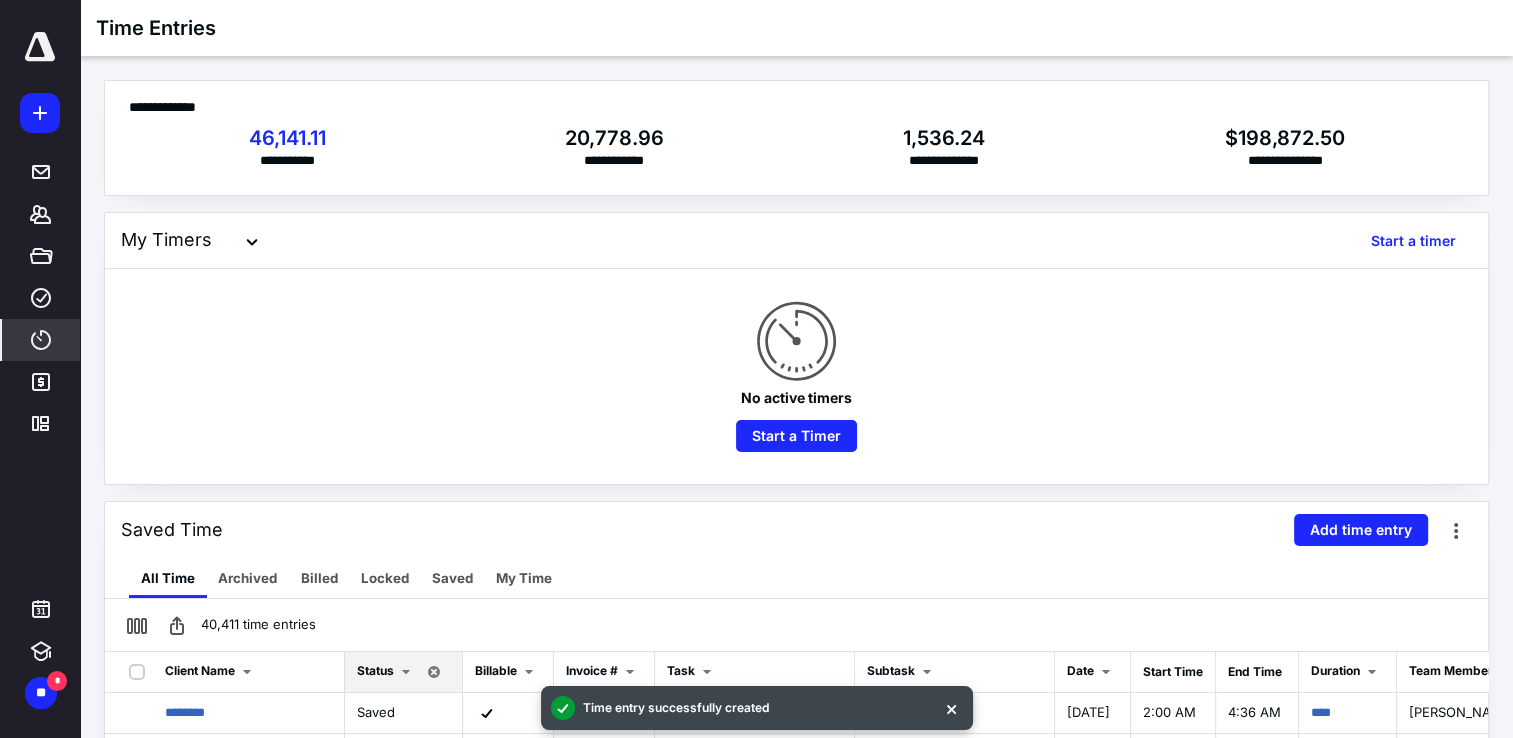 click on "Add time entry" at bounding box center (1361, 530) 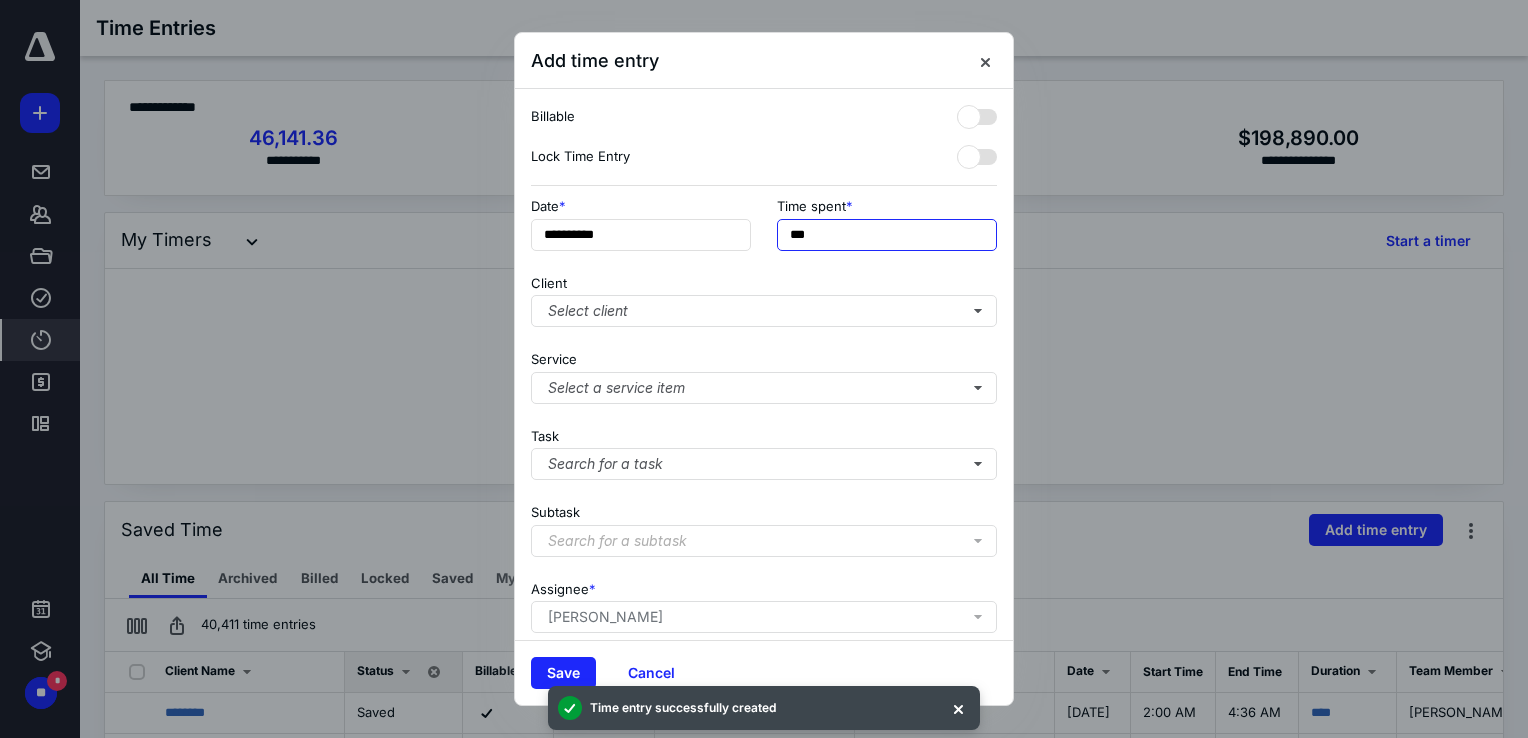 drag, startPoint x: 776, startPoint y: 242, endPoint x: 632, endPoint y: 210, distance: 147.51271 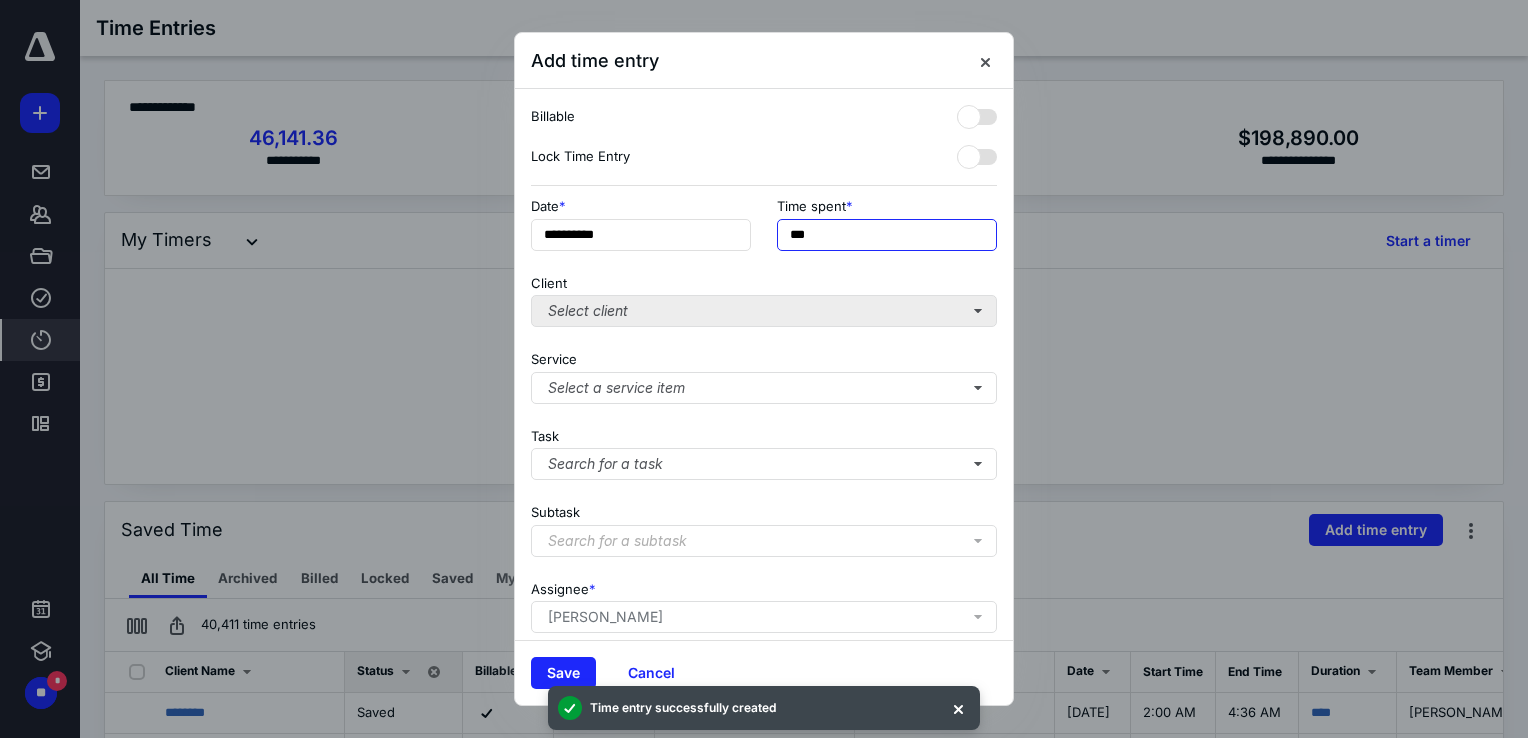 type on "***" 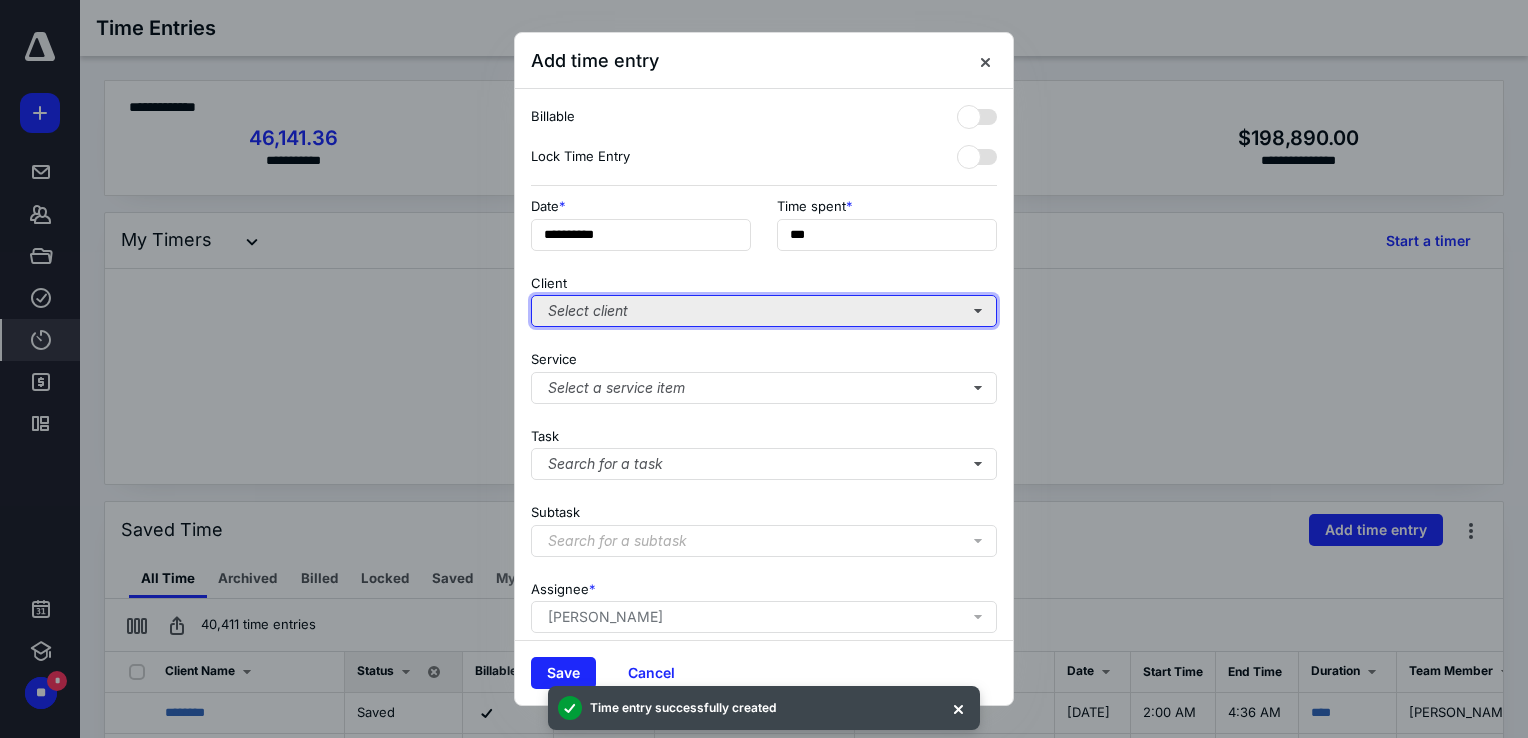 click on "Select client" at bounding box center [764, 311] 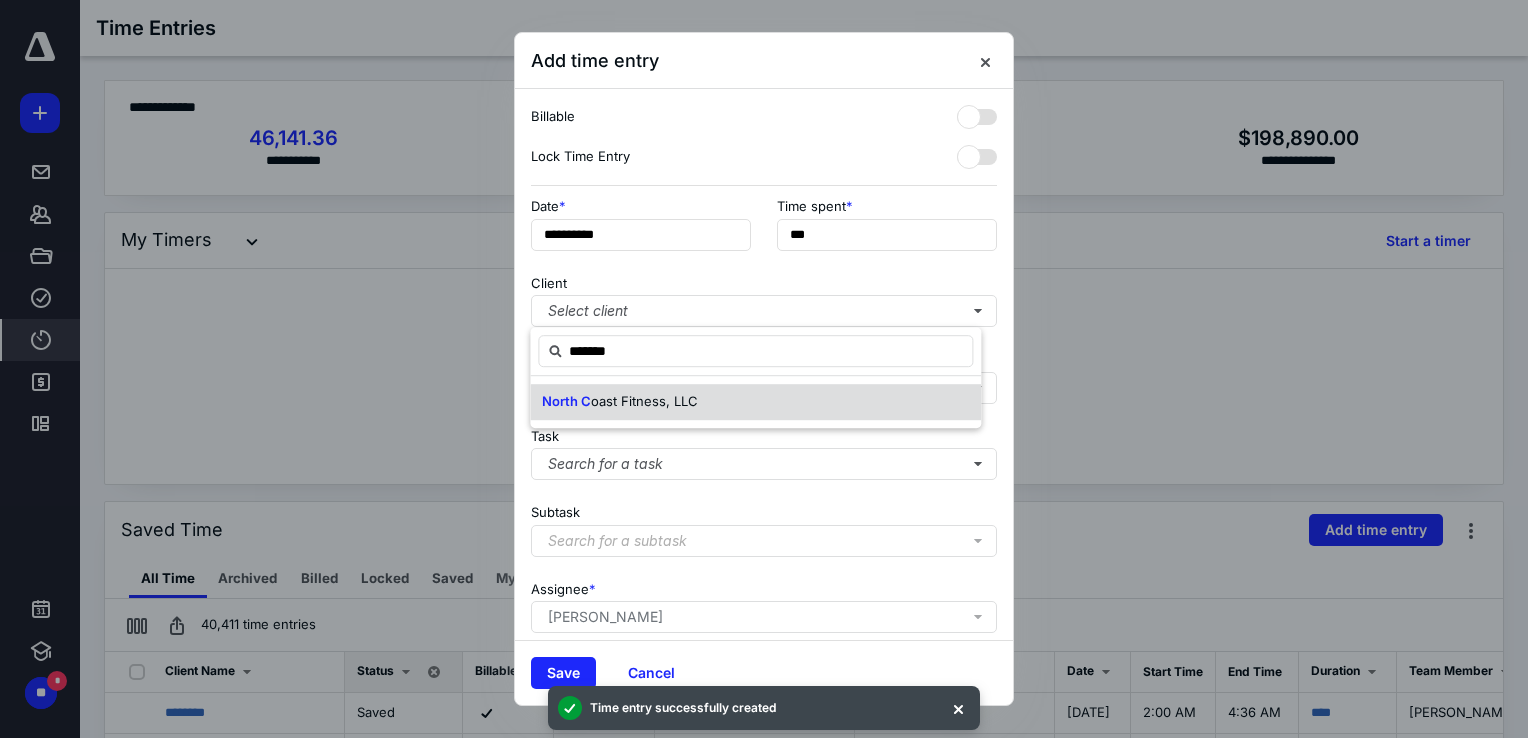 click on "North C oast Fitness, LLC" at bounding box center (755, 402) 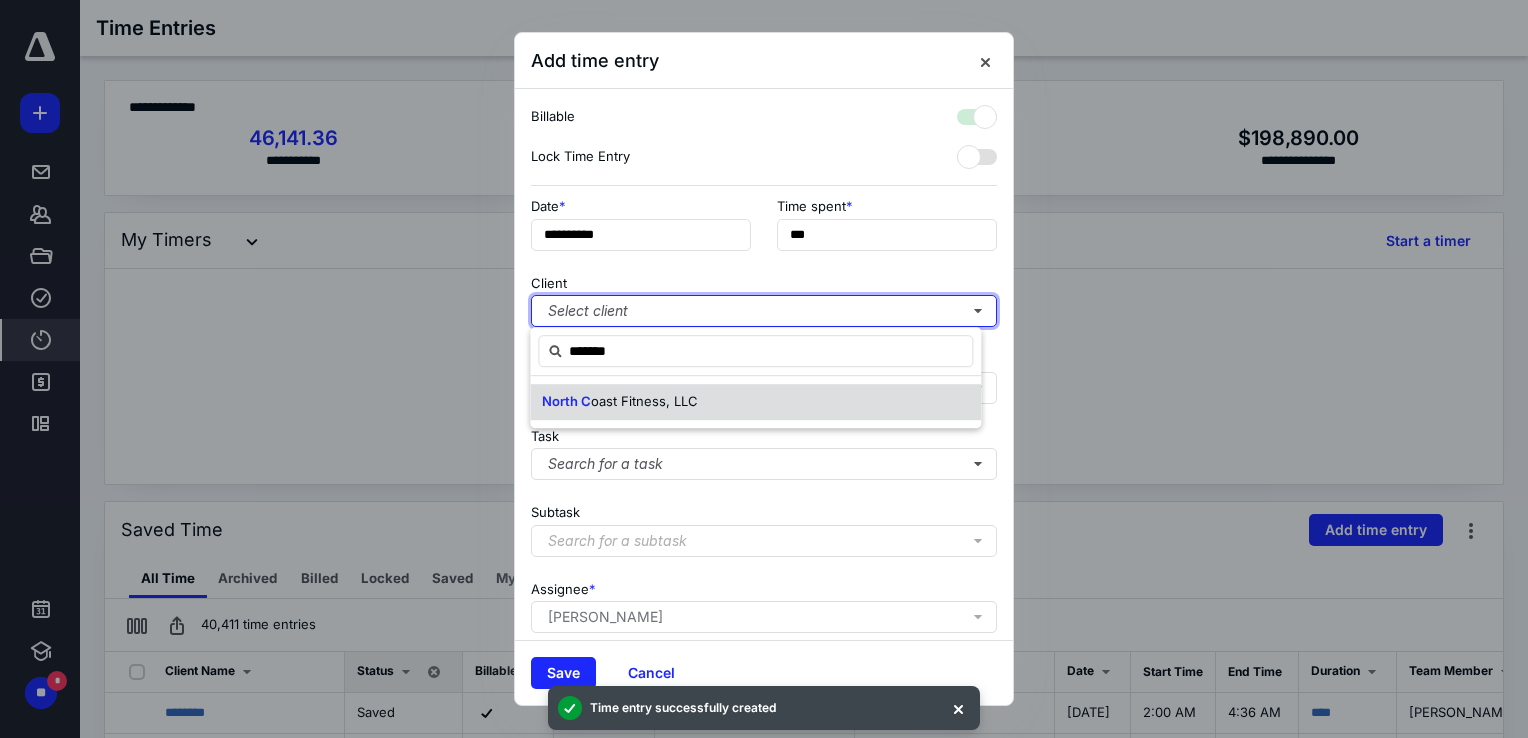 checkbox on "true" 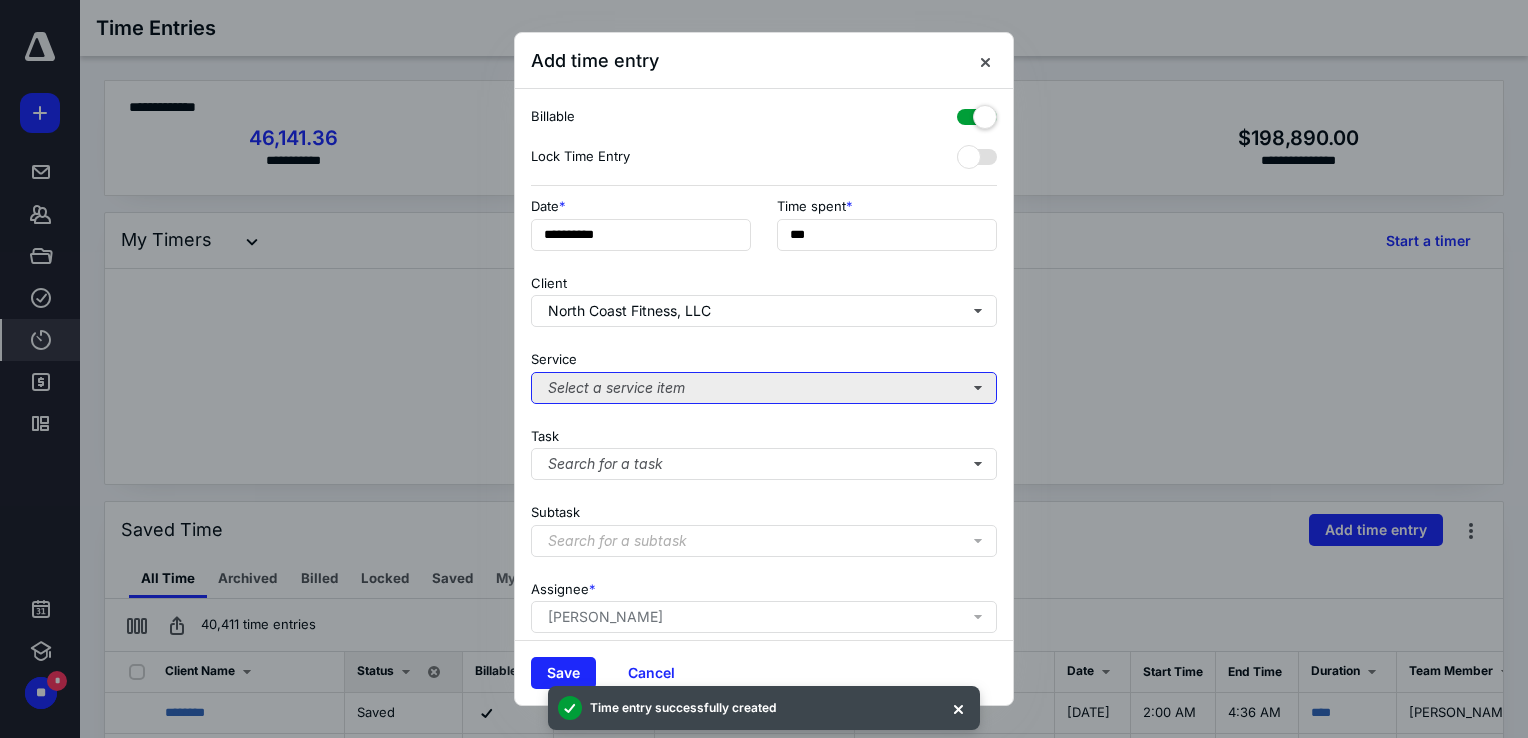 click on "Select a service item" at bounding box center (764, 388) 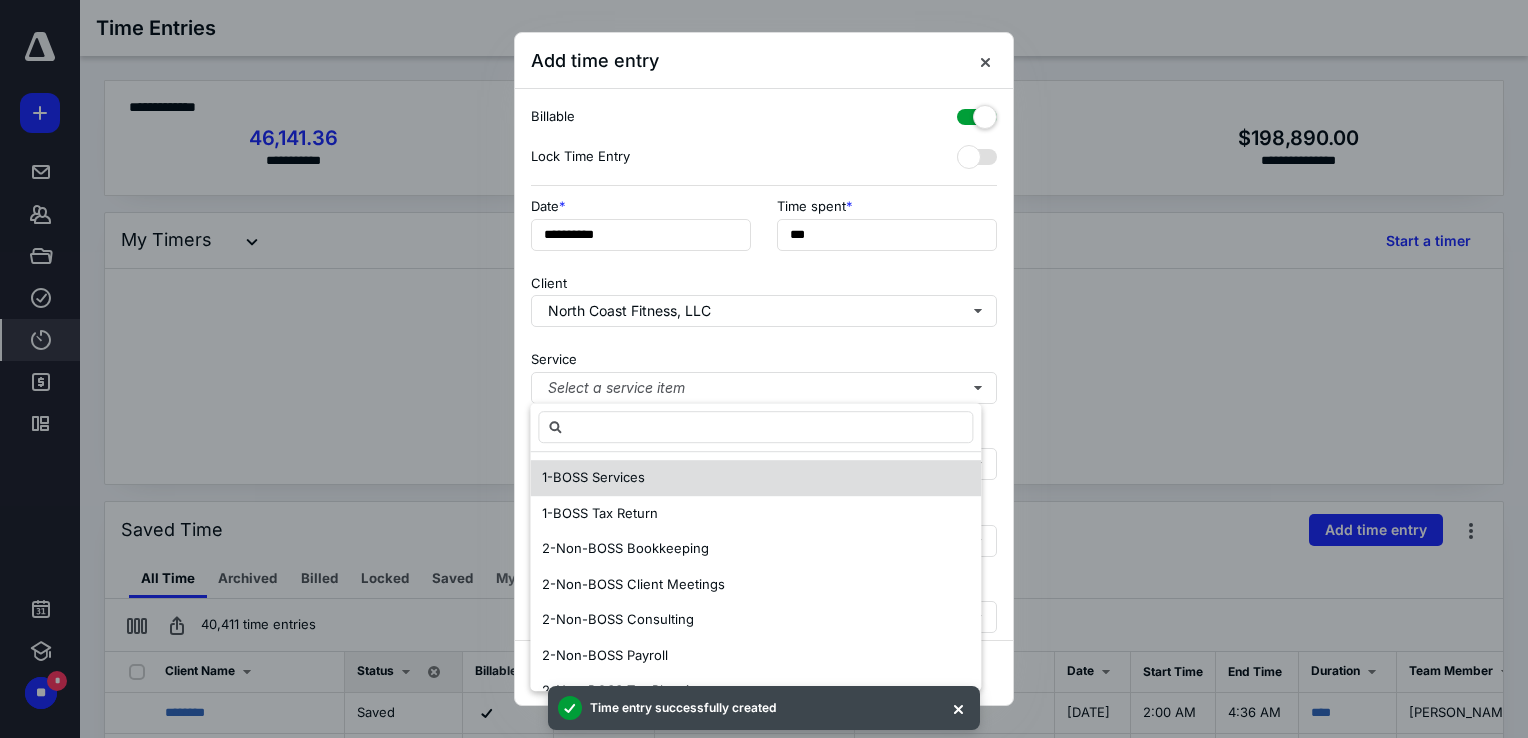 click on "1-BOSS Services" at bounding box center [755, 478] 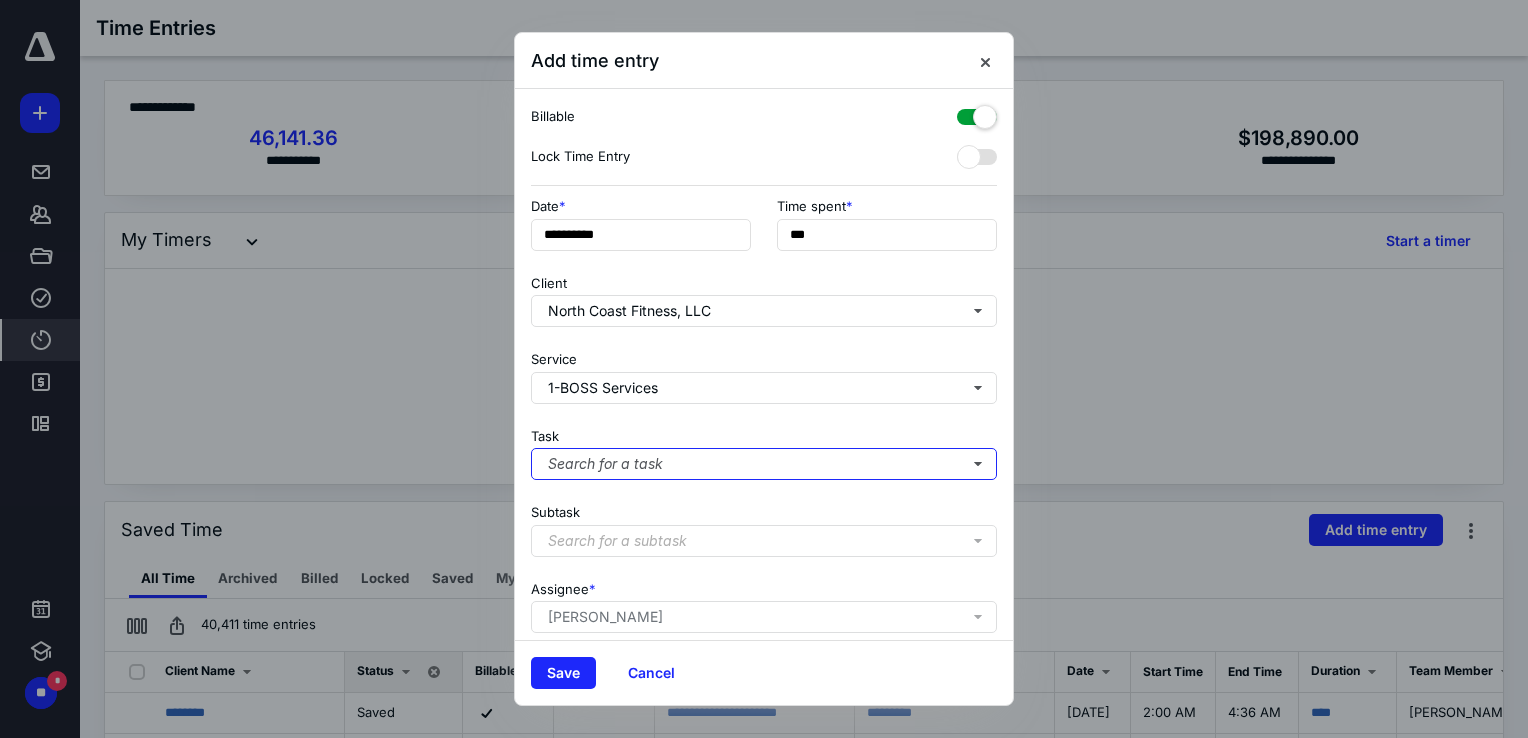 click on "Search for a task" at bounding box center [764, 464] 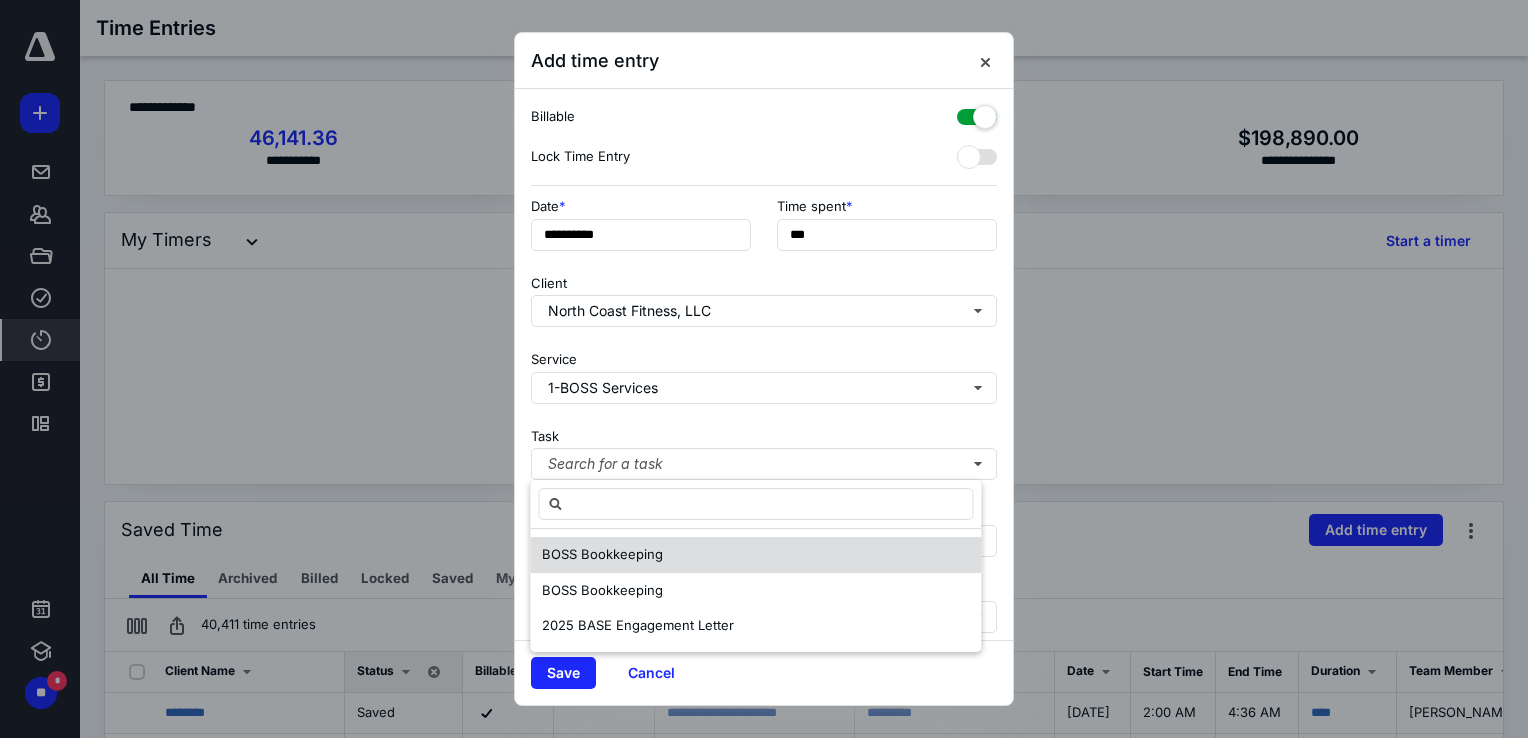 click on "BOSS Bookkeeping" at bounding box center (755, 555) 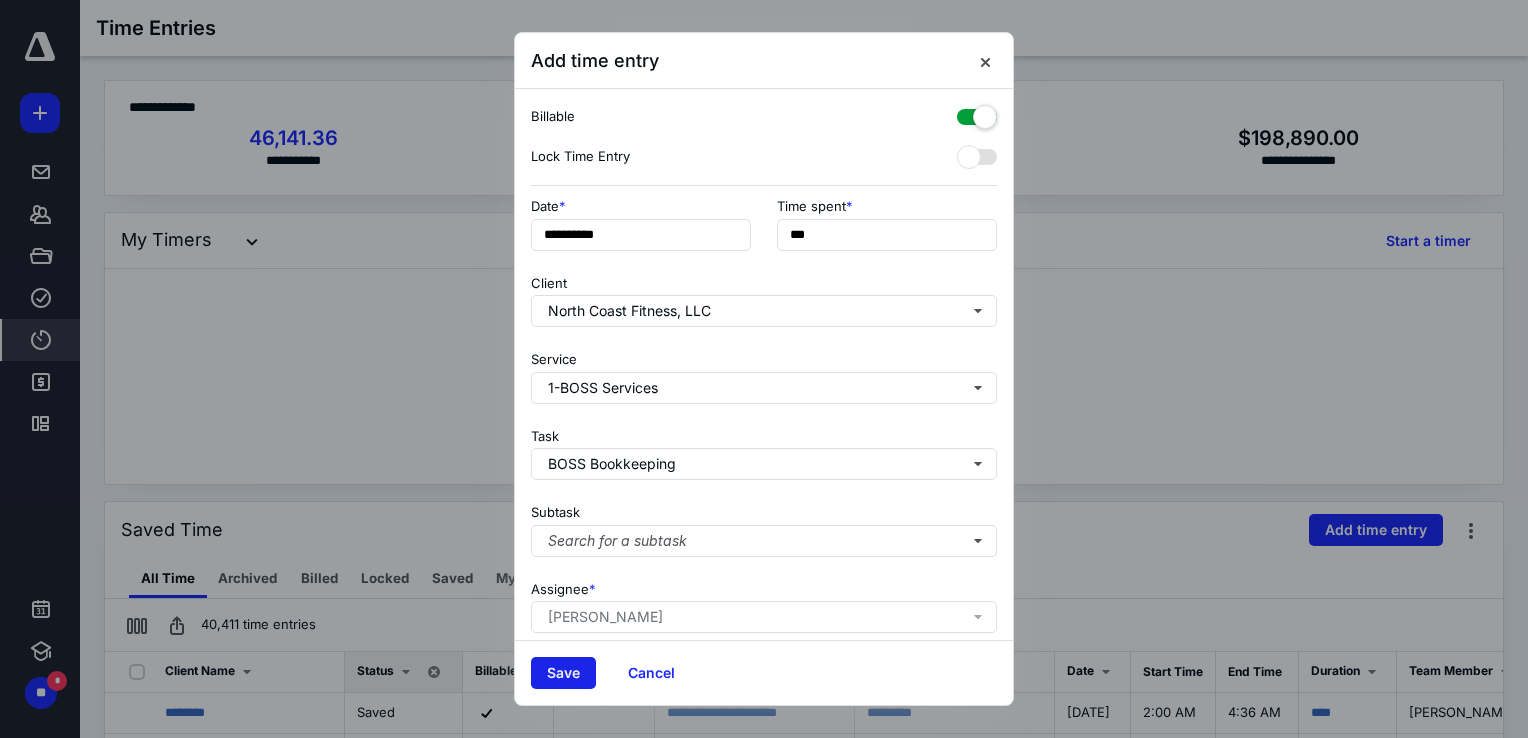 click on "Save" at bounding box center (563, 673) 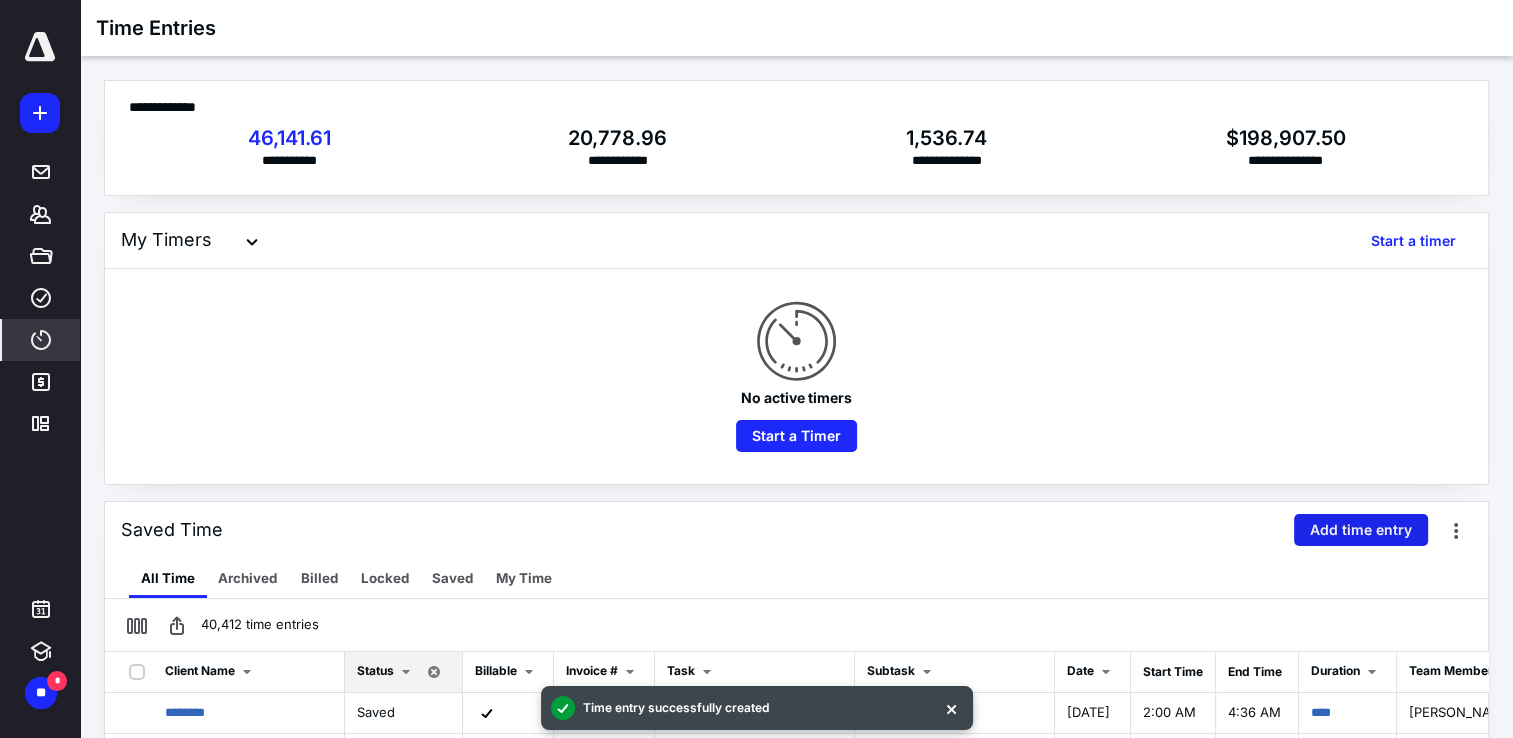 click on "Add time entry" at bounding box center [1361, 530] 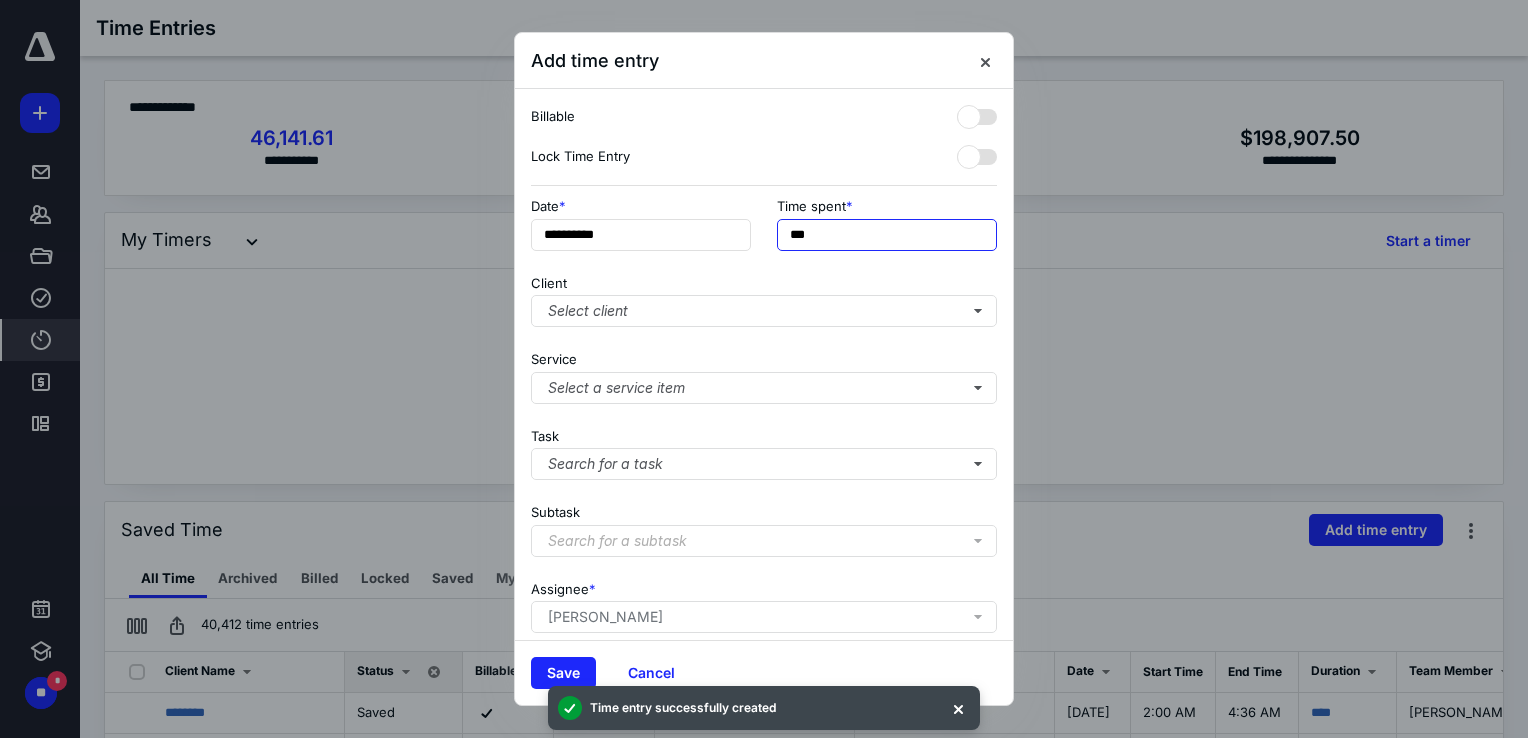 drag, startPoint x: 895, startPoint y: 235, endPoint x: 416, endPoint y: 94, distance: 499.32153 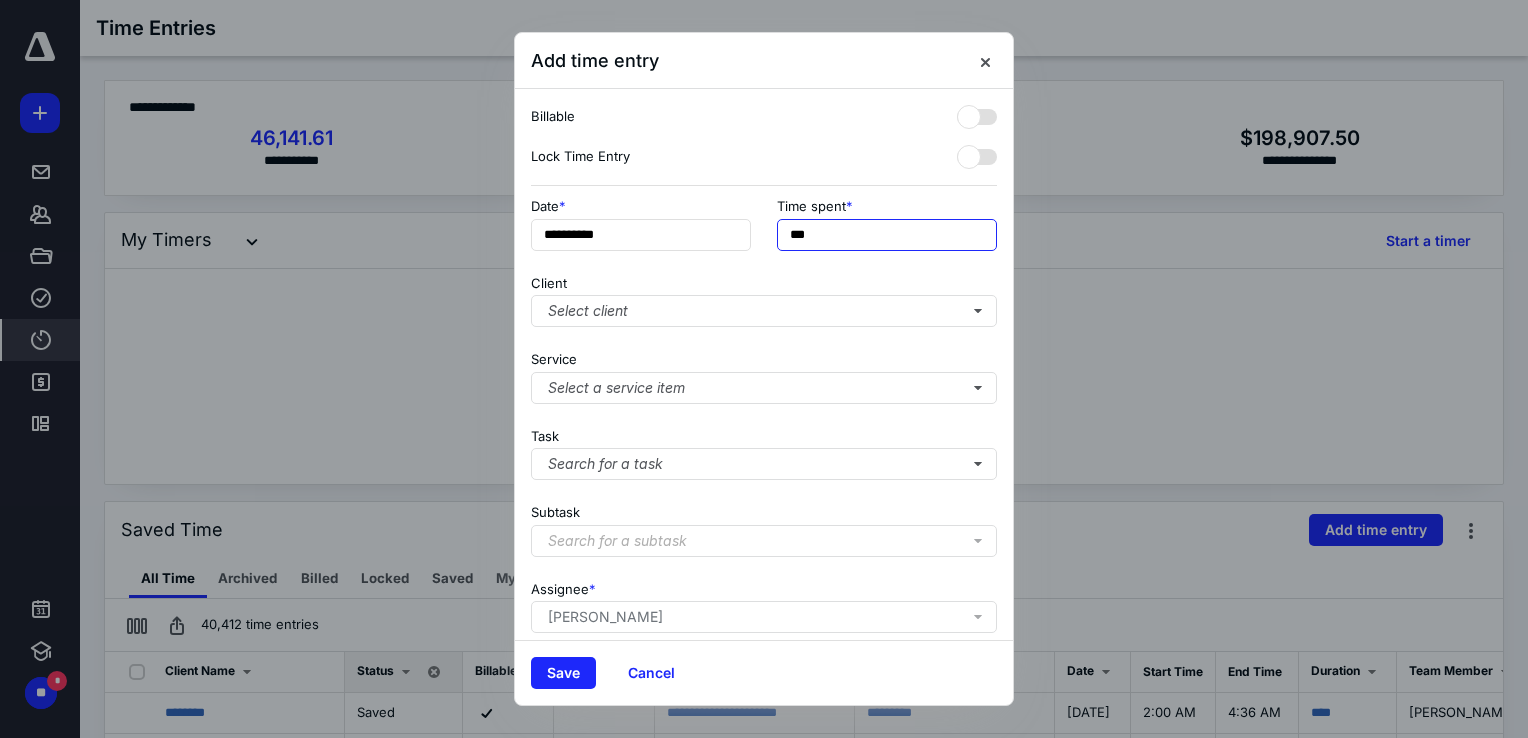 type on "***" 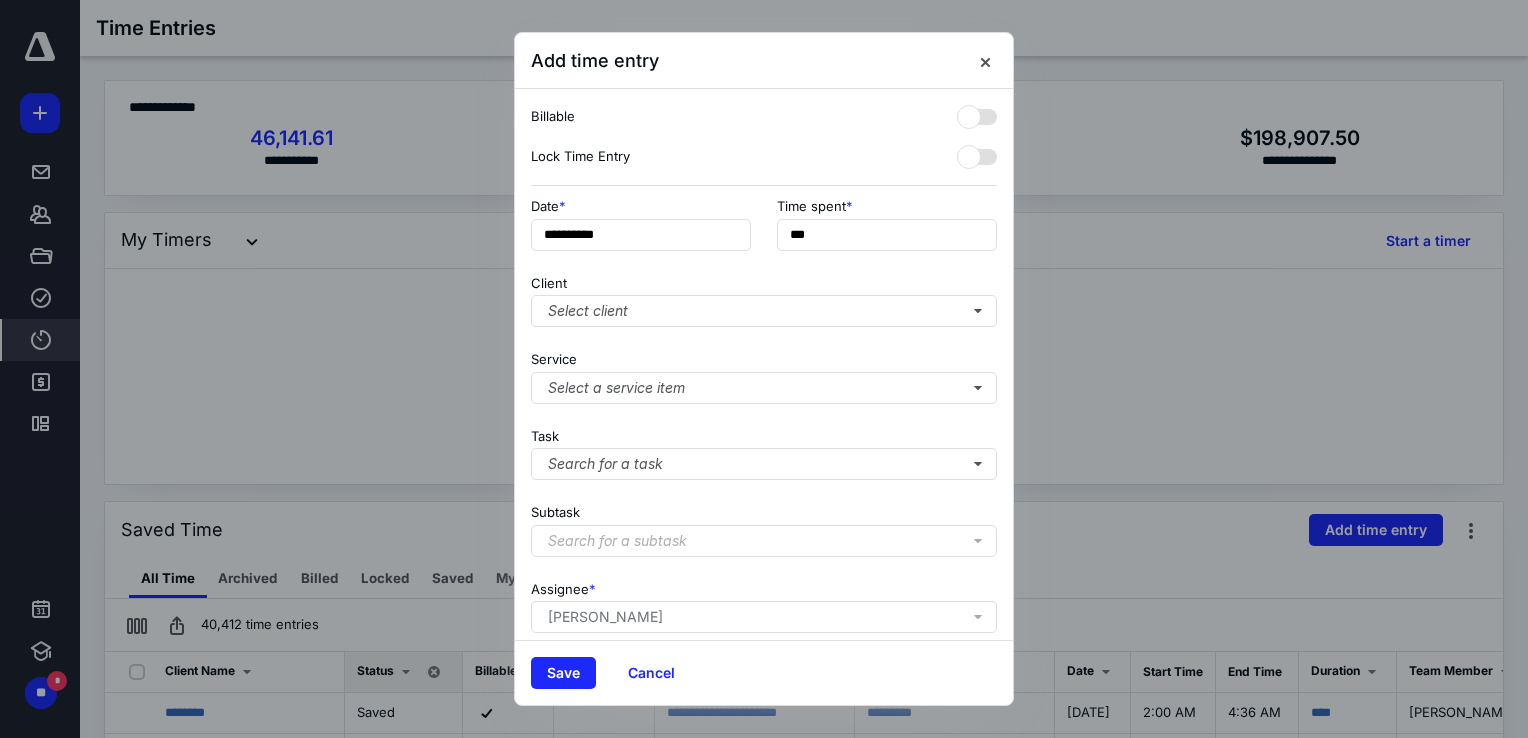 click on "**********" at bounding box center [764, 364] 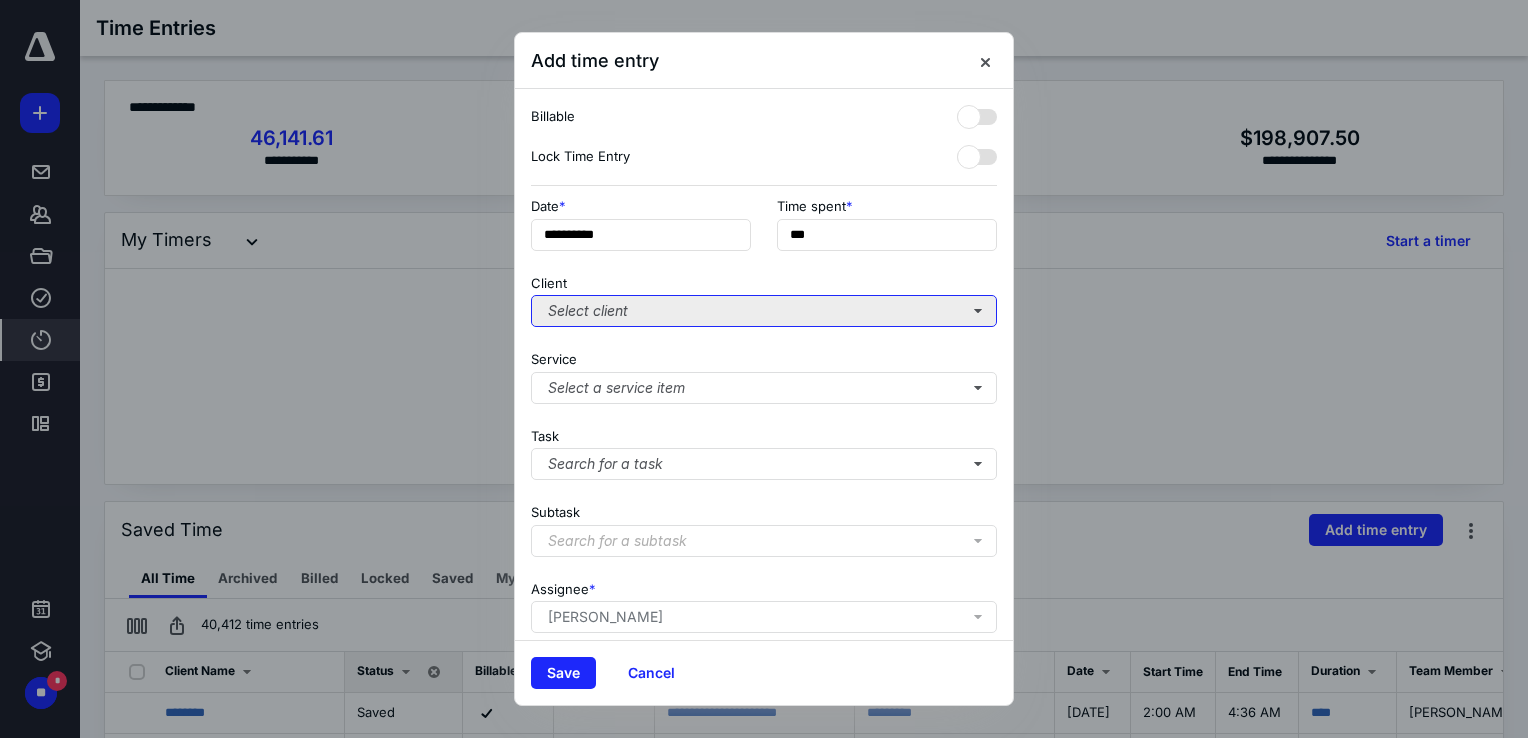 click on "Select client" at bounding box center (764, 311) 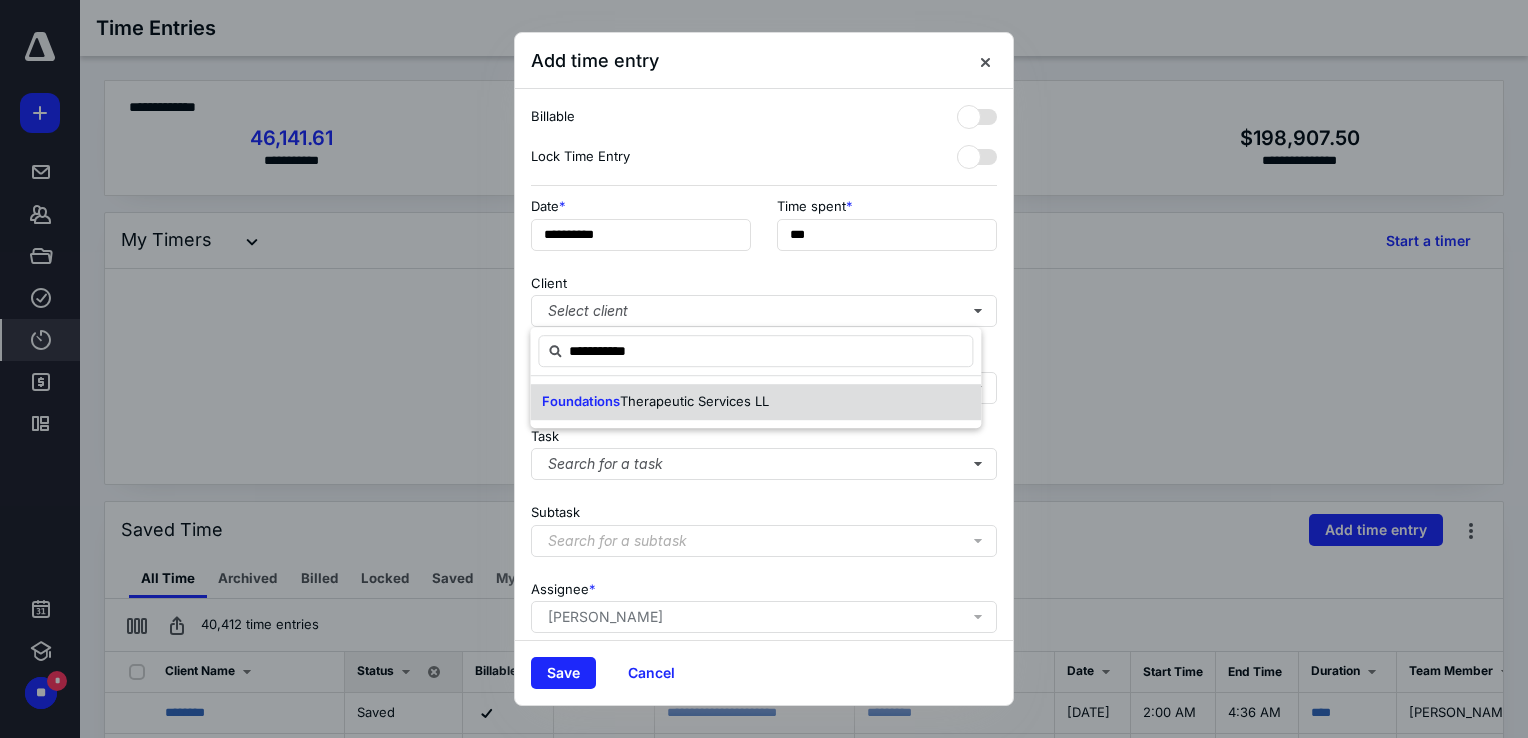 click on "Foundations" at bounding box center (581, 401) 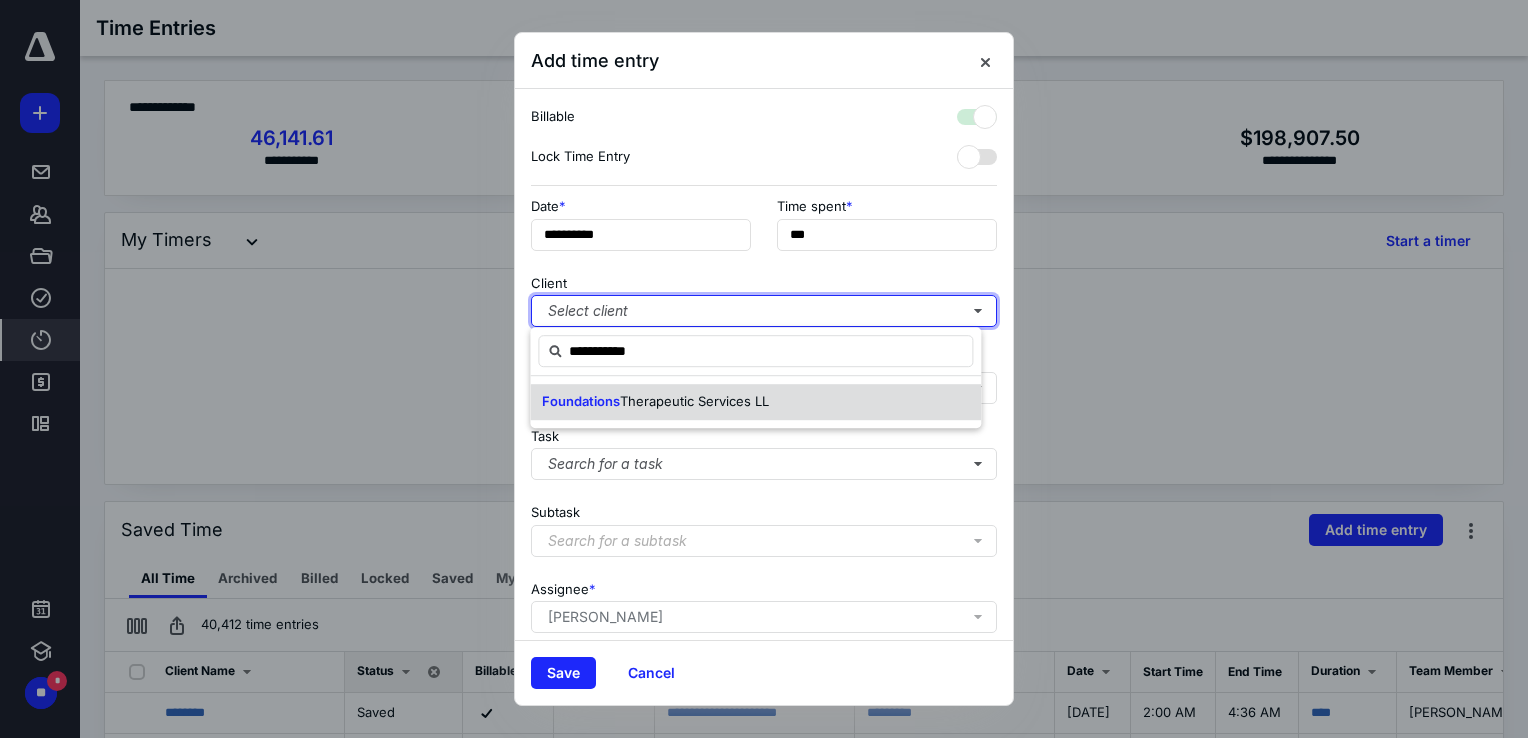 checkbox on "true" 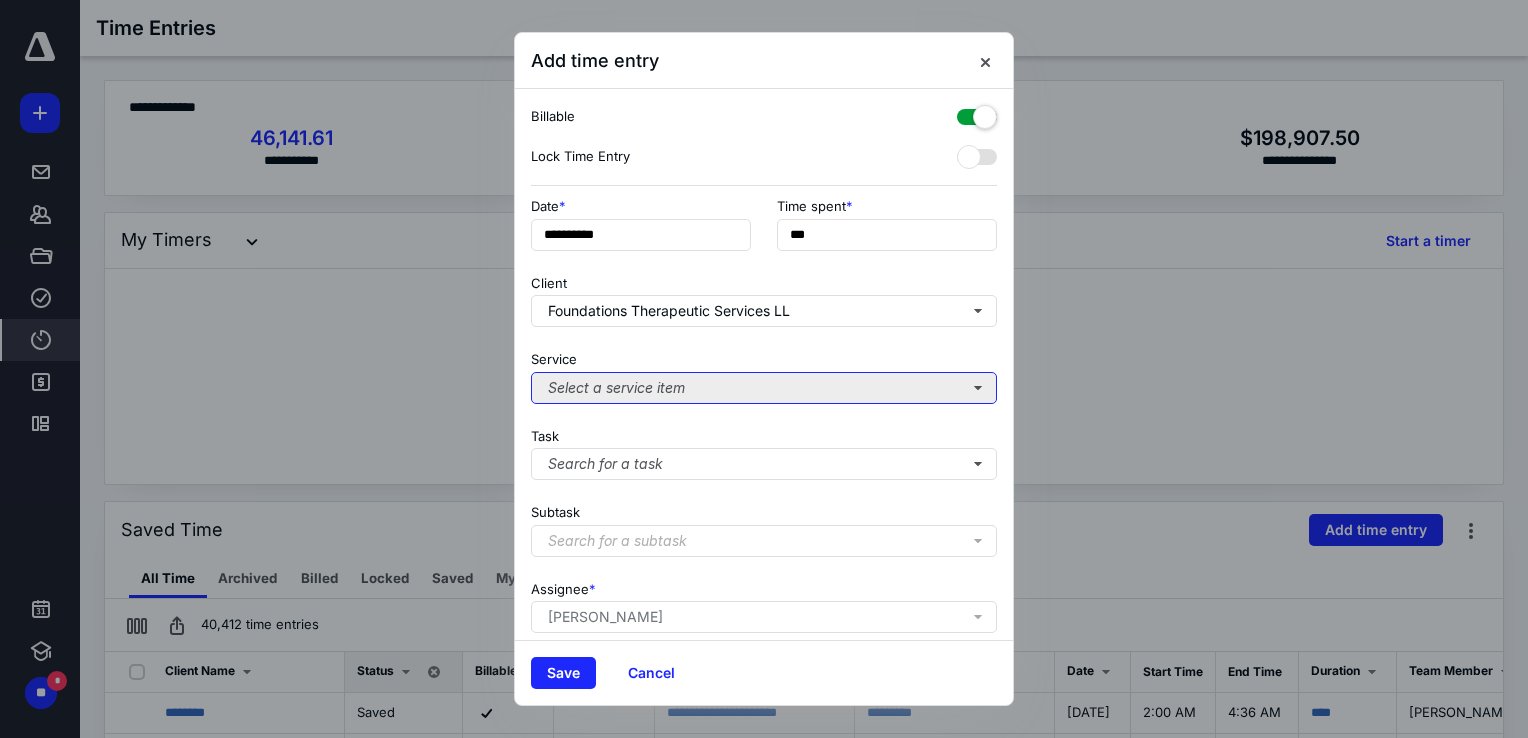click on "Select a service item" at bounding box center [764, 388] 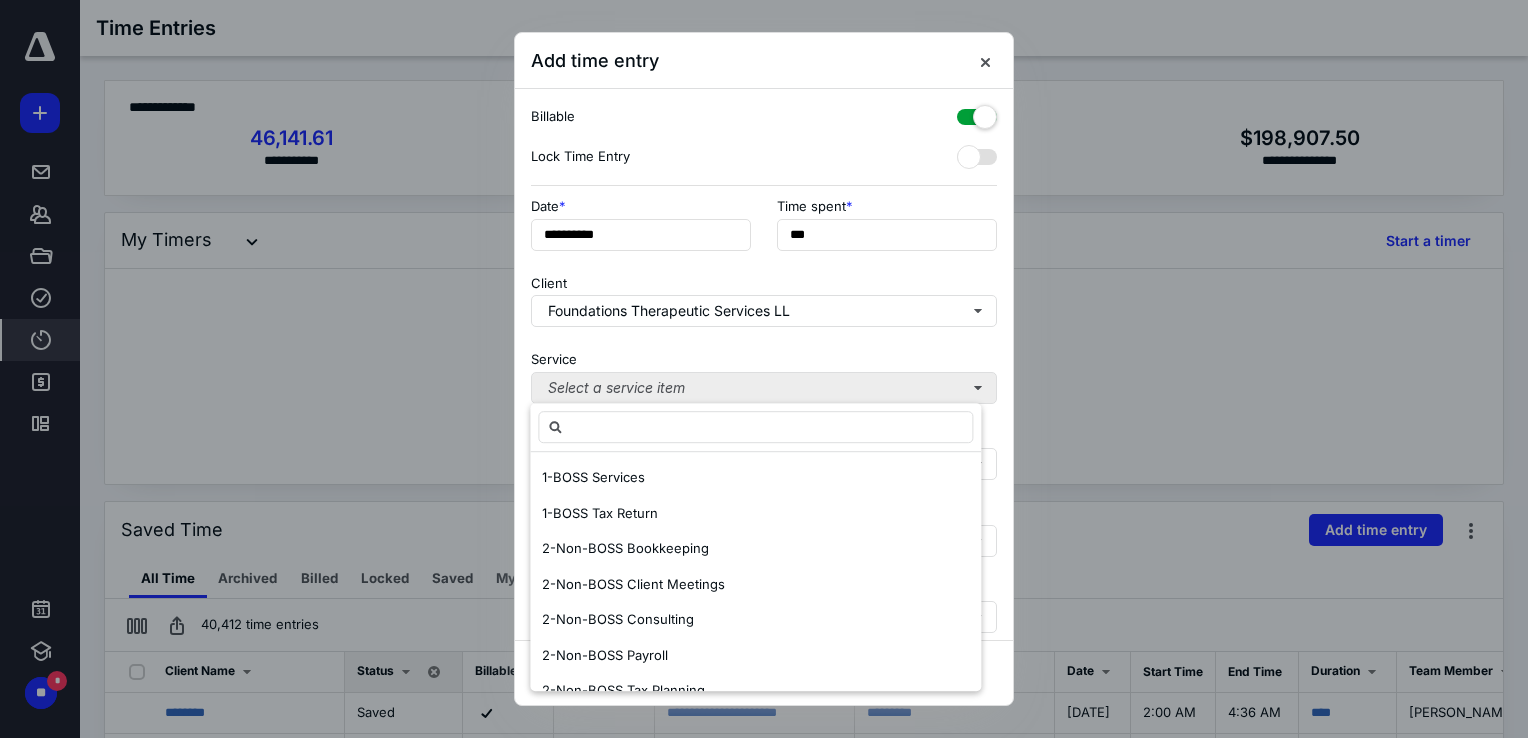 click on "1-BOSS Services" at bounding box center (593, 477) 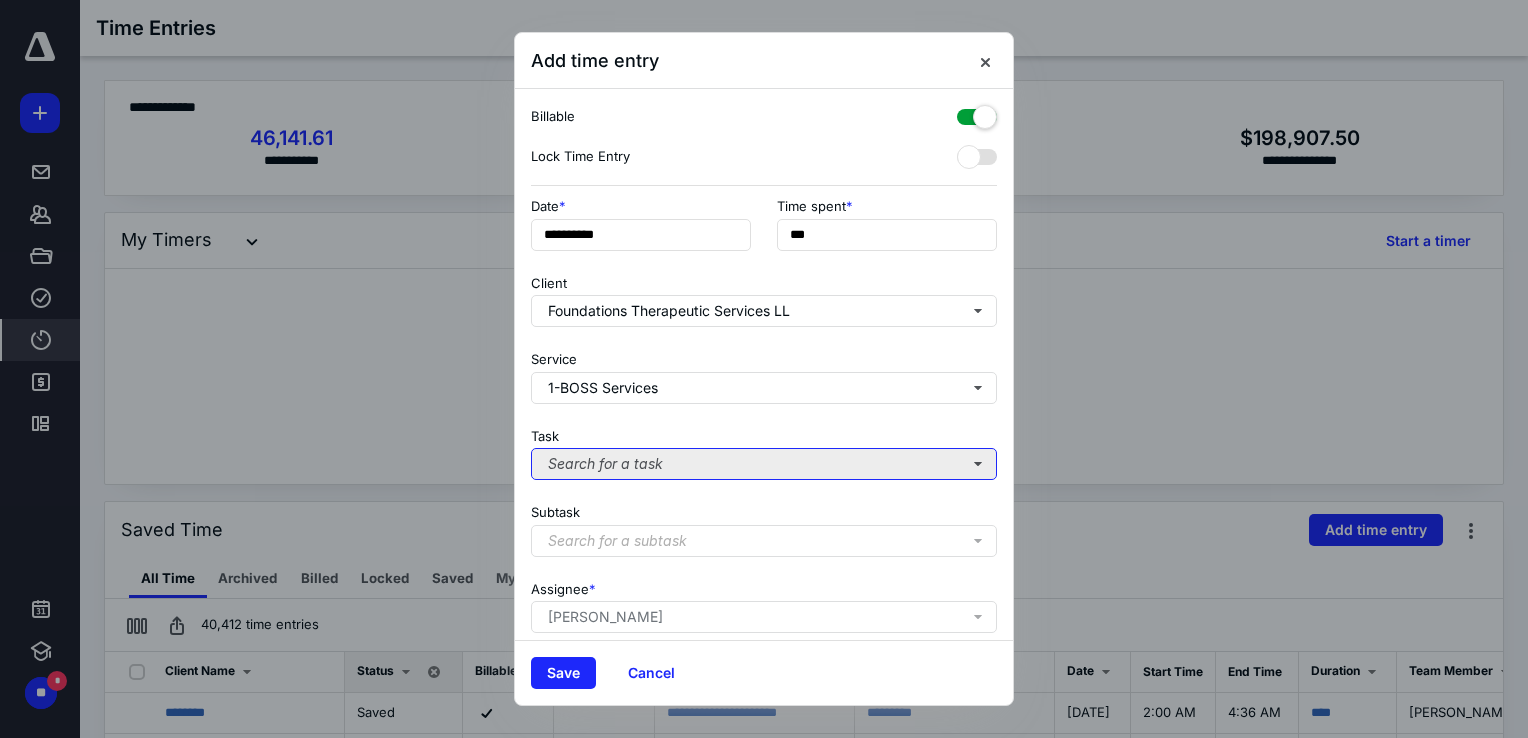 click on "Search for a task" at bounding box center [764, 464] 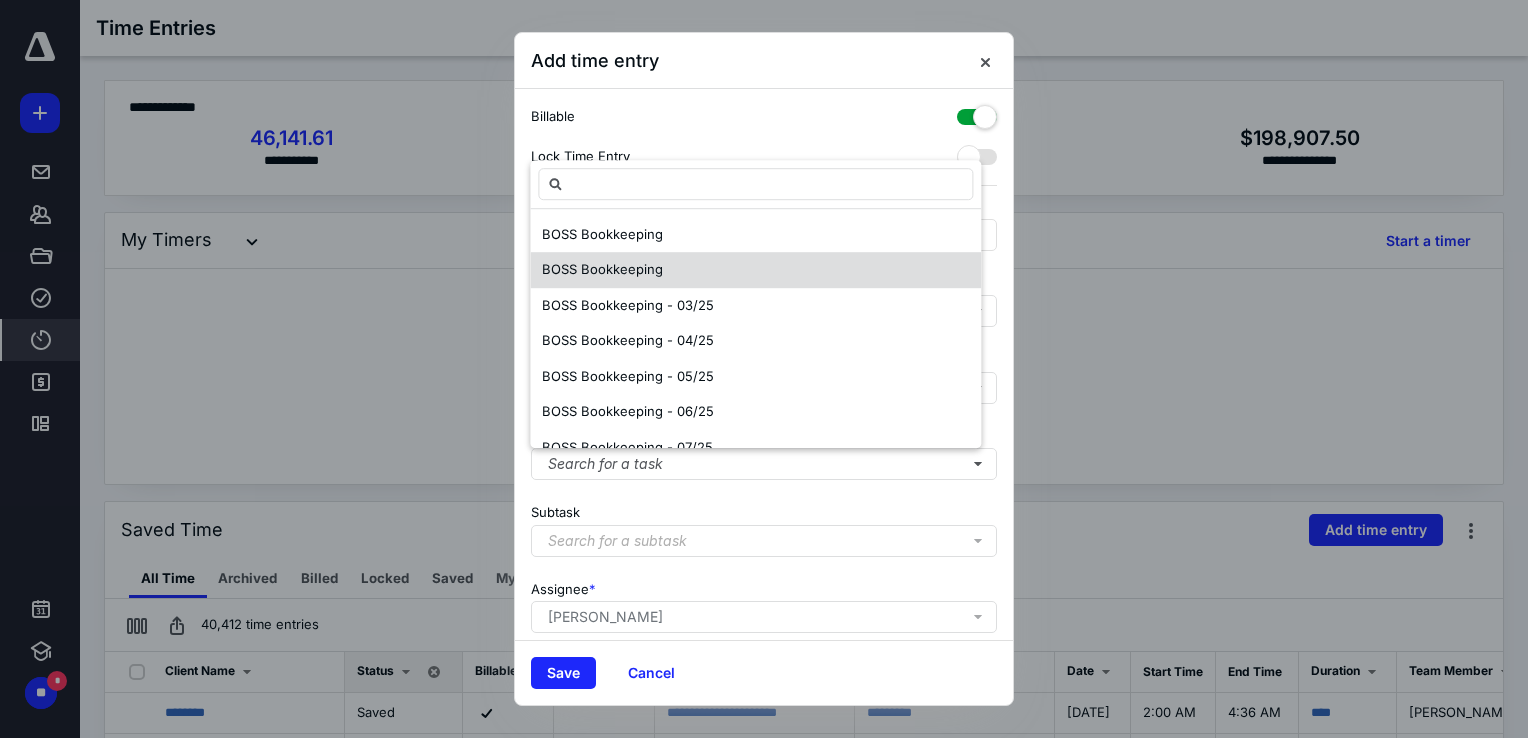 click on "BOSS Bookkeeping" at bounding box center (602, 271) 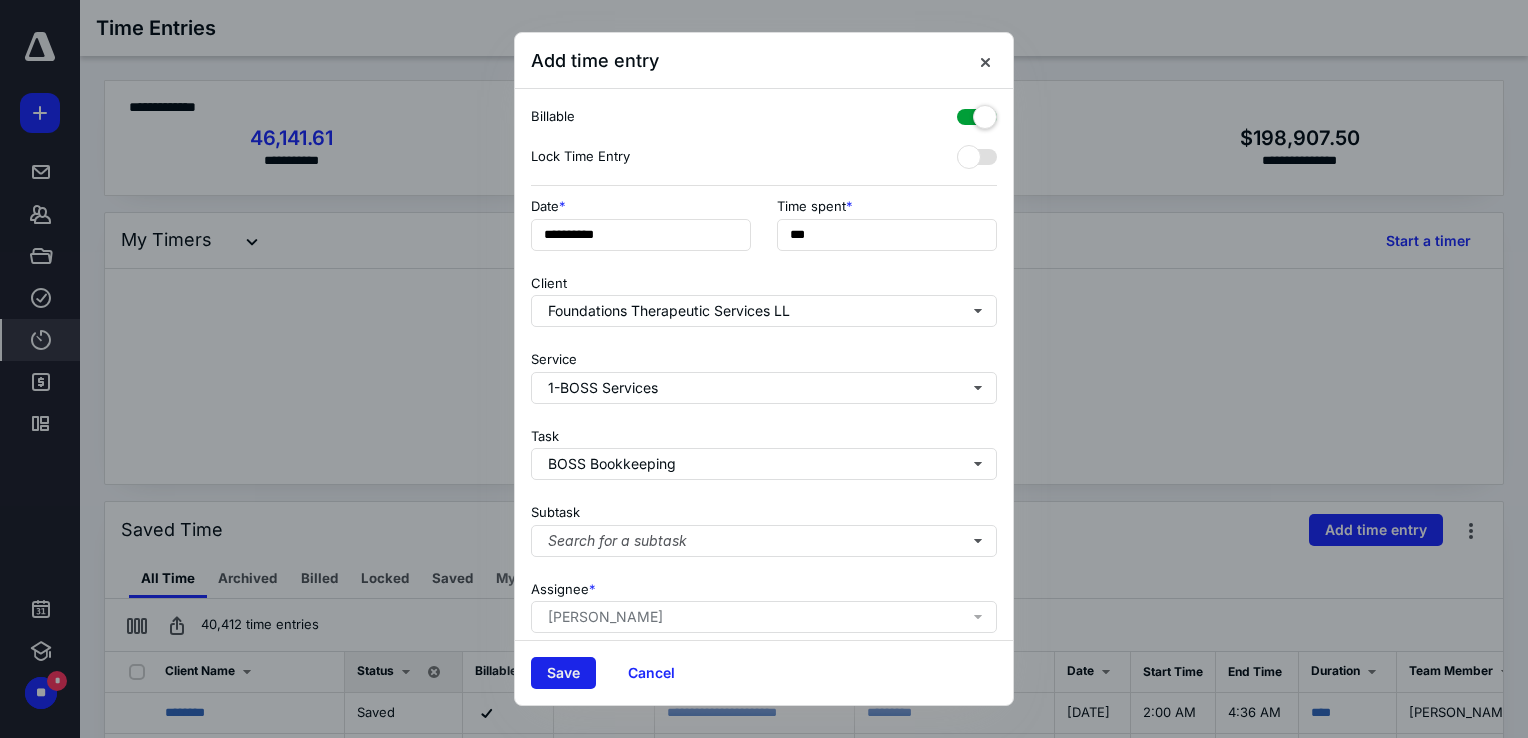 click on "Save" at bounding box center [563, 673] 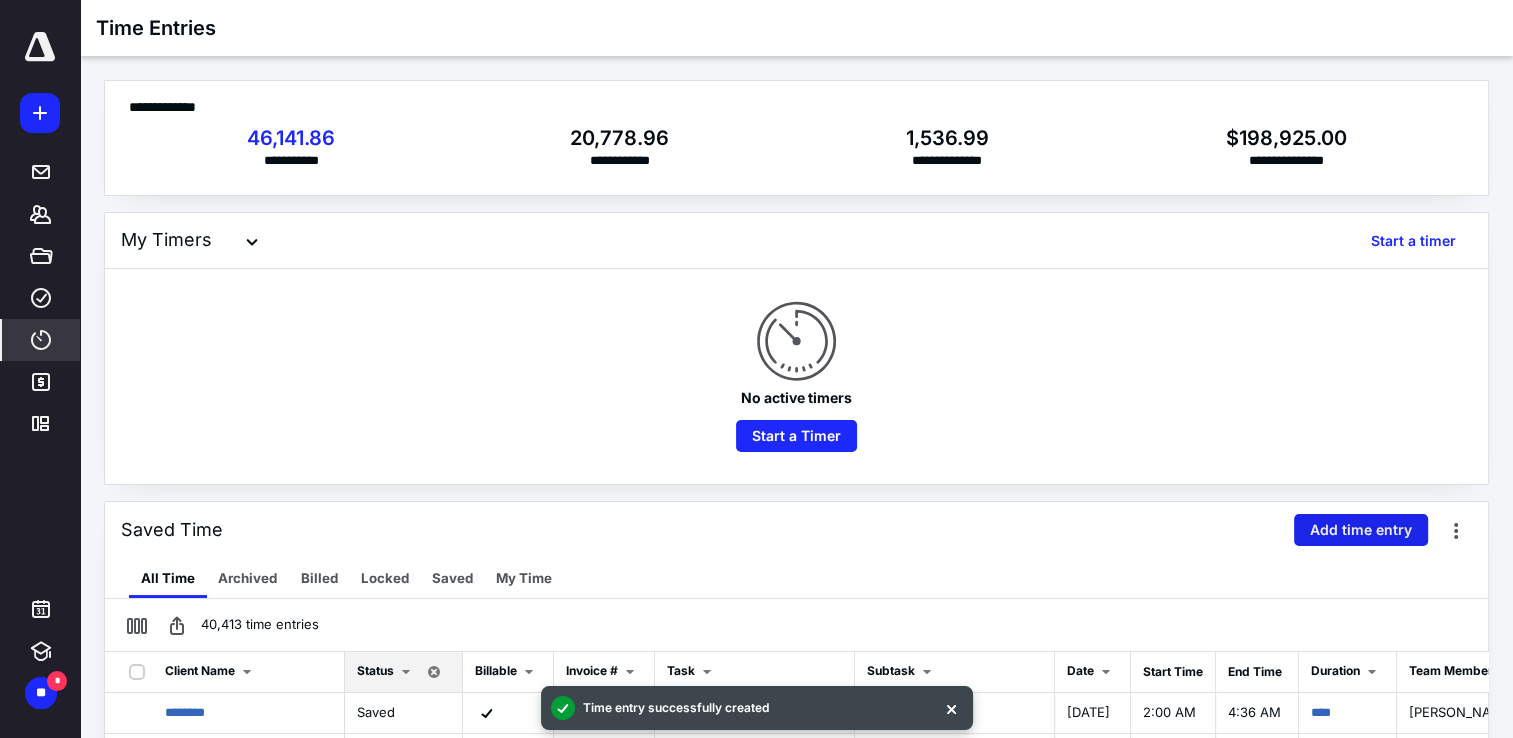 click on "Add time entry" at bounding box center [1361, 530] 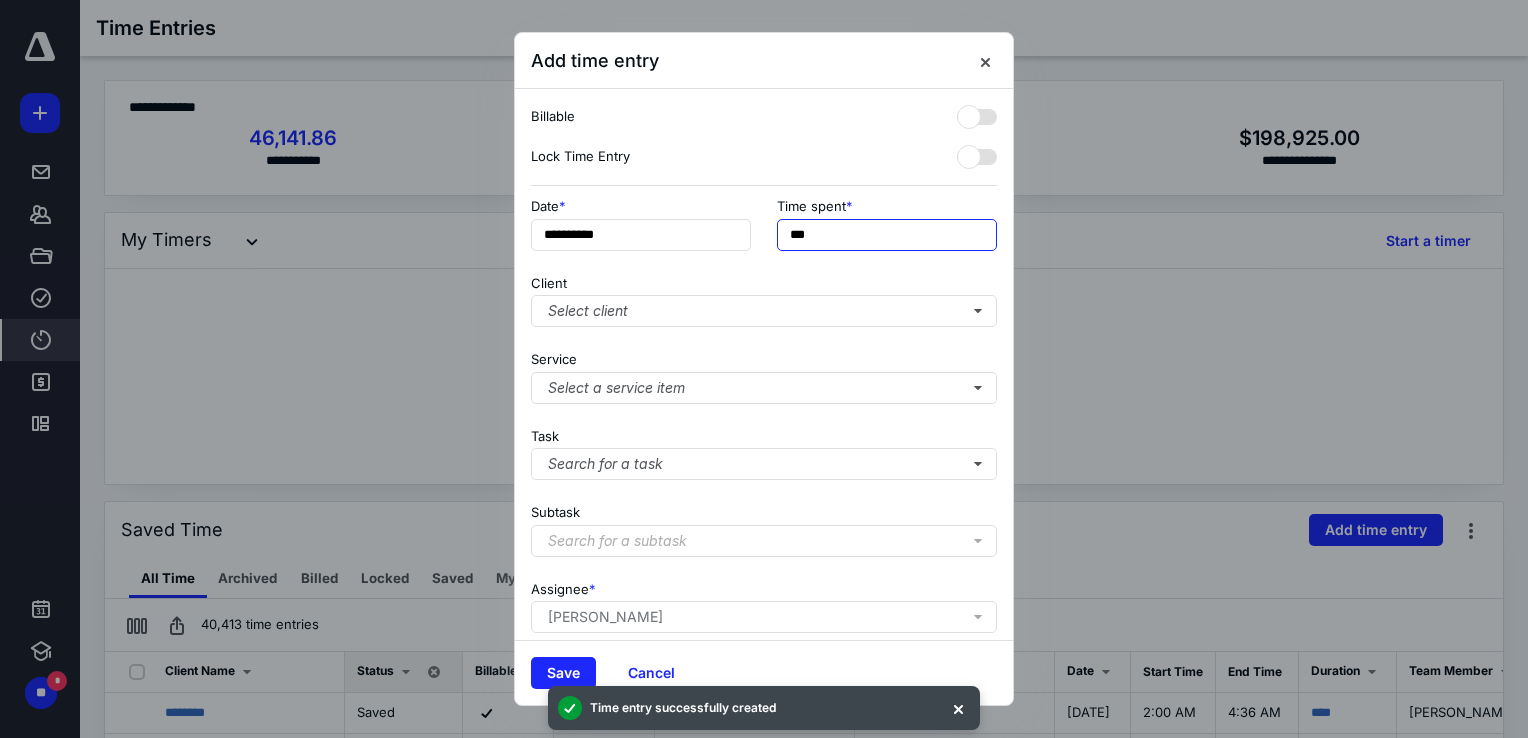 drag, startPoint x: 851, startPoint y: 235, endPoint x: 632, endPoint y: 208, distance: 220.65811 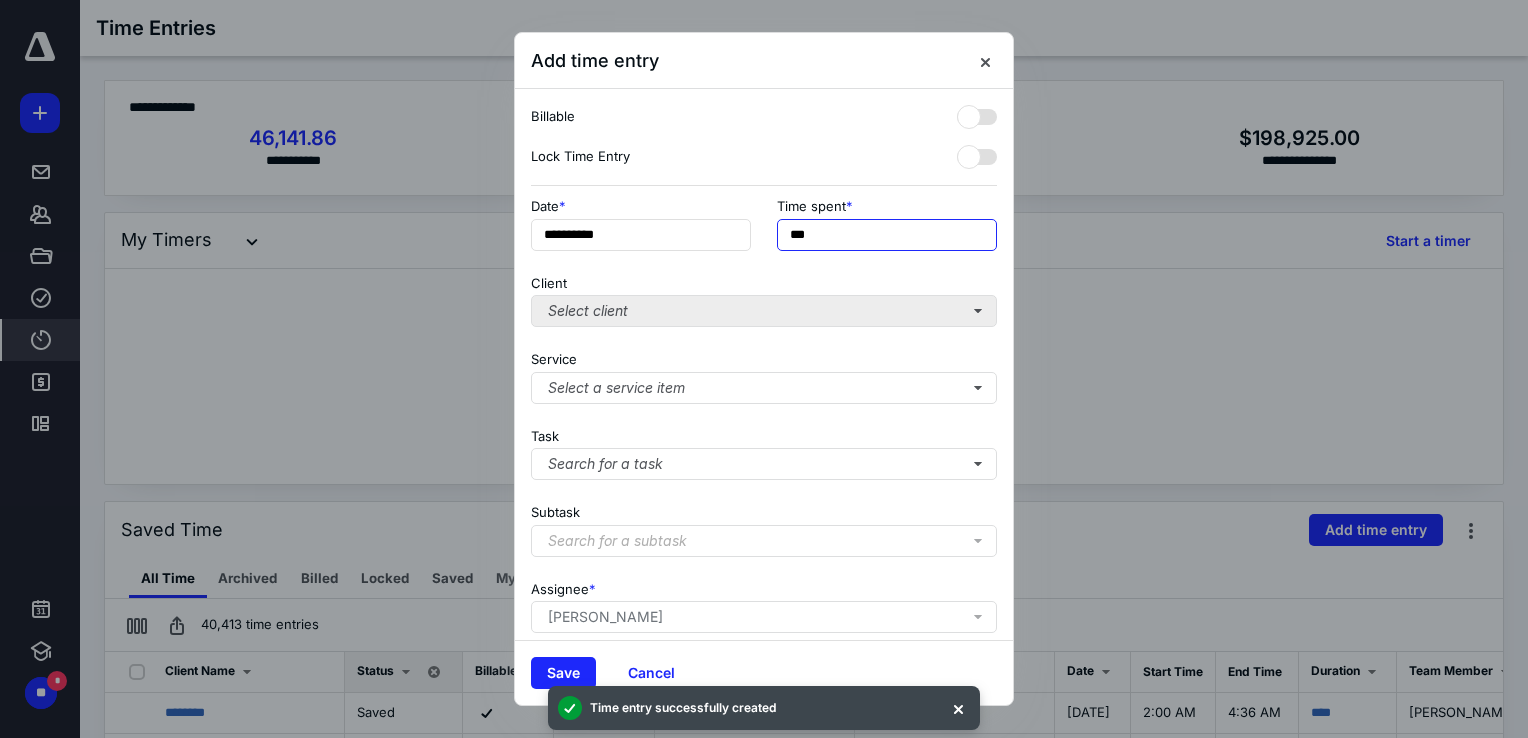 type on "***" 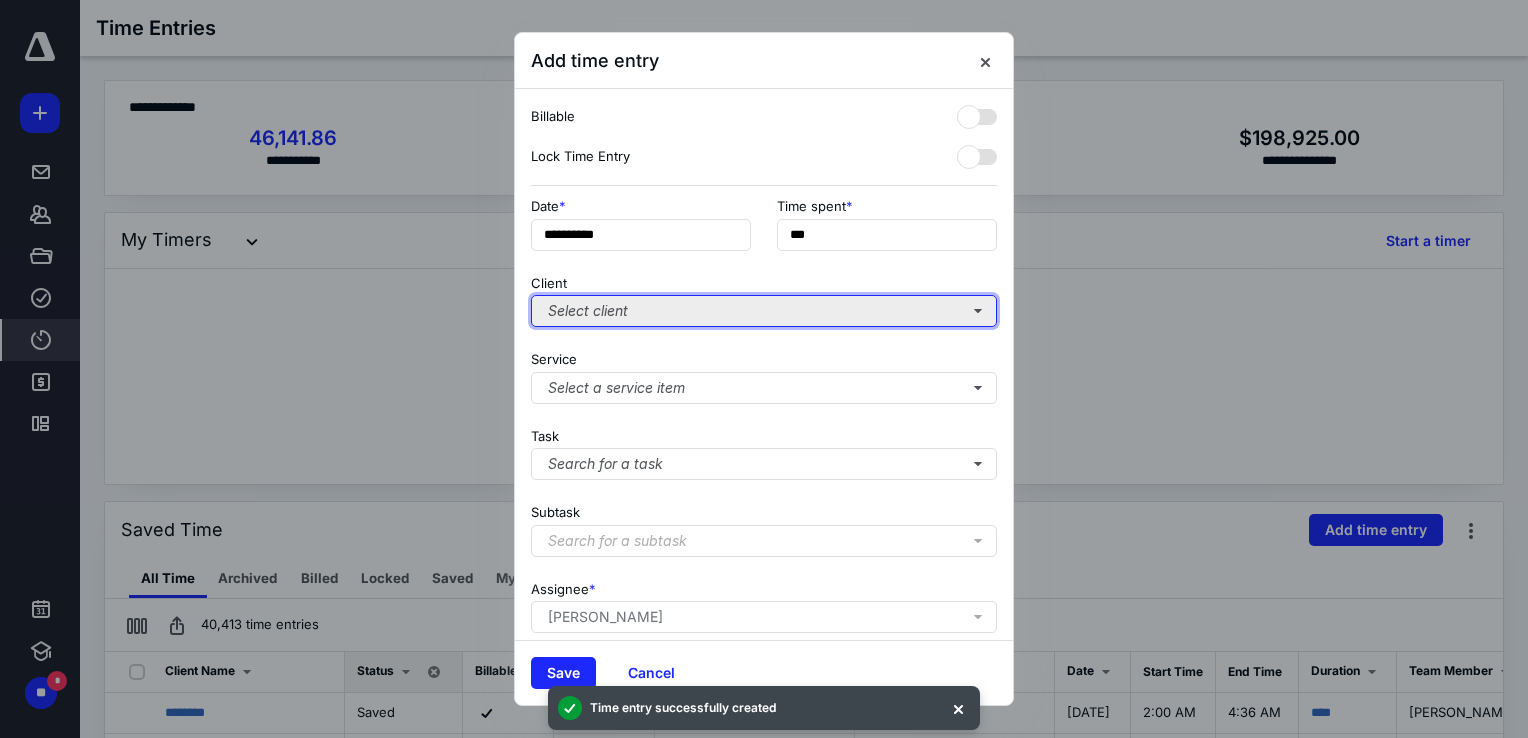 click on "Select client" at bounding box center [764, 311] 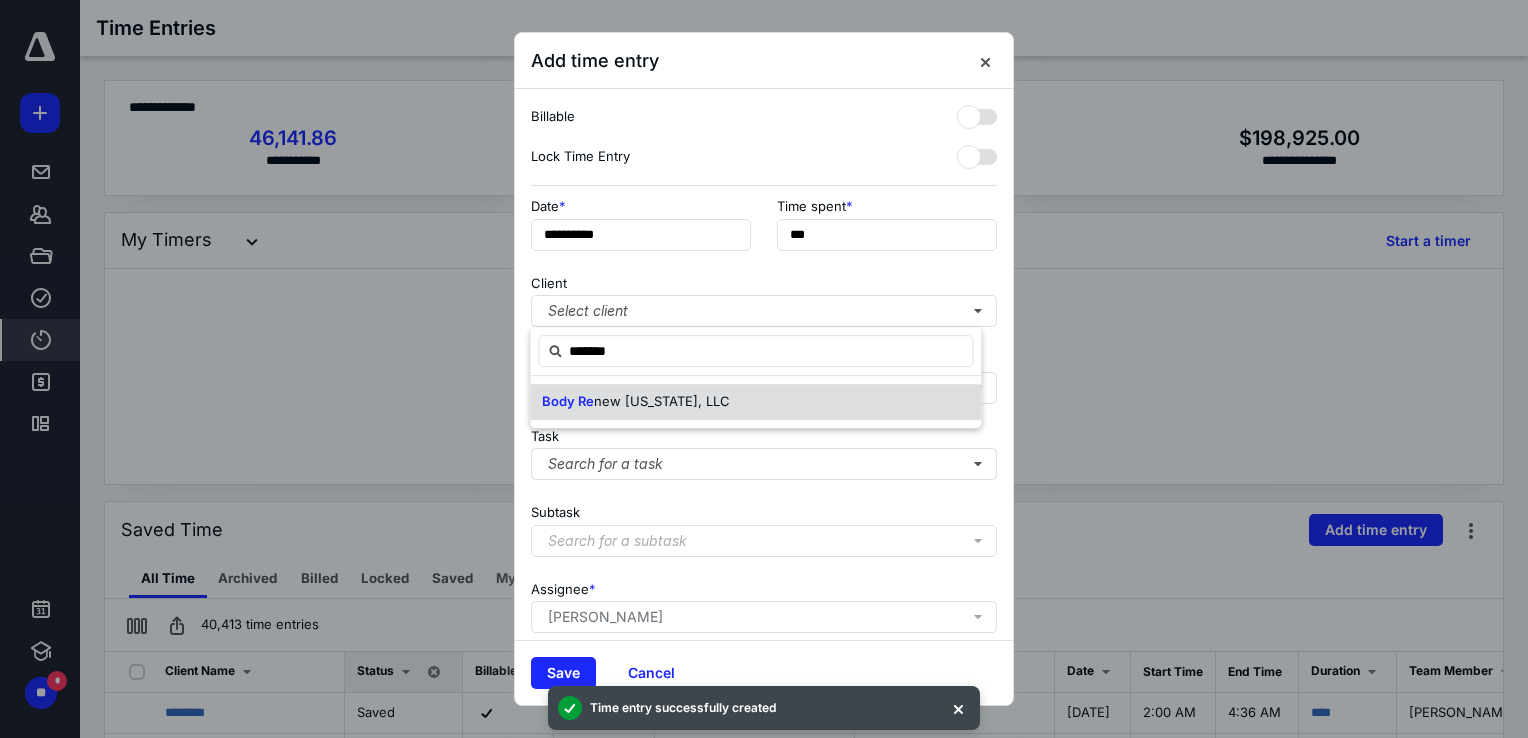 click on "Body Re new [US_STATE], LLC" at bounding box center [755, 402] 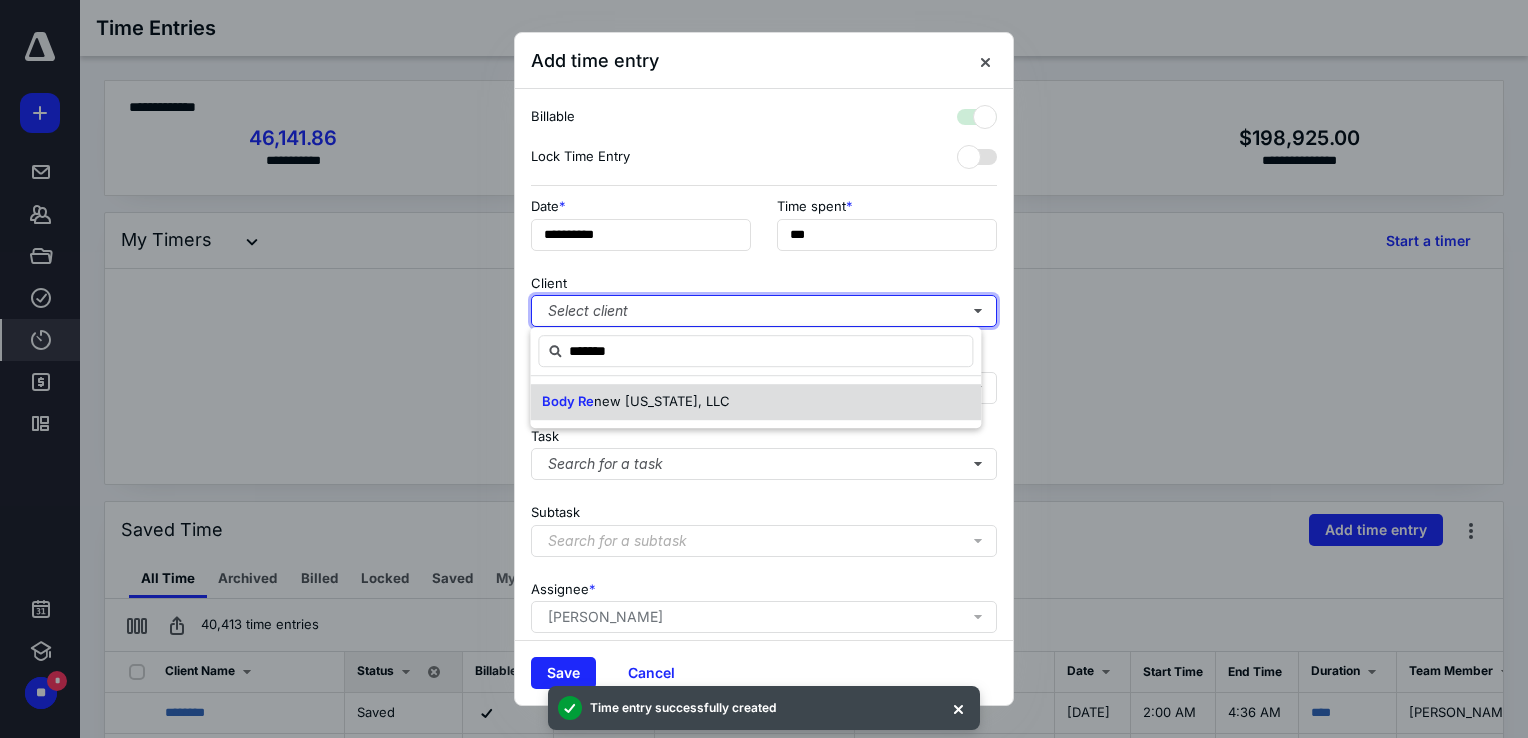 checkbox on "true" 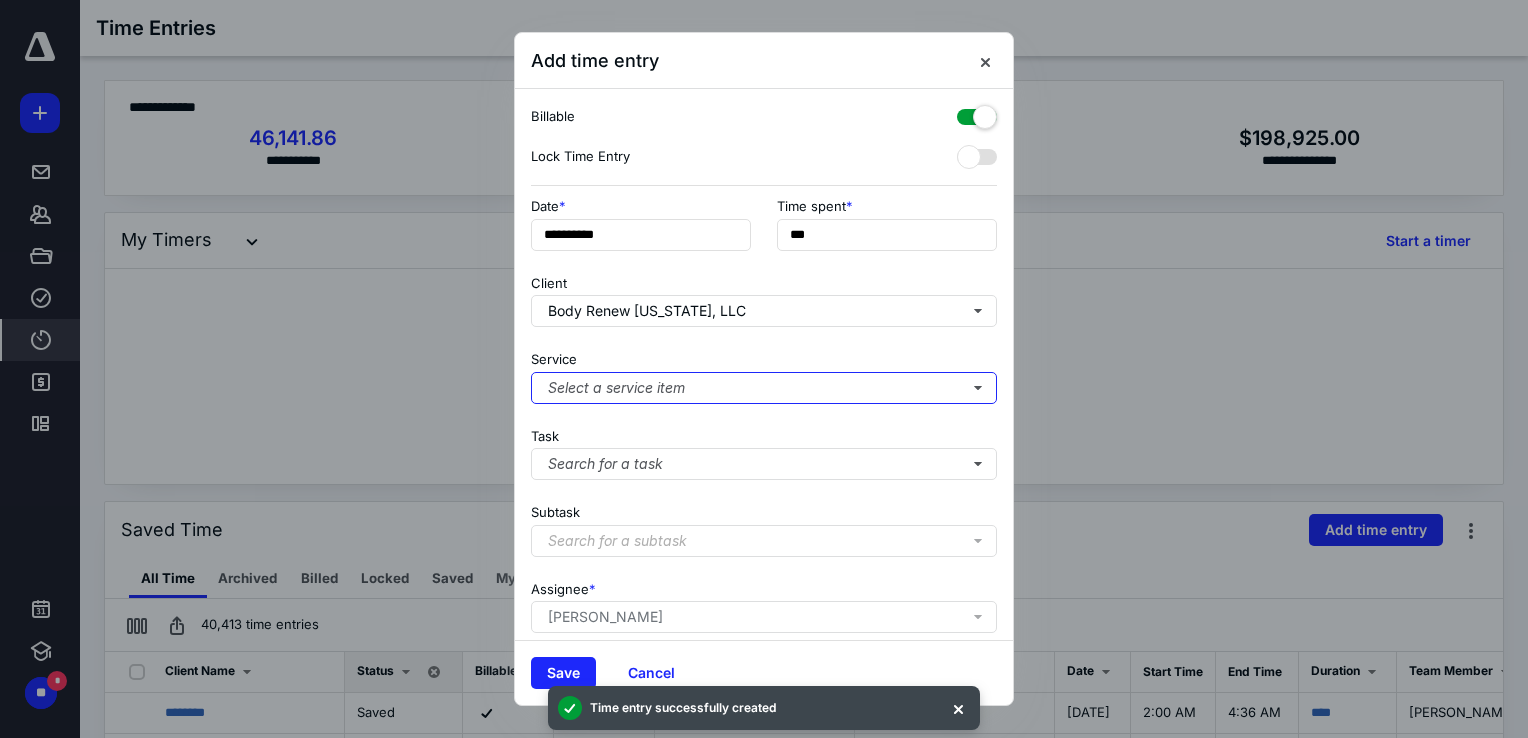 click on "Select a service item" at bounding box center [764, 388] 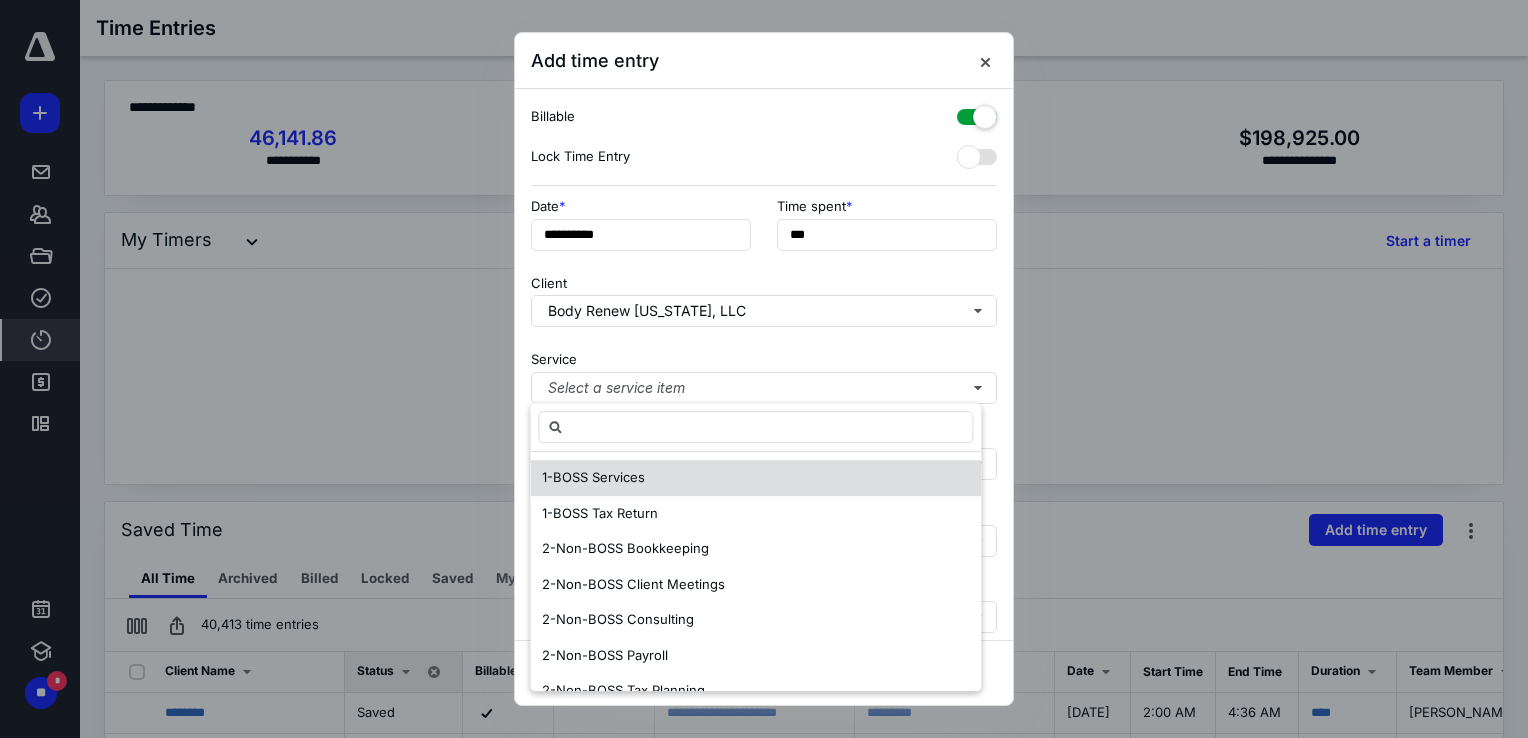 click on "1-BOSS Services" at bounding box center (755, 478) 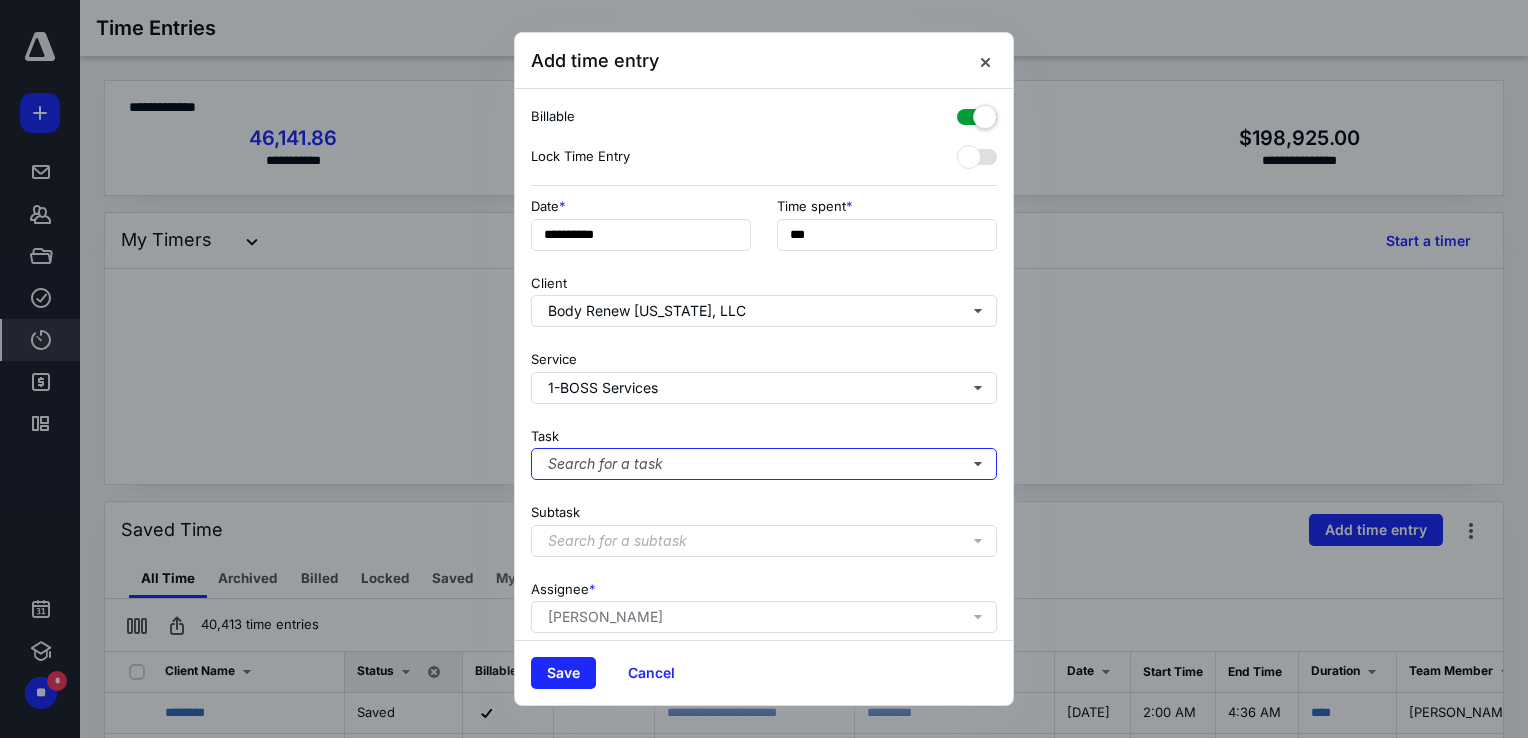 click on "Search for a task" at bounding box center [764, 464] 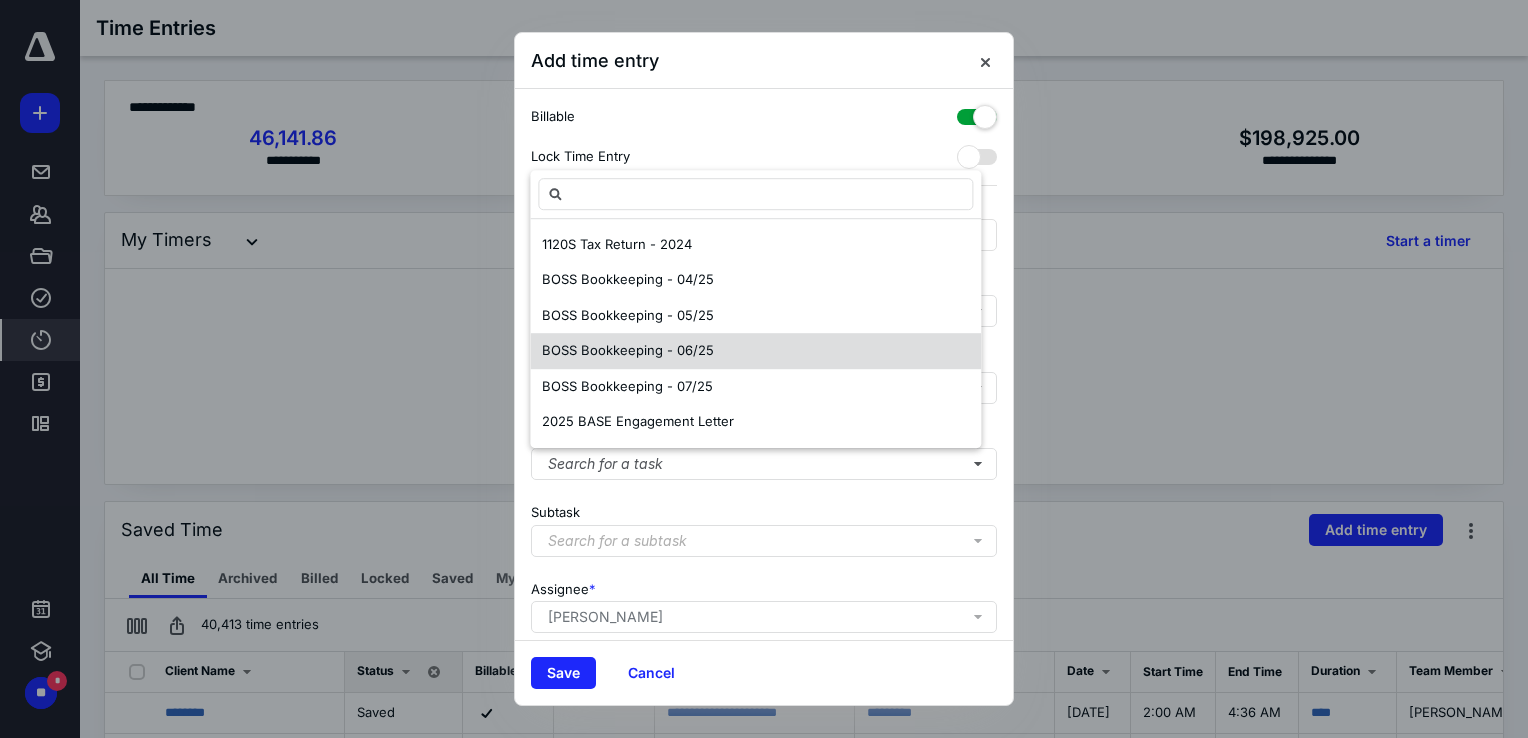 click on "BOSS Bookkeeping - 06/25" at bounding box center (628, 351) 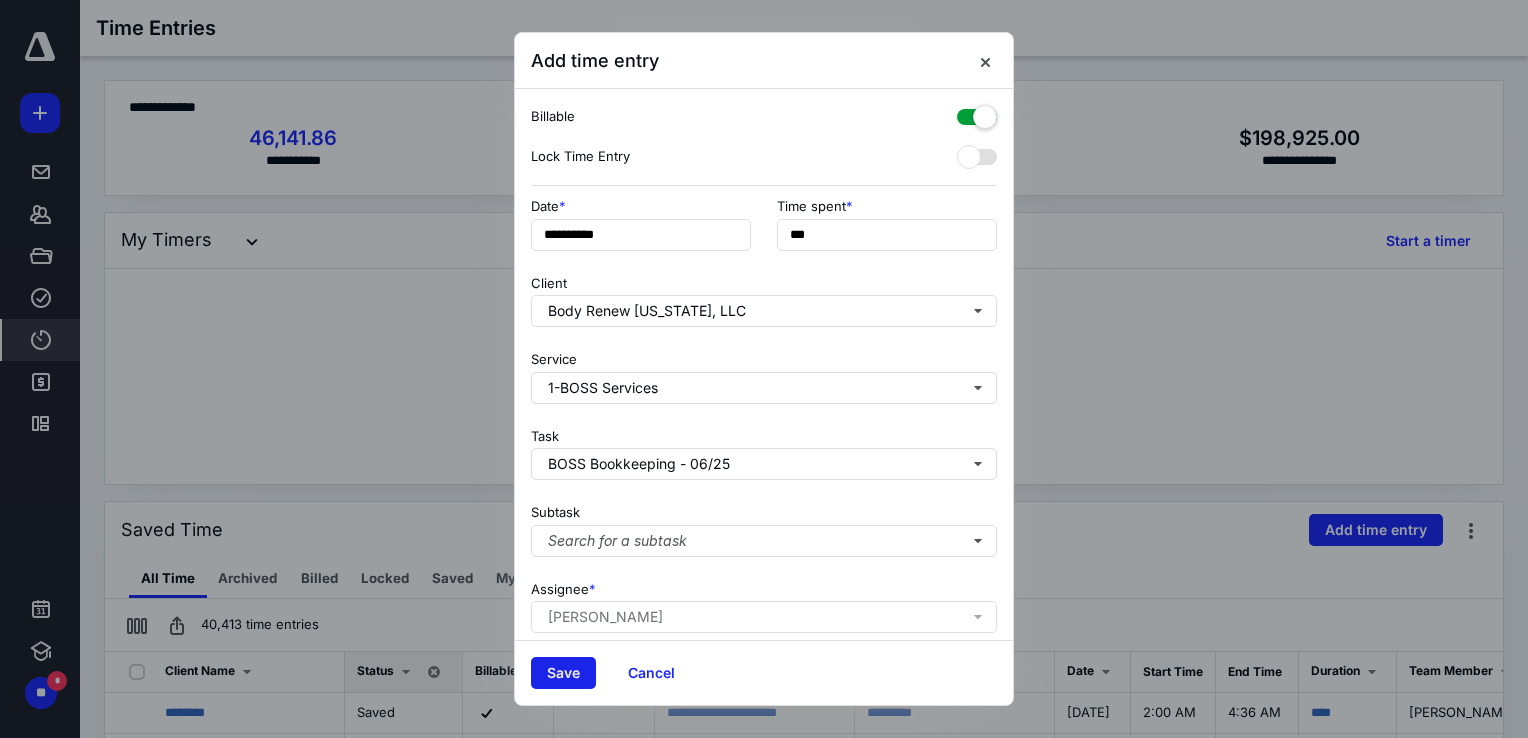 click on "Save" at bounding box center (563, 673) 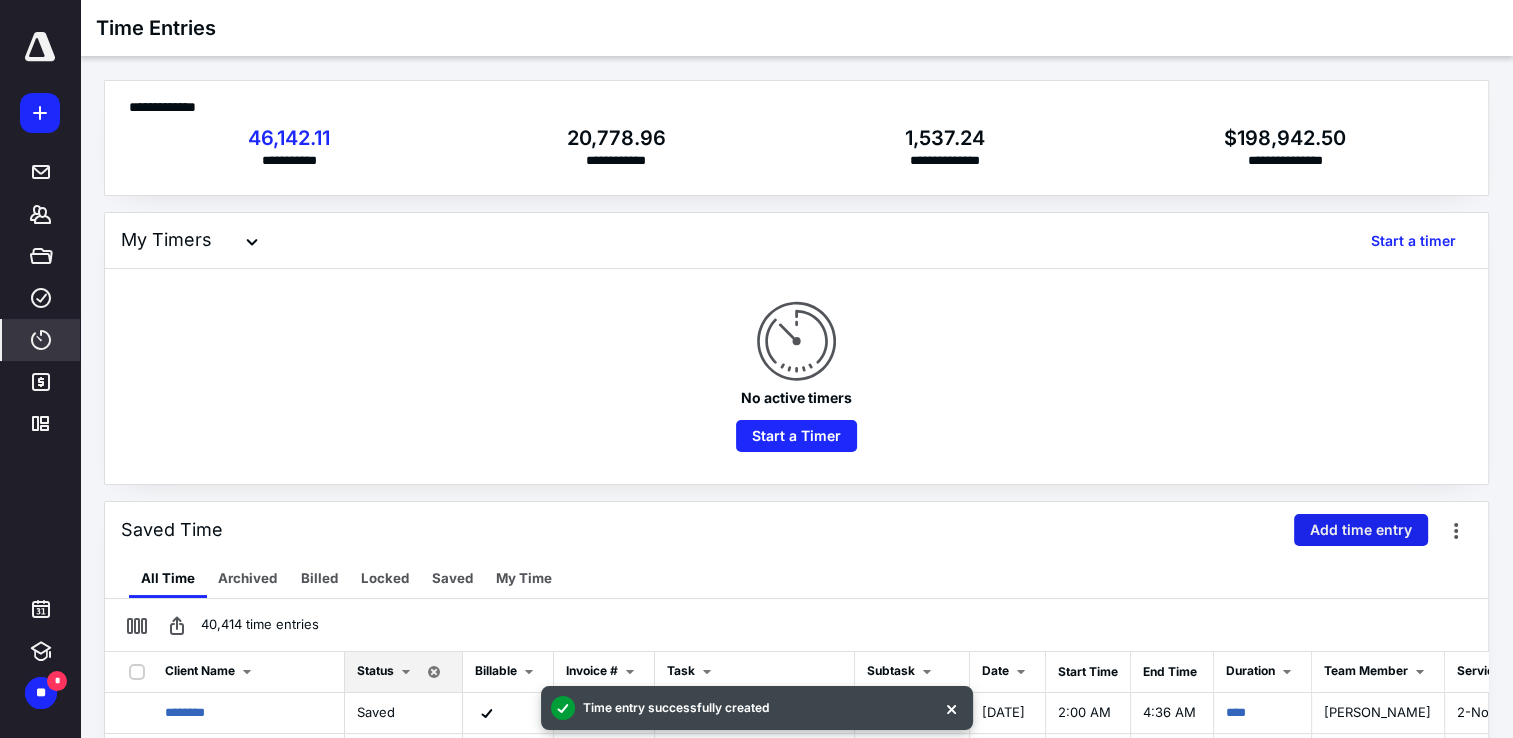 click on "Add time entry" at bounding box center (1361, 530) 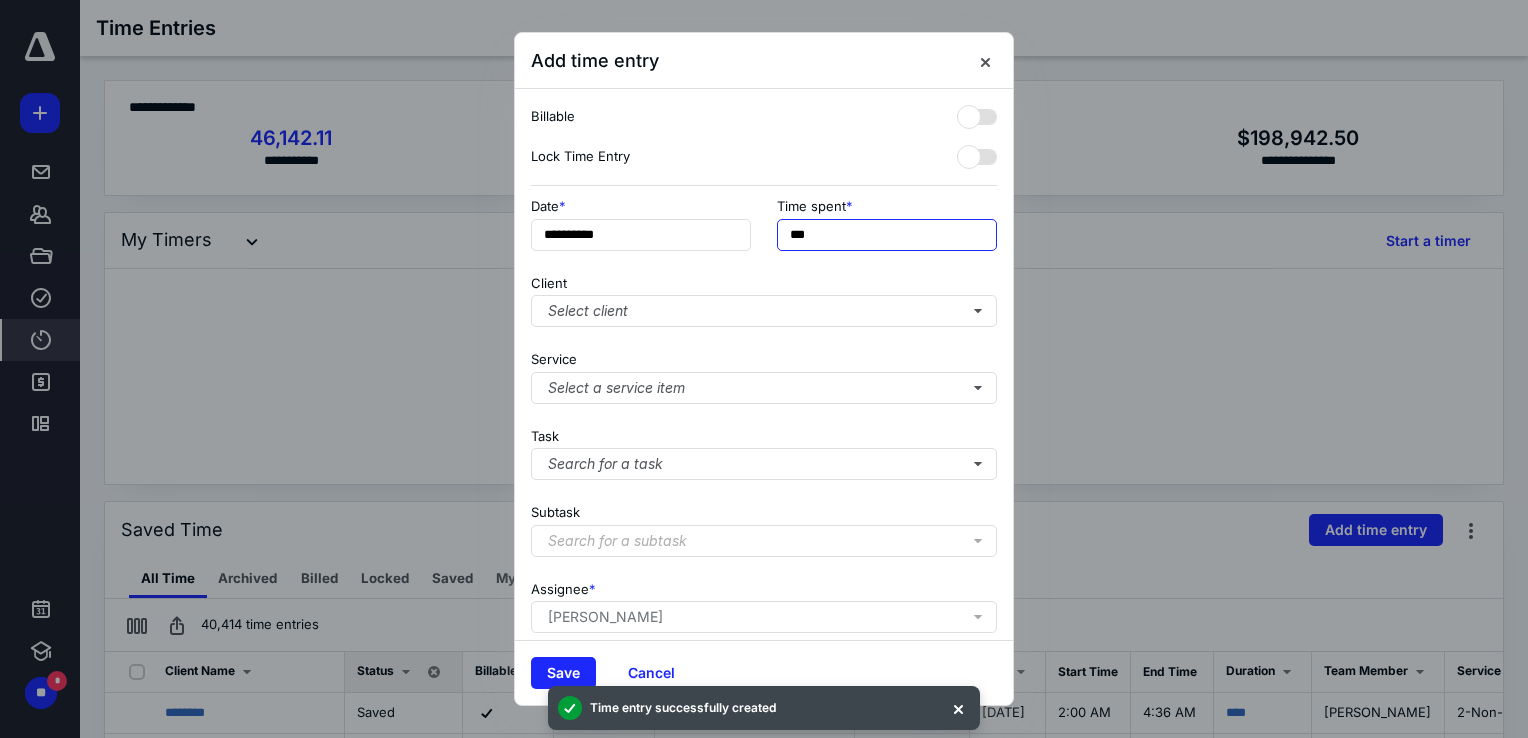 drag, startPoint x: 690, startPoint y: 234, endPoint x: 500, endPoint y: 198, distance: 193.38045 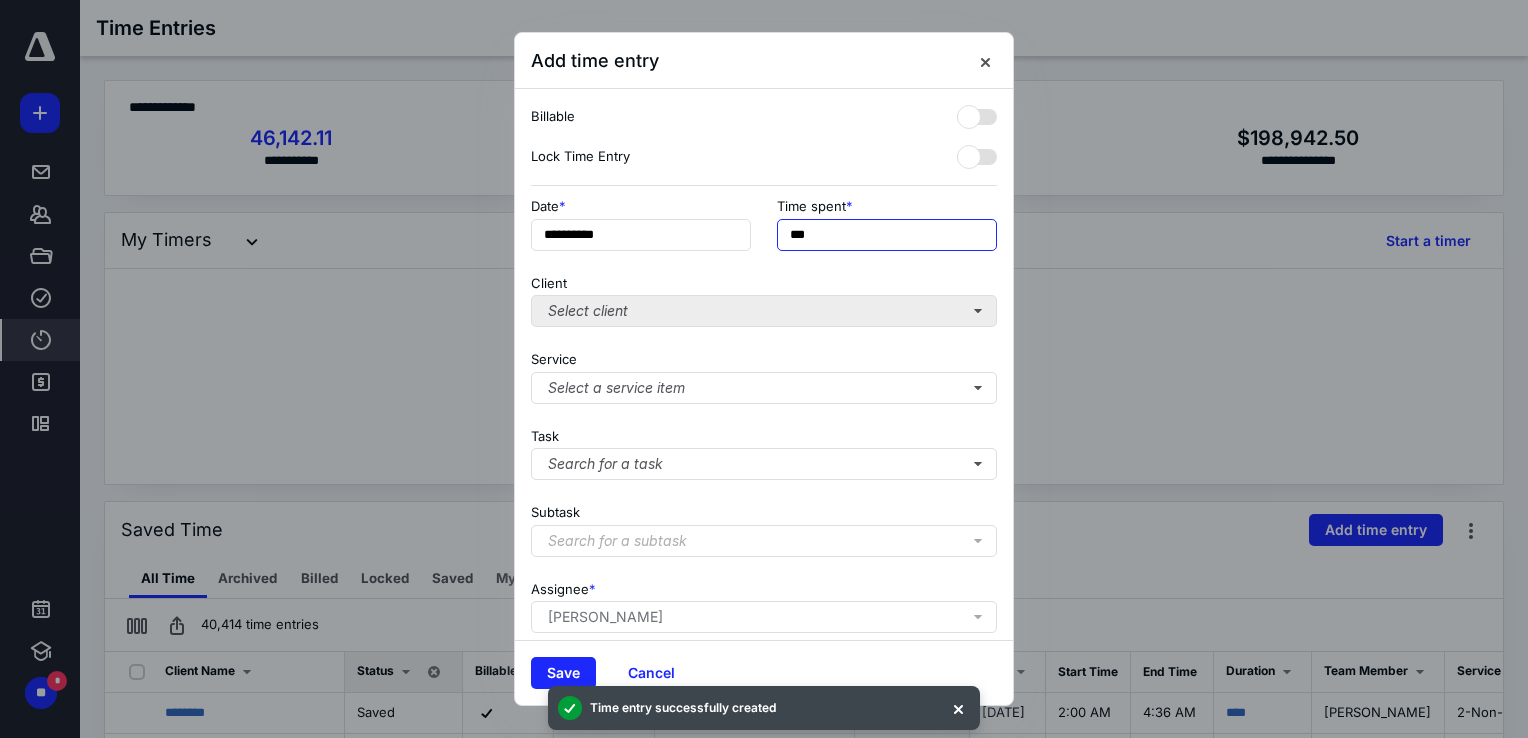 type on "***" 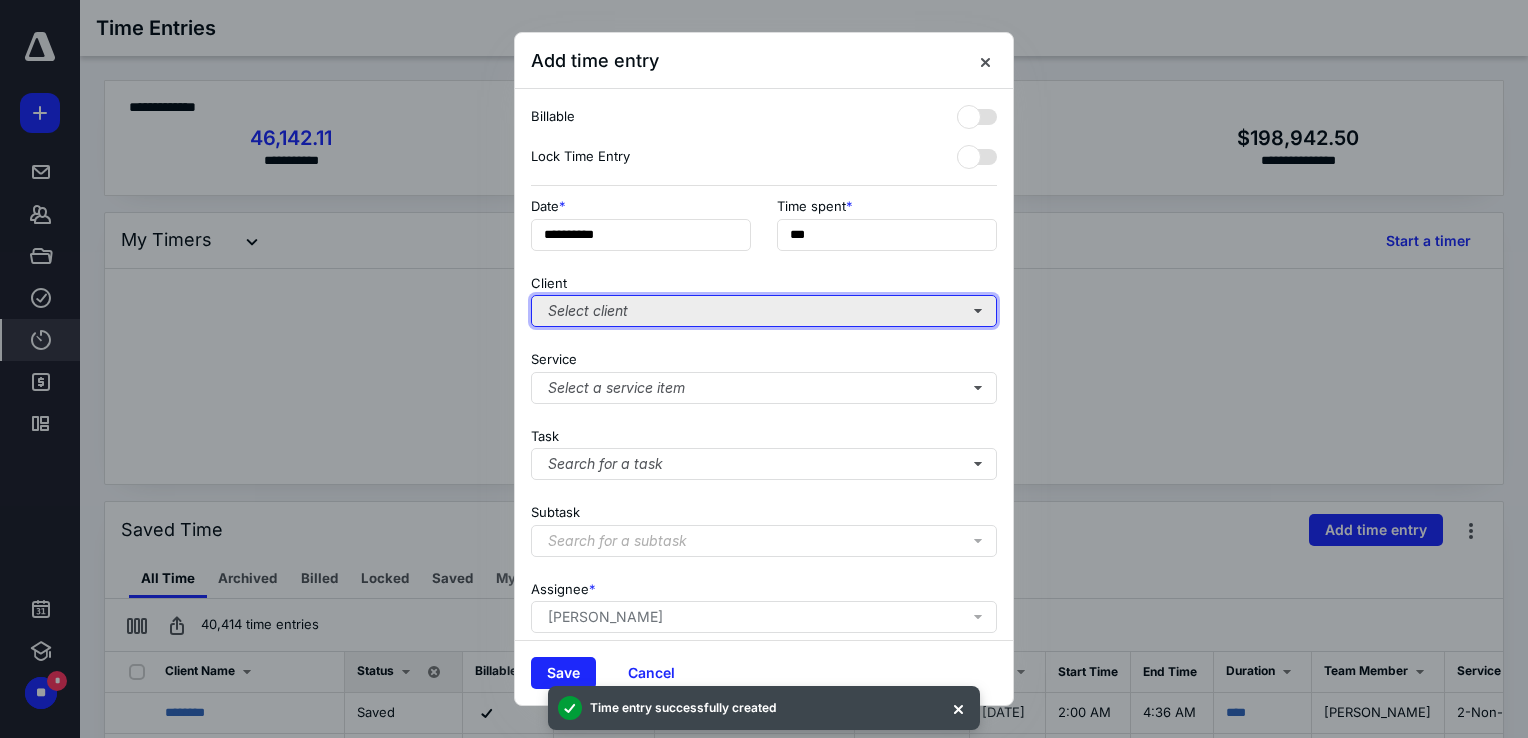 click on "Select client" at bounding box center [764, 311] 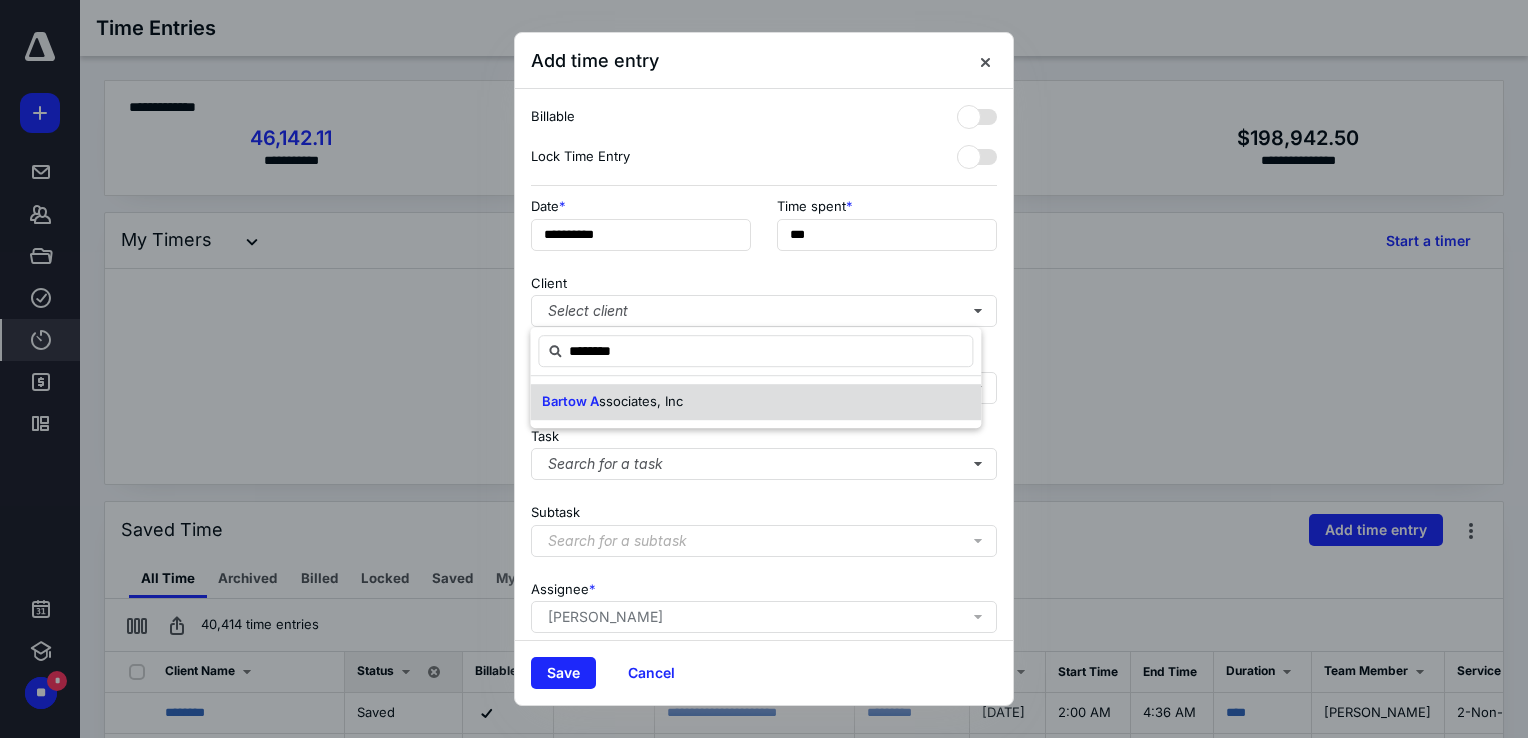 click on "Bartow A" at bounding box center [570, 401] 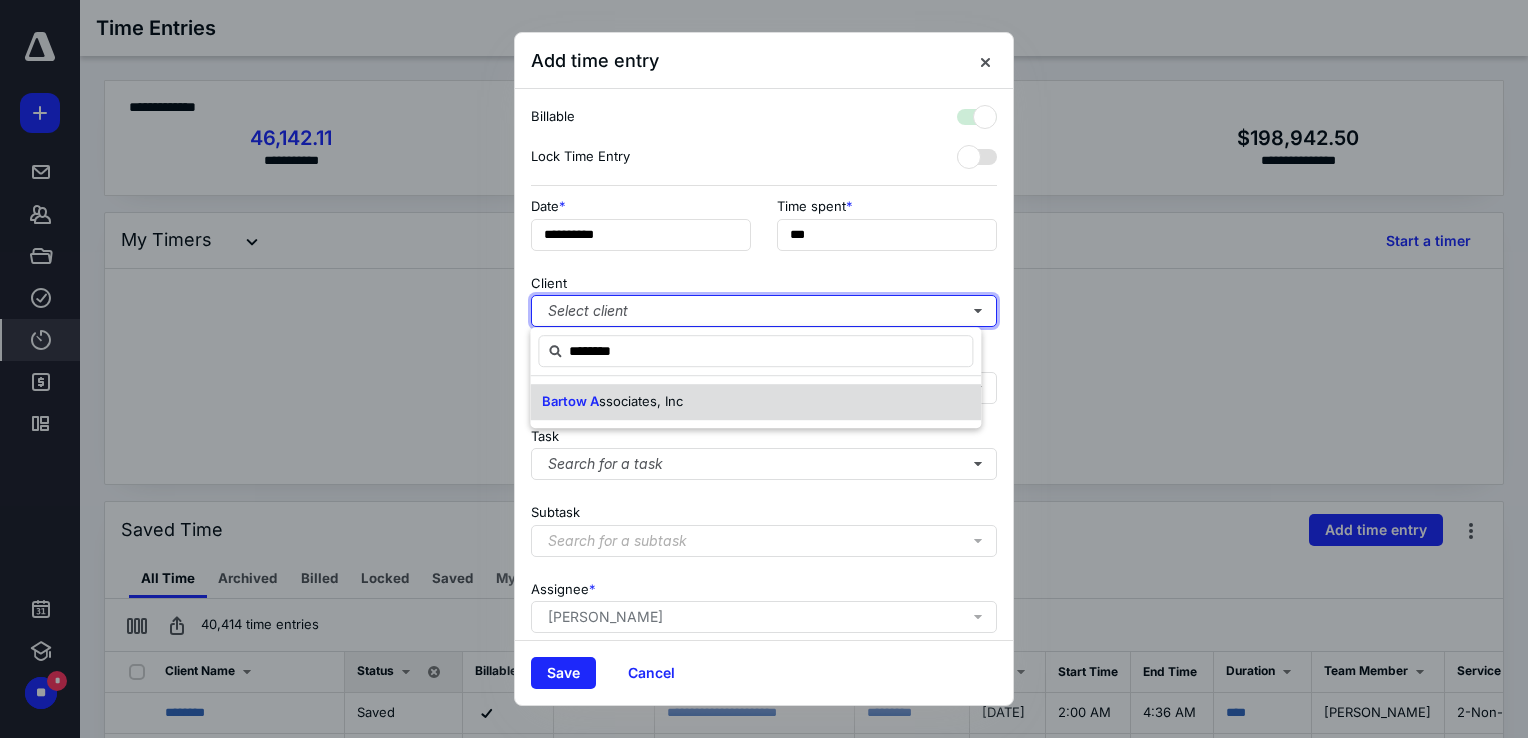 checkbox on "true" 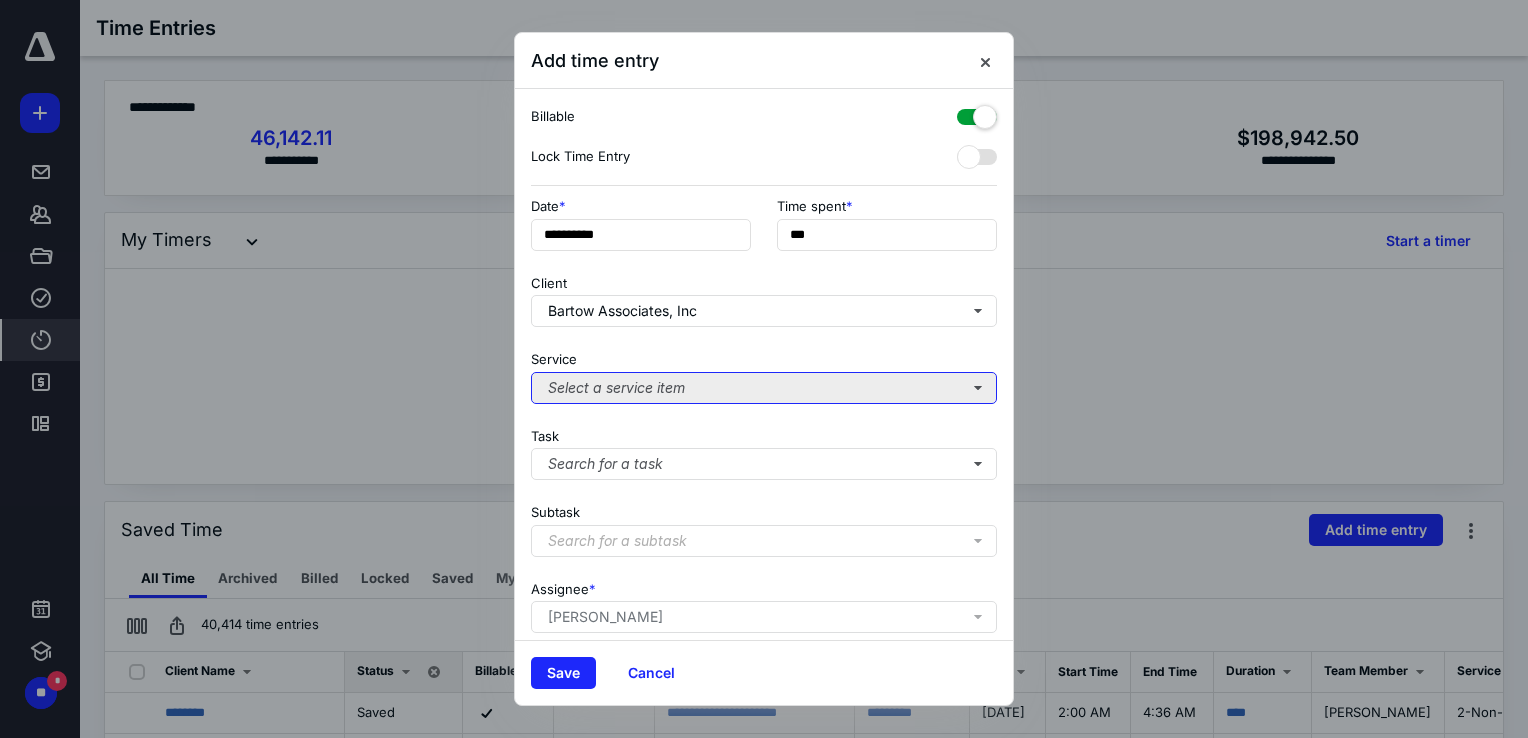 click on "Select a service item" at bounding box center (764, 388) 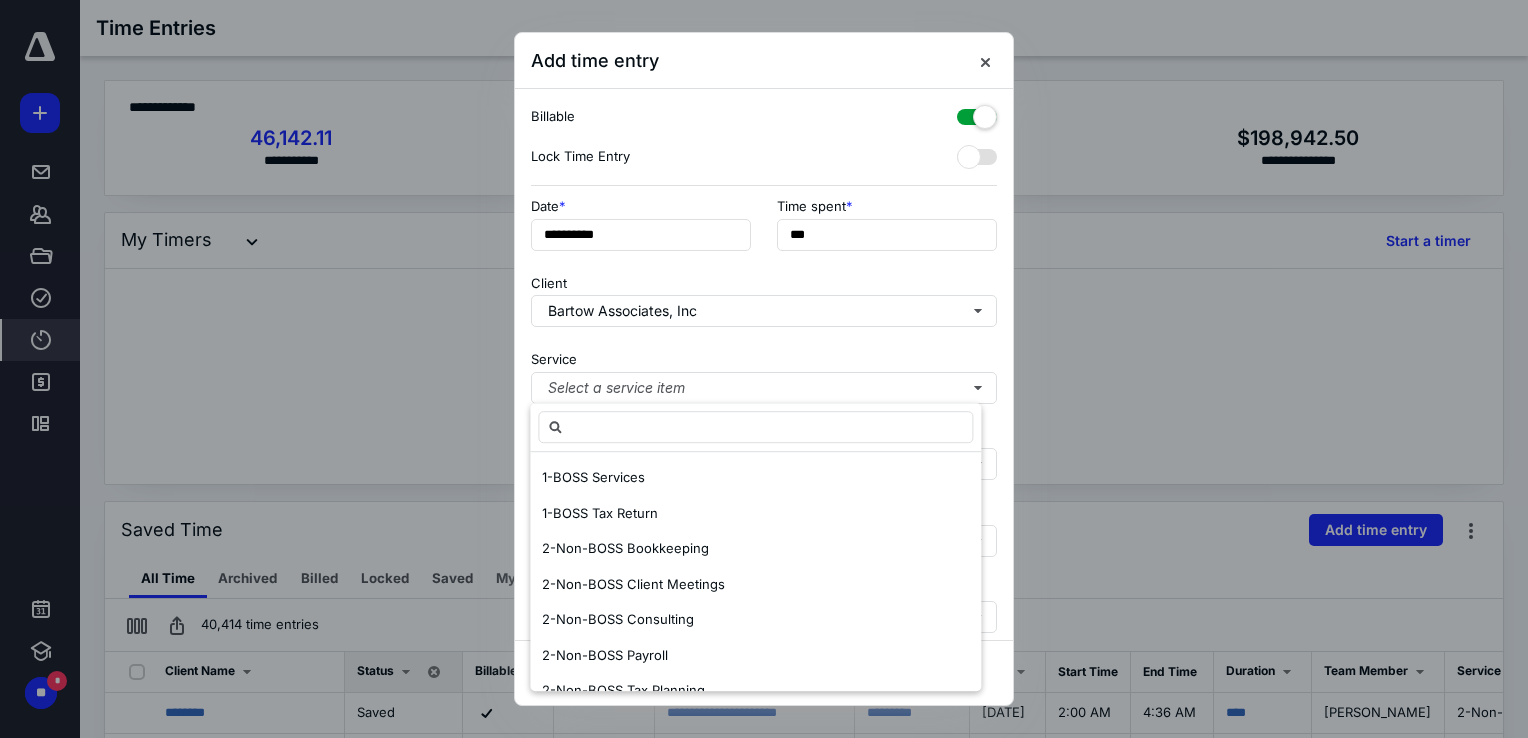 click on "1-BOSS Services 1-BOSS Tax Return  2-Non-BOSS Bookkeeping 2-Non-BOSS Client Meetings  2-Non-BOSS Consulting 2-Non-BOSS Payroll 2-Non-BOSS Tax Planning 2-Non-BOSS Tax Return 3-Staff Admin: Holiday  3-Staff Admin: Internal Meetings 3-Staff Admin: Internal Training & CPE 3-Staff Admin: Onboarding non billable 3-Staff Admin: Professional Development 3-Staff Admin: Research  3-Staff Admin: Vacation  4-Firm Admin: BA Properties 4-Firm Admin: Client Expense  4-Firm Admin: Credit Memo  4-Firm Admin: Firm Administration 4-Firm Admin: Prospecting 4-Firm Admin - Time & Billing 5-Other: Attest Services 5-Other: Audit Protection 5-Other: Hourly Bookkeeping  5-Other: IRS Notice  5-Other: Professional Discount" at bounding box center (755, 571) 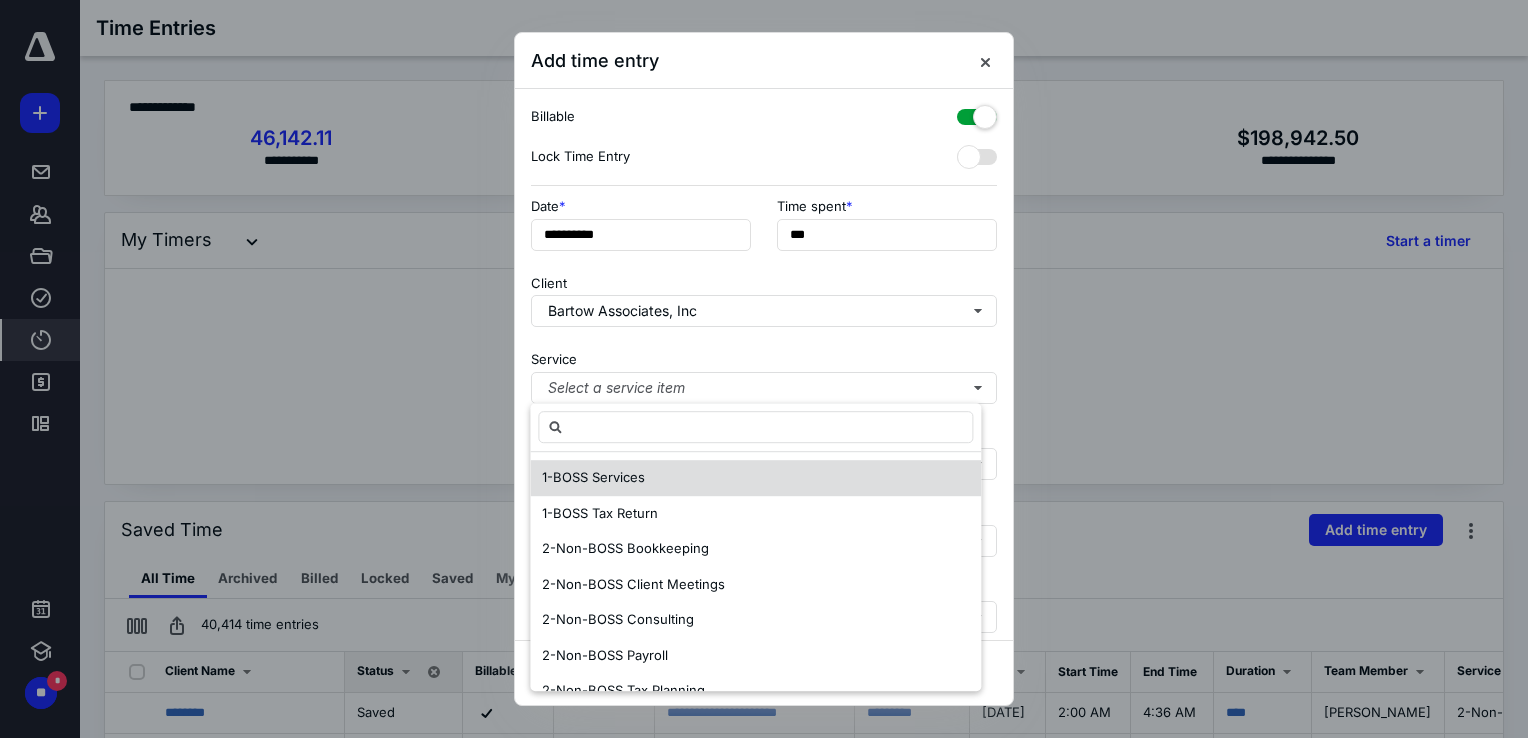 click on "1-BOSS Services" at bounding box center [593, 478] 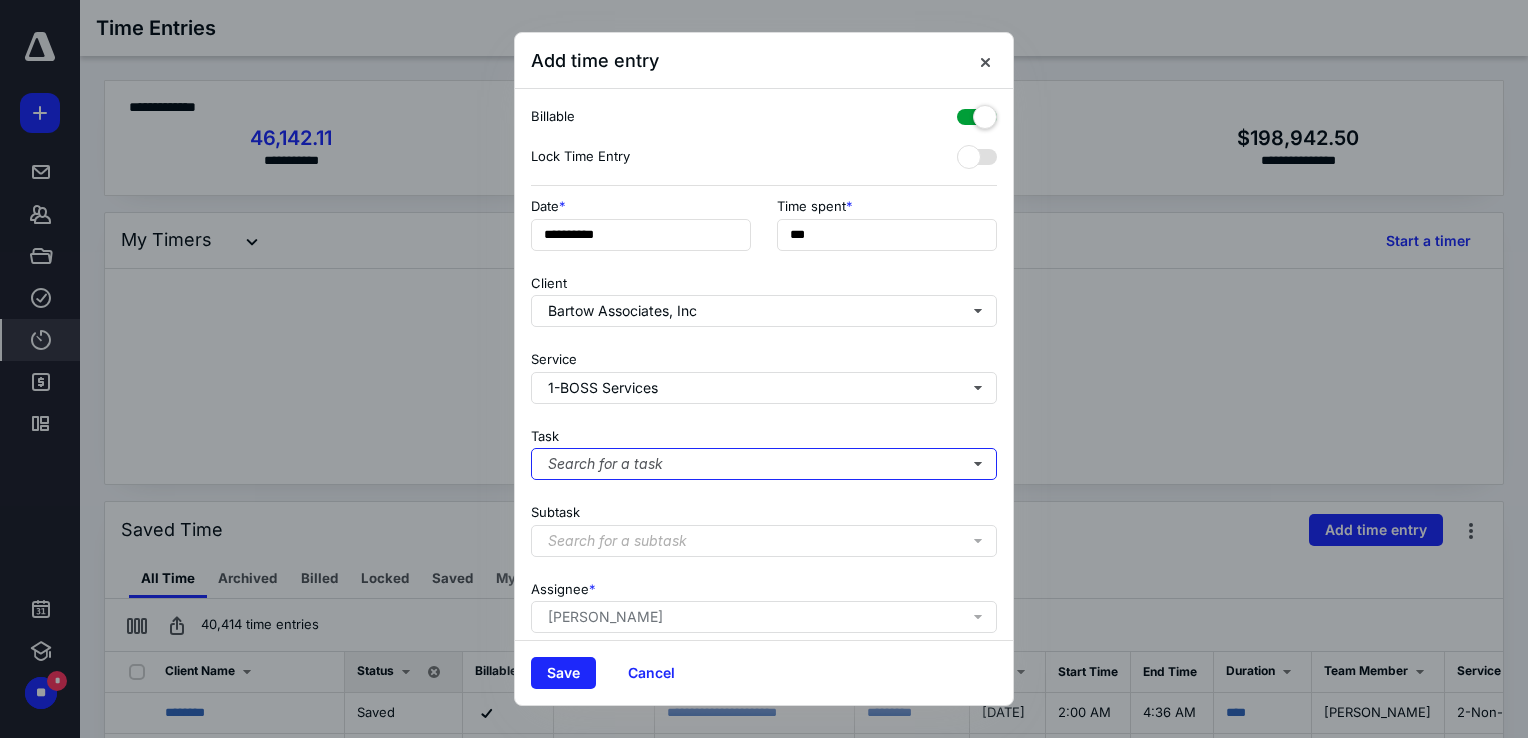 click on "Search for a task" at bounding box center [764, 464] 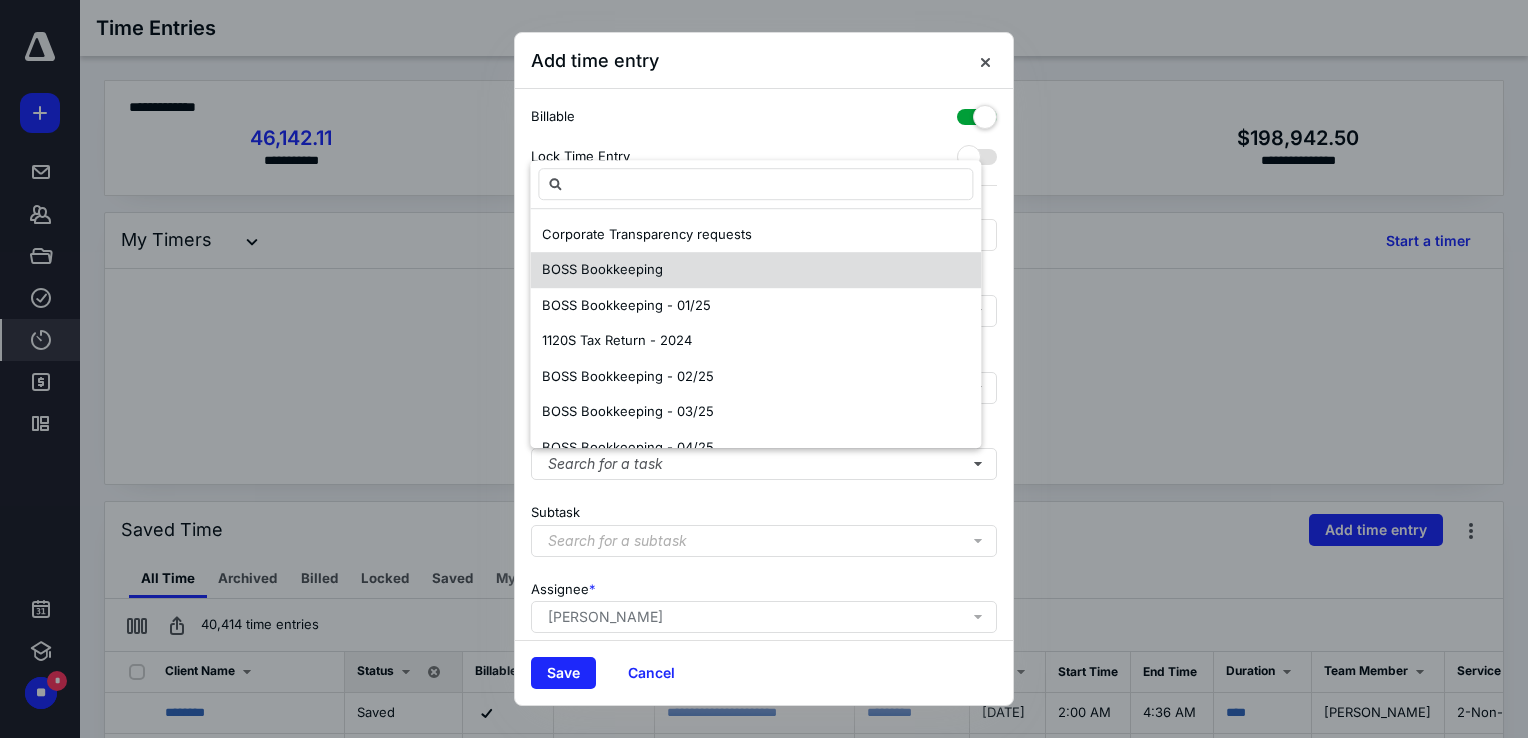 click on "BOSS Bookkeeping" at bounding box center [602, 271] 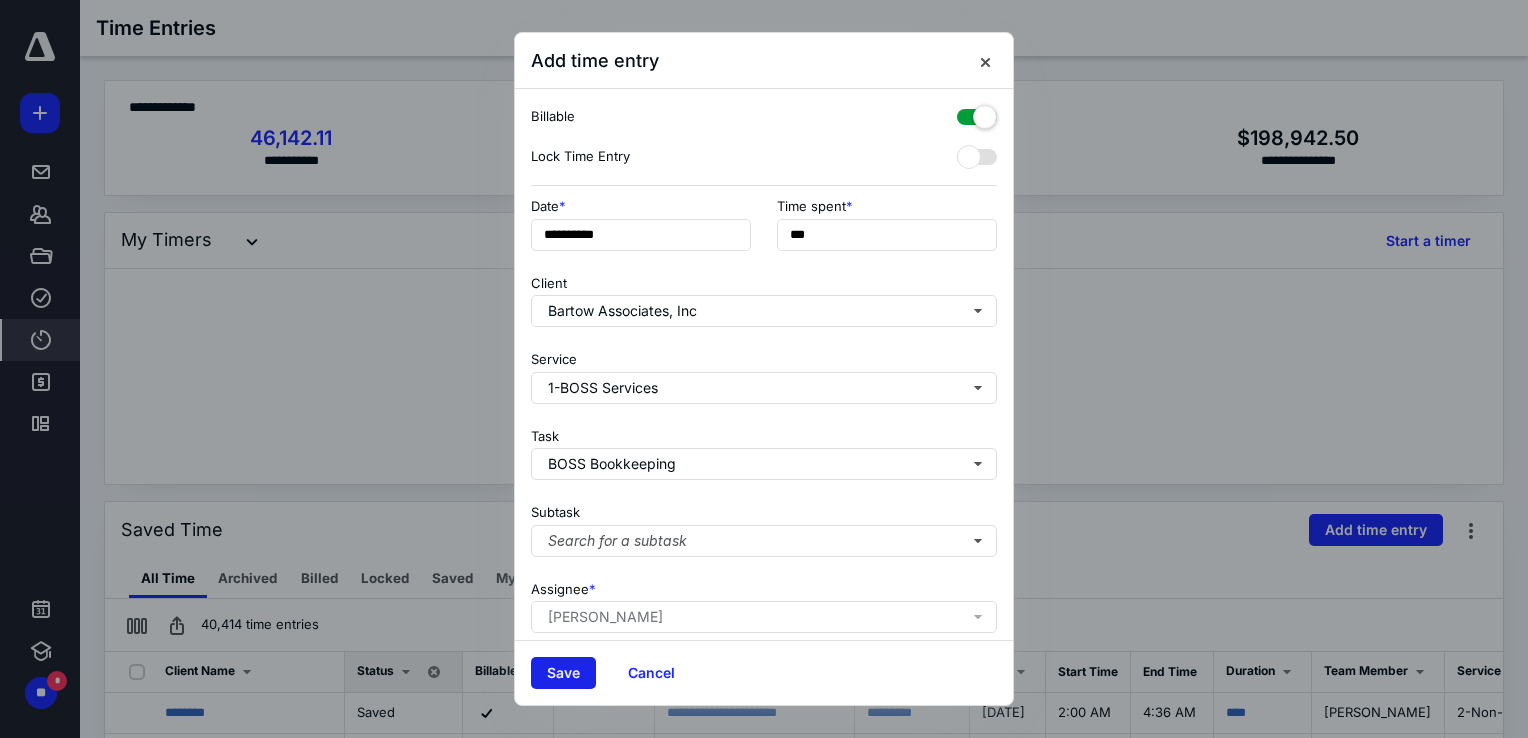 click on "Save" at bounding box center (563, 673) 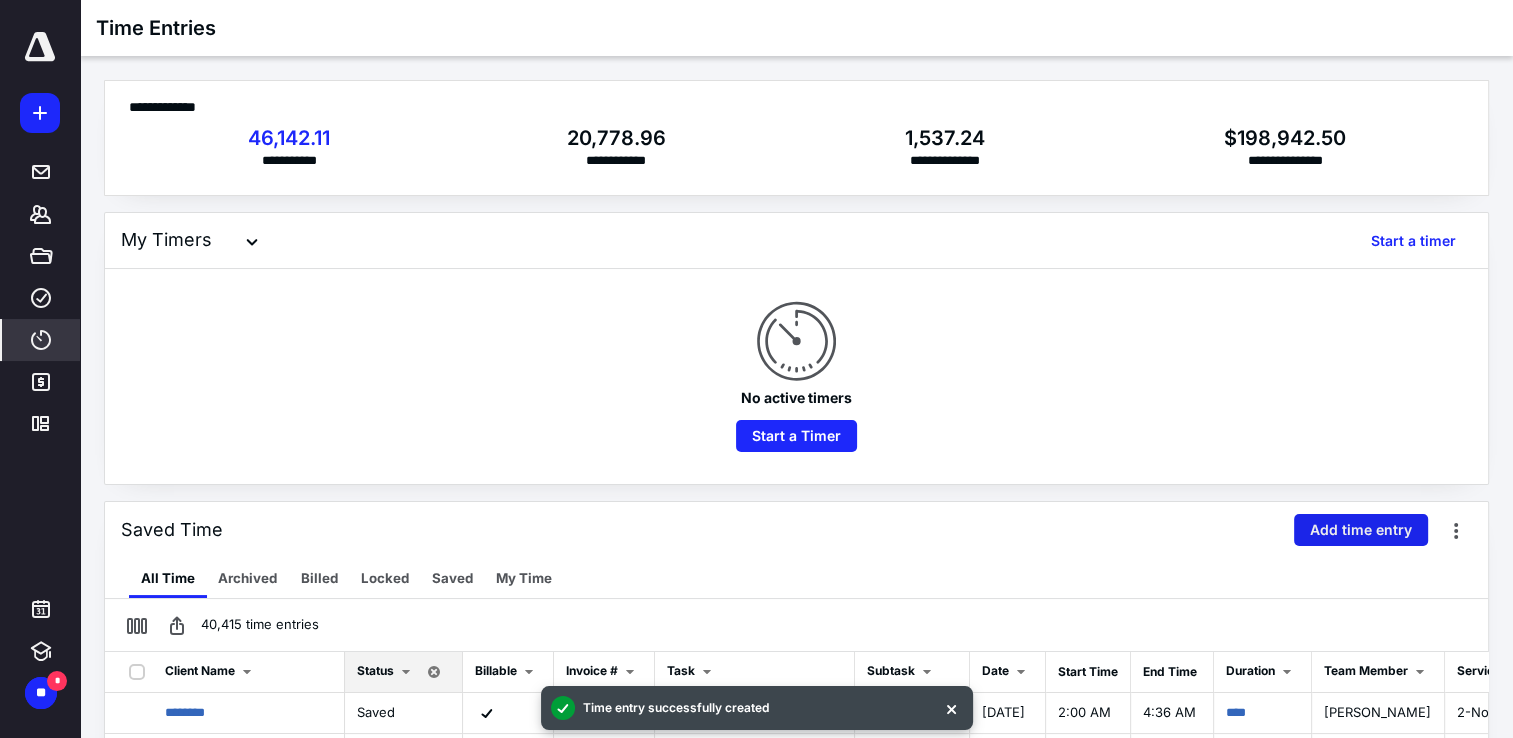 click on "Add time entry" at bounding box center (1361, 530) 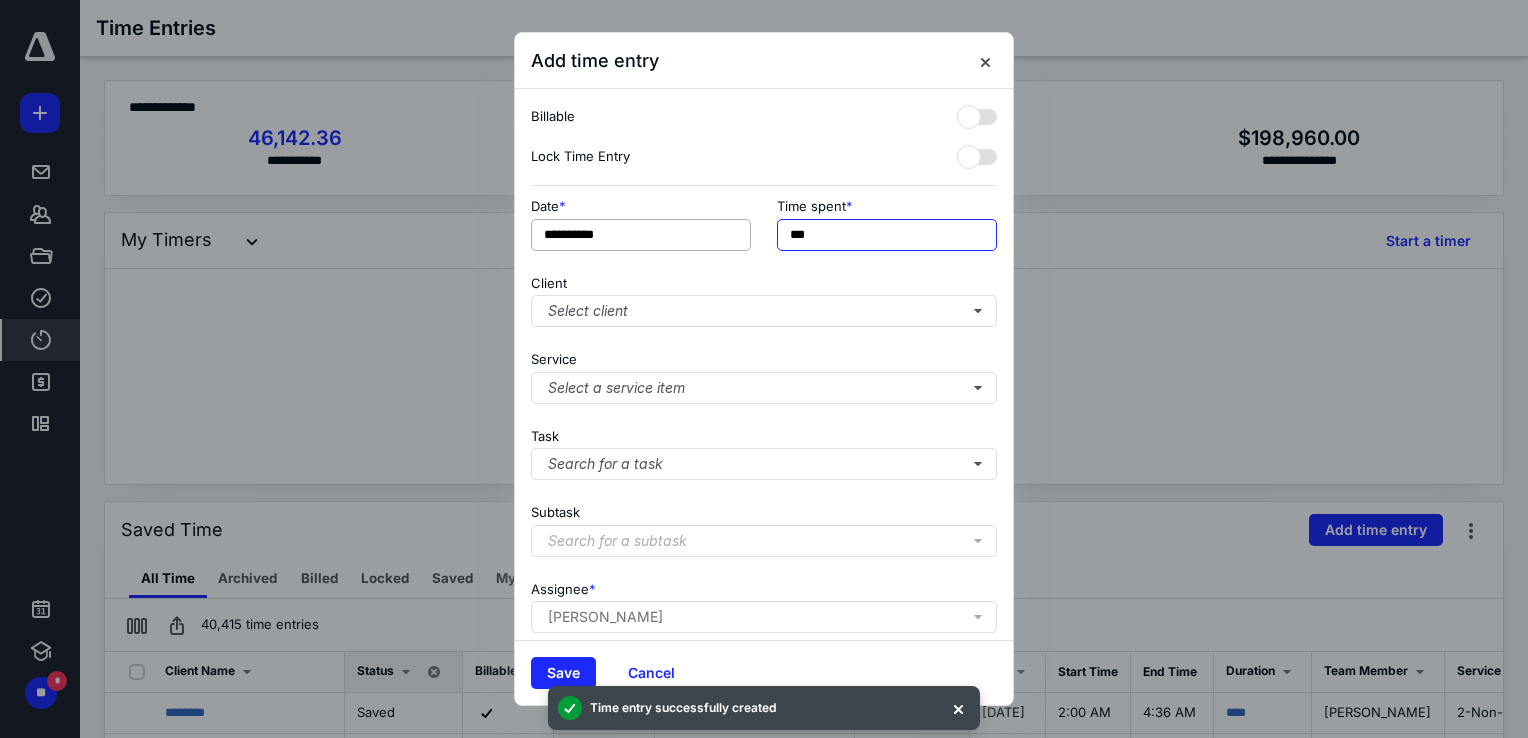 drag, startPoint x: 856, startPoint y: 234, endPoint x: 642, endPoint y: 229, distance: 214.05841 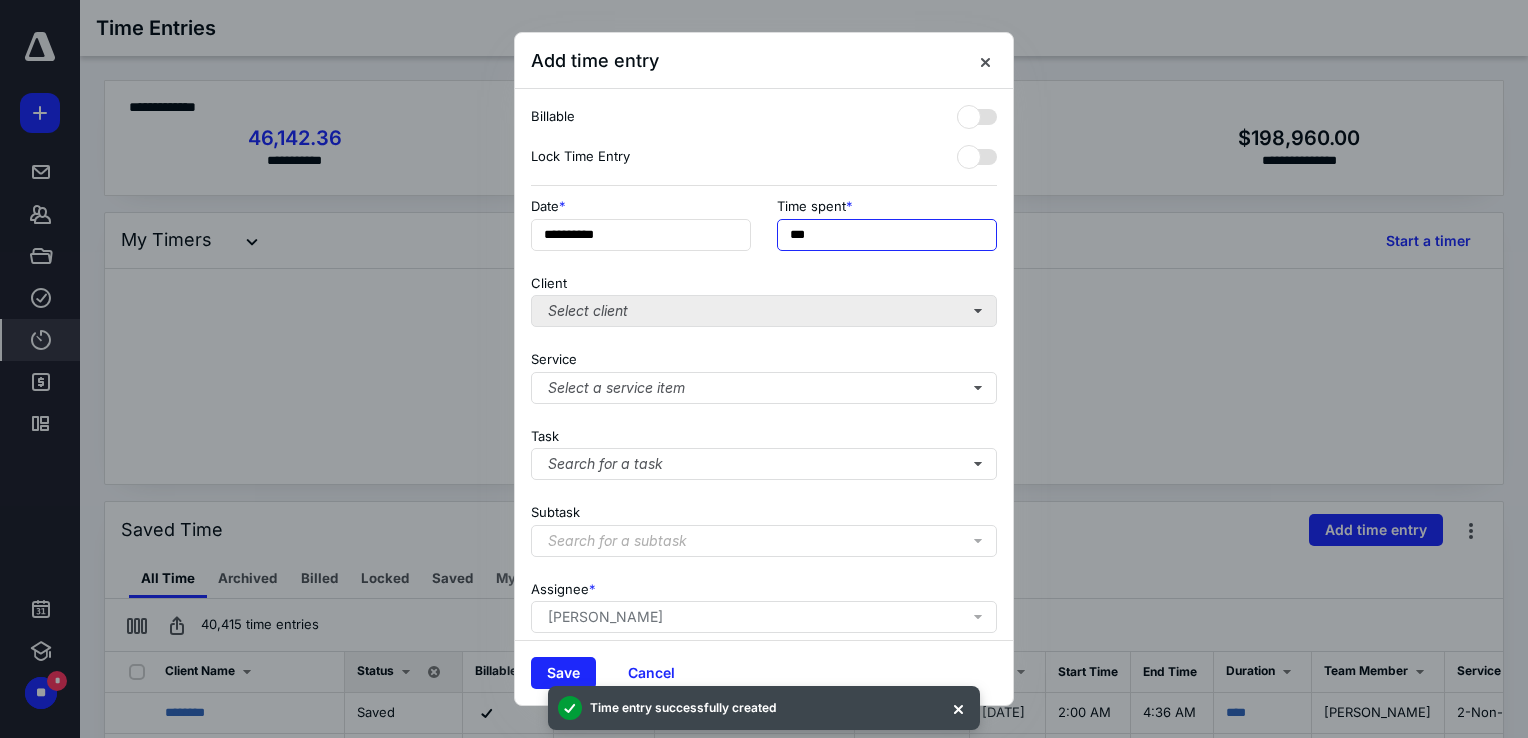 type on "***" 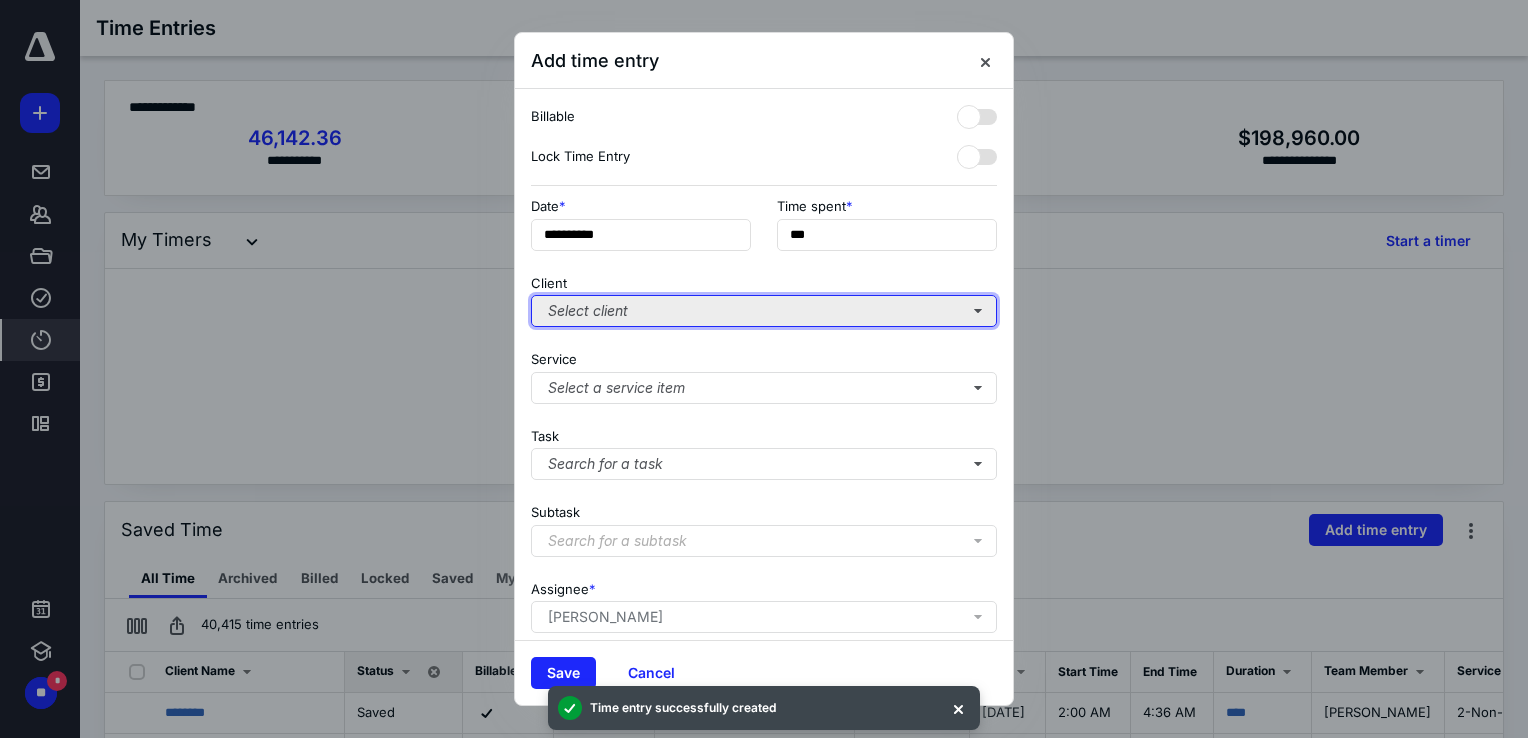 click on "Select client" at bounding box center [764, 311] 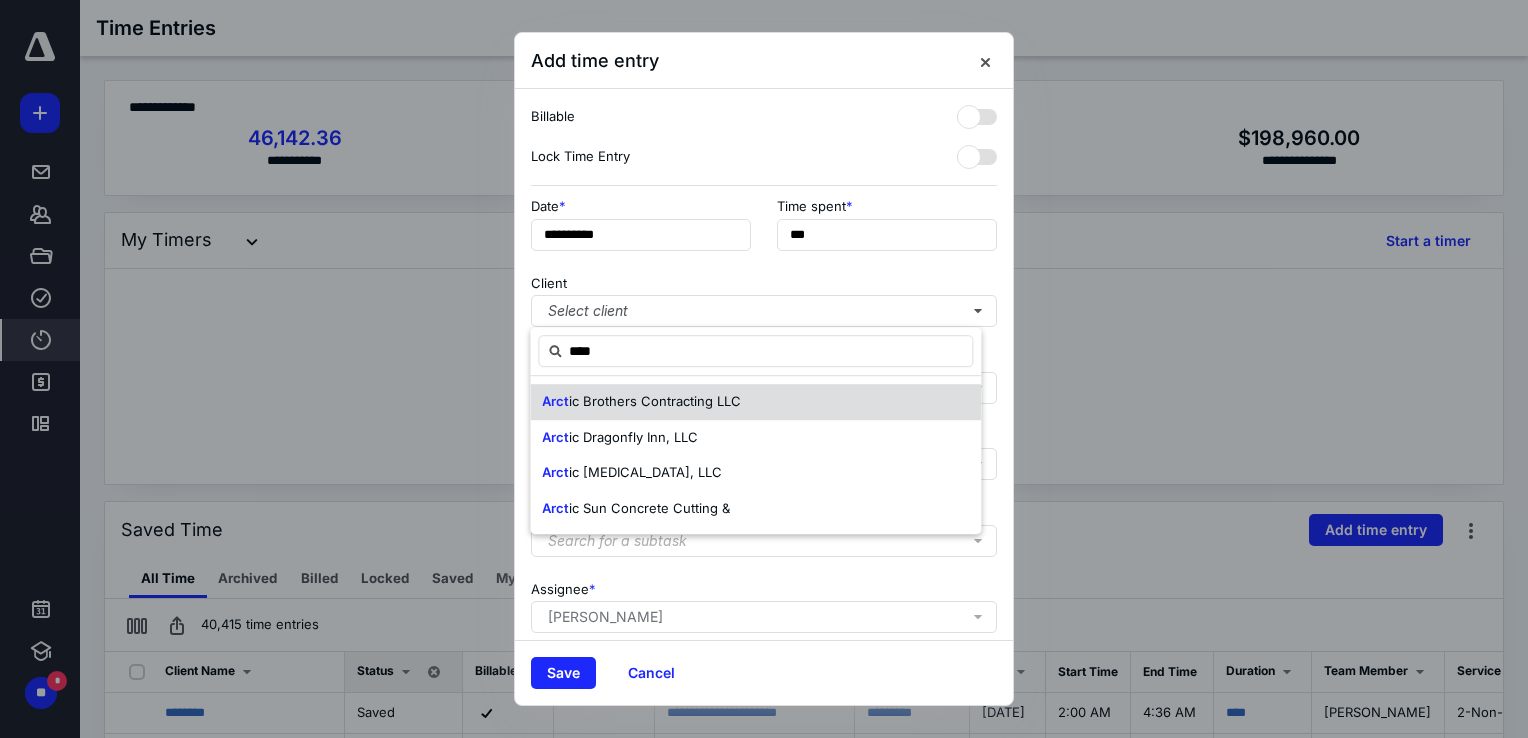 click on "Arct ic Brothers Contracting LLC" at bounding box center [755, 402] 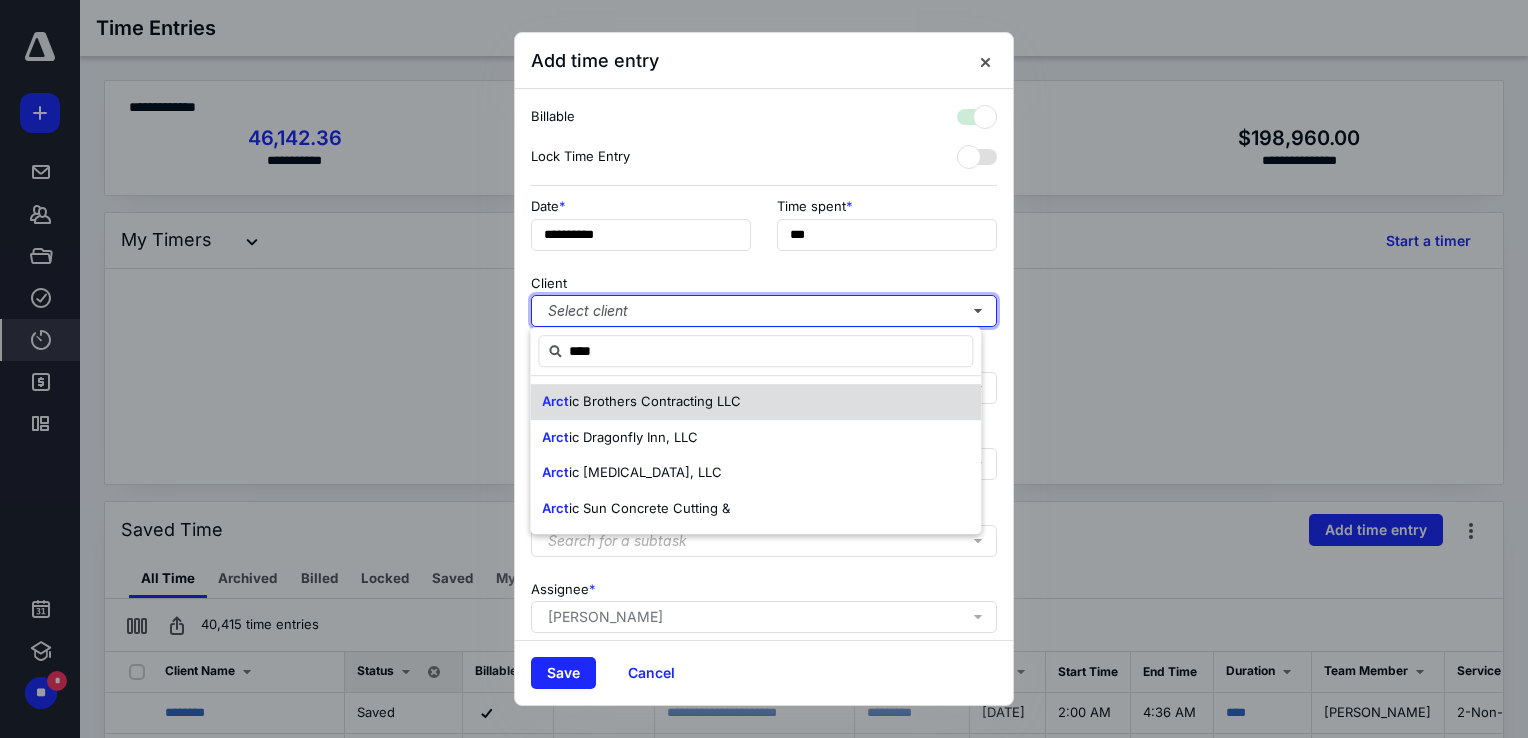 checkbox on "true" 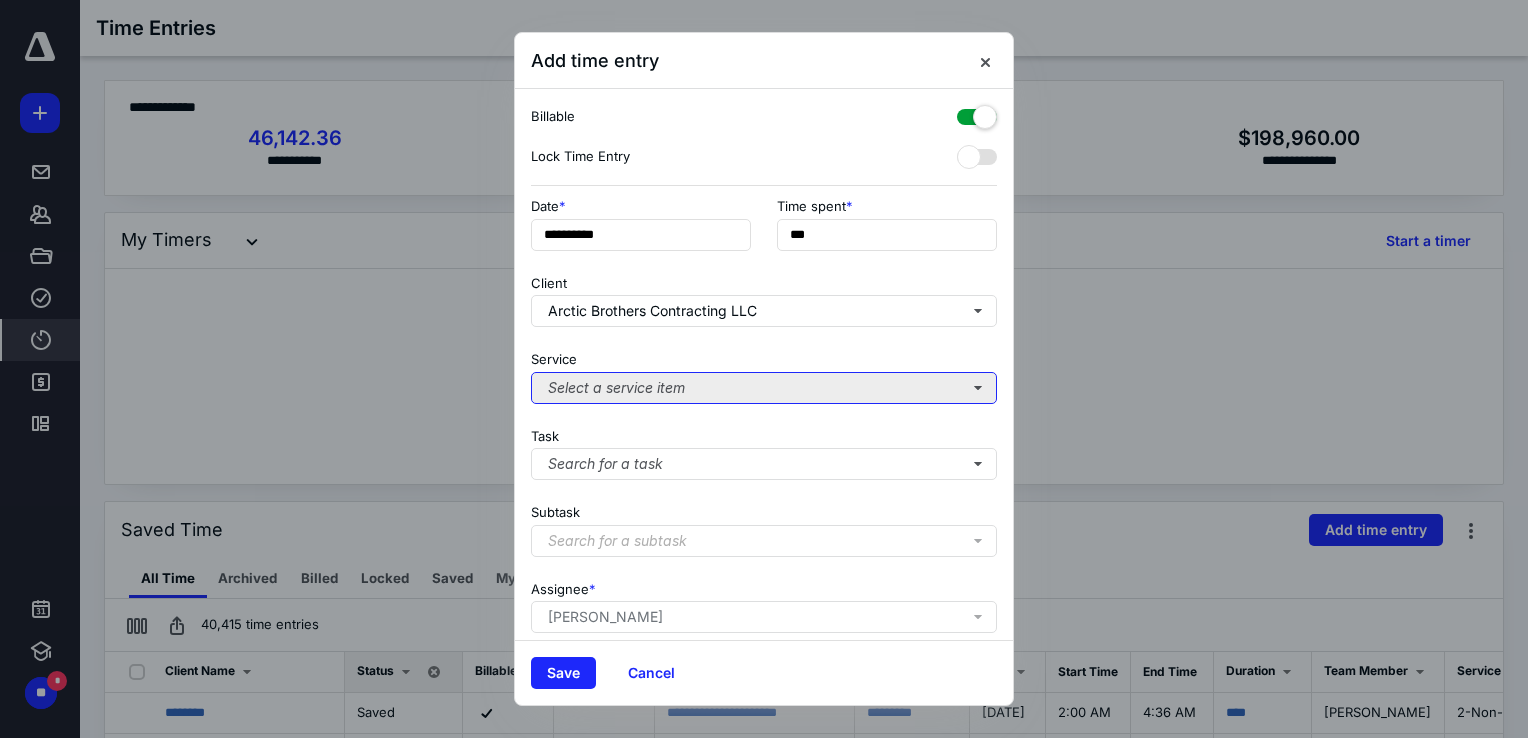 click on "Select a service item" at bounding box center (764, 388) 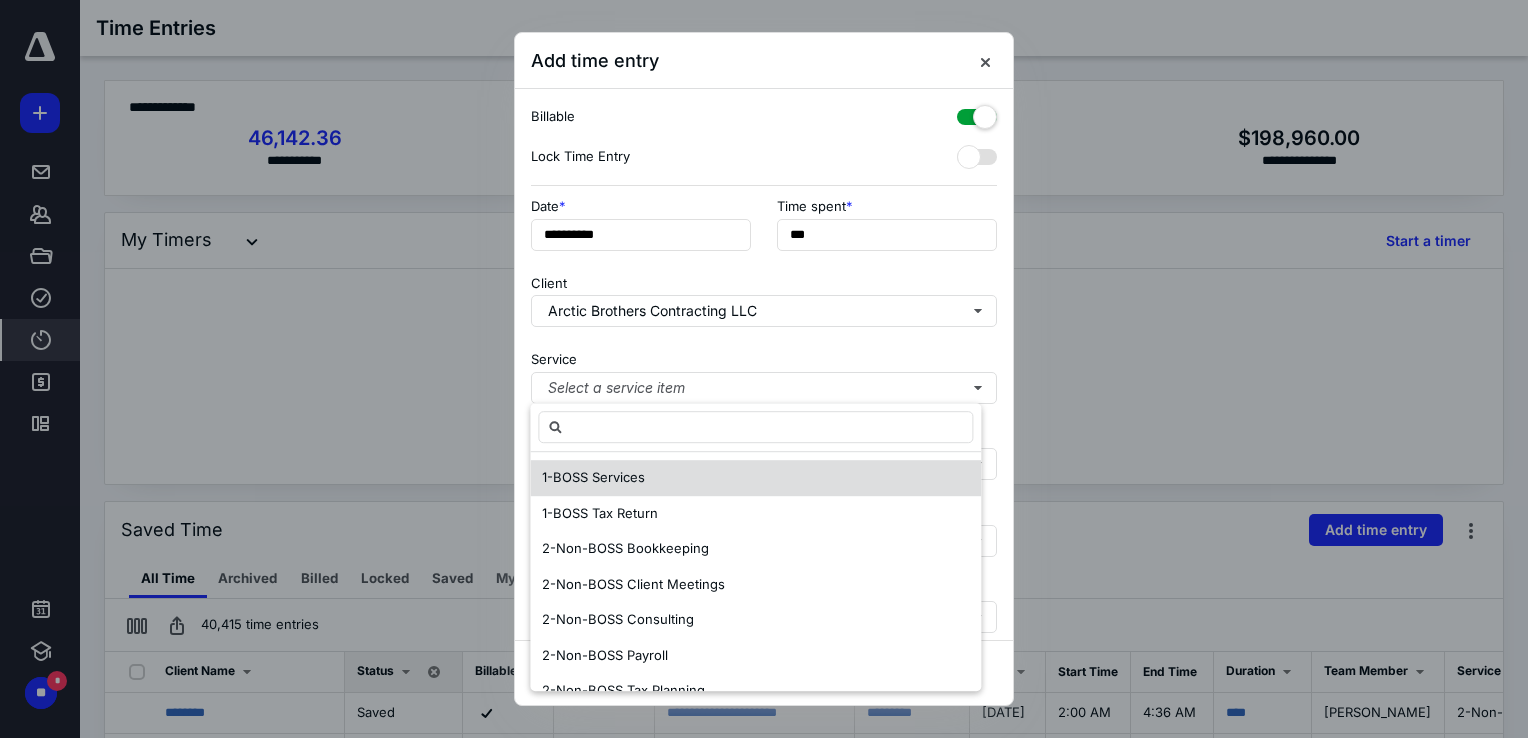 click on "1-BOSS Services" at bounding box center [755, 478] 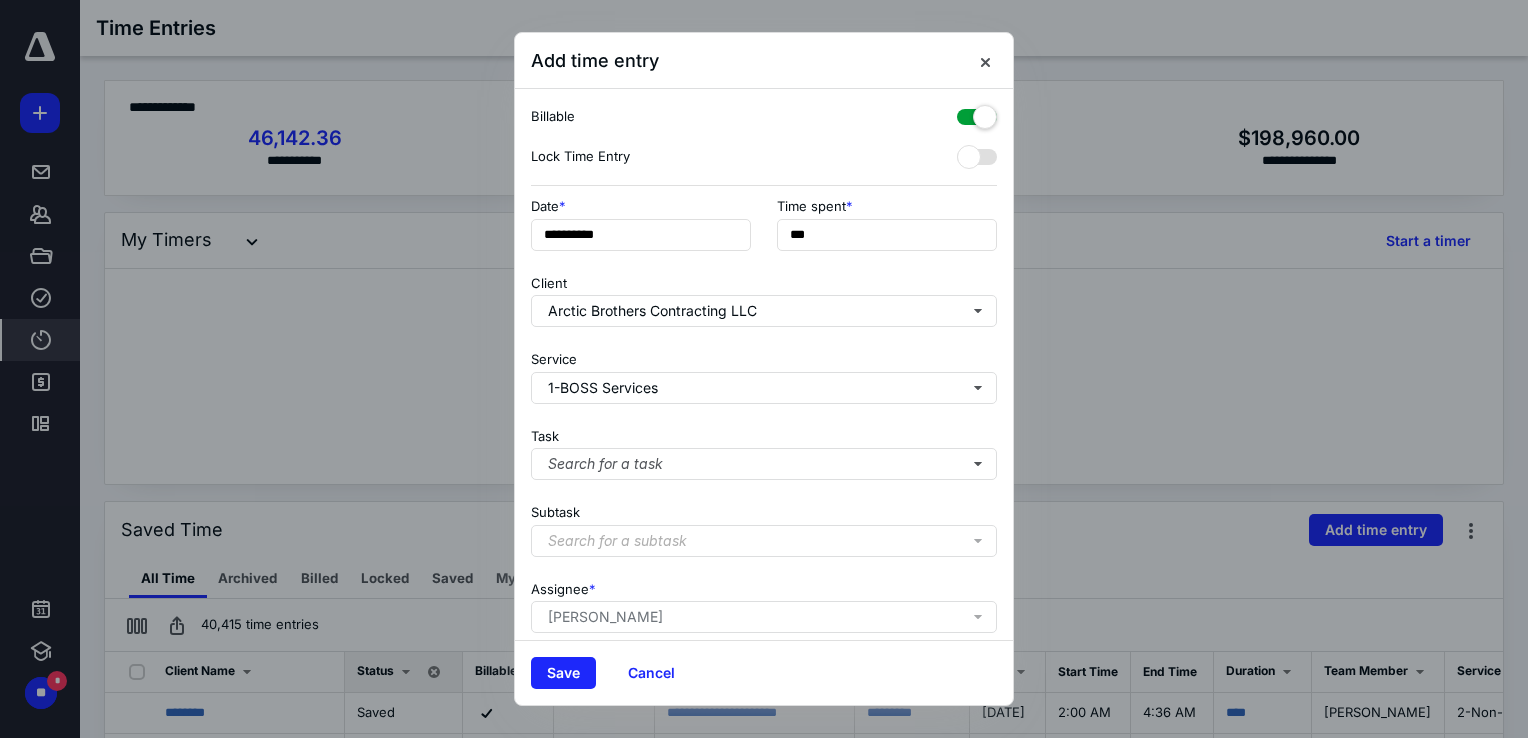 click on "Task Search for a task" at bounding box center (764, 450) 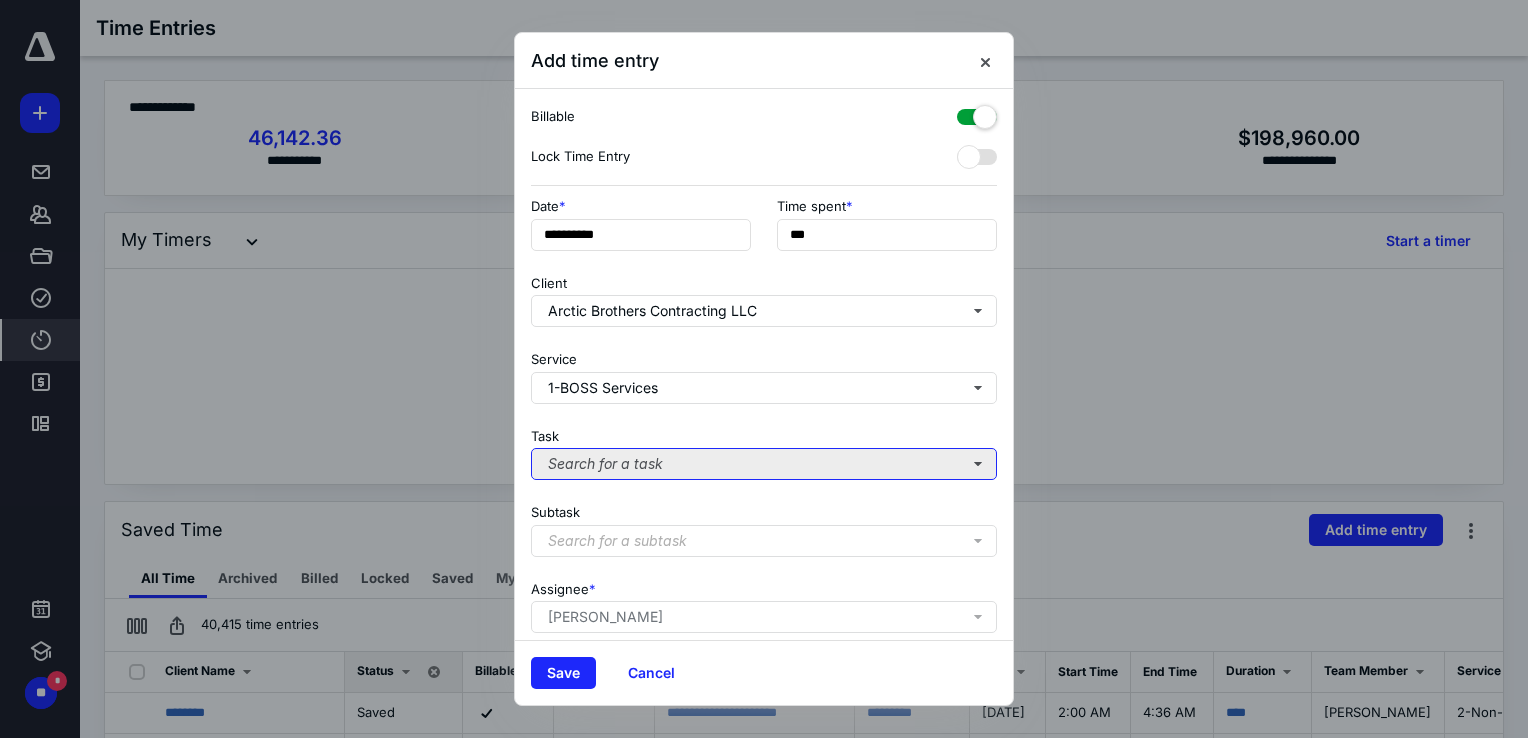 click on "Search for a task" at bounding box center [764, 464] 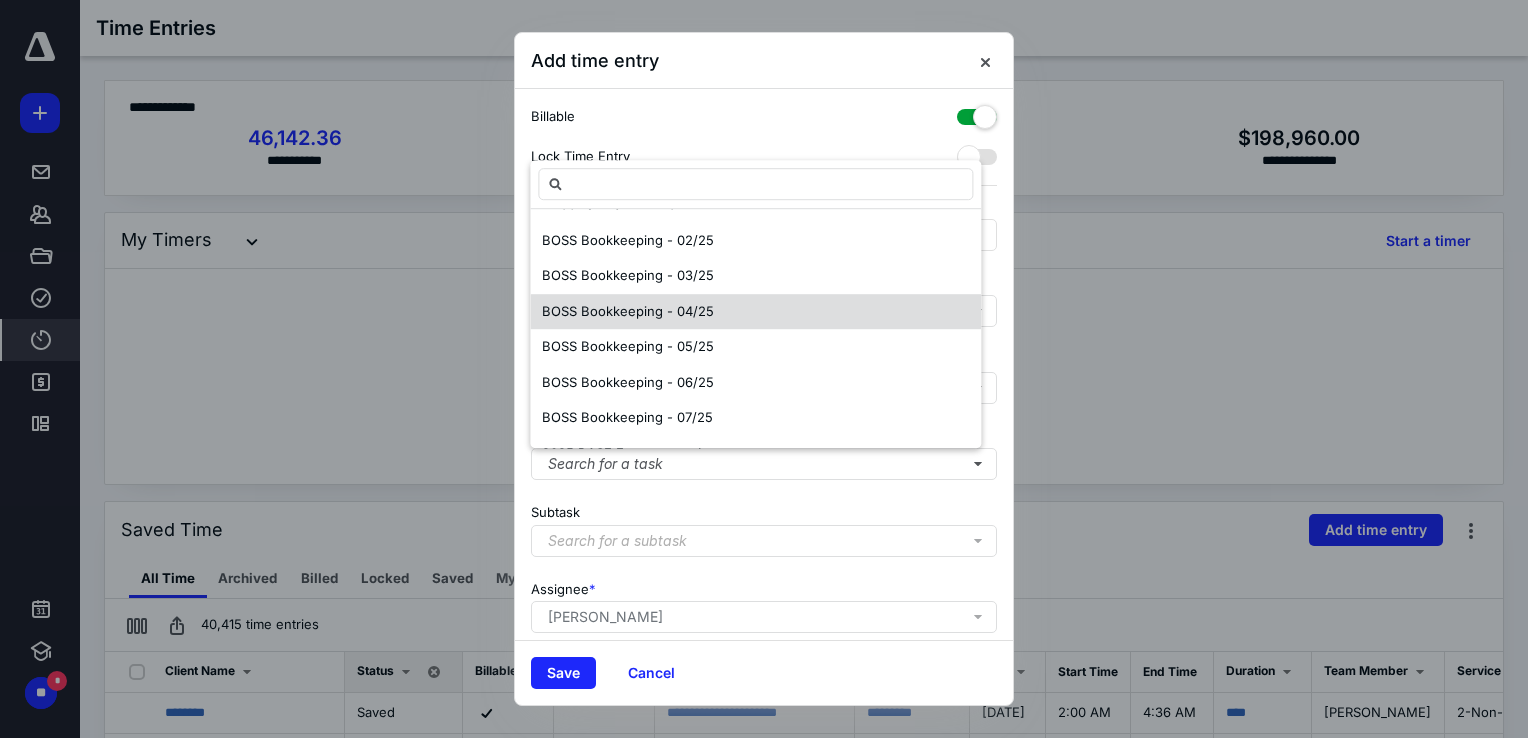 scroll, scrollTop: 100, scrollLeft: 0, axis: vertical 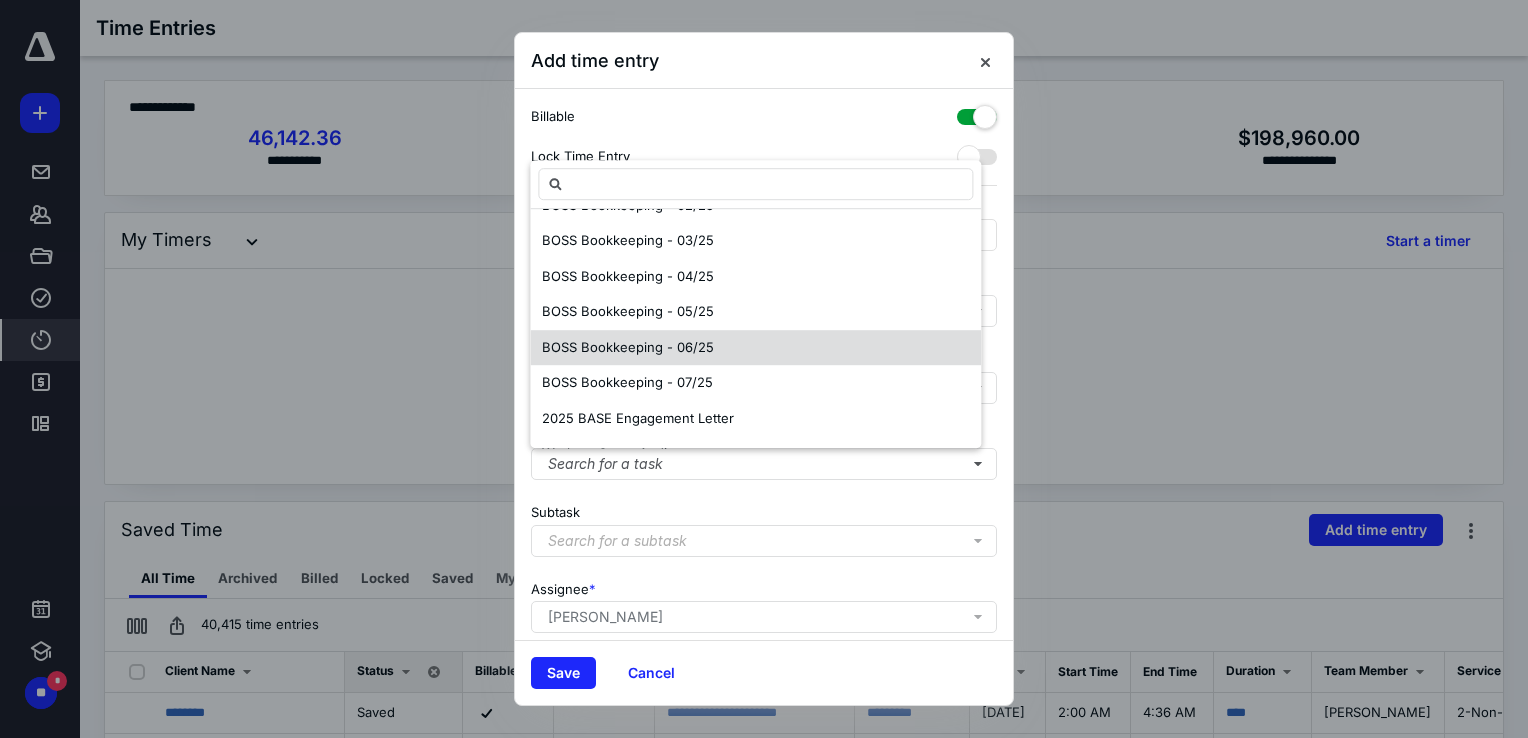 click on "BOSS Bookkeeping - 06/25" at bounding box center [628, 347] 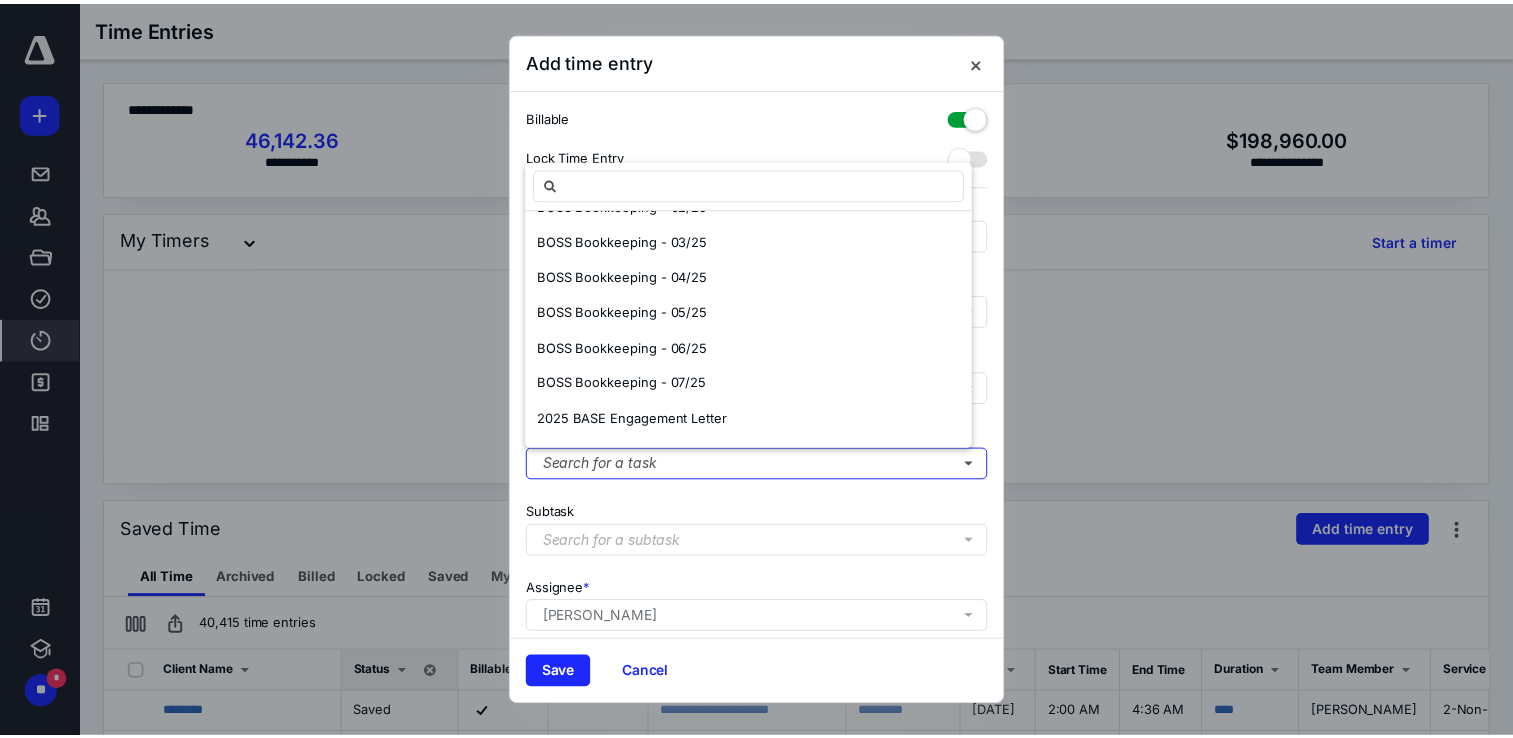 scroll, scrollTop: 0, scrollLeft: 0, axis: both 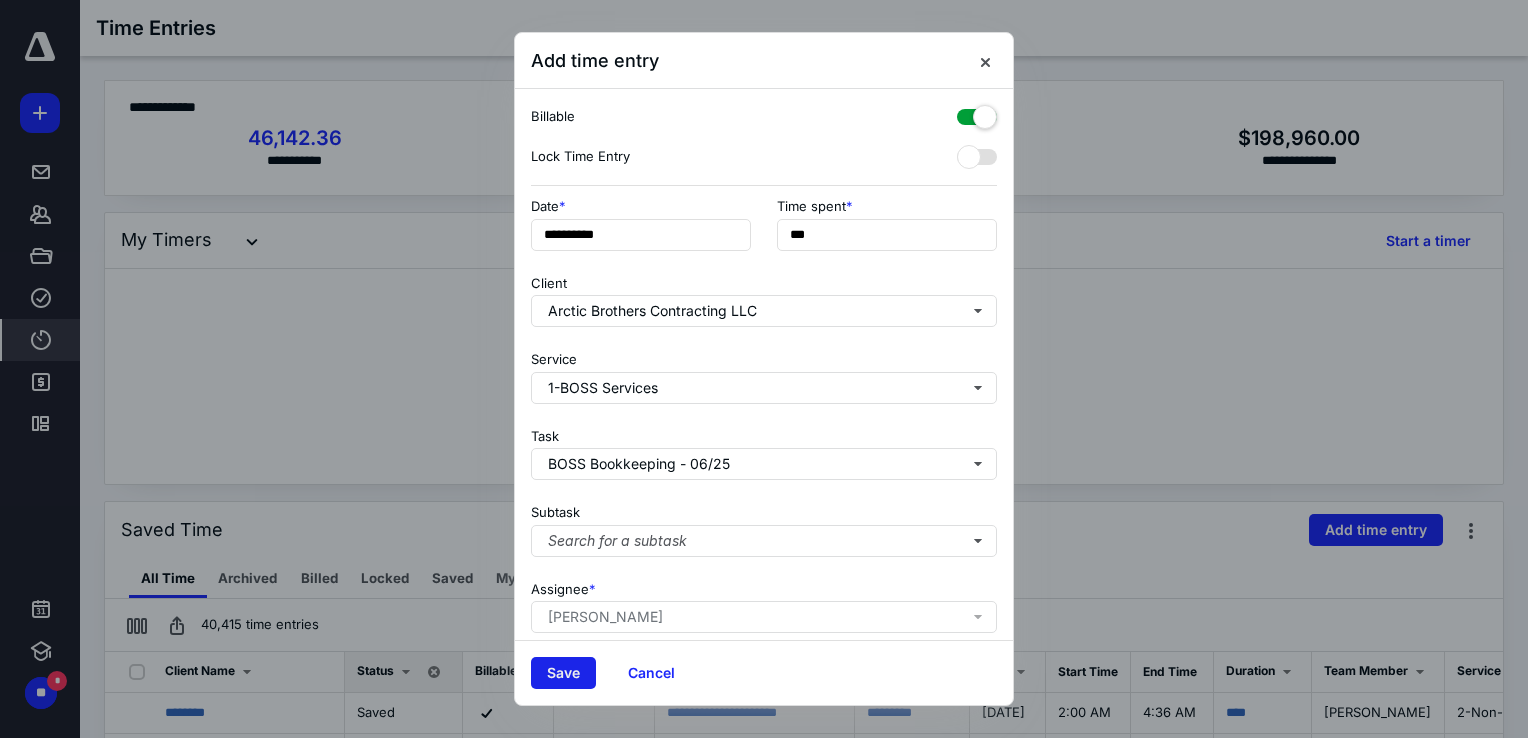 click on "Save" at bounding box center [563, 673] 